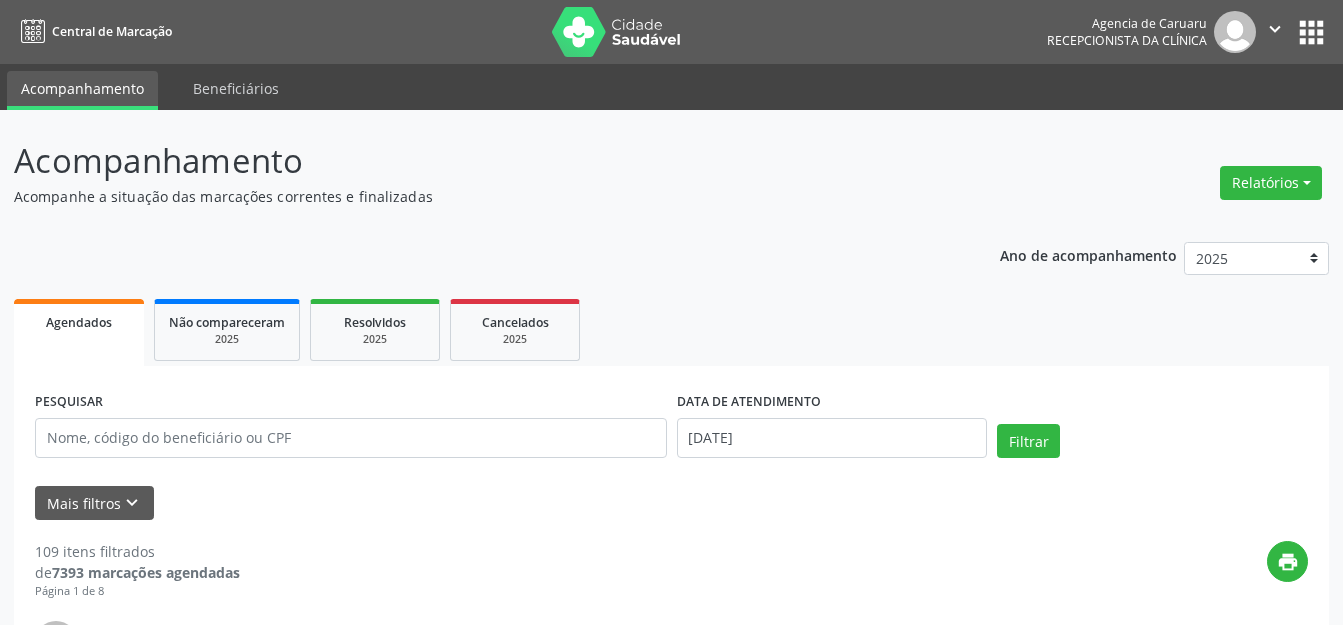 scroll, scrollTop: 0, scrollLeft: 0, axis: both 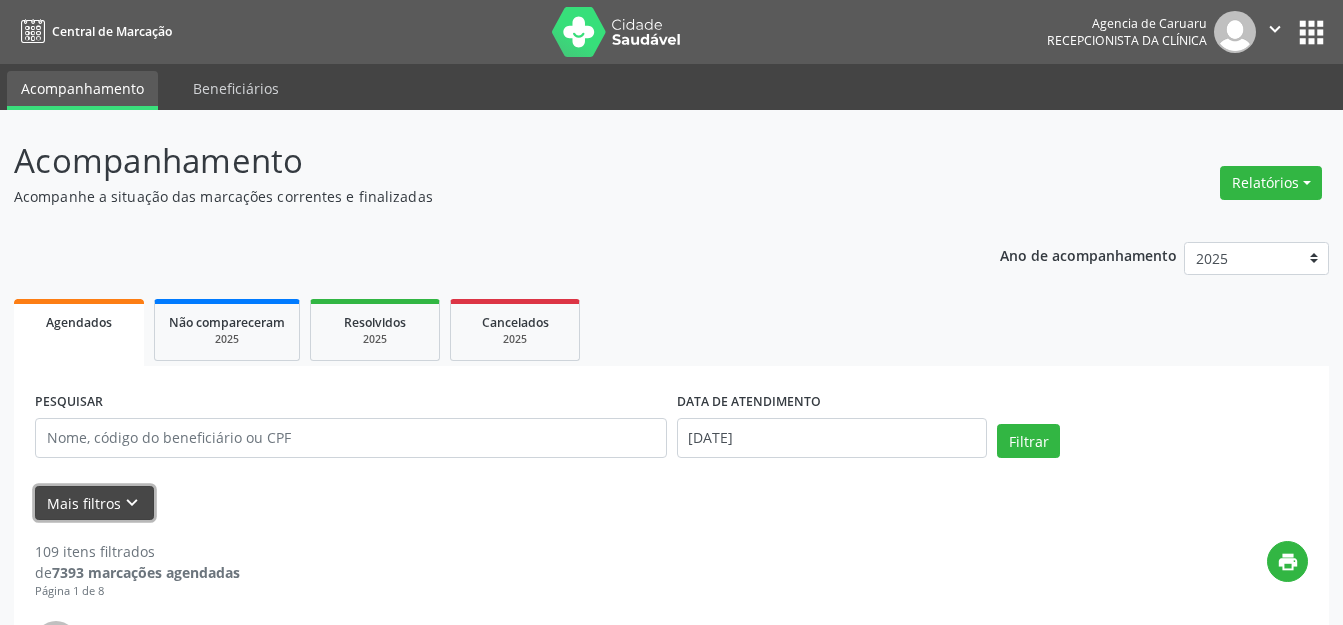 click on "Mais filtros
keyboard_arrow_down" at bounding box center [94, 503] 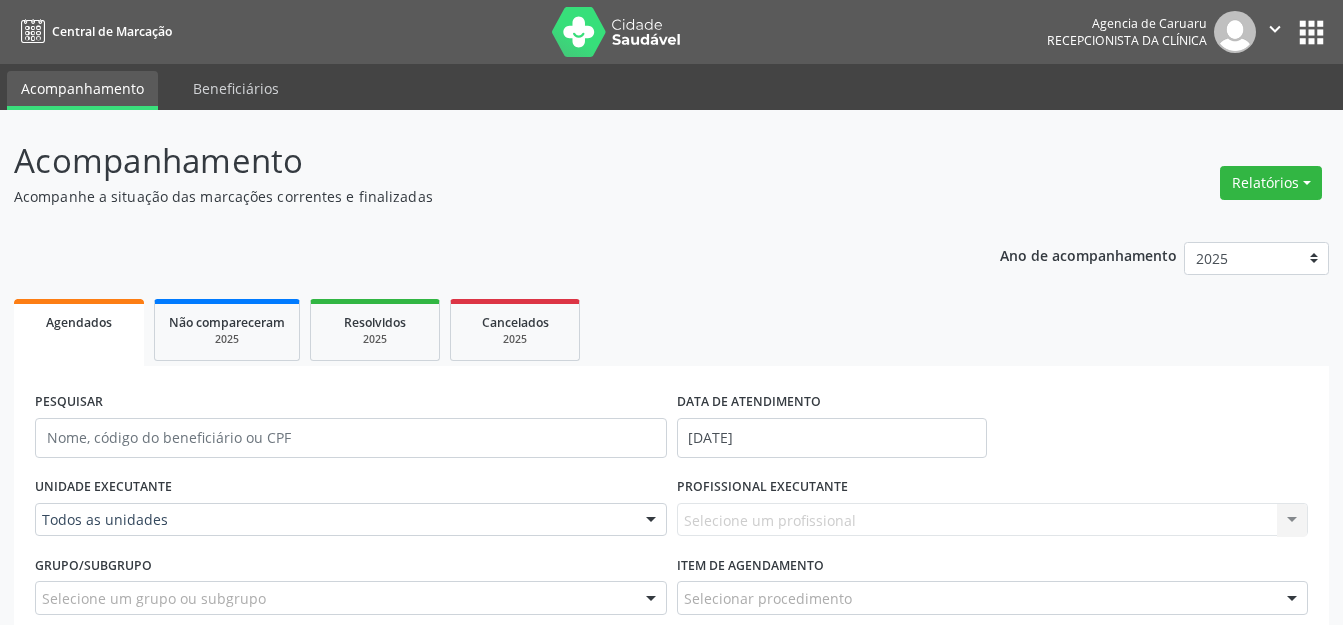 click on "UNIDADE EXECUTANTE
Todos as unidades         Todos as unidades   Agencia de Caruaru
Nenhum resultado encontrado para: "   "
Não há nenhuma opção para ser exibida." at bounding box center (351, 511) 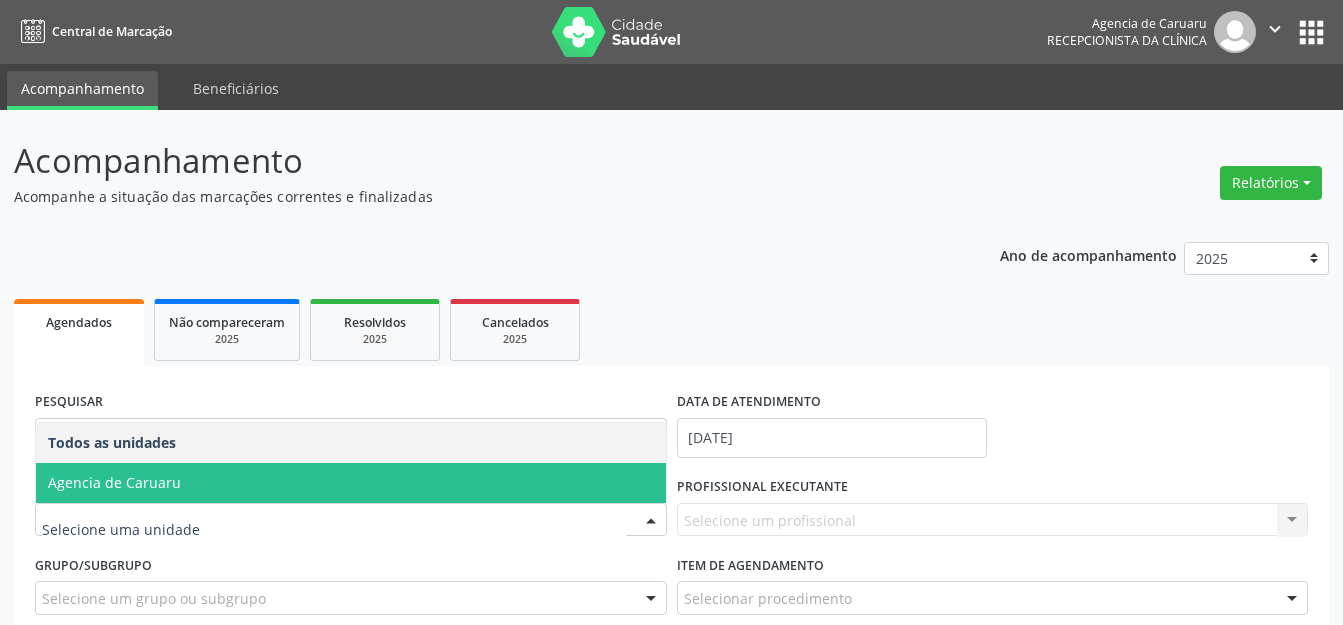 scroll, scrollTop: 200, scrollLeft: 0, axis: vertical 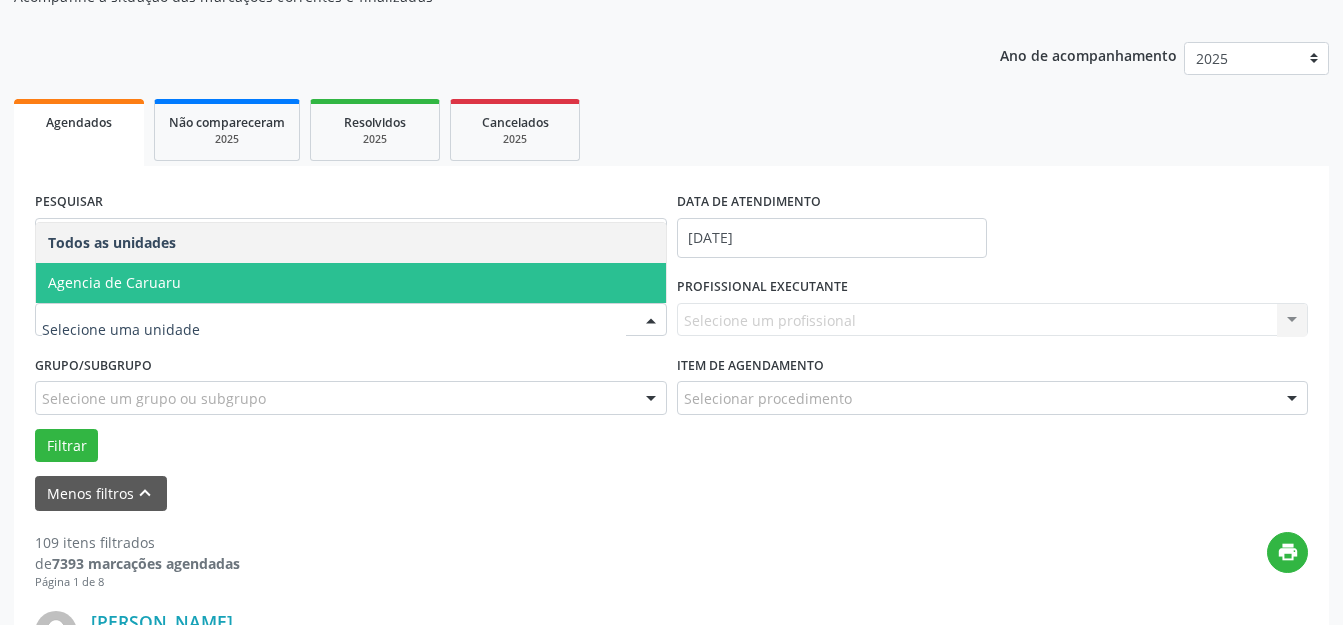 click on "Agencia de Caruaru" at bounding box center [351, 283] 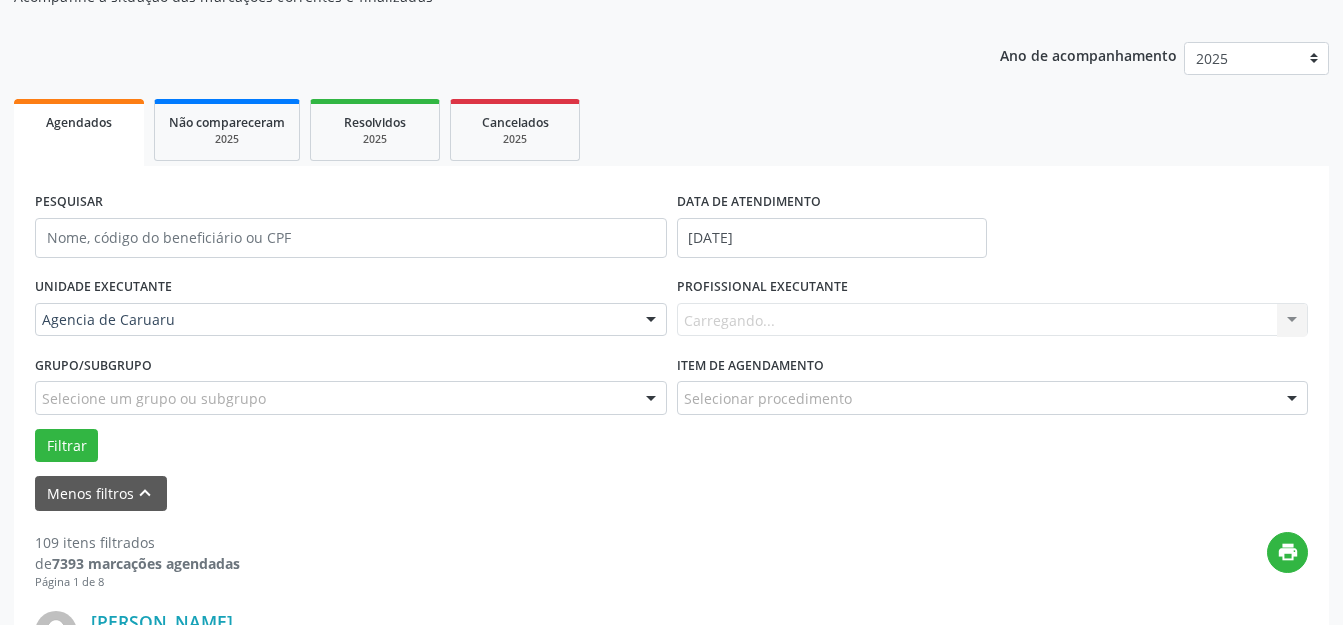 click on "Carregando...
Nenhum resultado encontrado para: "   "
Não há nenhuma opção para ser exibida." at bounding box center [993, 320] 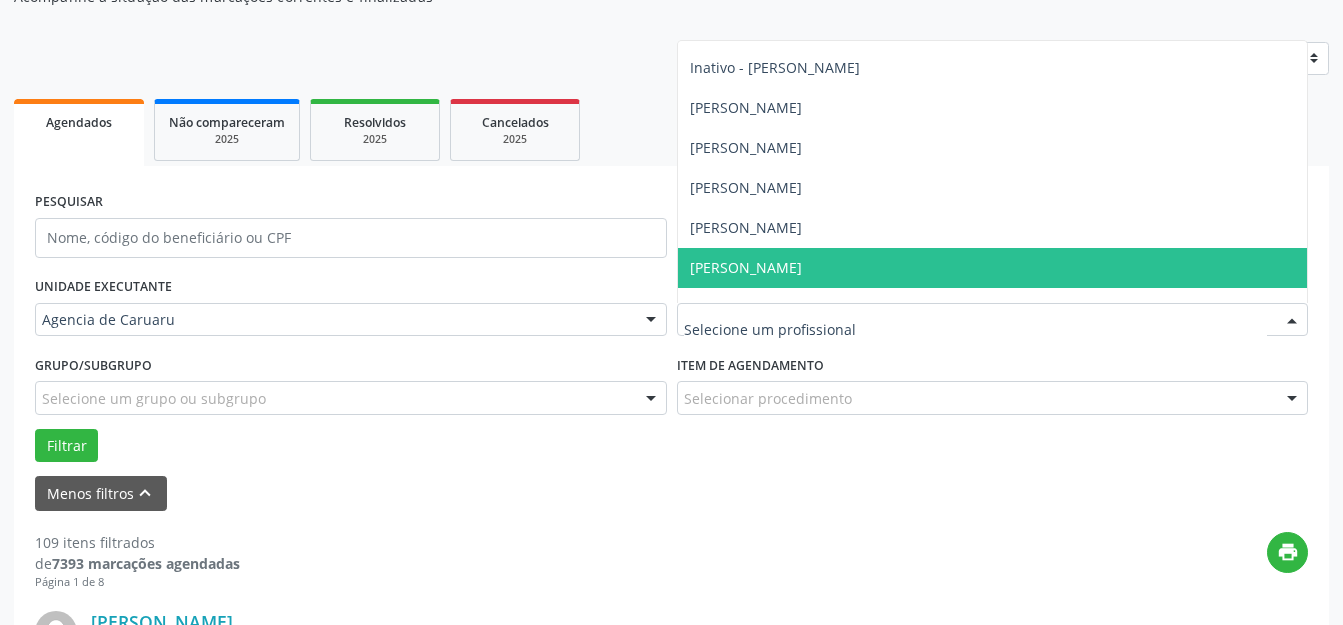 scroll, scrollTop: 518, scrollLeft: 0, axis: vertical 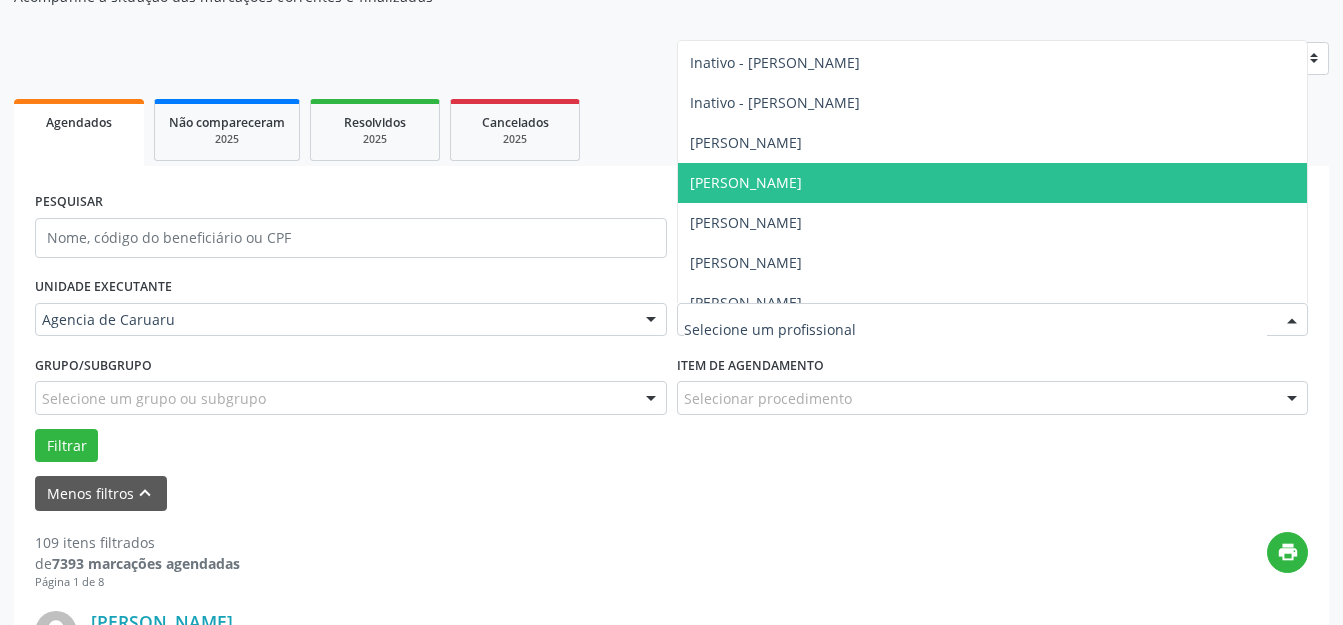click on "[PERSON_NAME]" at bounding box center [993, 183] 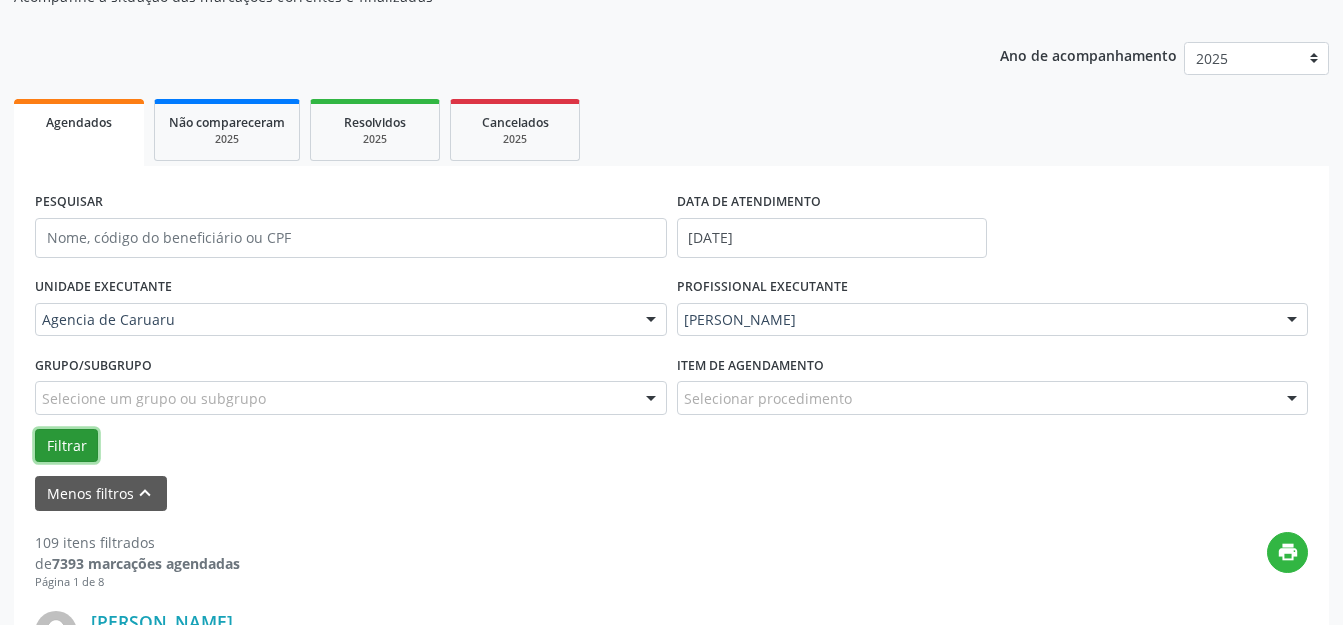 click on "Filtrar" at bounding box center [66, 446] 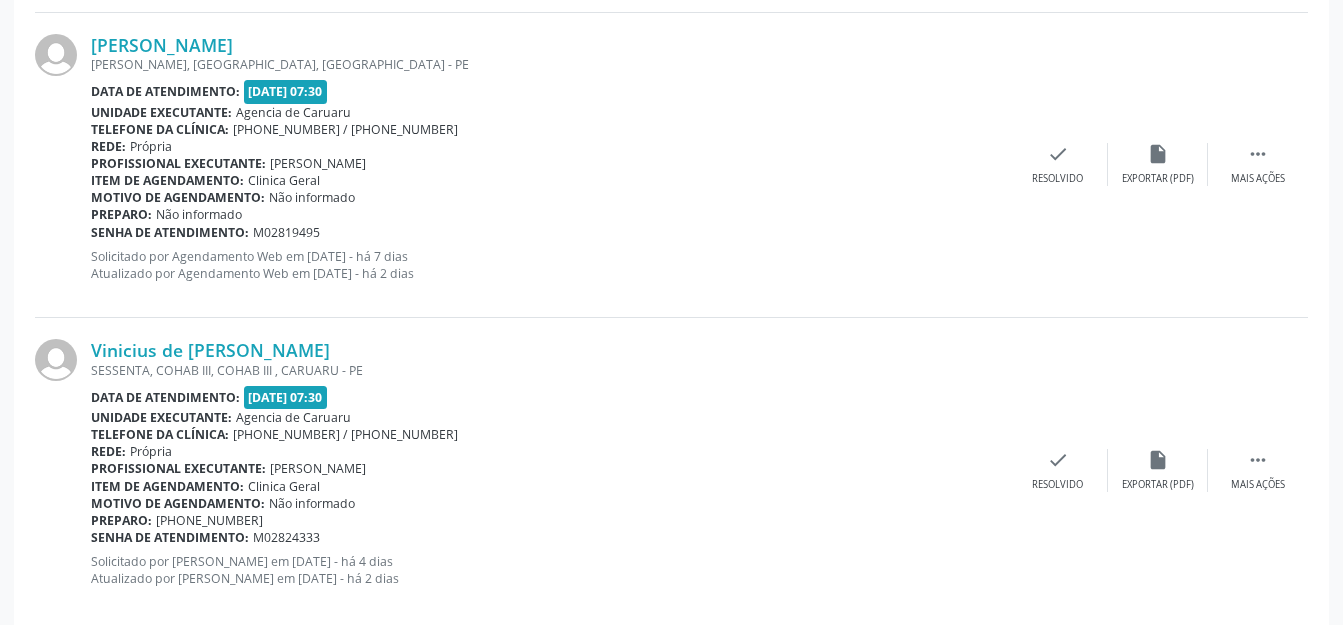 scroll, scrollTop: 4835, scrollLeft: 0, axis: vertical 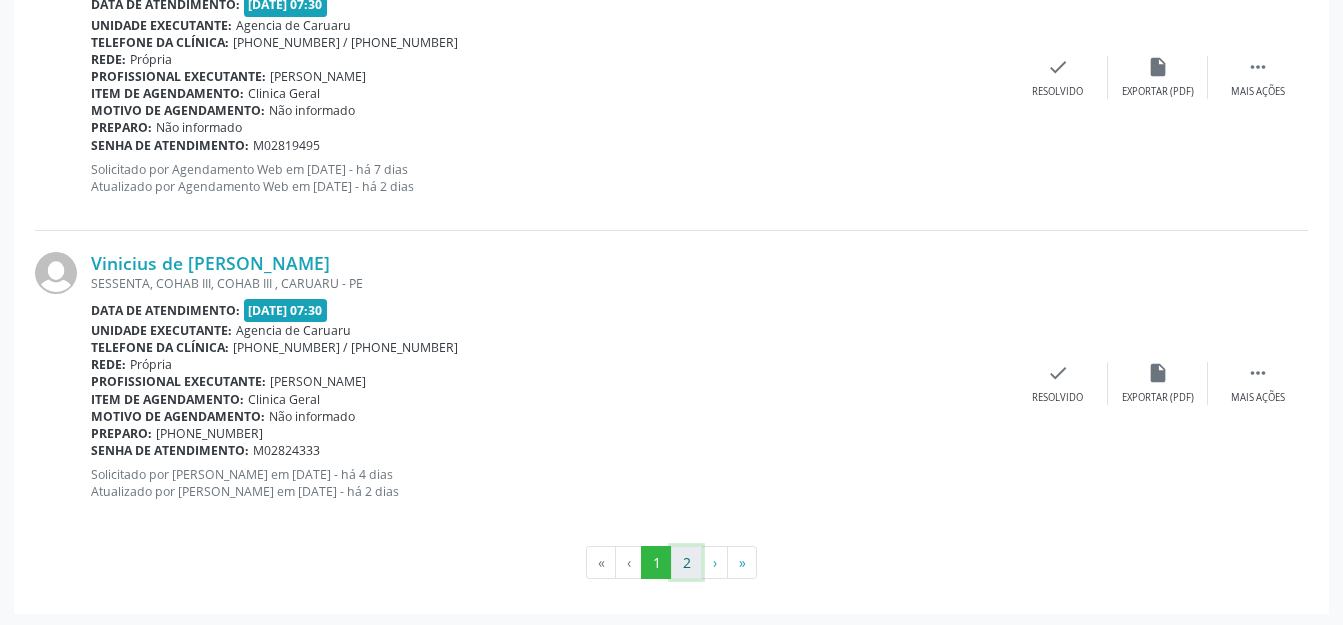 click on "2" at bounding box center [686, 563] 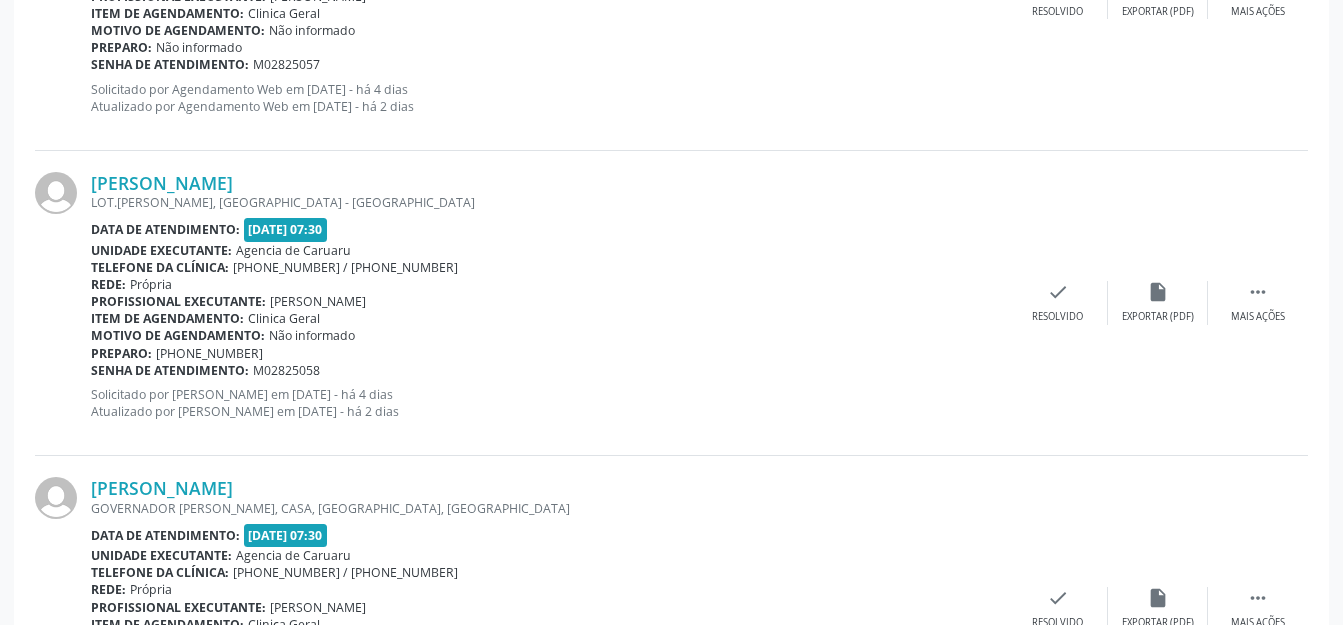 scroll, scrollTop: 2409, scrollLeft: 0, axis: vertical 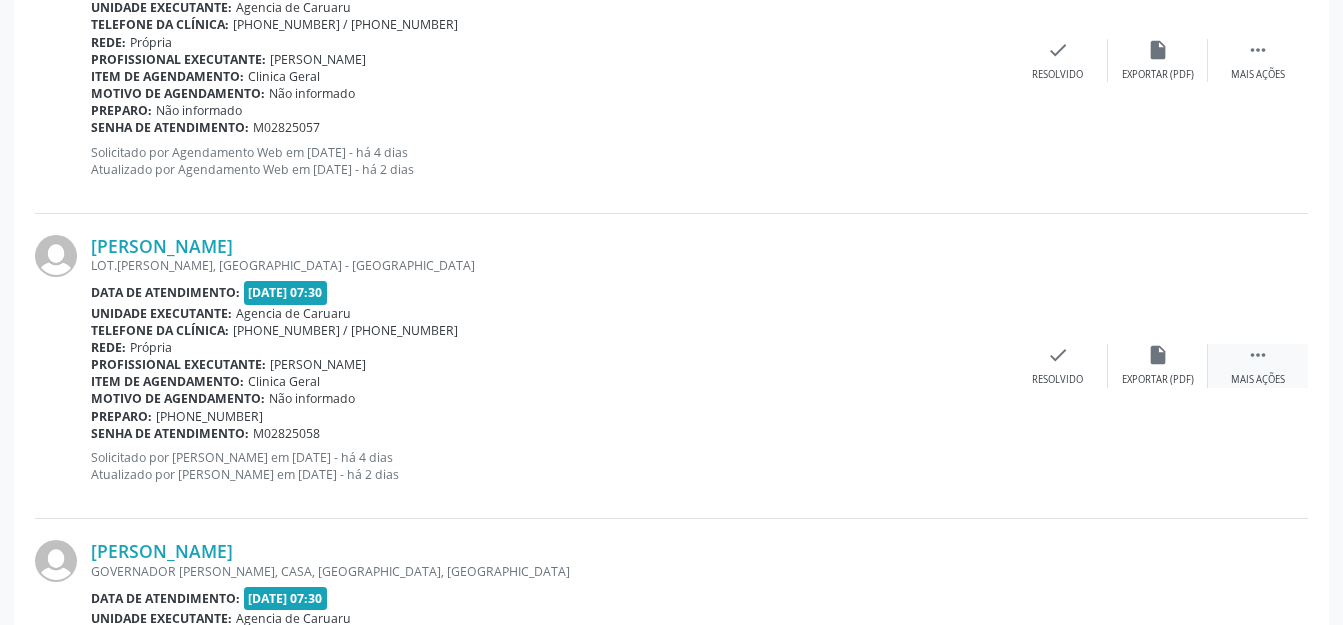 click on "" at bounding box center (1258, 355) 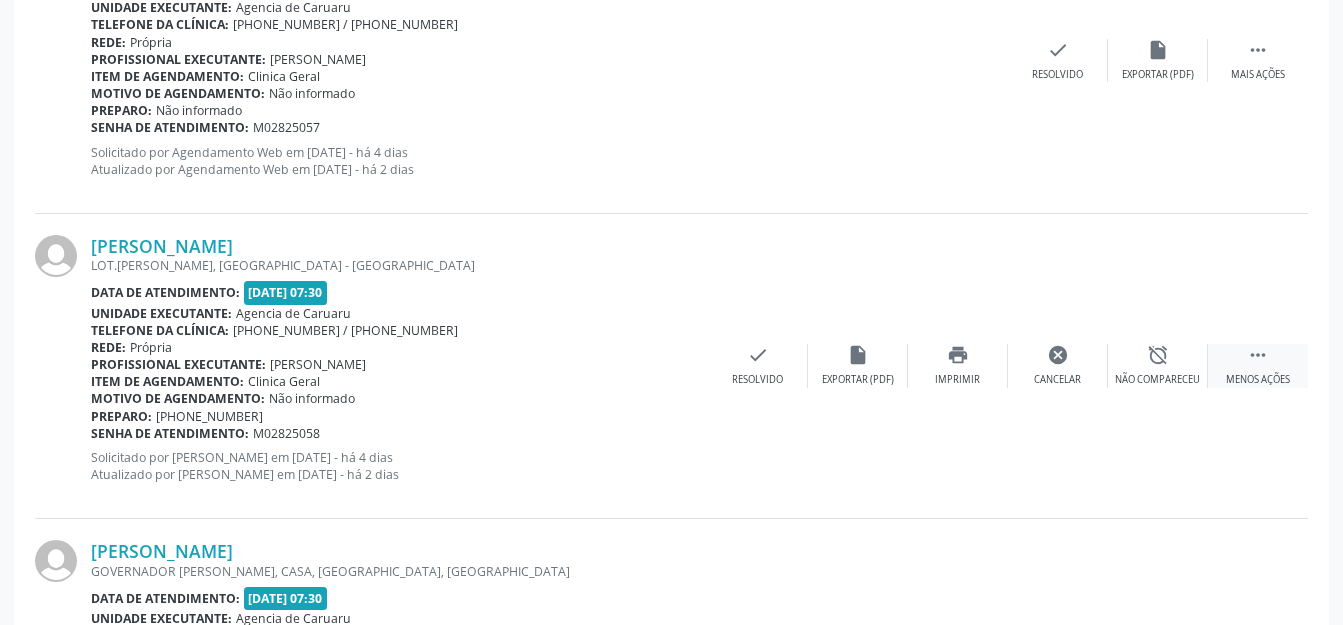 click on "alarm_off
Não compareceu" at bounding box center [1158, 365] 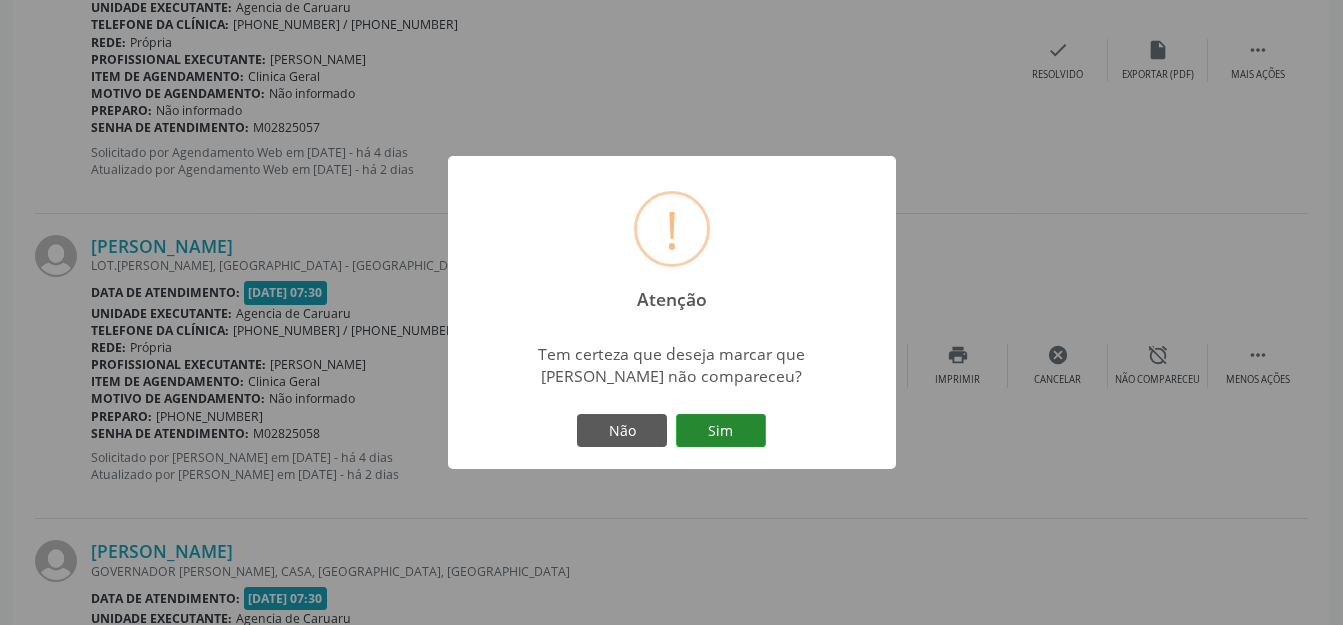 click on "Sim" at bounding box center (721, 431) 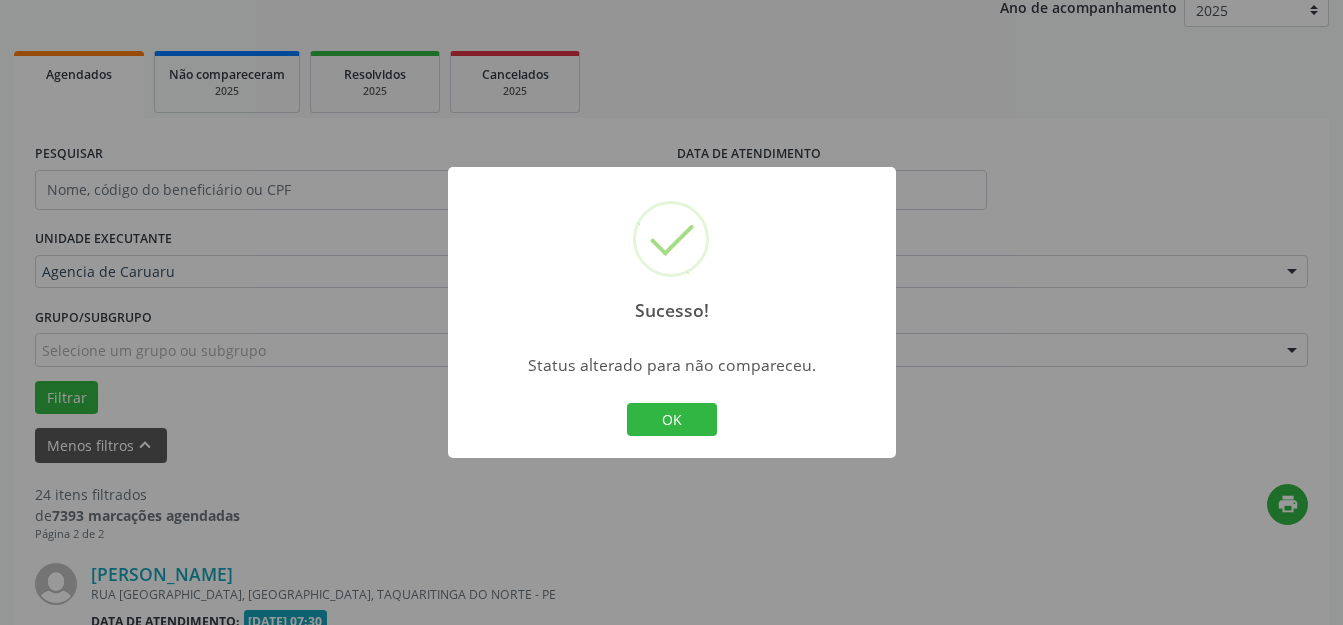 scroll, scrollTop: 2409, scrollLeft: 0, axis: vertical 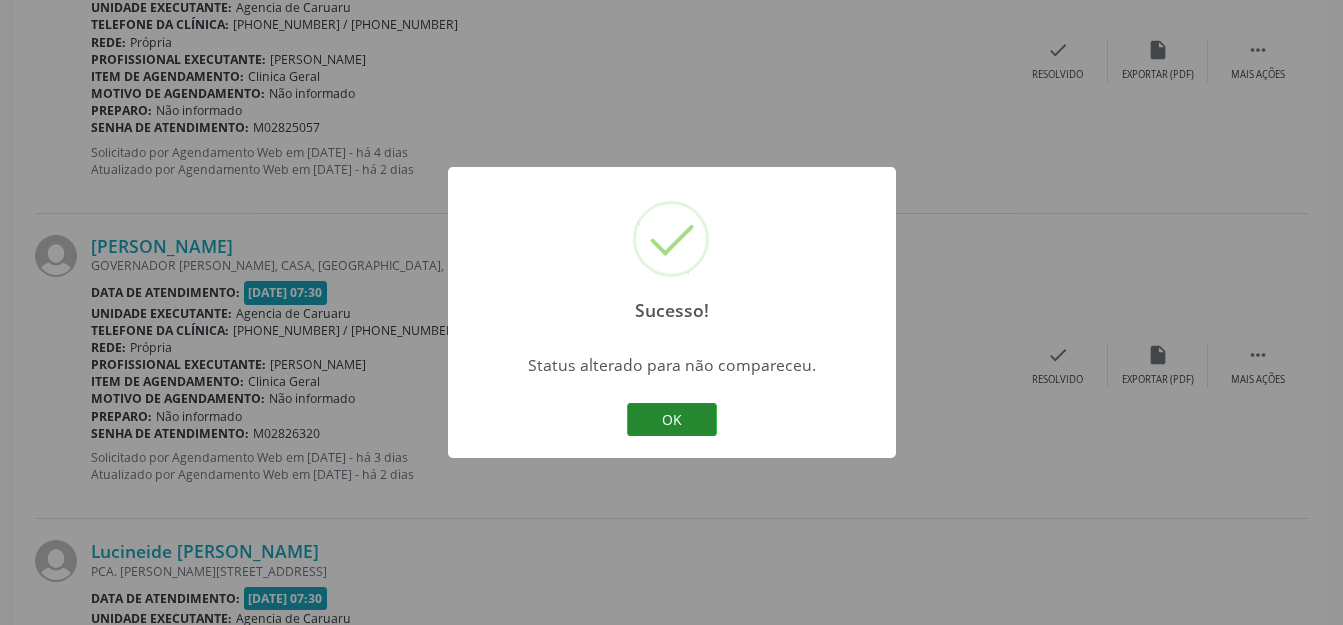 click on "OK" at bounding box center (672, 420) 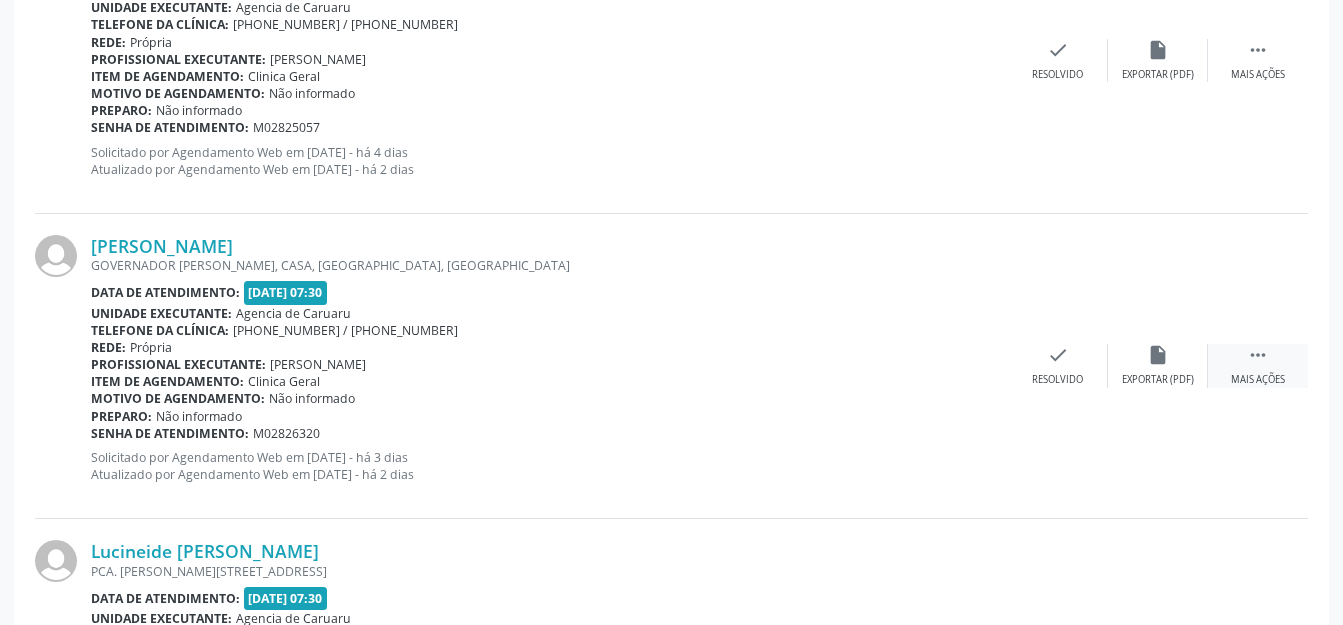 click on "
Mais ações" at bounding box center (1258, 365) 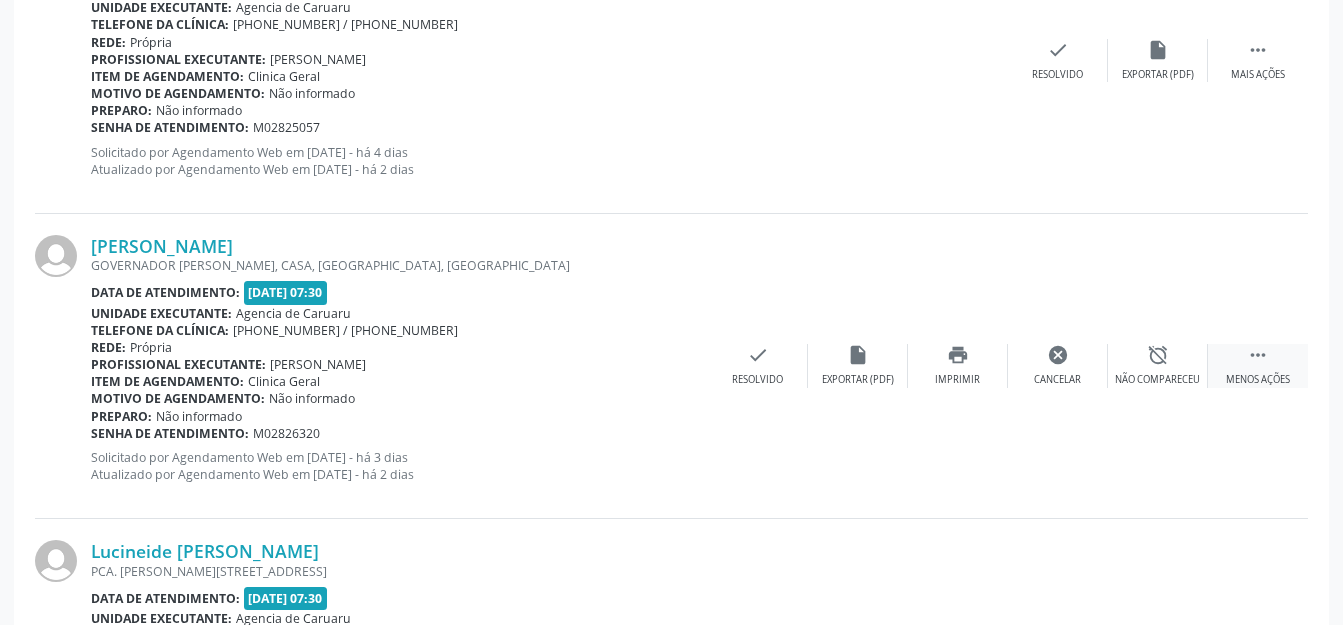 click on "alarm_off" at bounding box center [1158, 355] 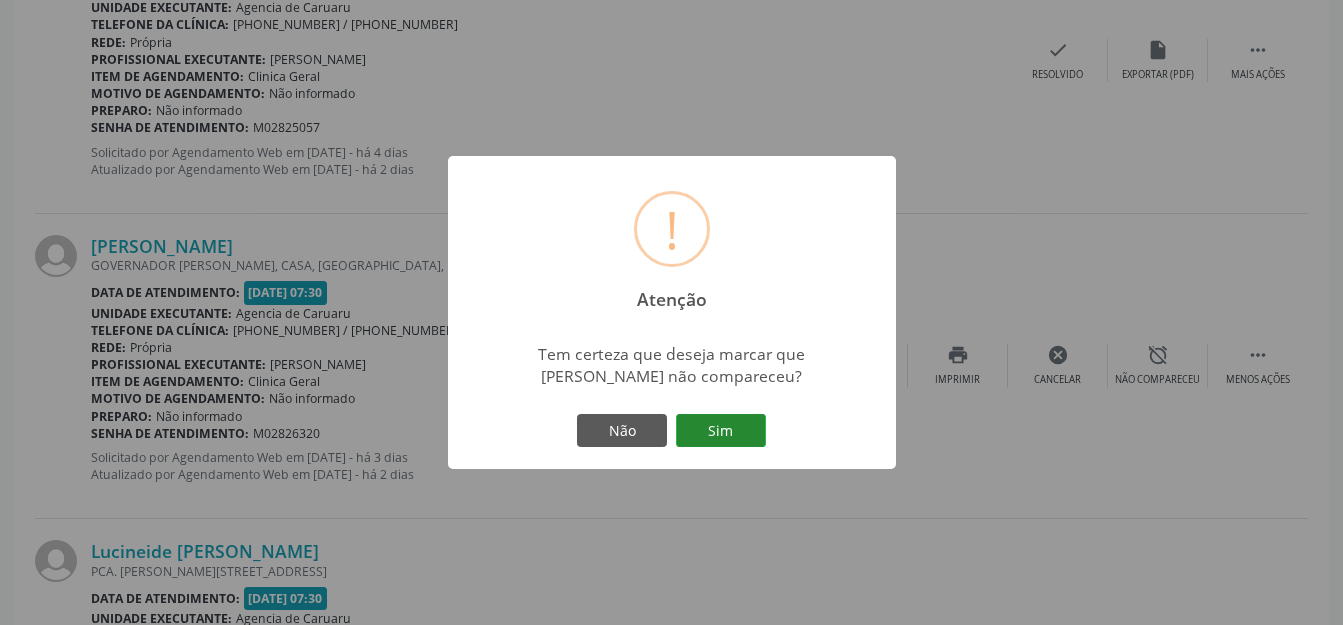 click on "Sim" at bounding box center (721, 431) 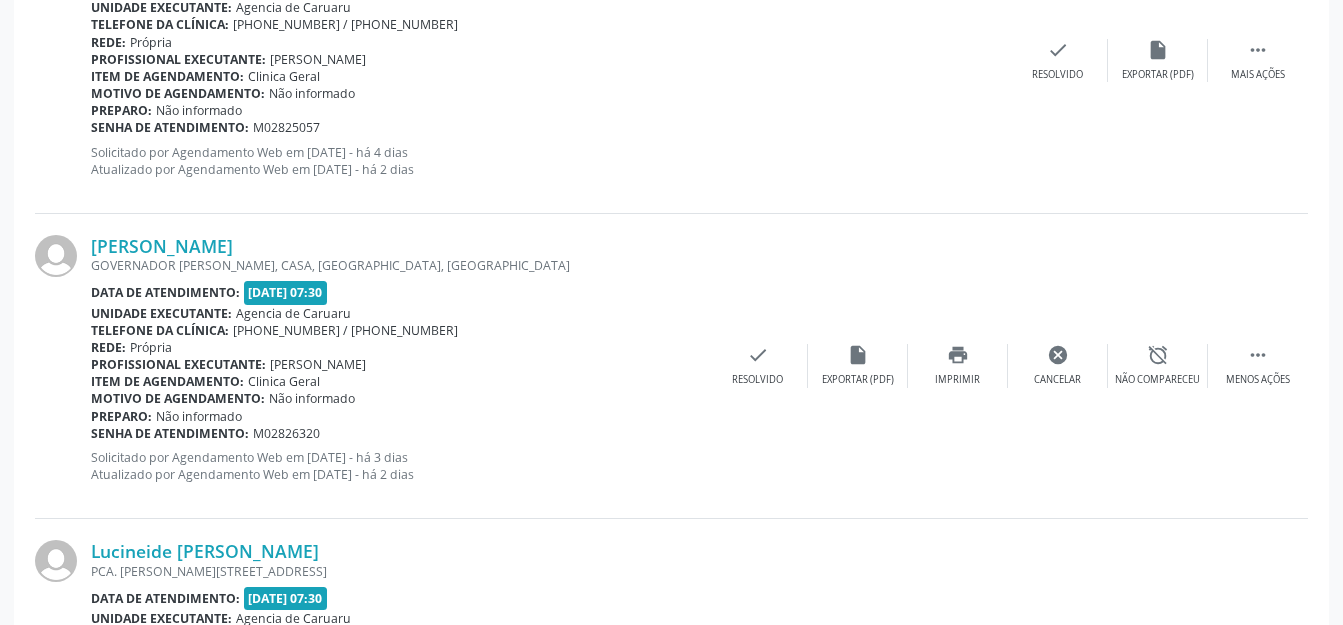 scroll, scrollTop: 248, scrollLeft: 0, axis: vertical 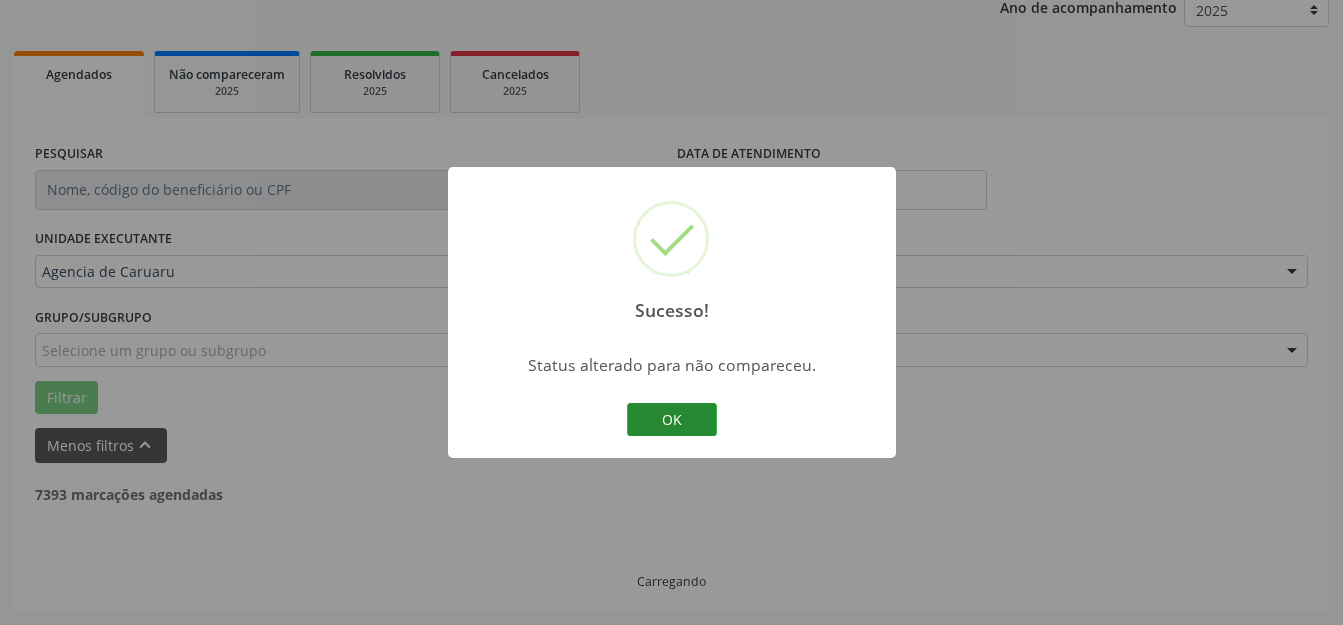 click on "OK" at bounding box center [672, 420] 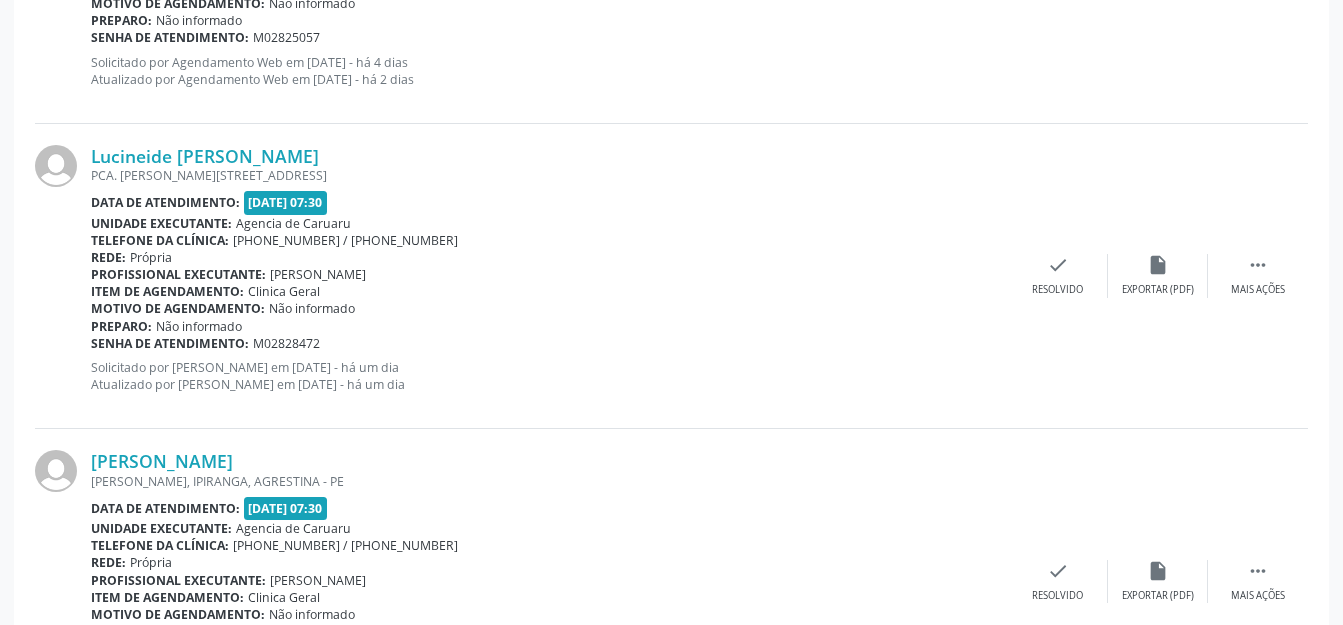 scroll, scrollTop: 2699, scrollLeft: 0, axis: vertical 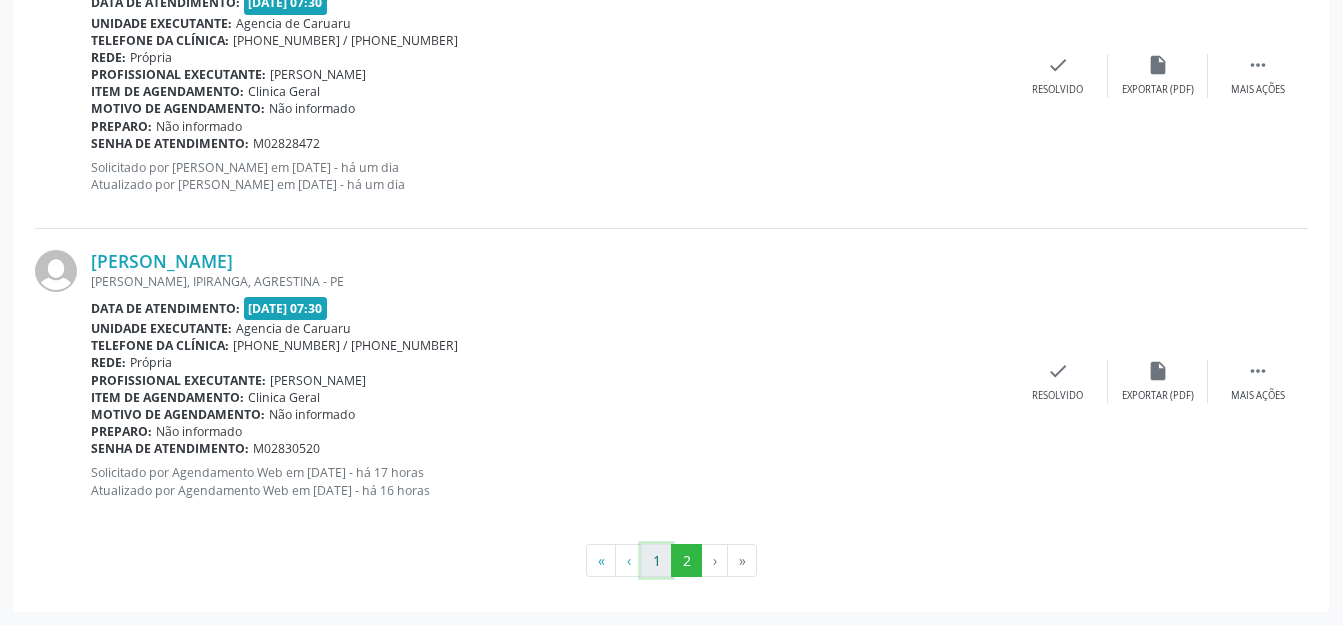 click on "1" at bounding box center (656, 561) 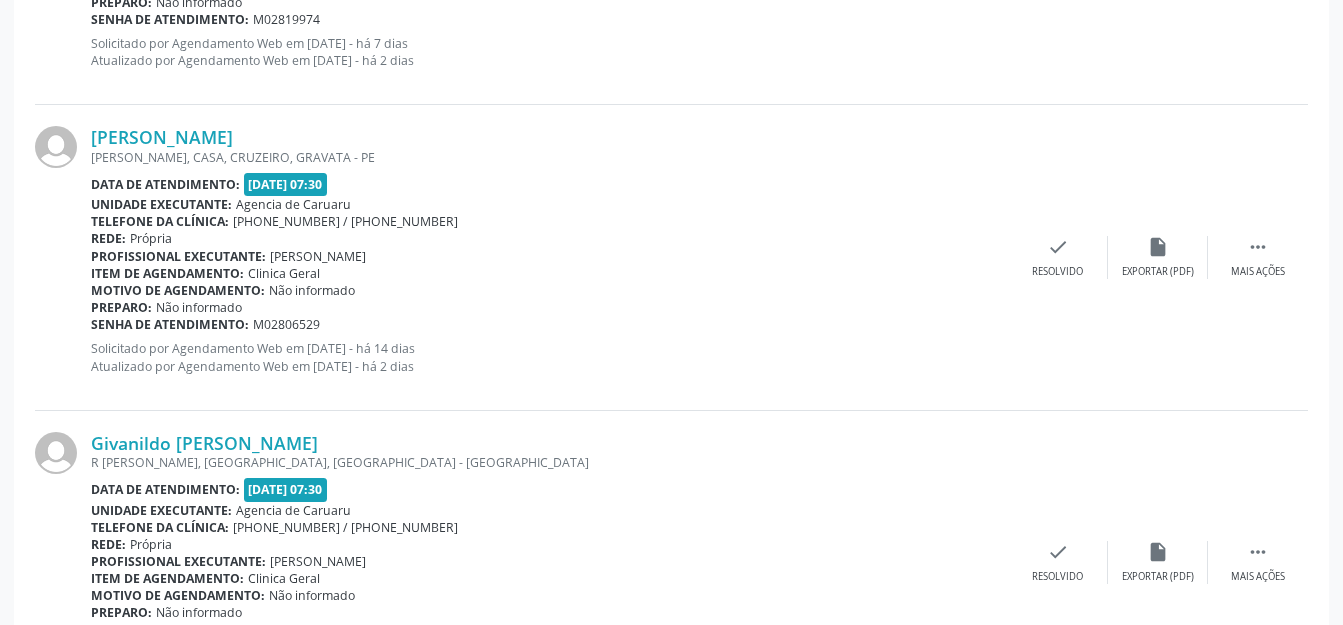 scroll, scrollTop: 2999, scrollLeft: 0, axis: vertical 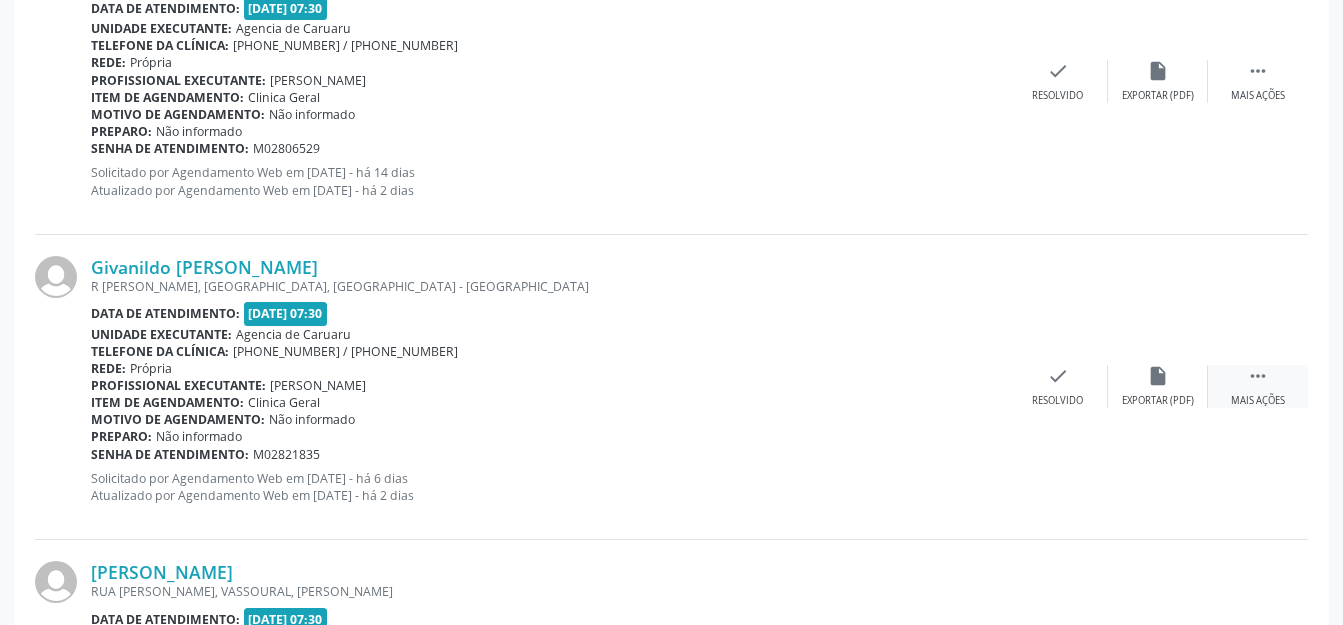click on "
Mais ações" at bounding box center (1258, 386) 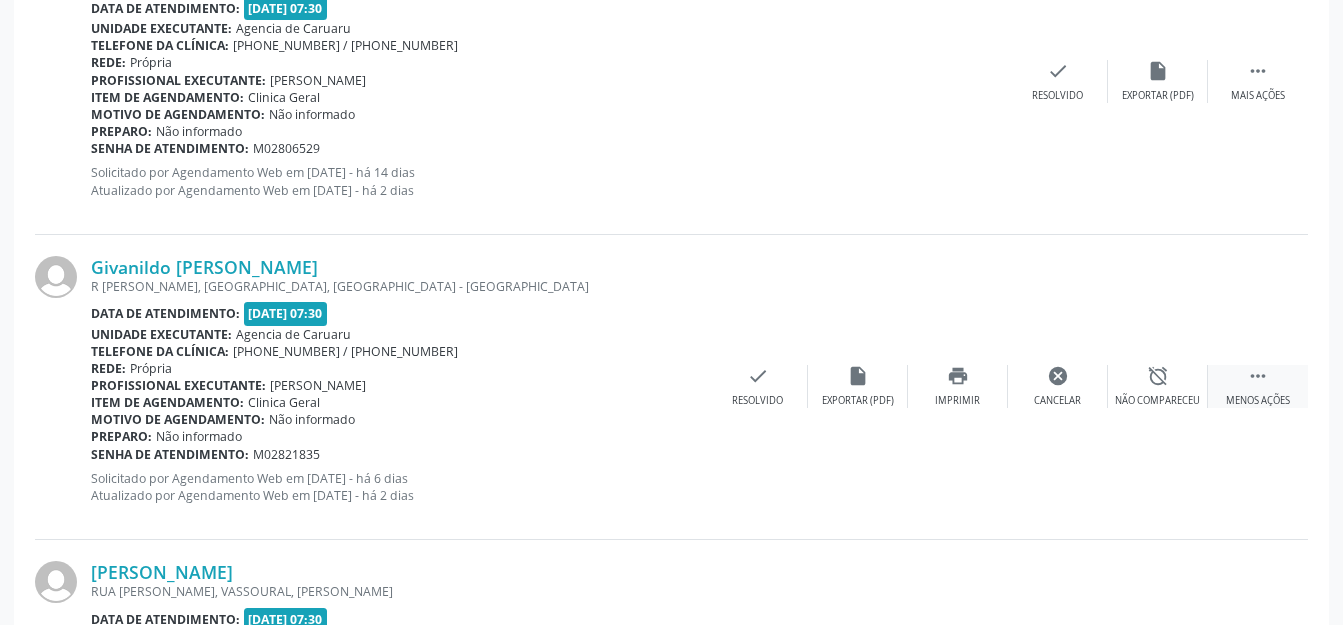click on "Não compareceu" at bounding box center [1157, 401] 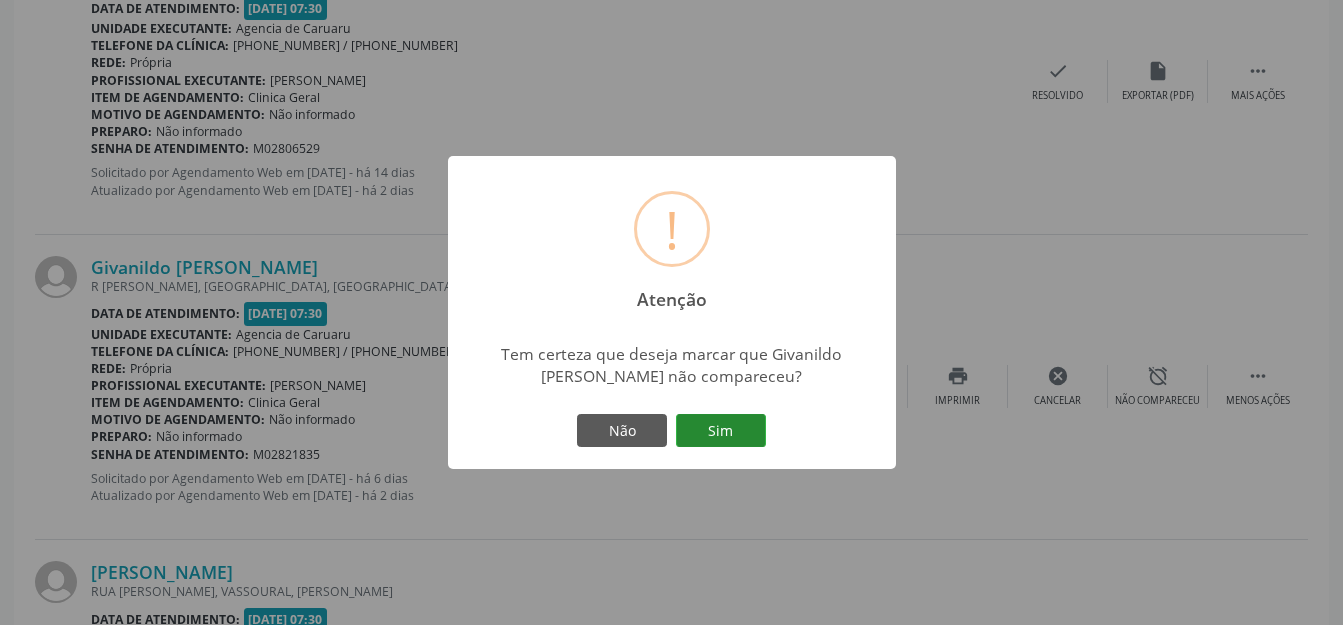 click on "Sim" at bounding box center (721, 431) 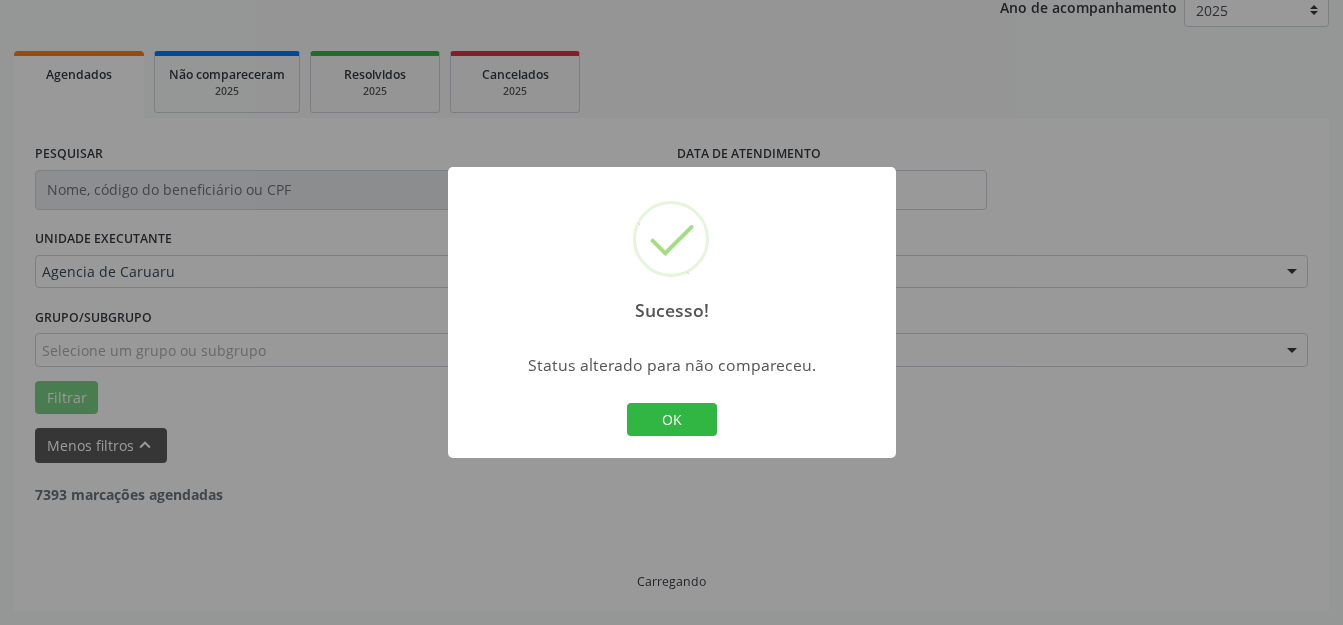 scroll, scrollTop: 248, scrollLeft: 0, axis: vertical 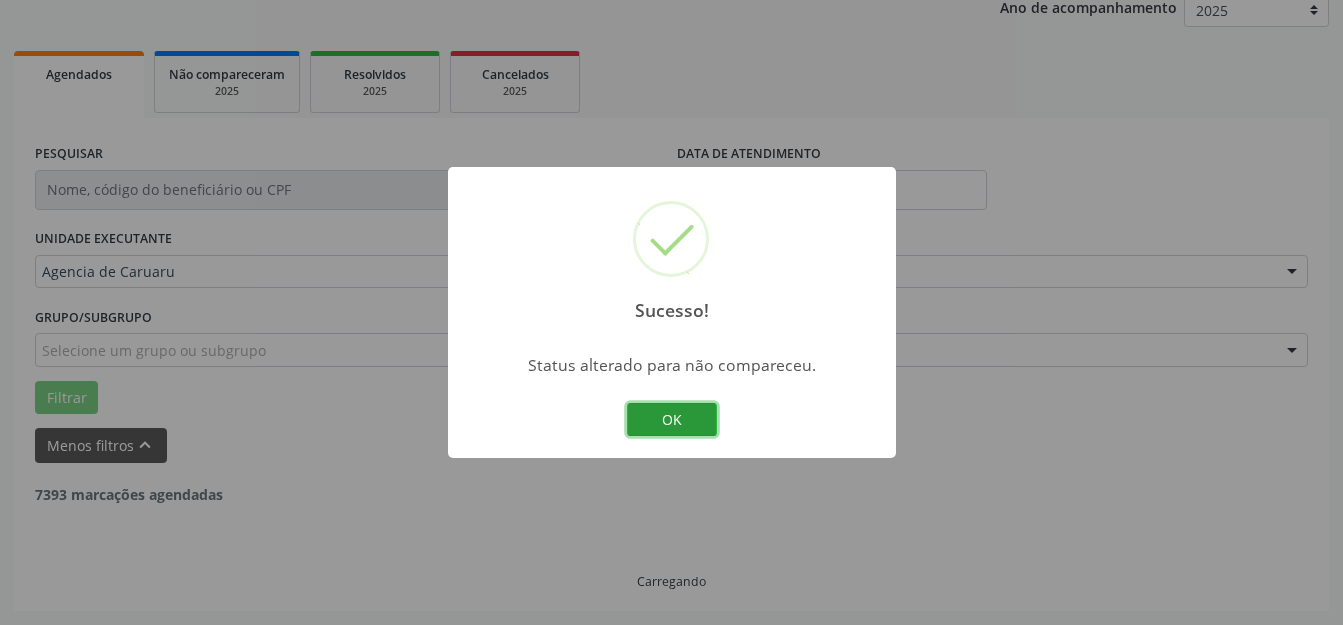 click on "OK" at bounding box center [672, 420] 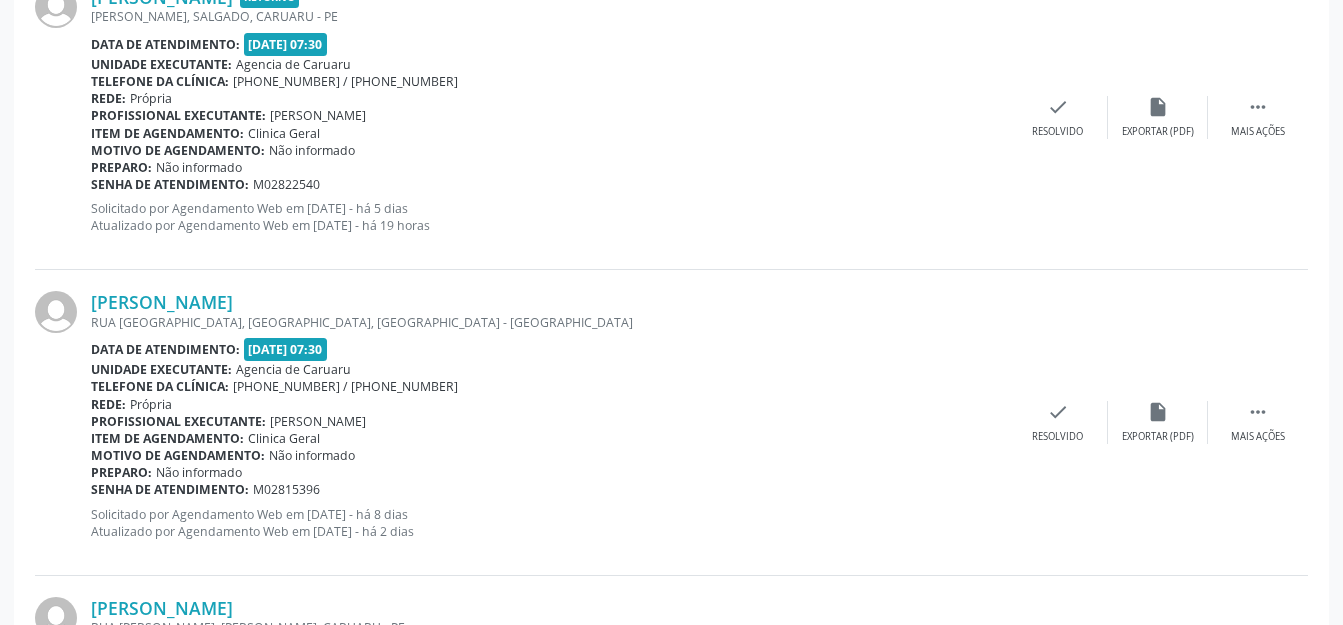 scroll, scrollTop: 2048, scrollLeft: 0, axis: vertical 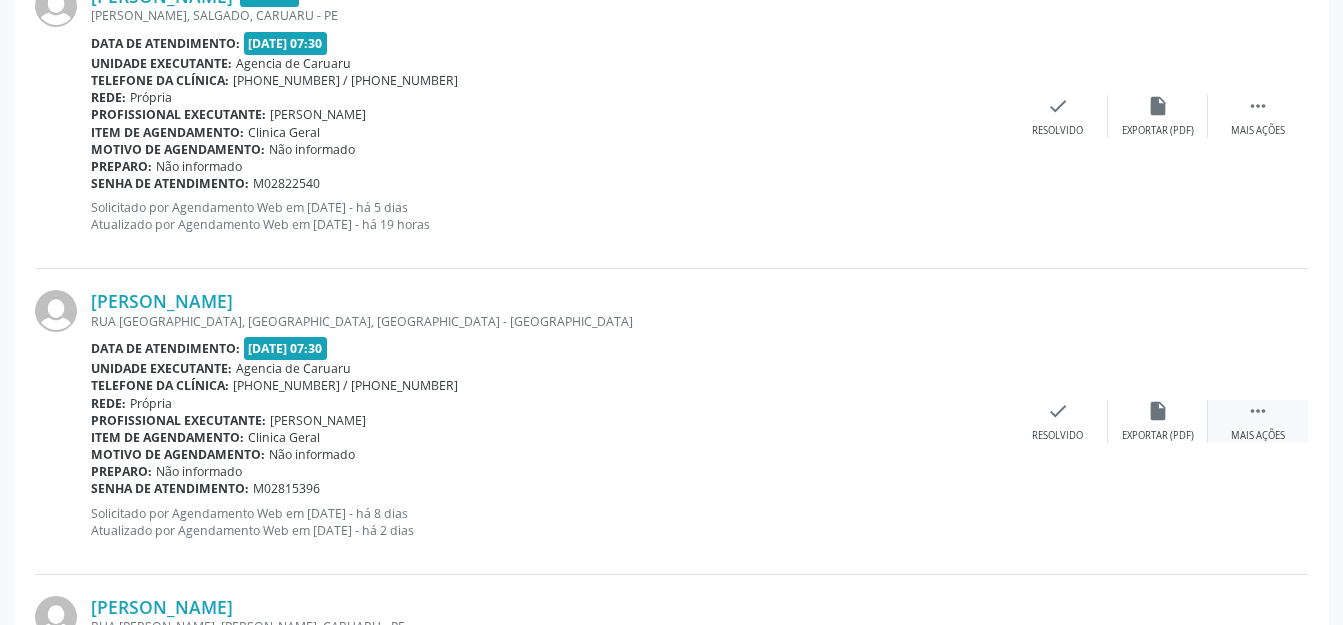 click on "Mais ações" at bounding box center [1258, 436] 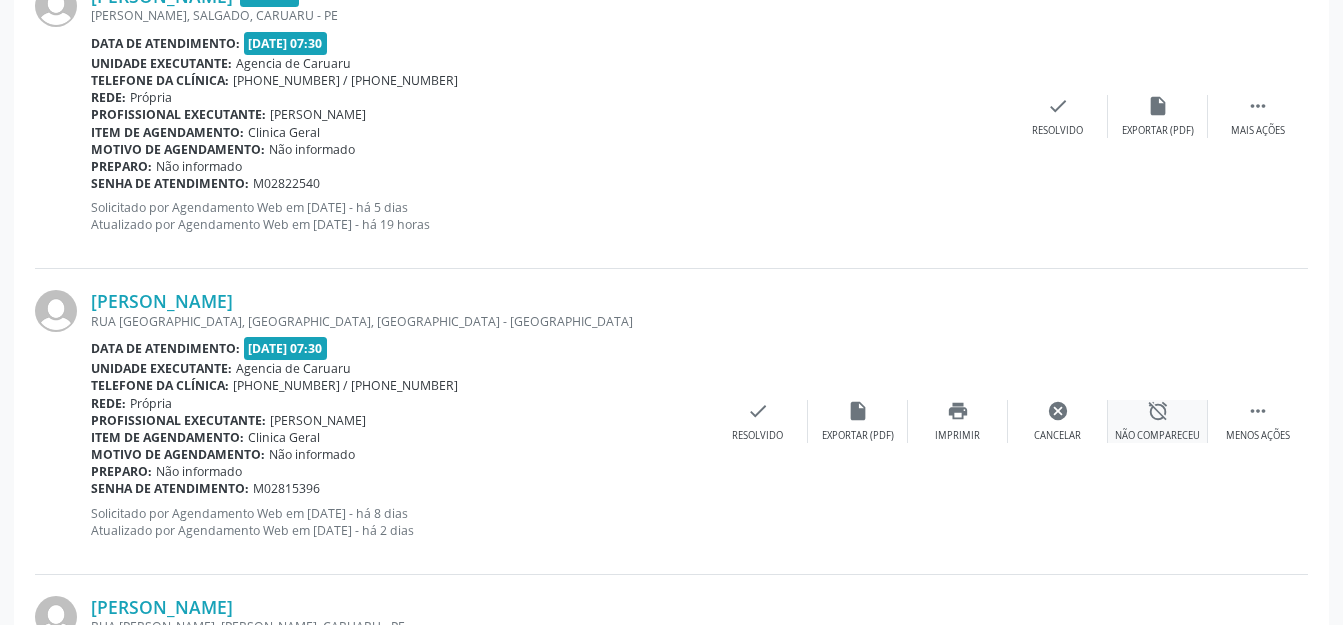 click on "Não compareceu" at bounding box center (1157, 436) 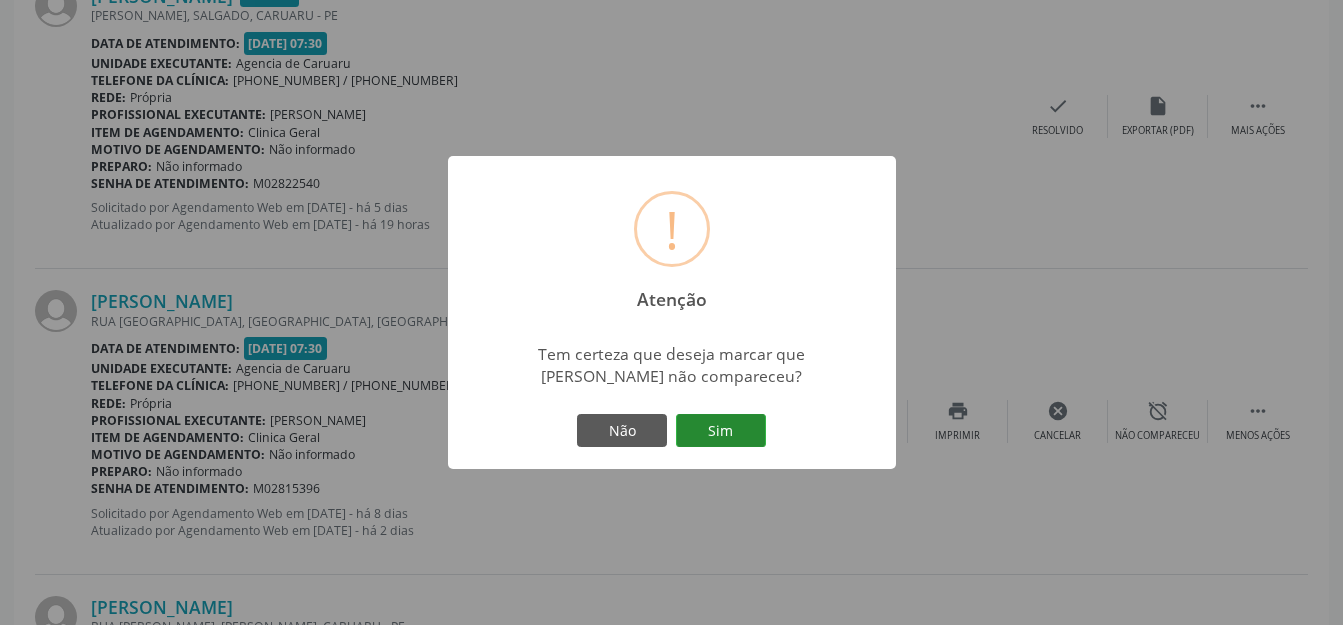 click on "Sim" at bounding box center [721, 431] 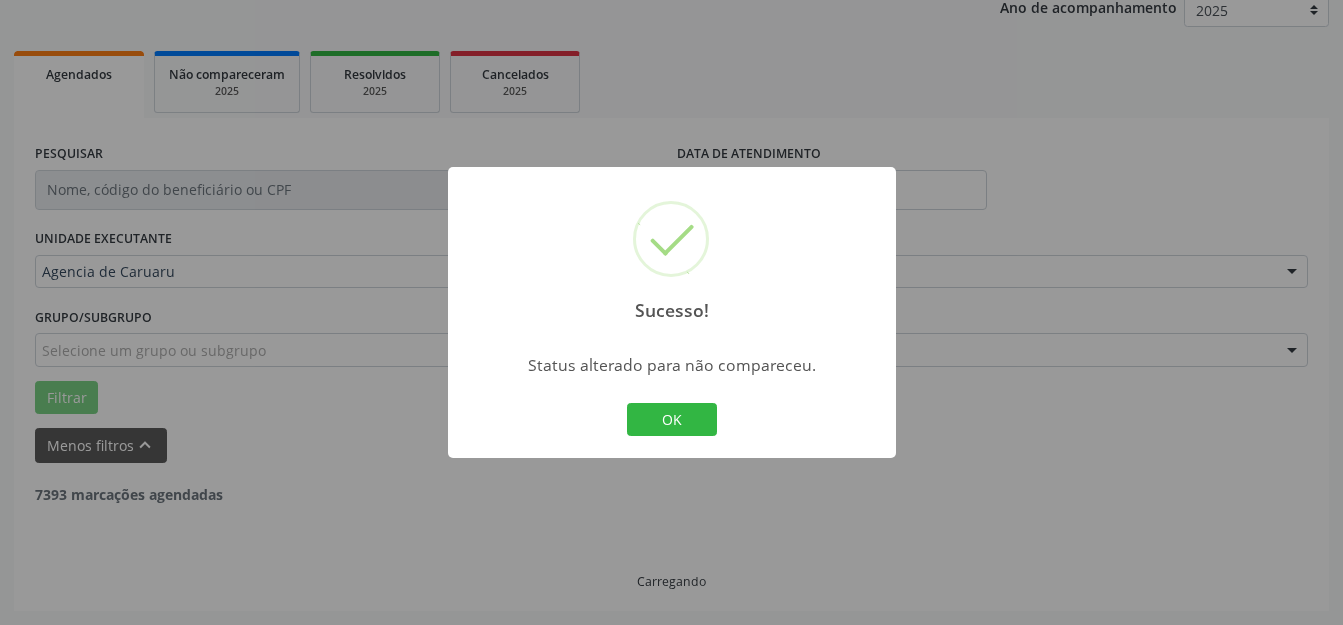 scroll, scrollTop: 248, scrollLeft: 0, axis: vertical 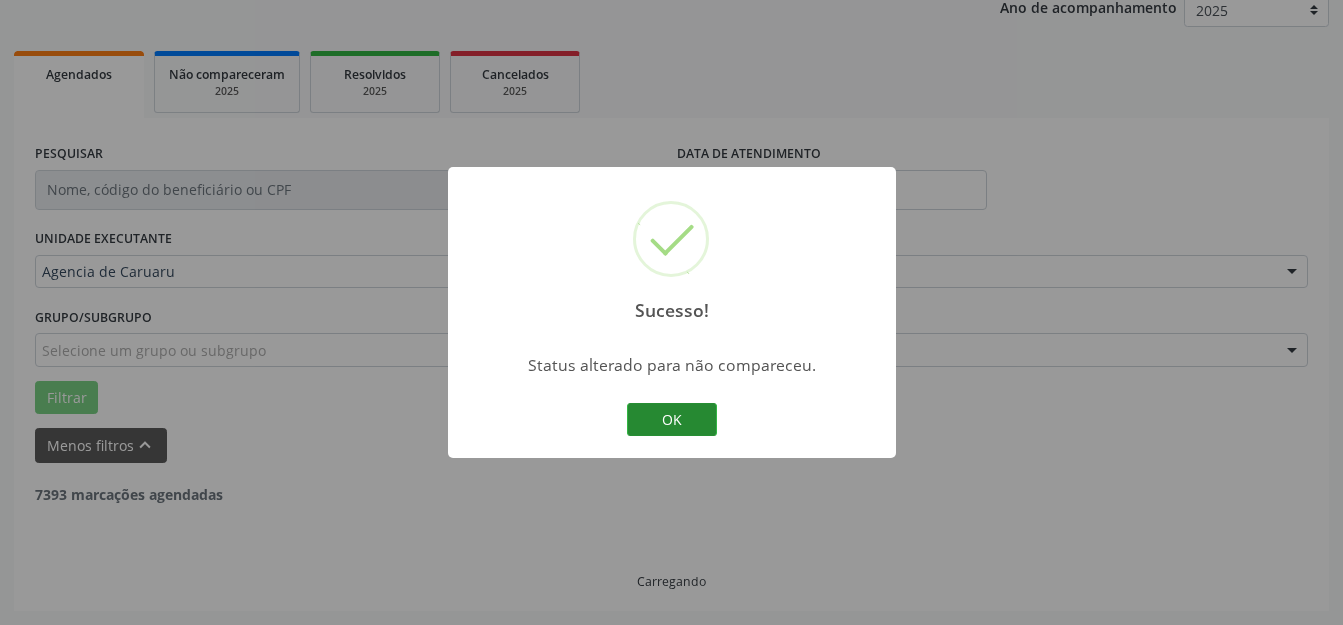 click on "OK" at bounding box center [672, 420] 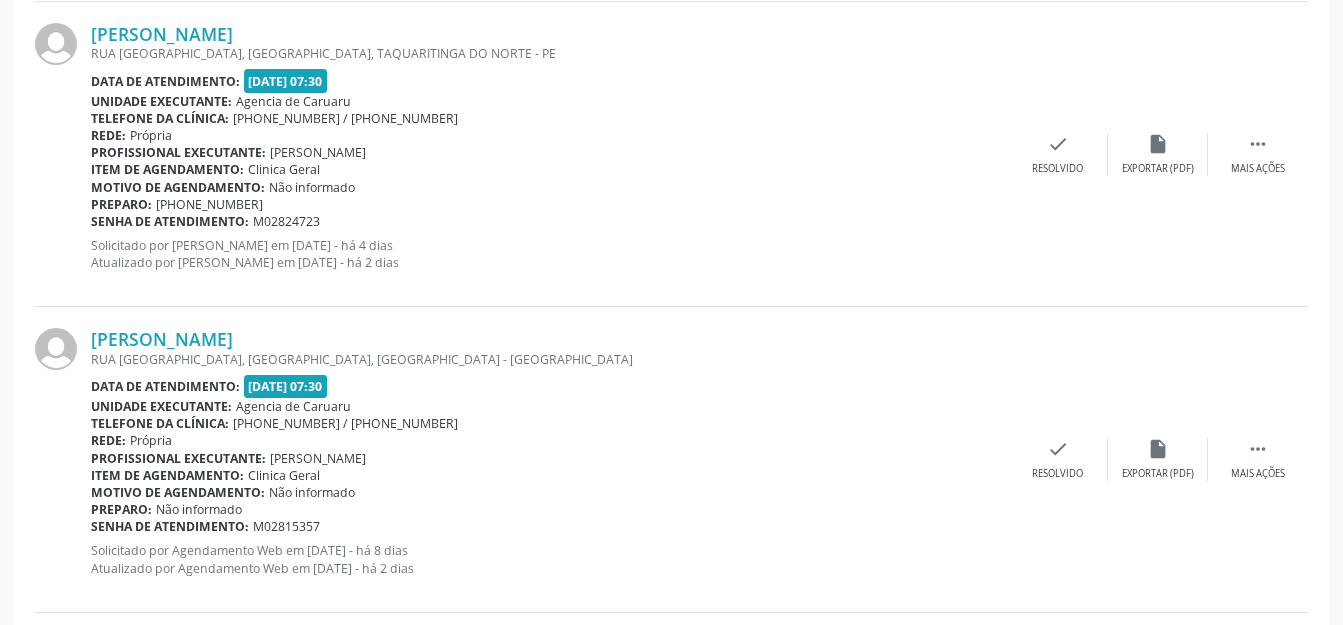 scroll, scrollTop: 4348, scrollLeft: 0, axis: vertical 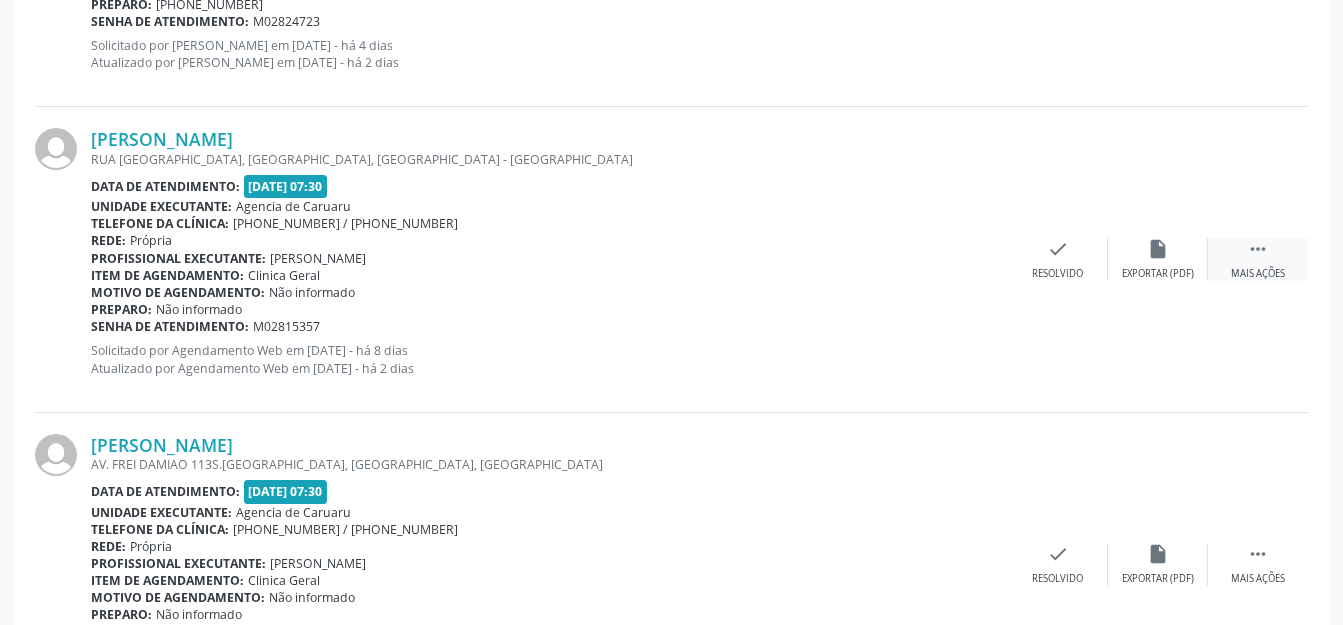 click on "
Mais ações" at bounding box center (1258, 259) 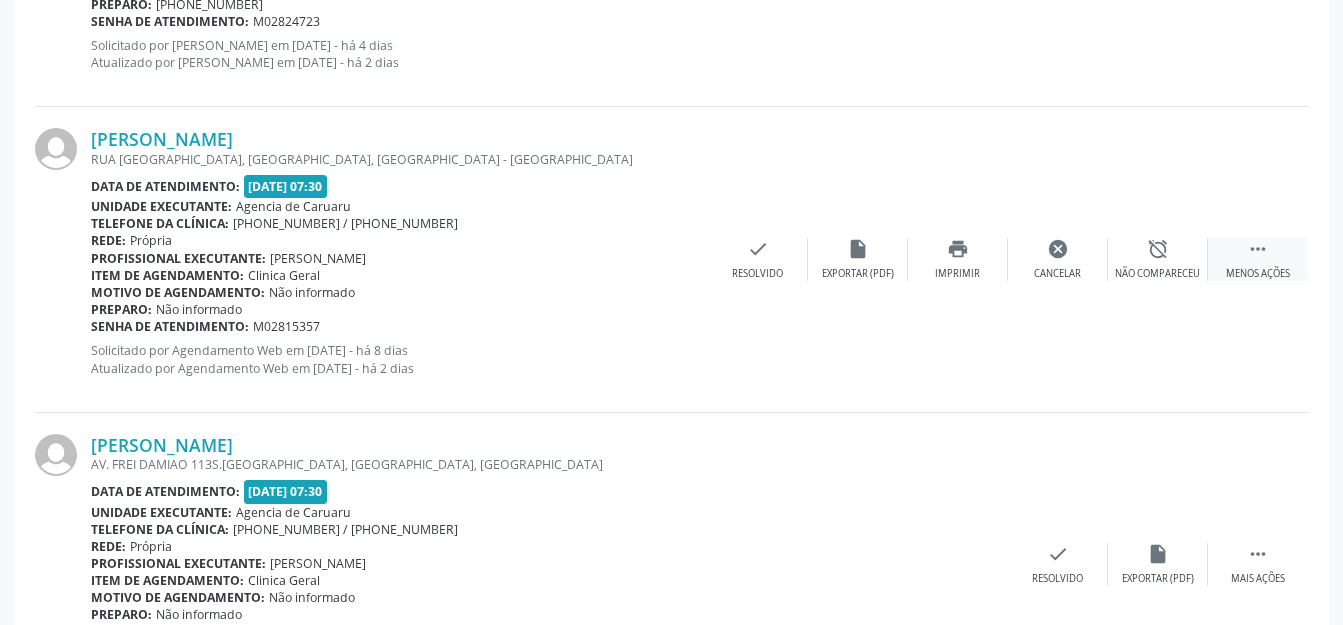 click on "Não compareceu" at bounding box center [1157, 274] 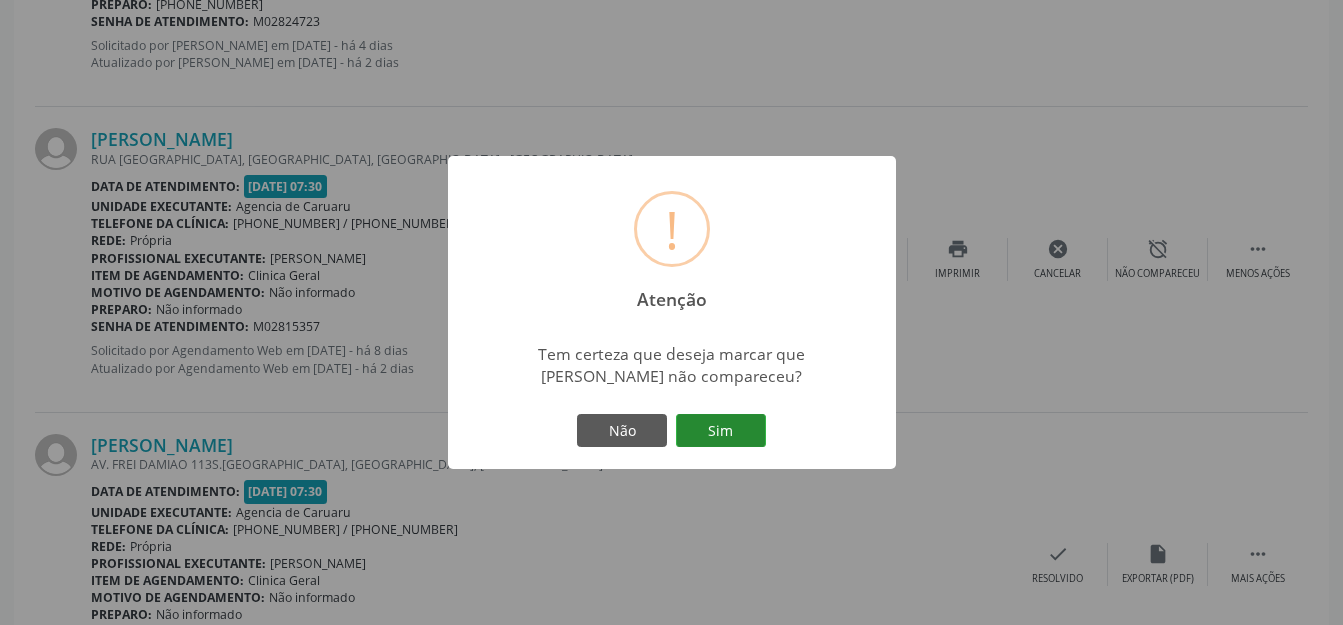 click on "Sim" at bounding box center (721, 431) 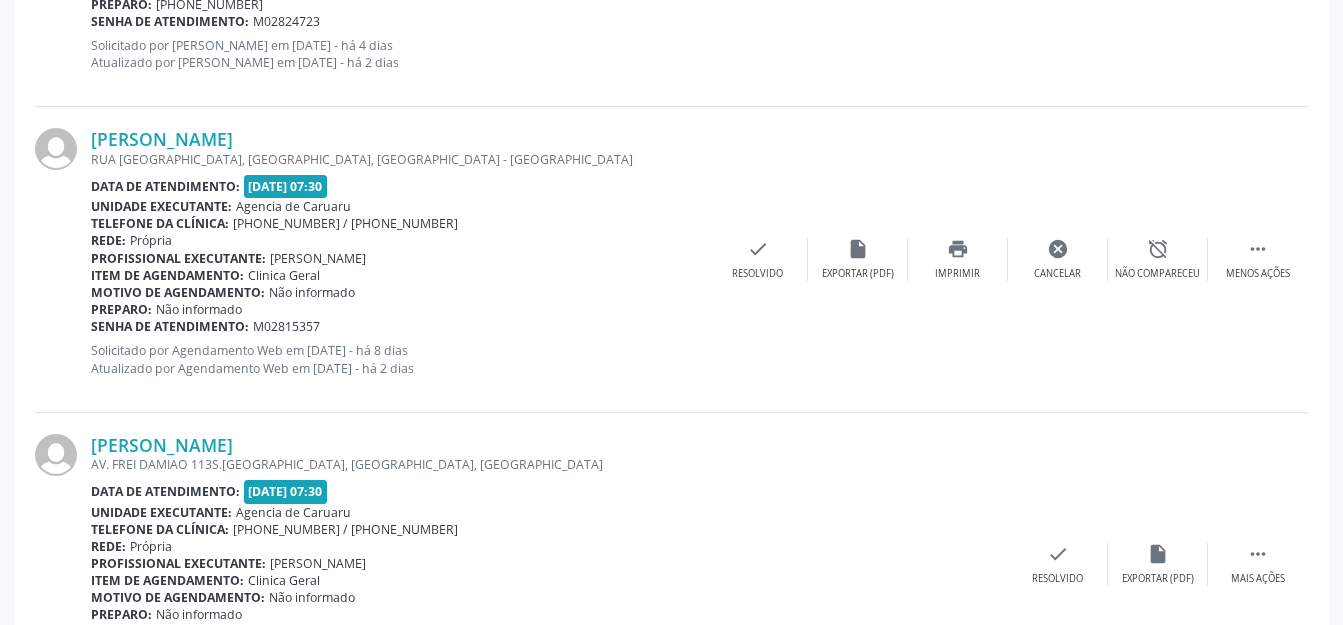 scroll, scrollTop: 248, scrollLeft: 0, axis: vertical 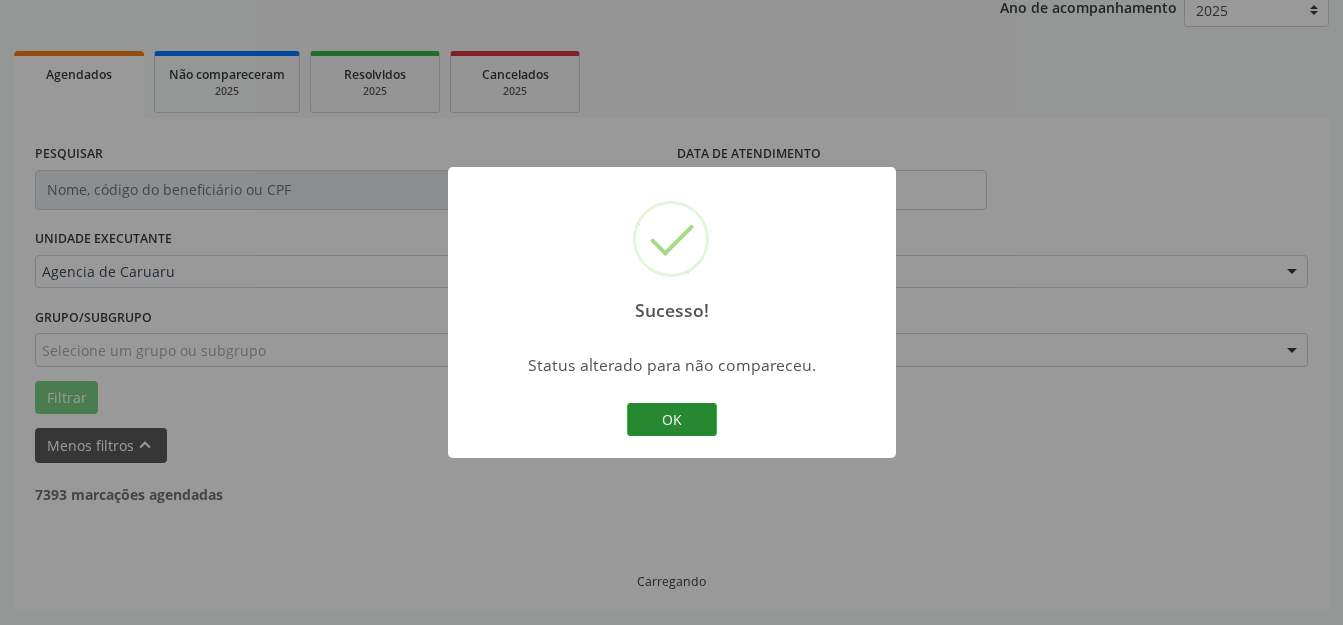 click on "OK Cancel" at bounding box center [671, 420] 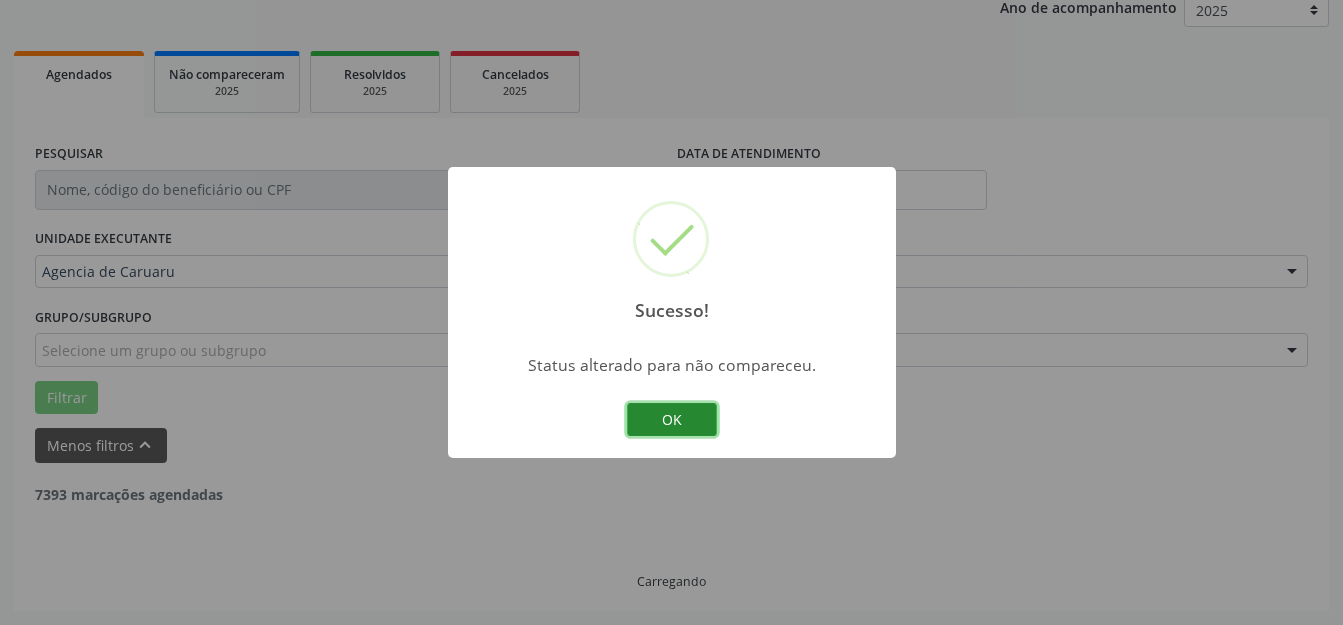 click on "OK" at bounding box center (672, 420) 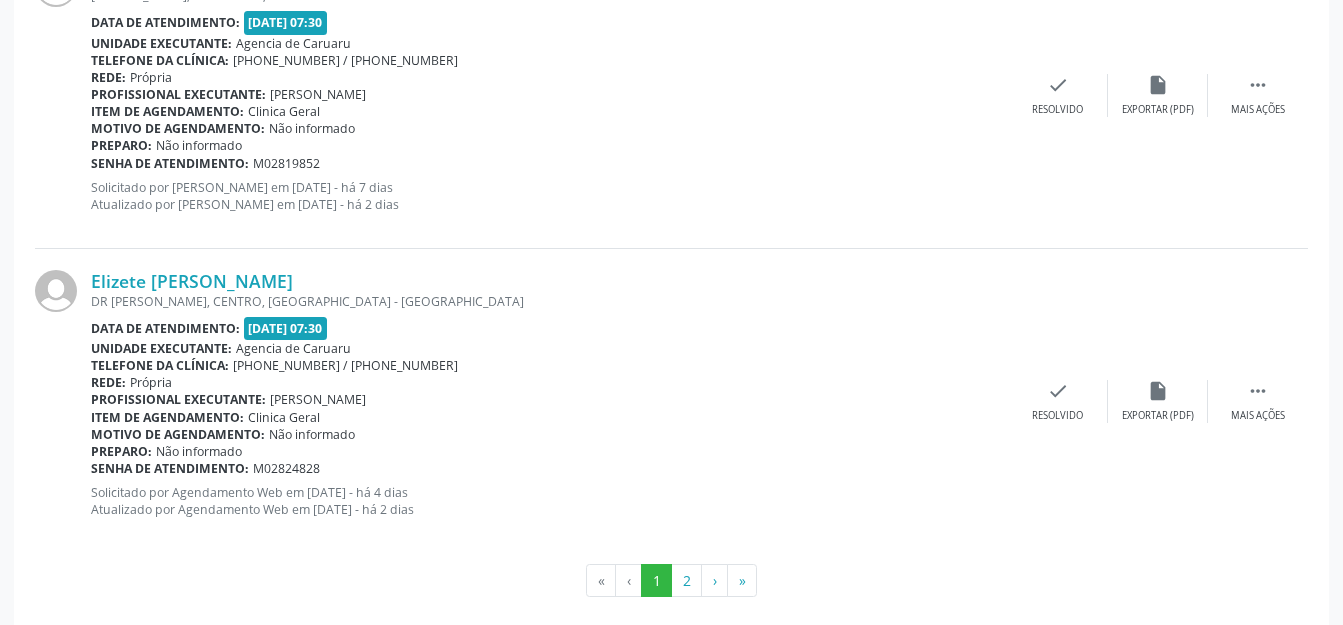 scroll, scrollTop: 4835, scrollLeft: 0, axis: vertical 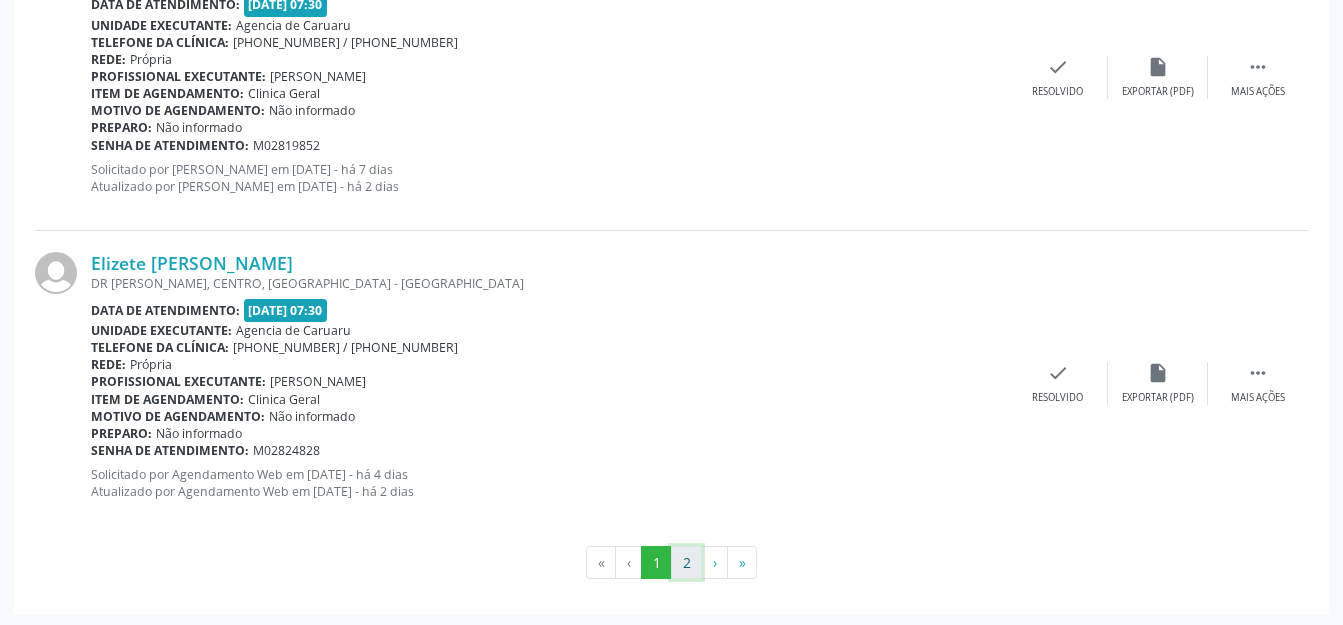 click on "2" at bounding box center [686, 563] 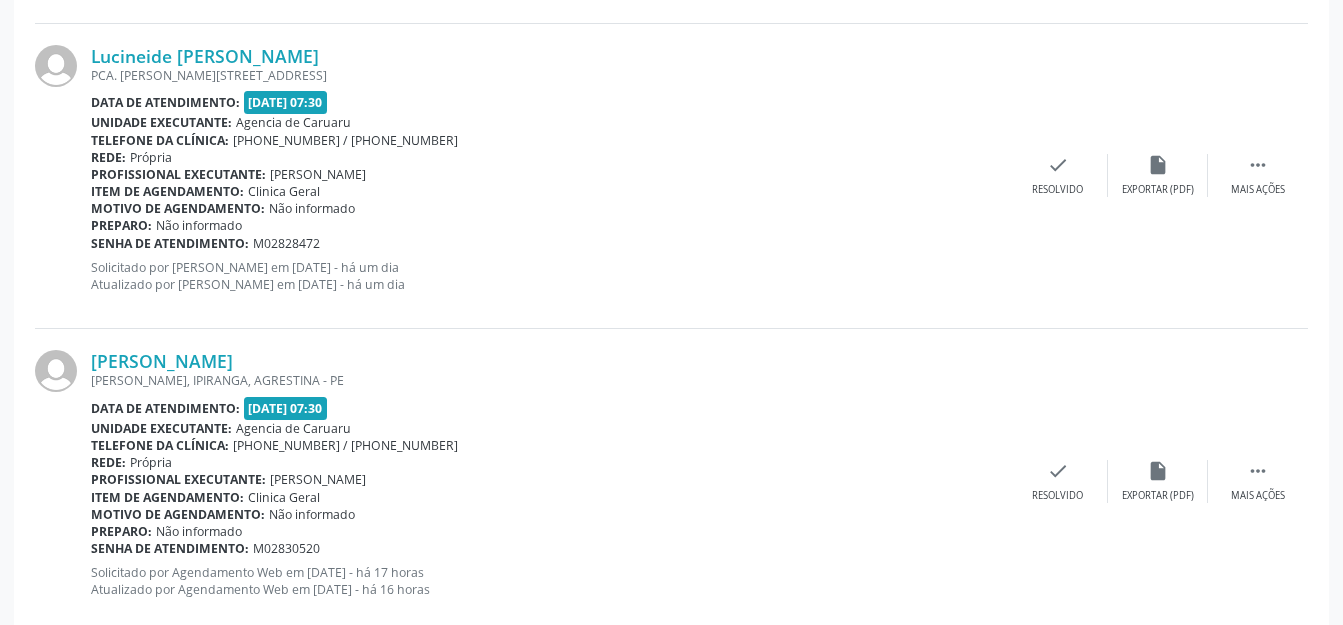 scroll, scrollTop: 1783, scrollLeft: 0, axis: vertical 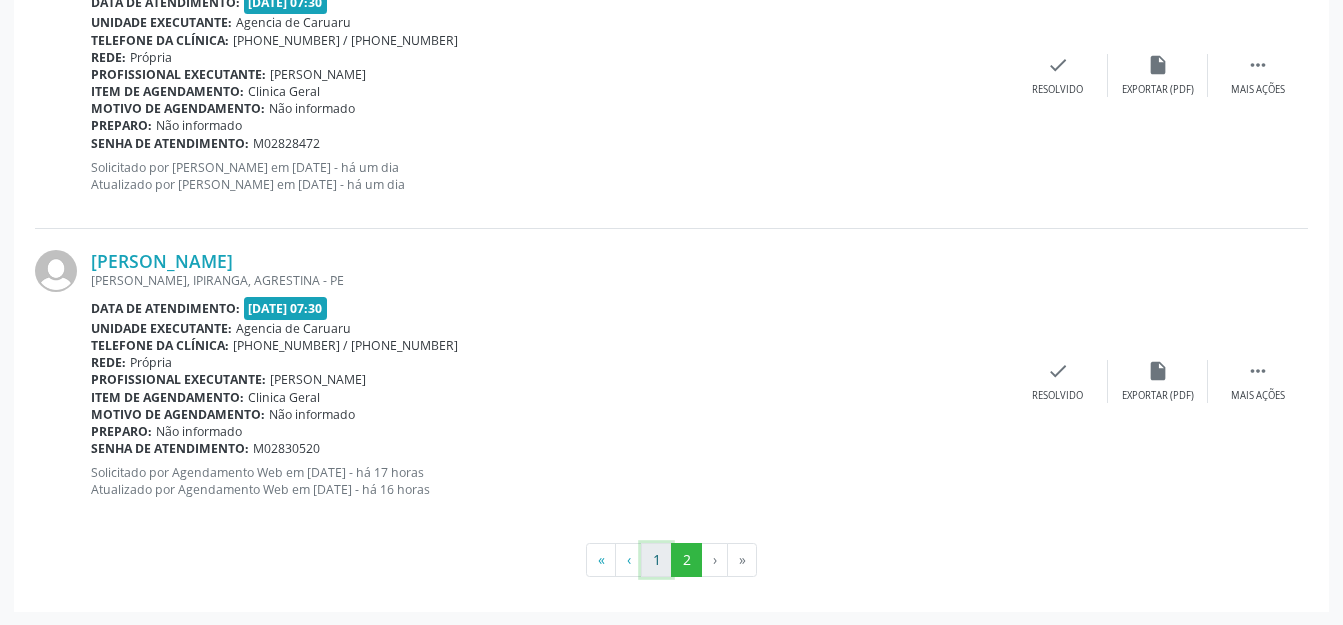 click on "1" at bounding box center [656, 560] 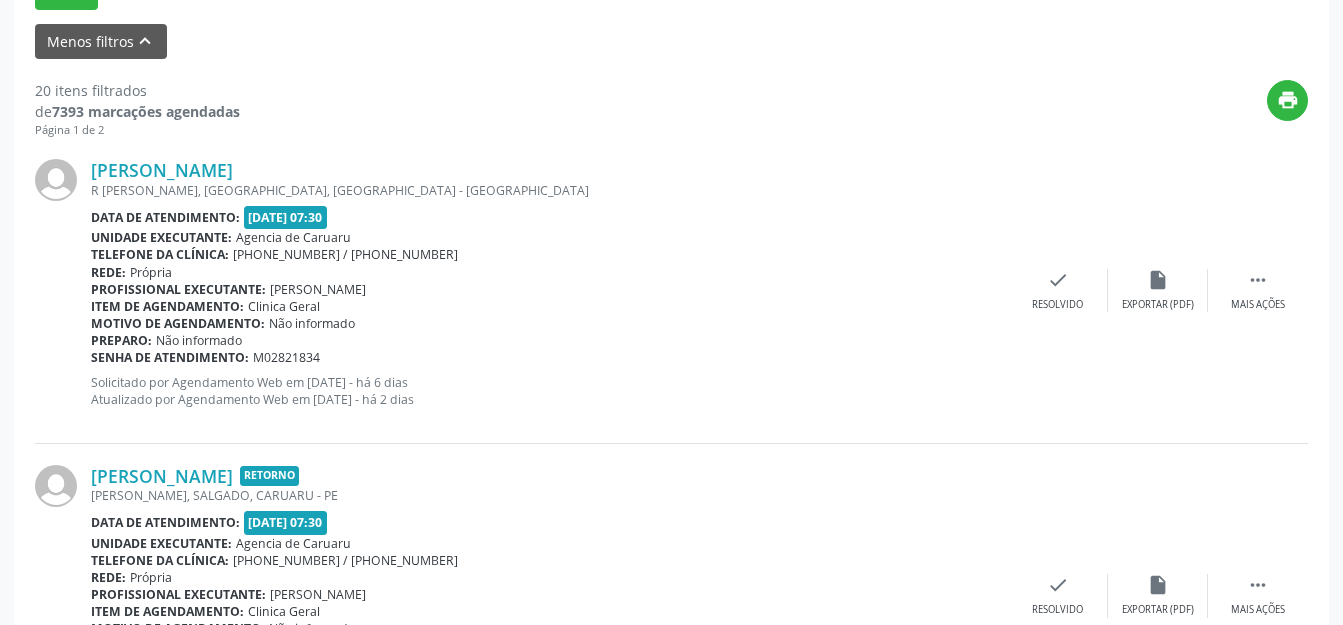 scroll, scrollTop: 635, scrollLeft: 0, axis: vertical 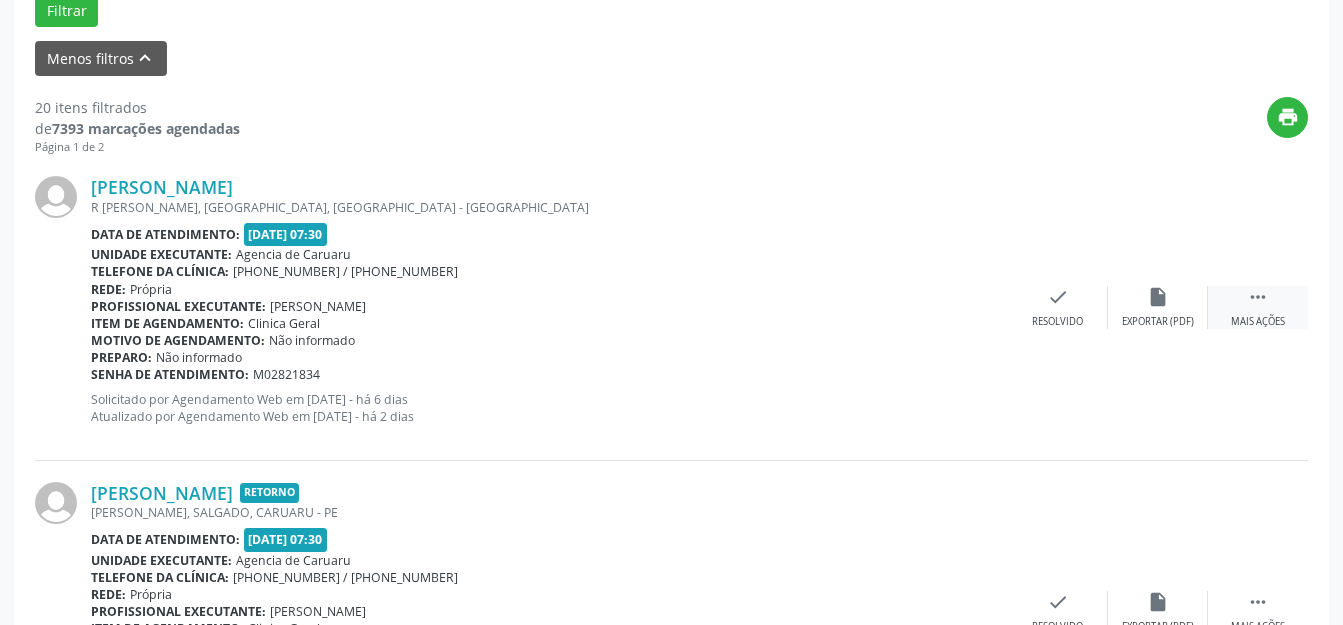 click on "" at bounding box center (1258, 297) 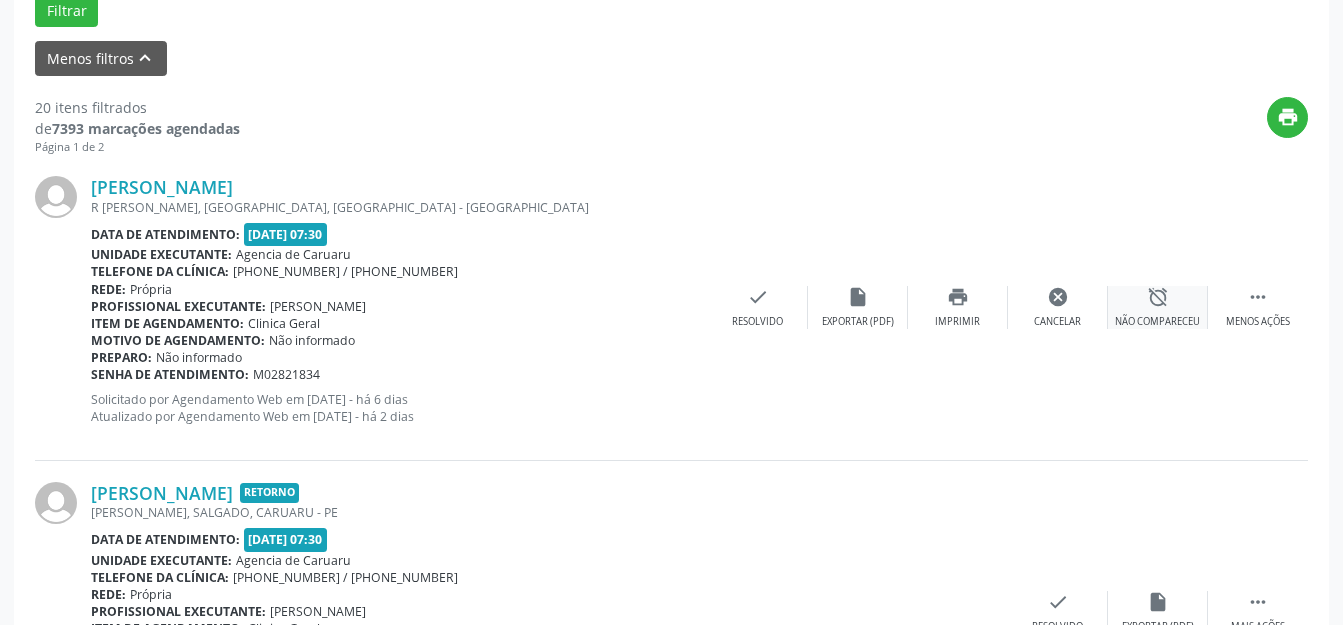 click on "Não compareceu" at bounding box center (1157, 322) 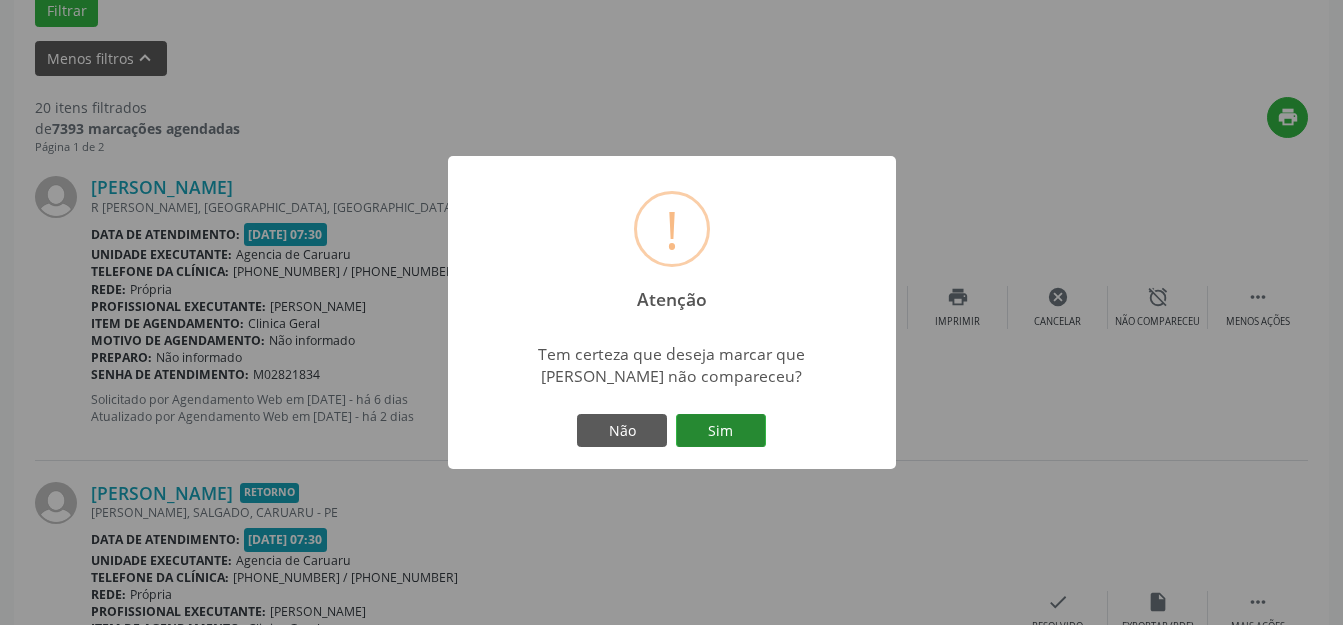 click on "Sim" at bounding box center (721, 431) 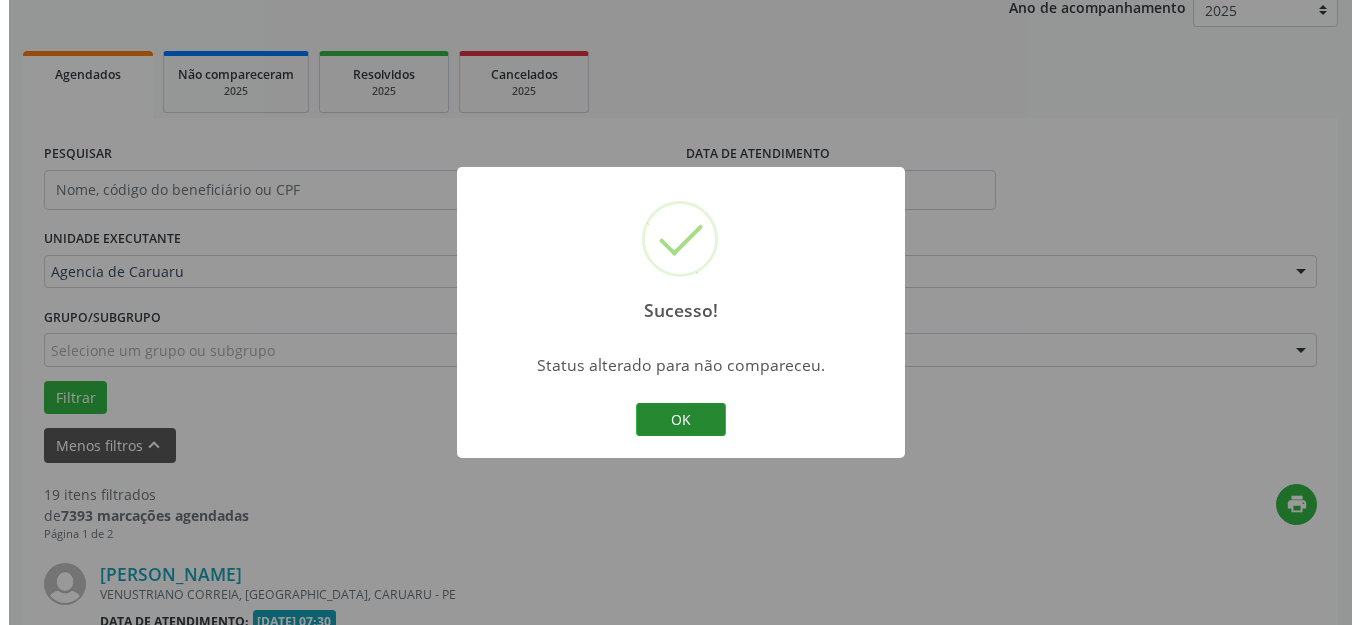 scroll, scrollTop: 635, scrollLeft: 0, axis: vertical 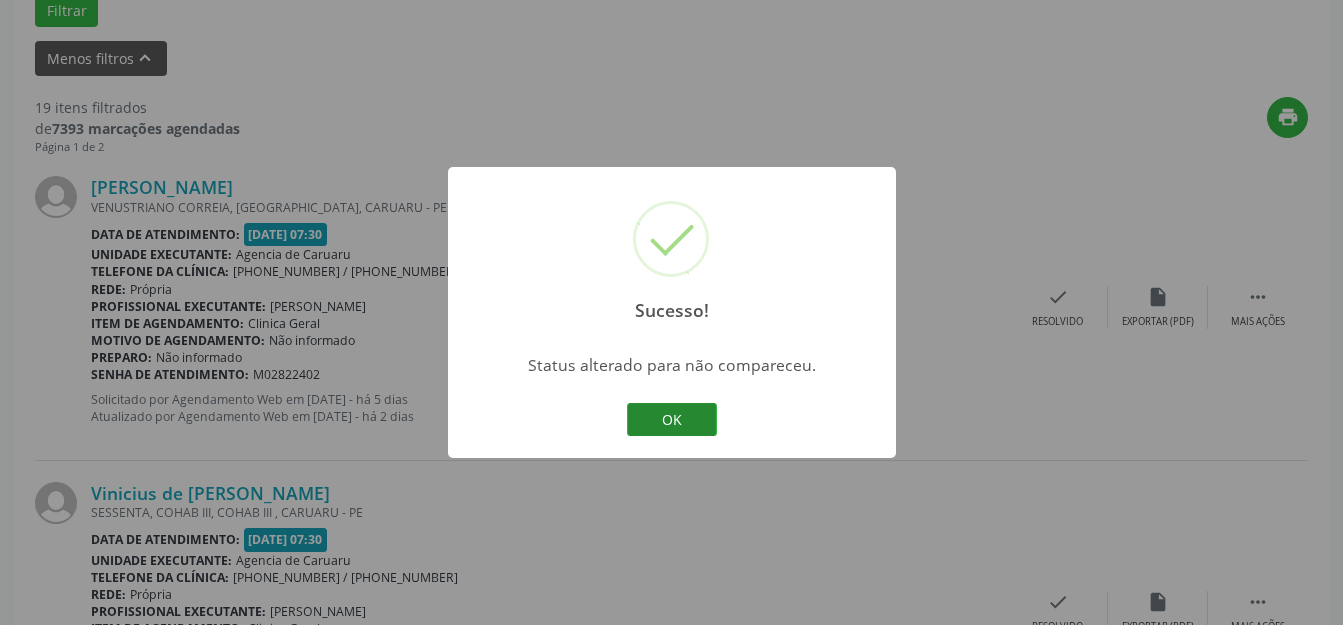 click on "OK" at bounding box center (672, 420) 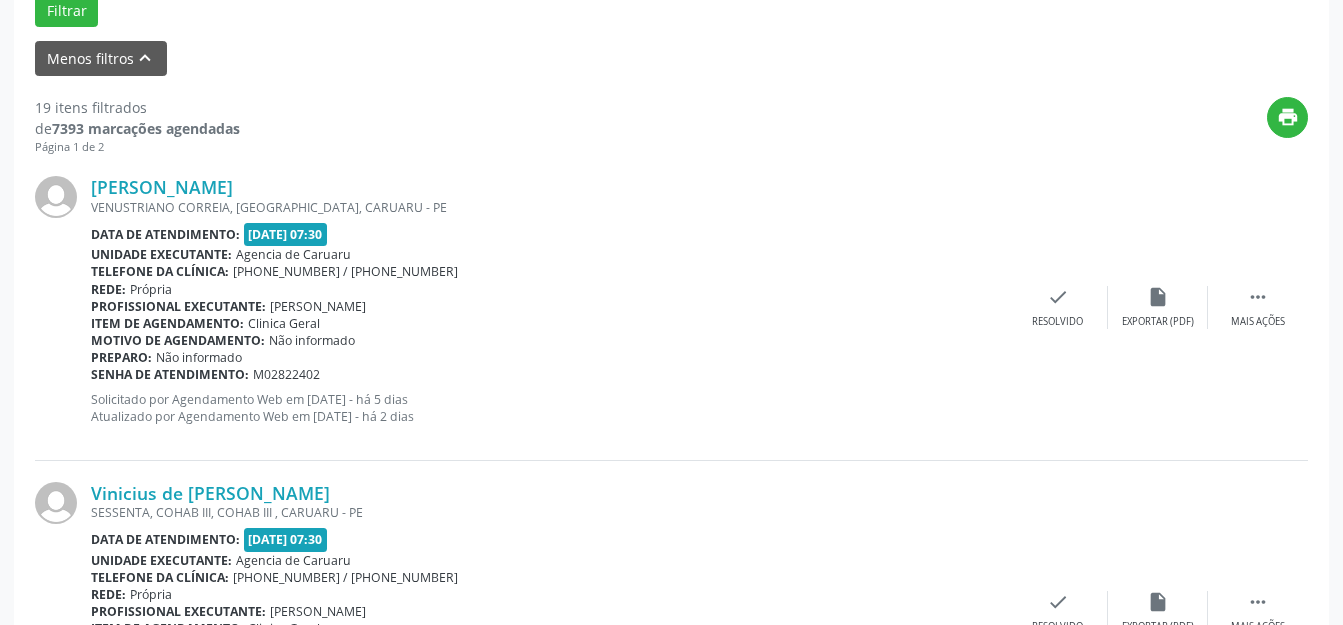 click on "Item de agendamento:
Clinica Geral" at bounding box center [549, 323] 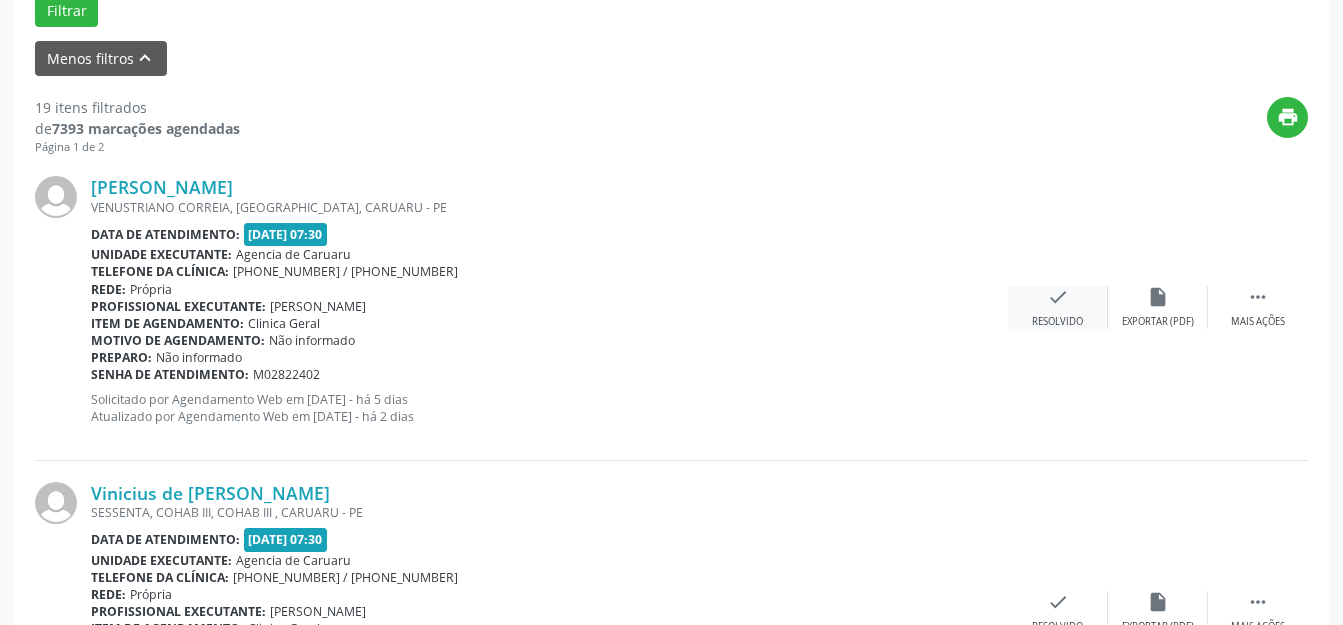click on "check
Resolvido" at bounding box center (1058, 307) 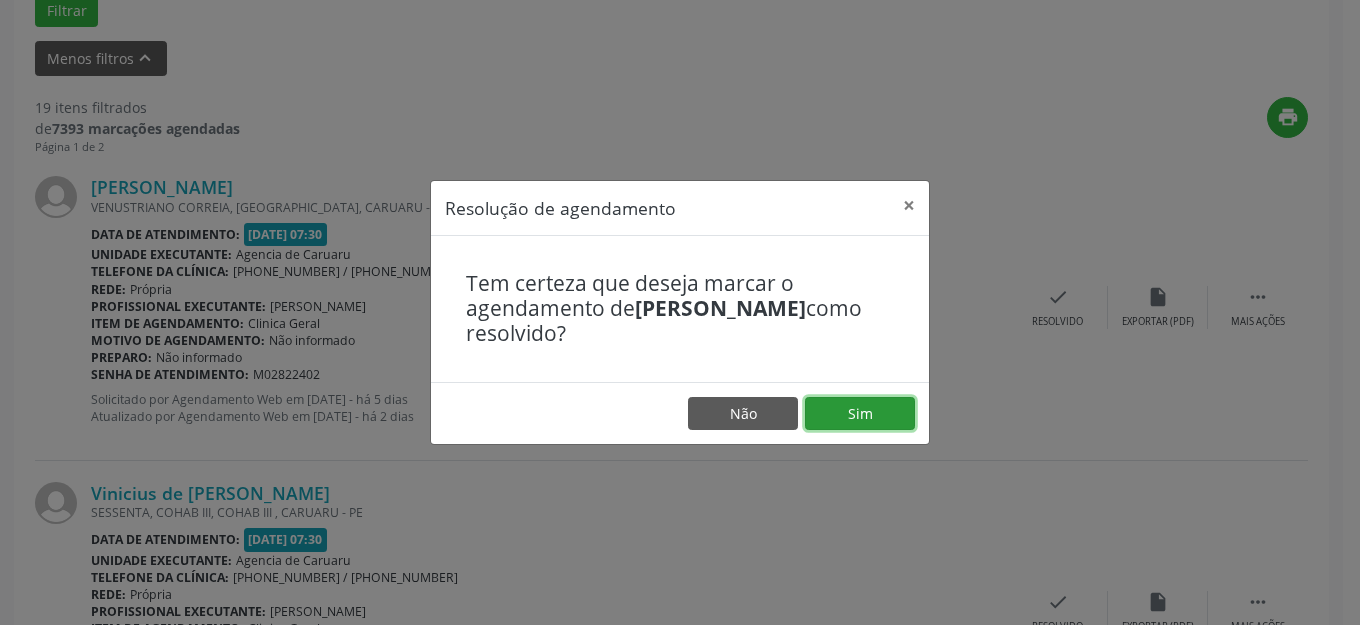 click on "Sim" at bounding box center (860, 414) 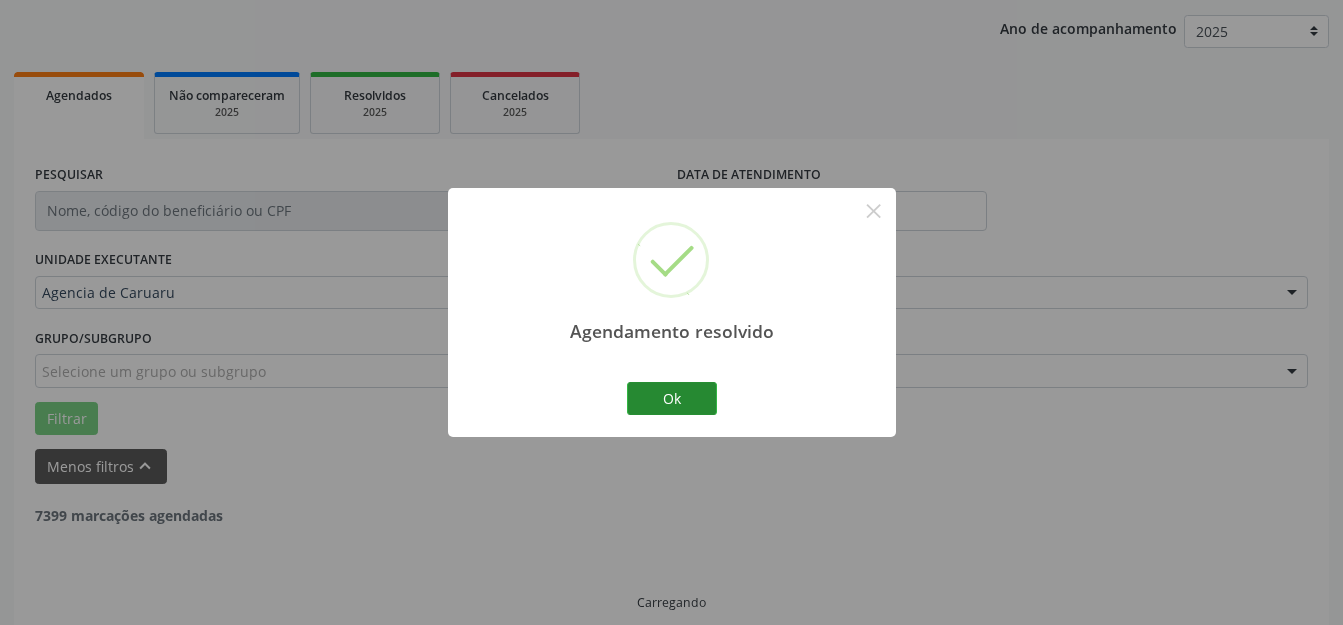 scroll, scrollTop: 248, scrollLeft: 0, axis: vertical 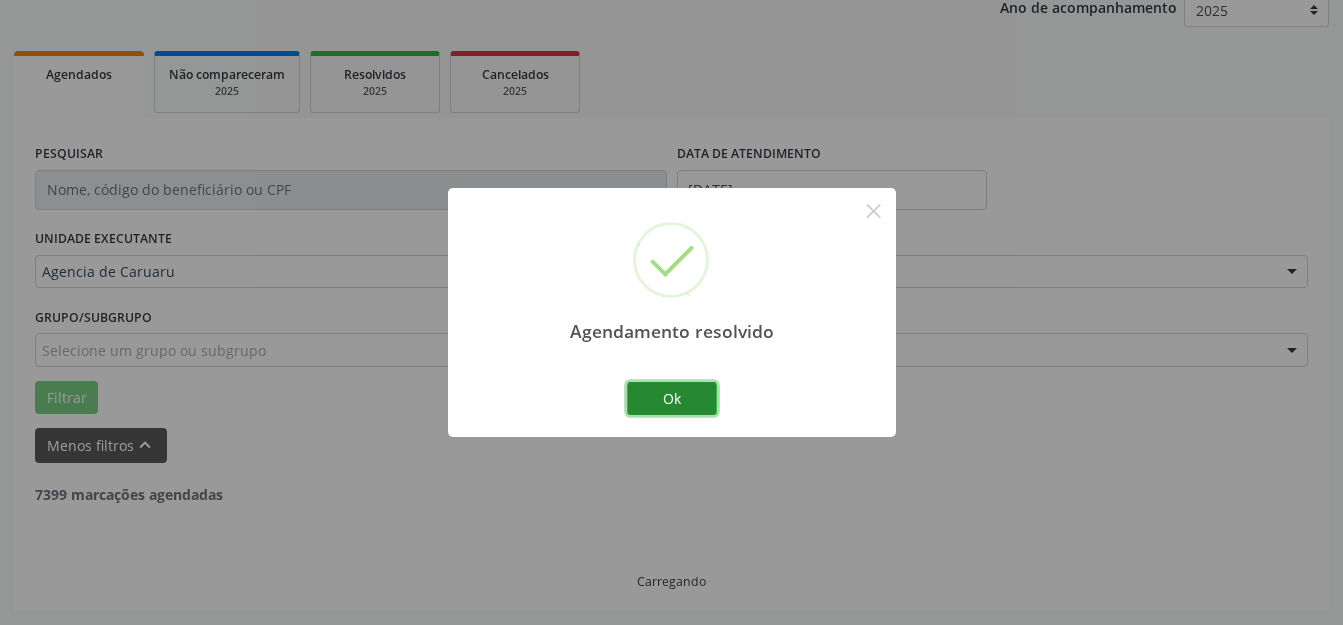 click on "Ok" at bounding box center (672, 399) 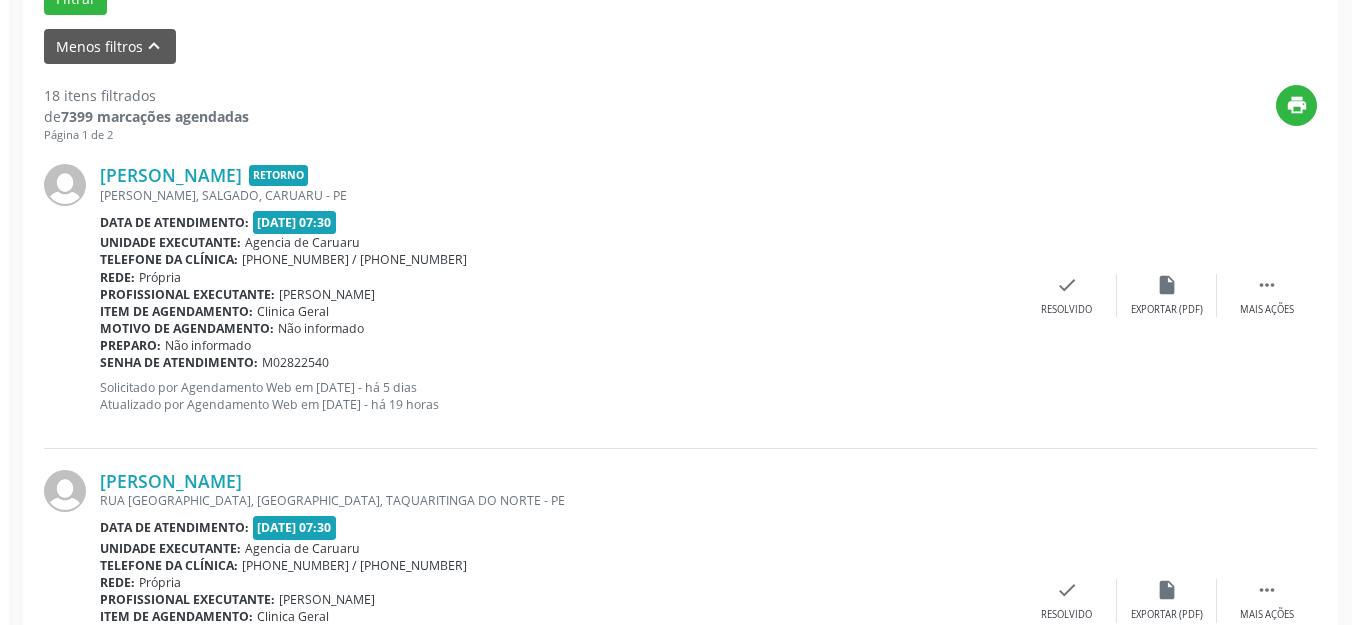 scroll, scrollTop: 648, scrollLeft: 0, axis: vertical 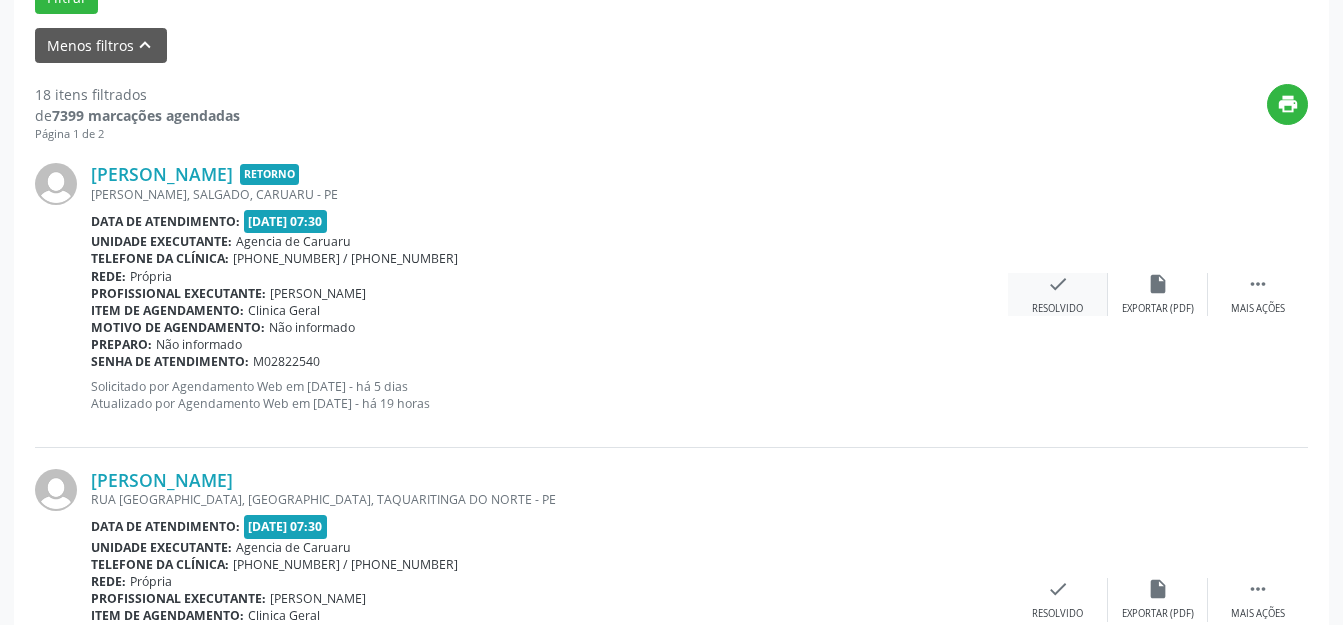 click on "check
Resolvido" at bounding box center [1058, 294] 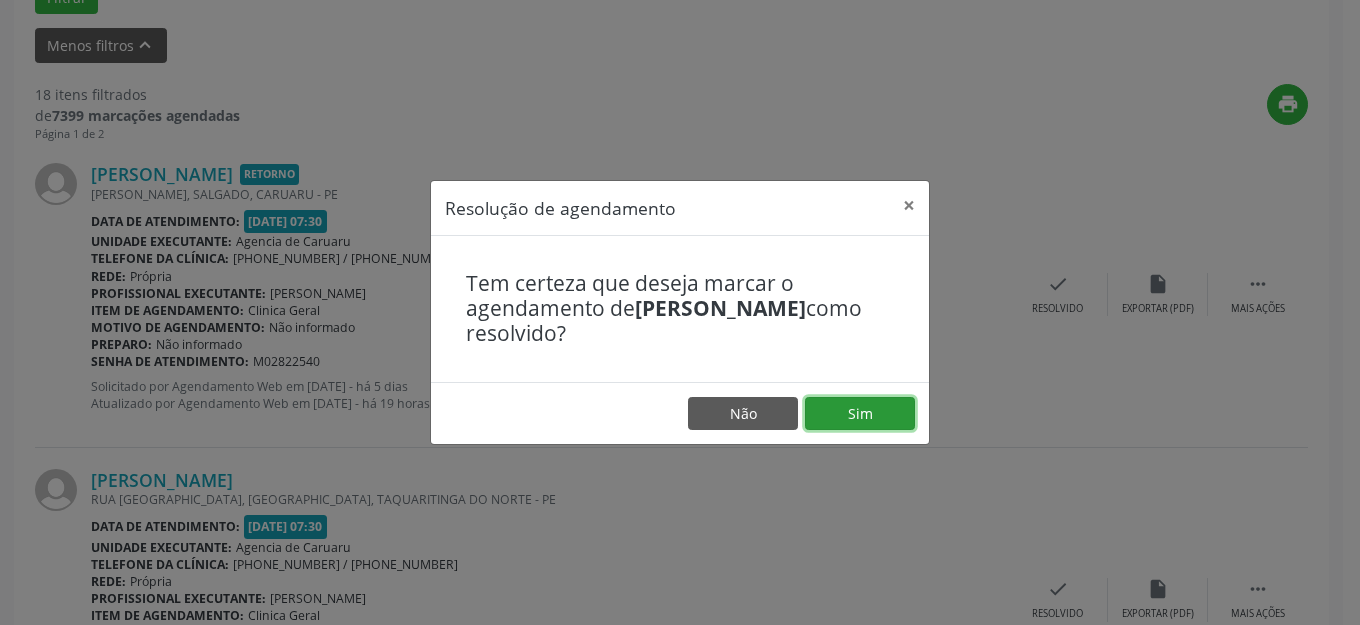 click on "Sim" at bounding box center [860, 414] 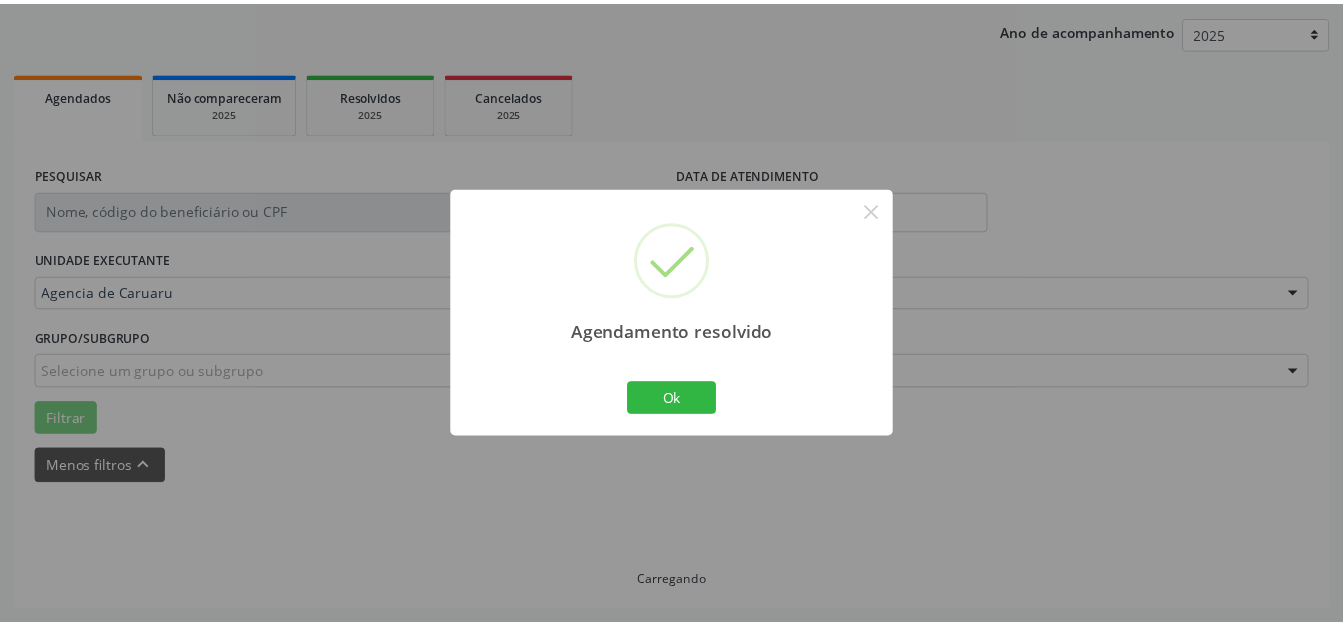 scroll, scrollTop: 227, scrollLeft: 0, axis: vertical 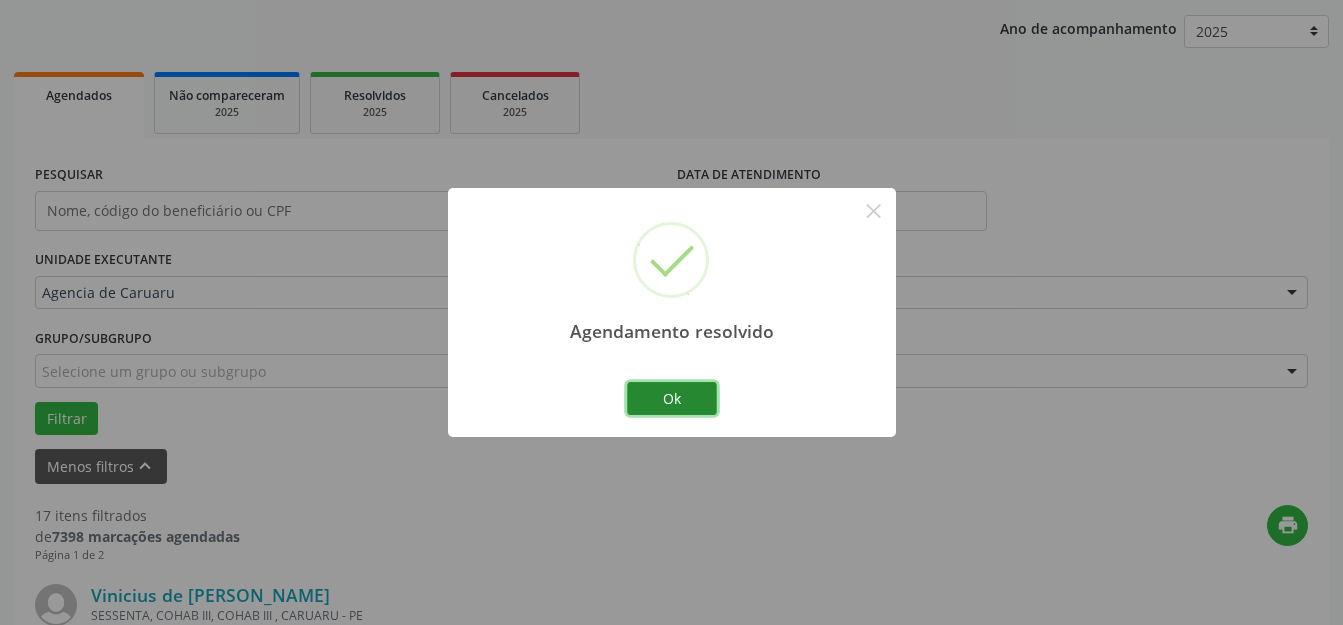 click on "Ok" at bounding box center (672, 399) 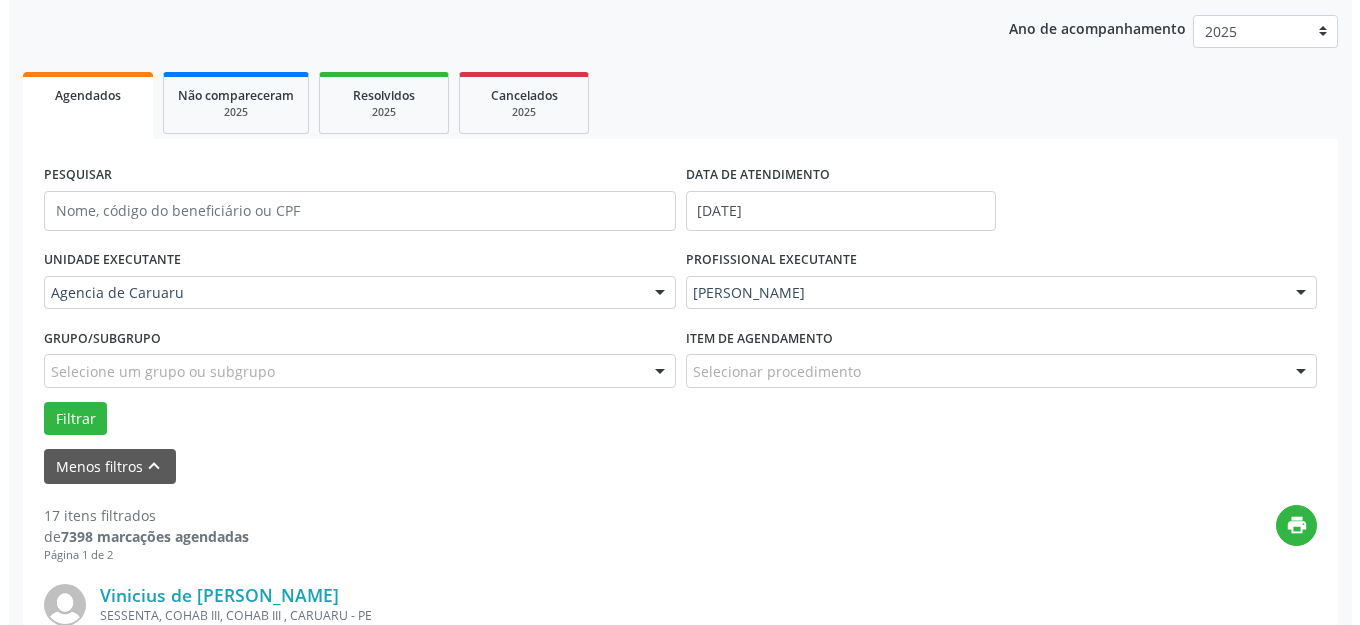 scroll, scrollTop: 648, scrollLeft: 0, axis: vertical 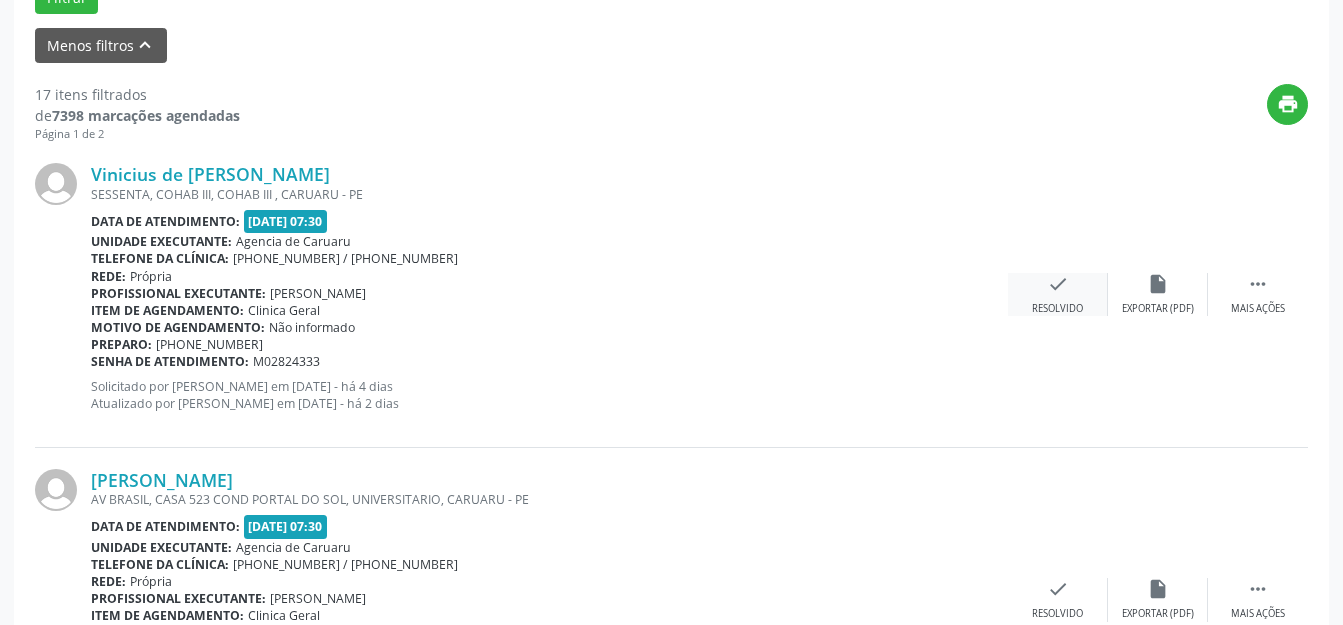 click on "check
Resolvido" at bounding box center (1058, 294) 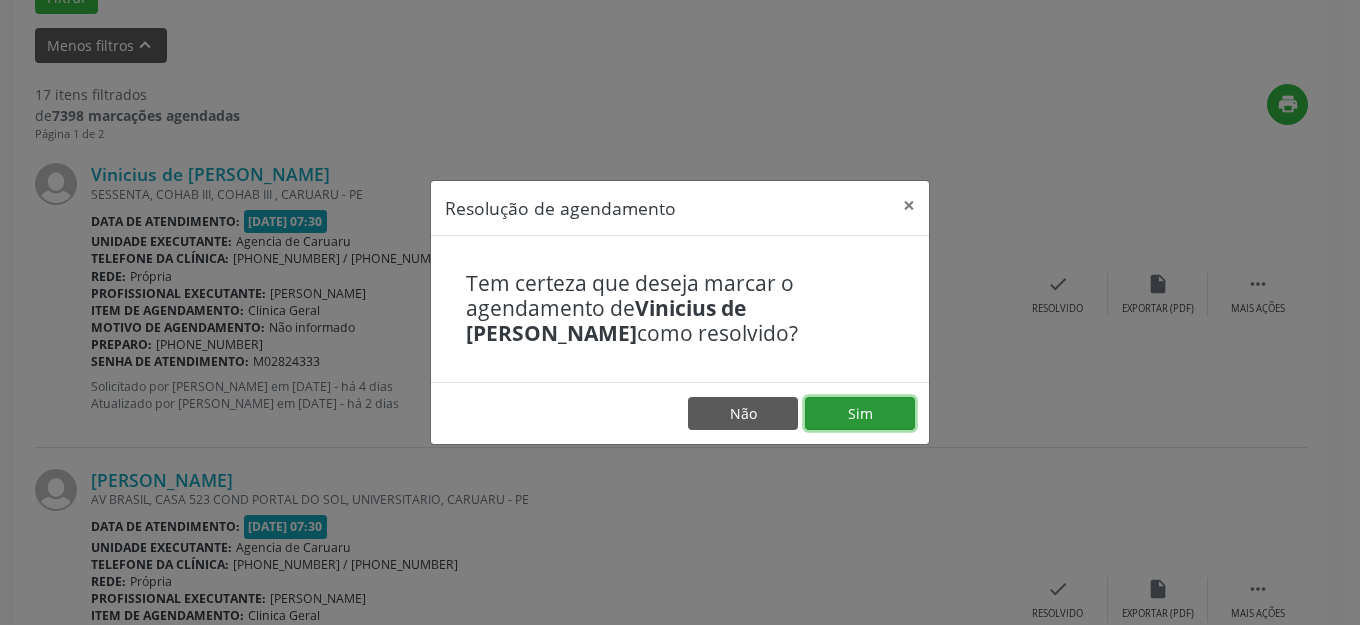 click on "Sim" at bounding box center (860, 414) 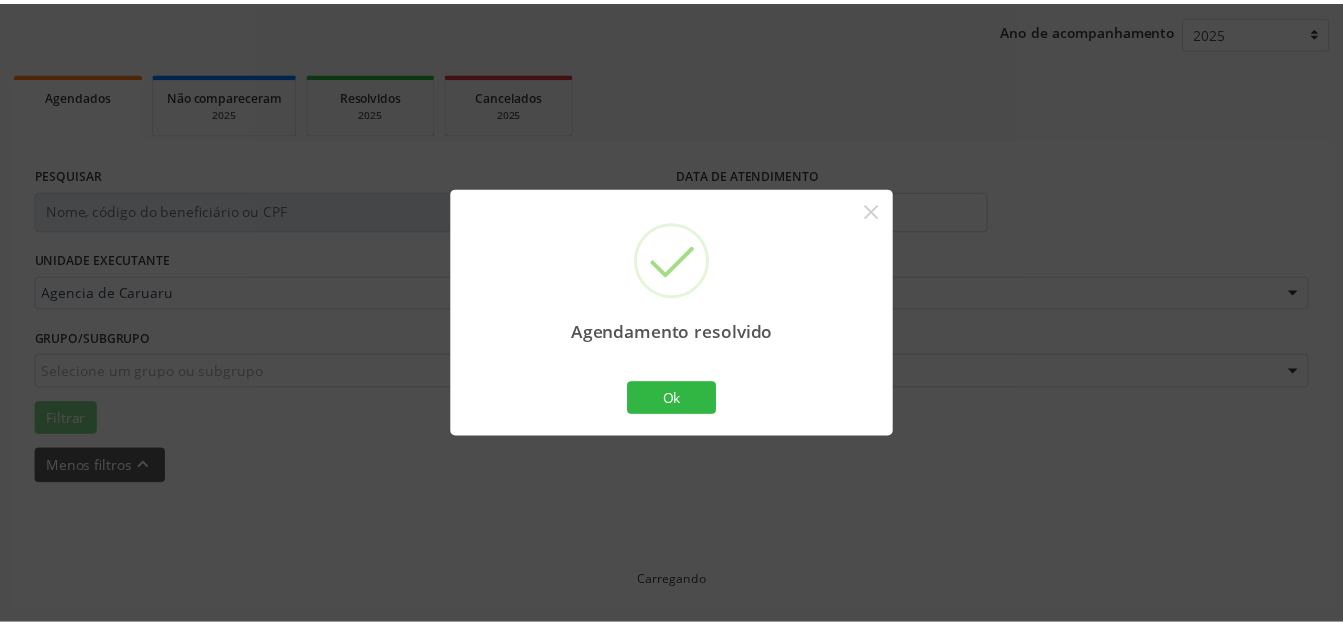 scroll, scrollTop: 248, scrollLeft: 0, axis: vertical 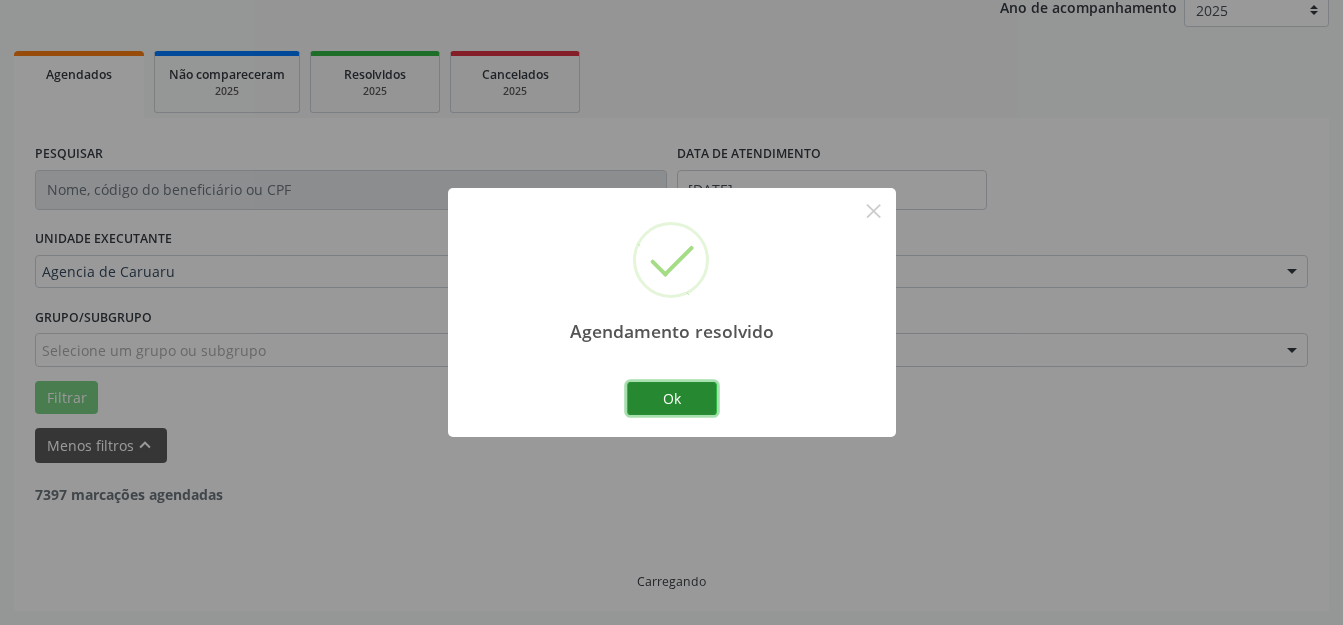 click on "Ok" at bounding box center [672, 399] 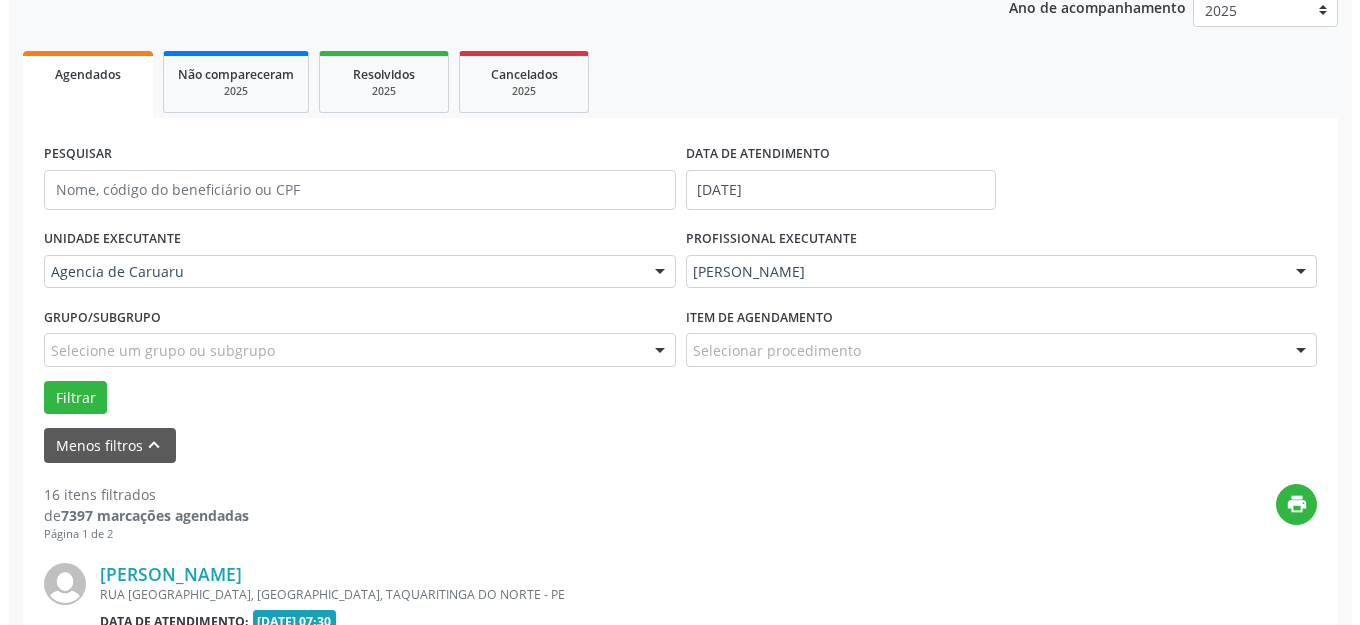 scroll, scrollTop: 548, scrollLeft: 0, axis: vertical 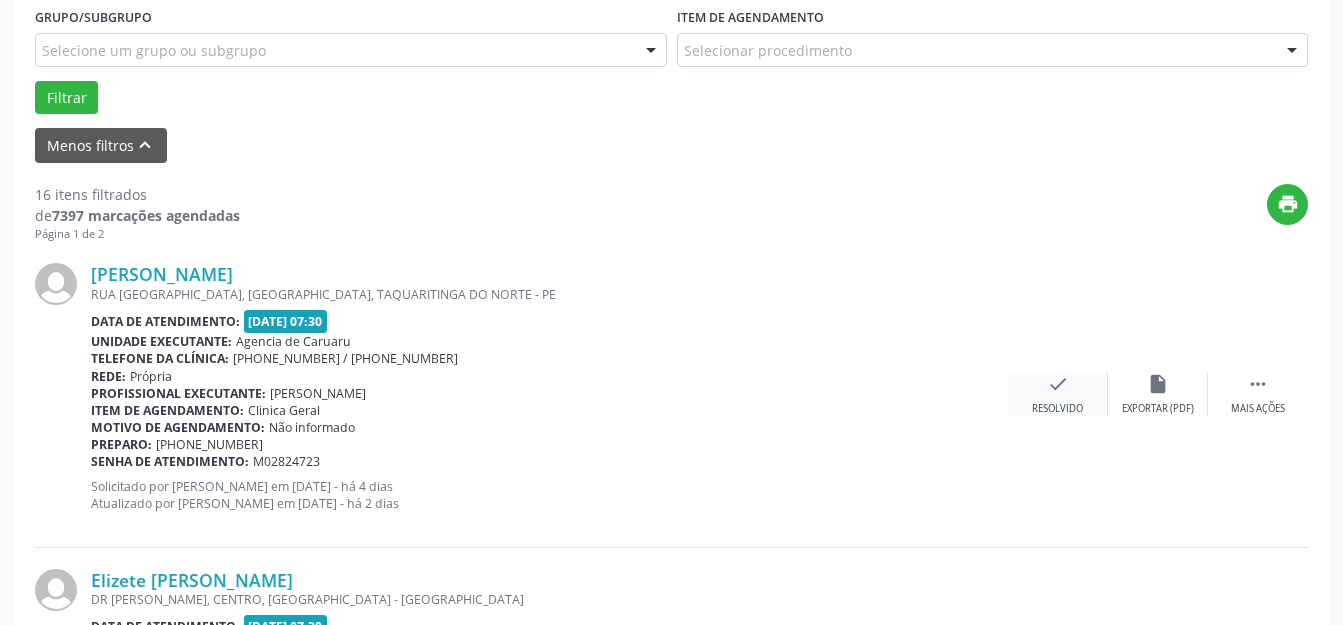 click on "Resolvido" at bounding box center [1057, 409] 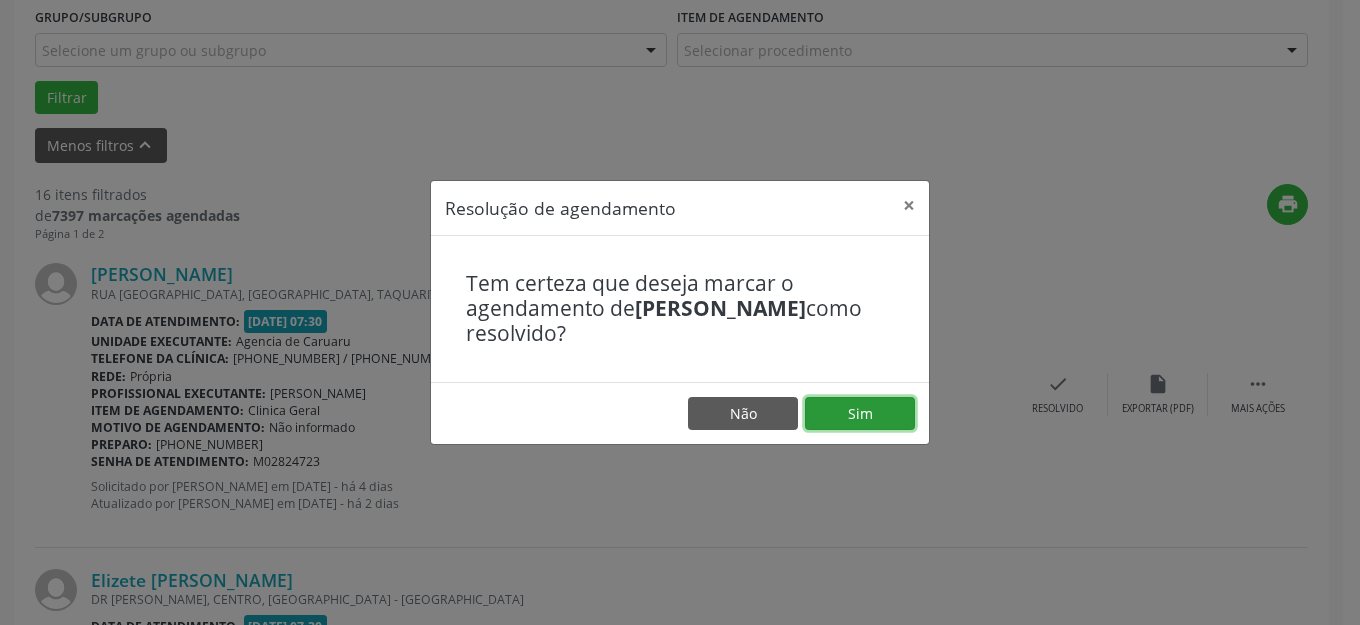 click on "Sim" at bounding box center (860, 414) 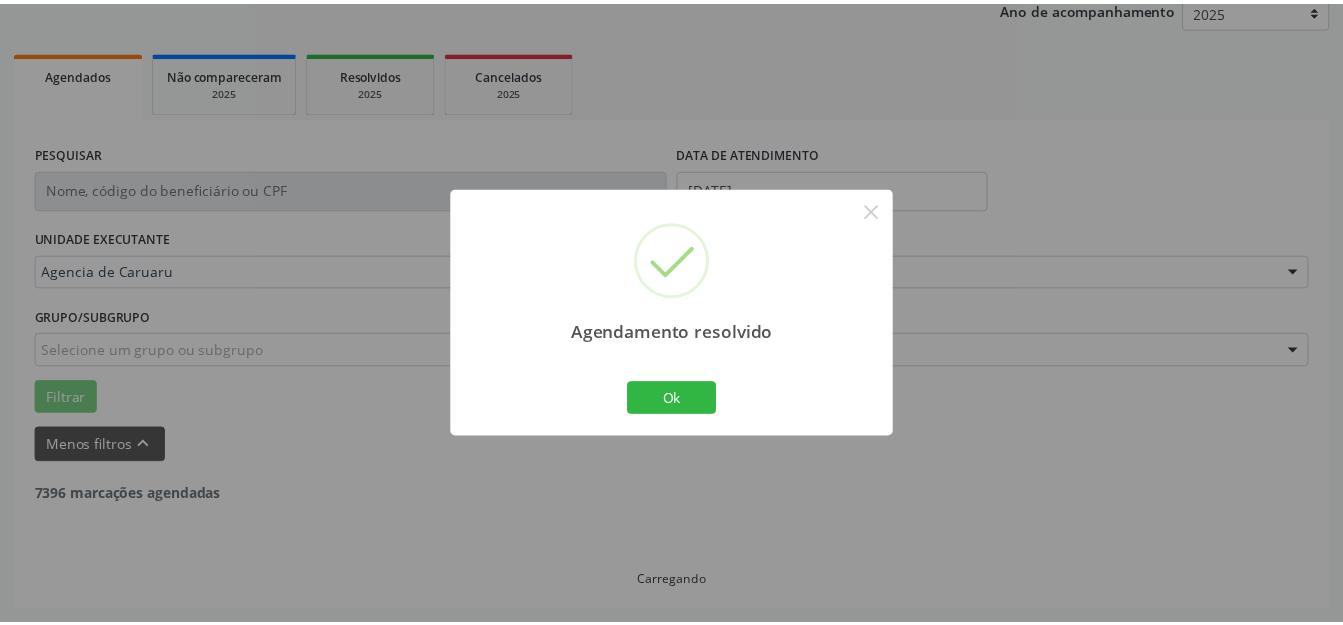 scroll, scrollTop: 248, scrollLeft: 0, axis: vertical 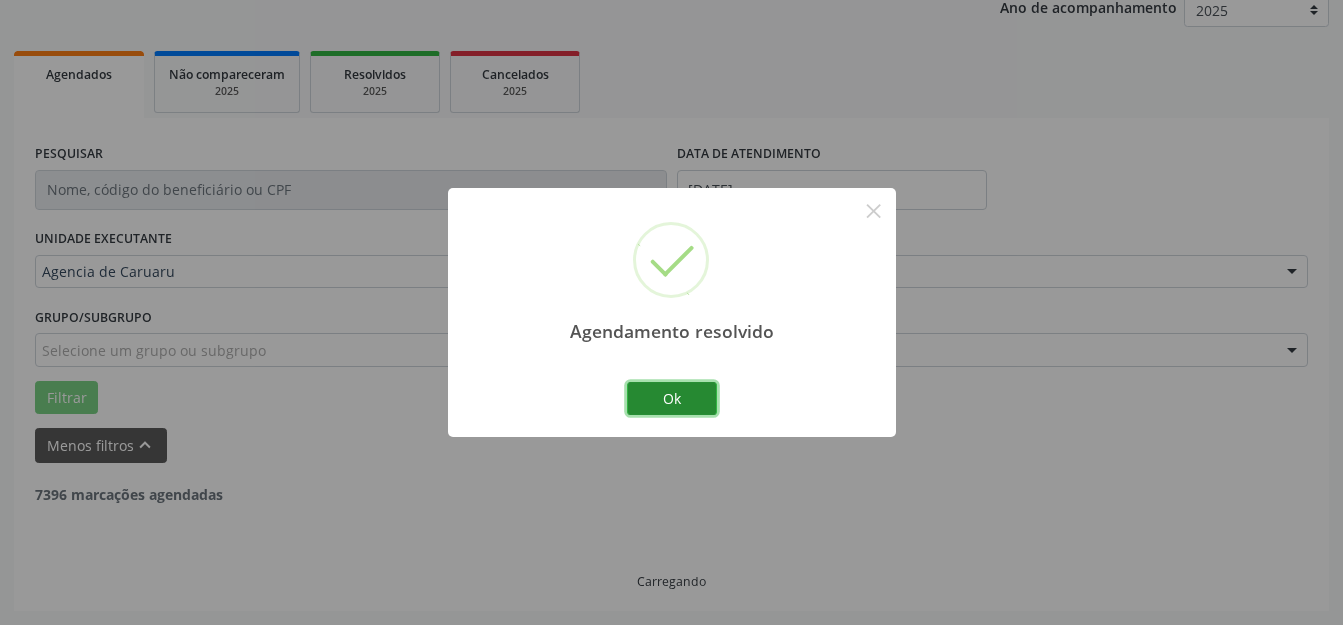 click on "Ok" at bounding box center [672, 399] 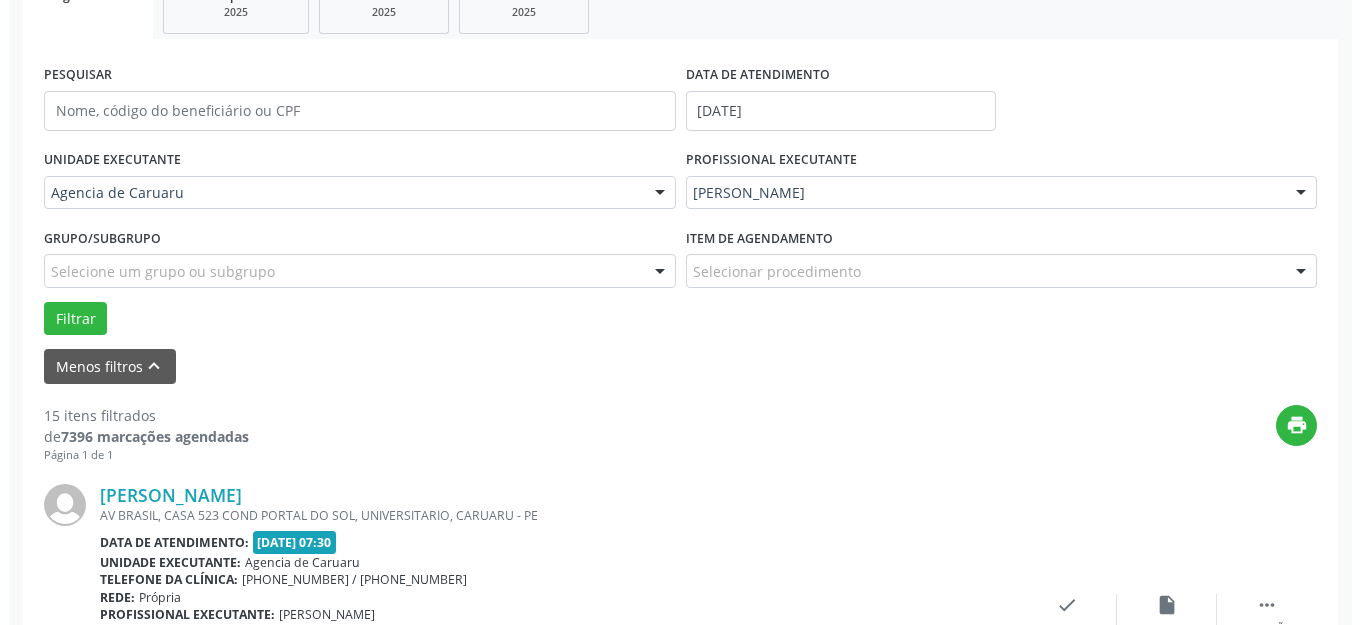 scroll, scrollTop: 448, scrollLeft: 0, axis: vertical 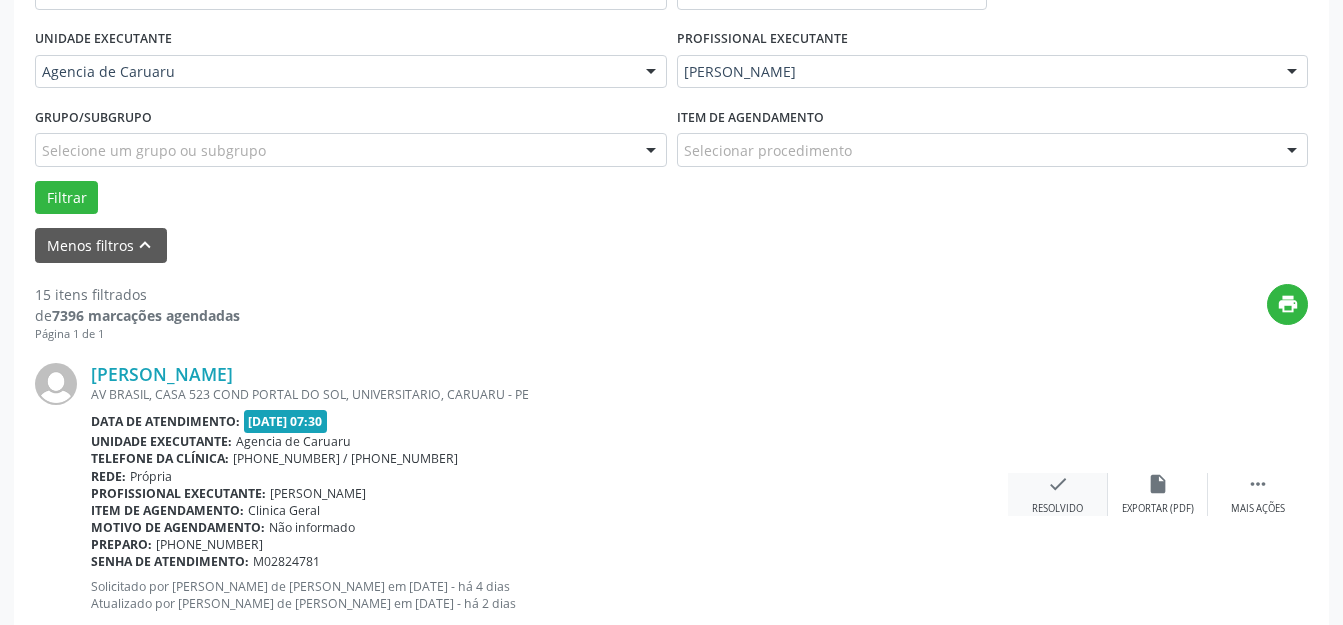click on "Resolvido" at bounding box center [1057, 509] 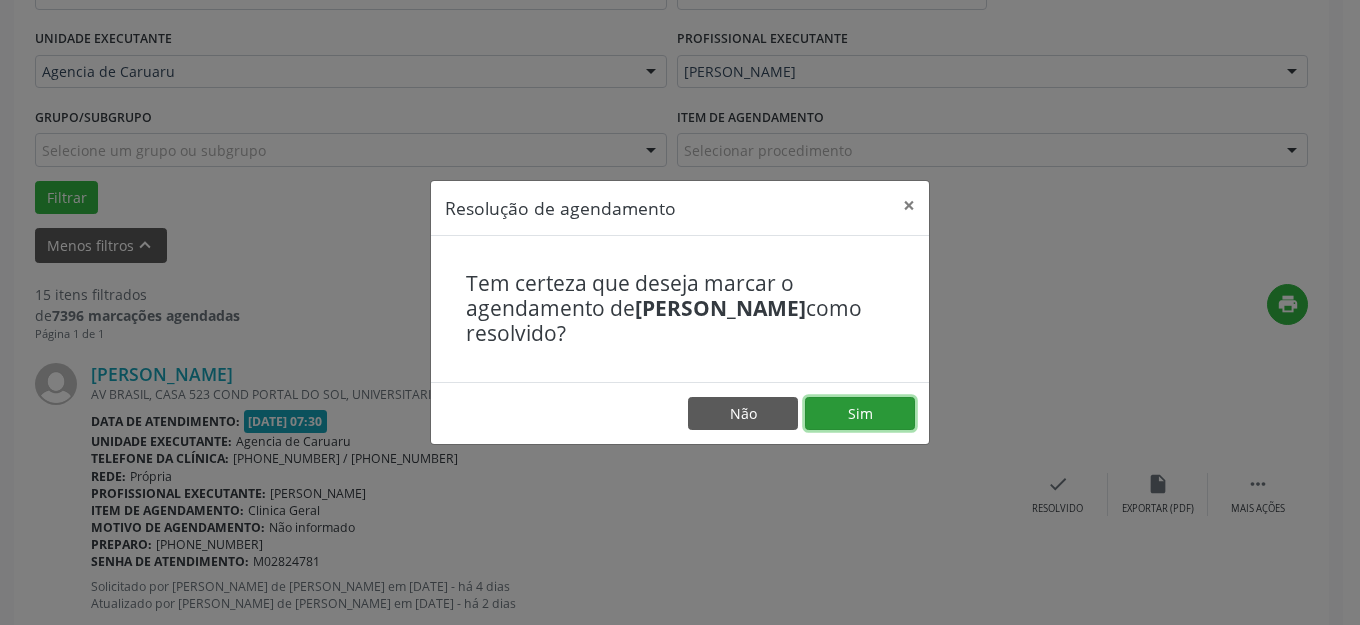 click on "Sim" at bounding box center (860, 414) 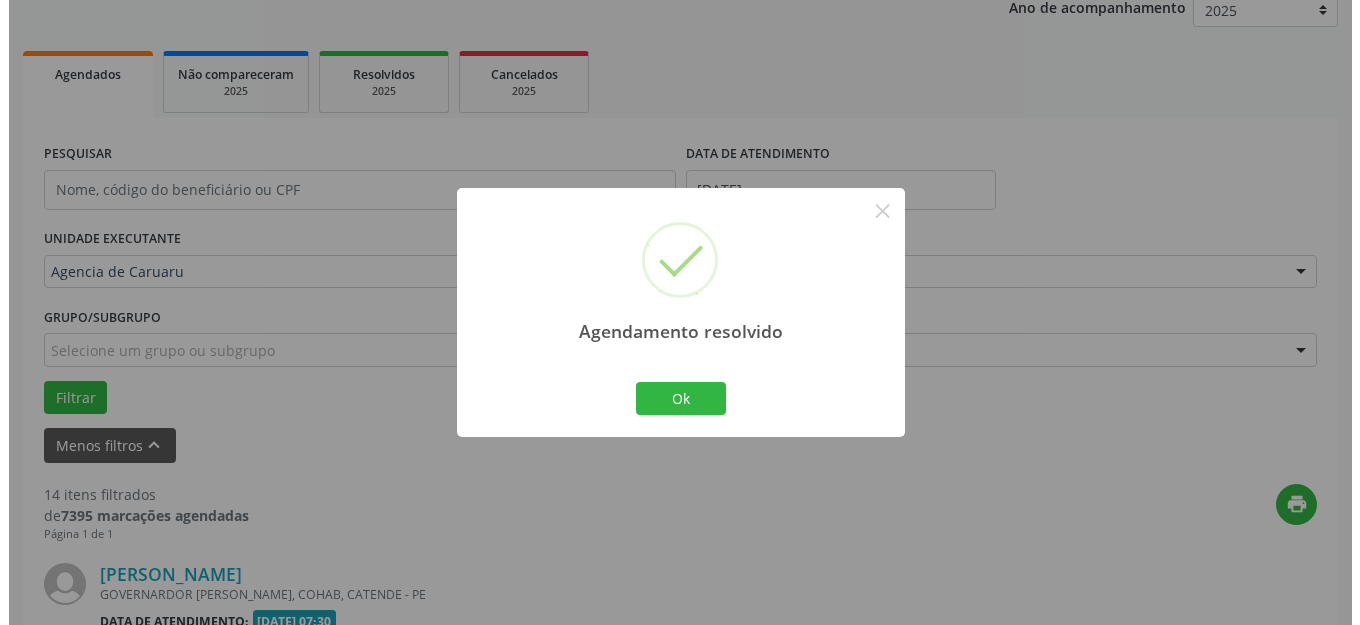 scroll, scrollTop: 448, scrollLeft: 0, axis: vertical 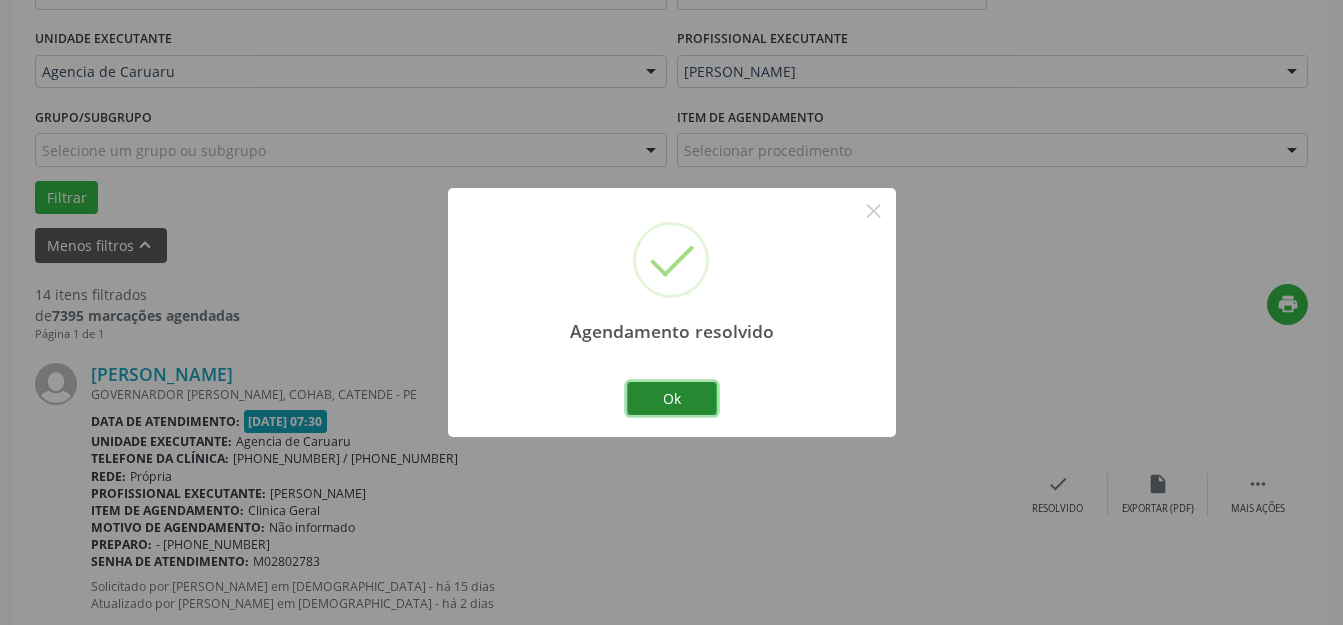 click on "Ok" at bounding box center (672, 399) 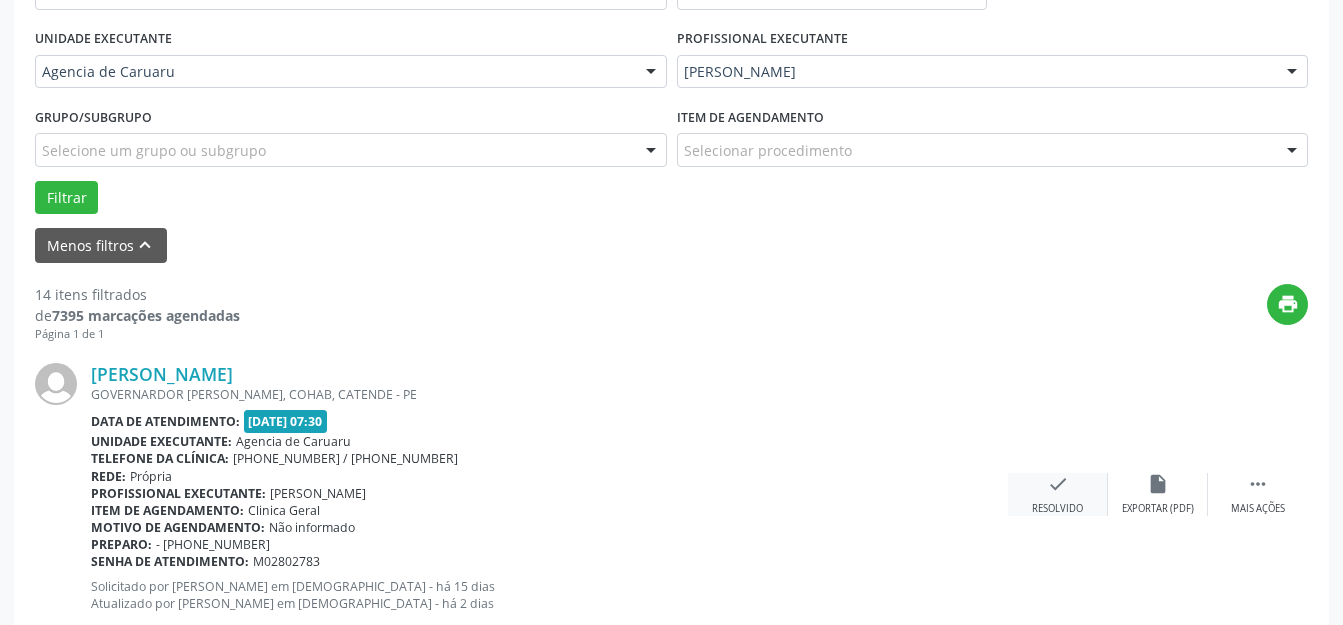 click on "check
Resolvido" at bounding box center (1058, 494) 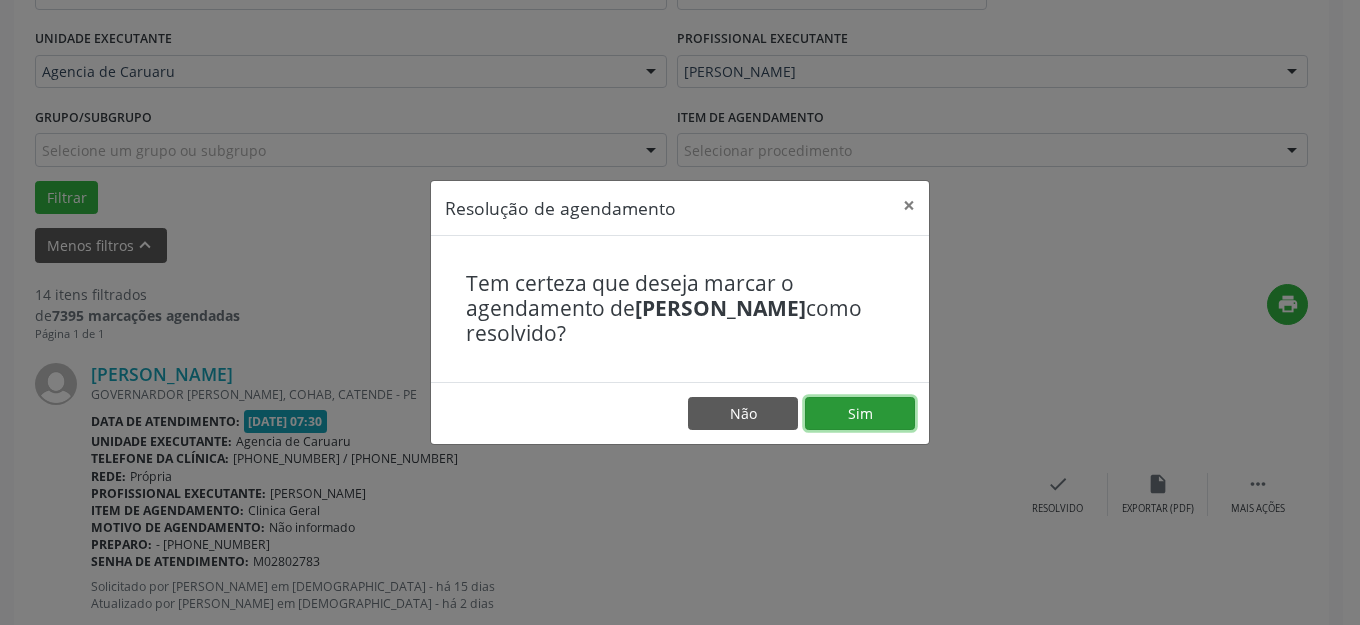 click on "Sim" at bounding box center [860, 414] 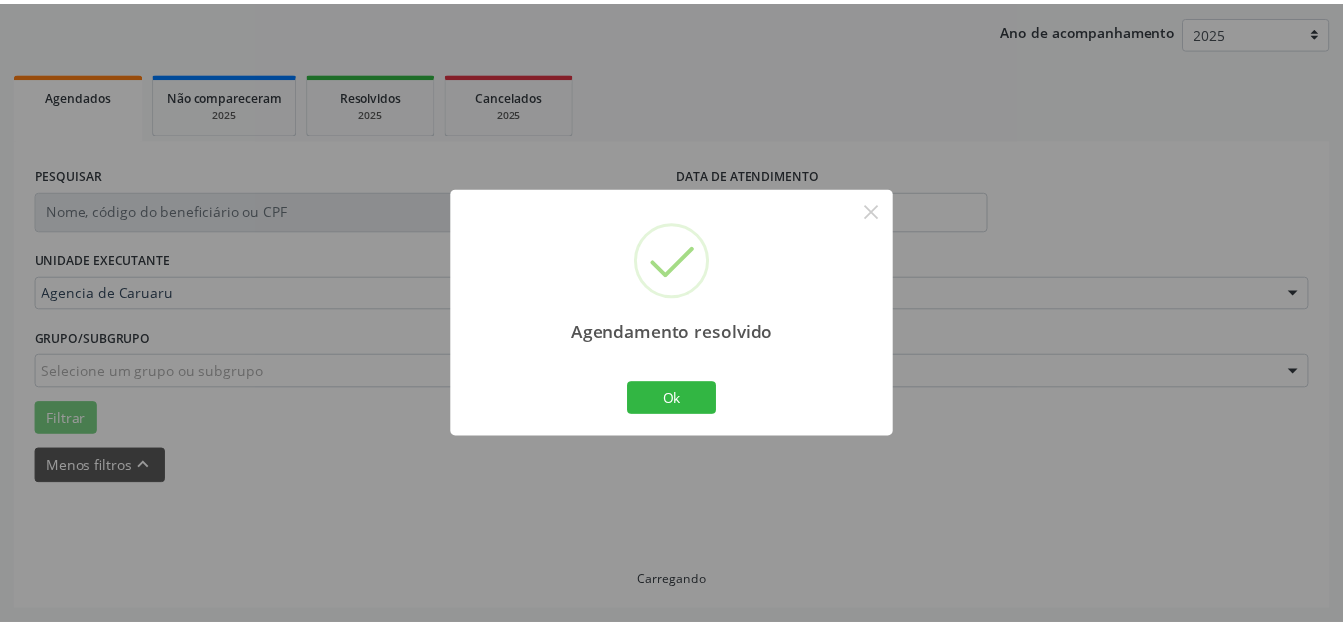 scroll, scrollTop: 248, scrollLeft: 0, axis: vertical 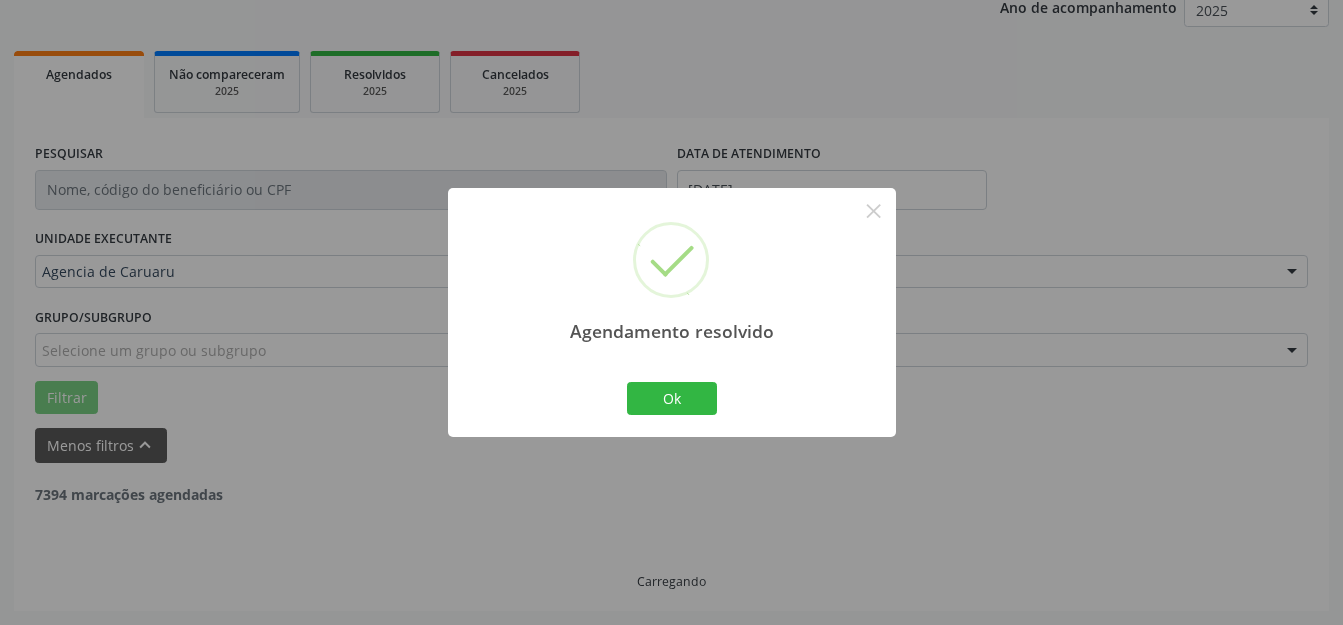 click on "Agendamento resolvido × Ok Cancel" at bounding box center (672, 312) 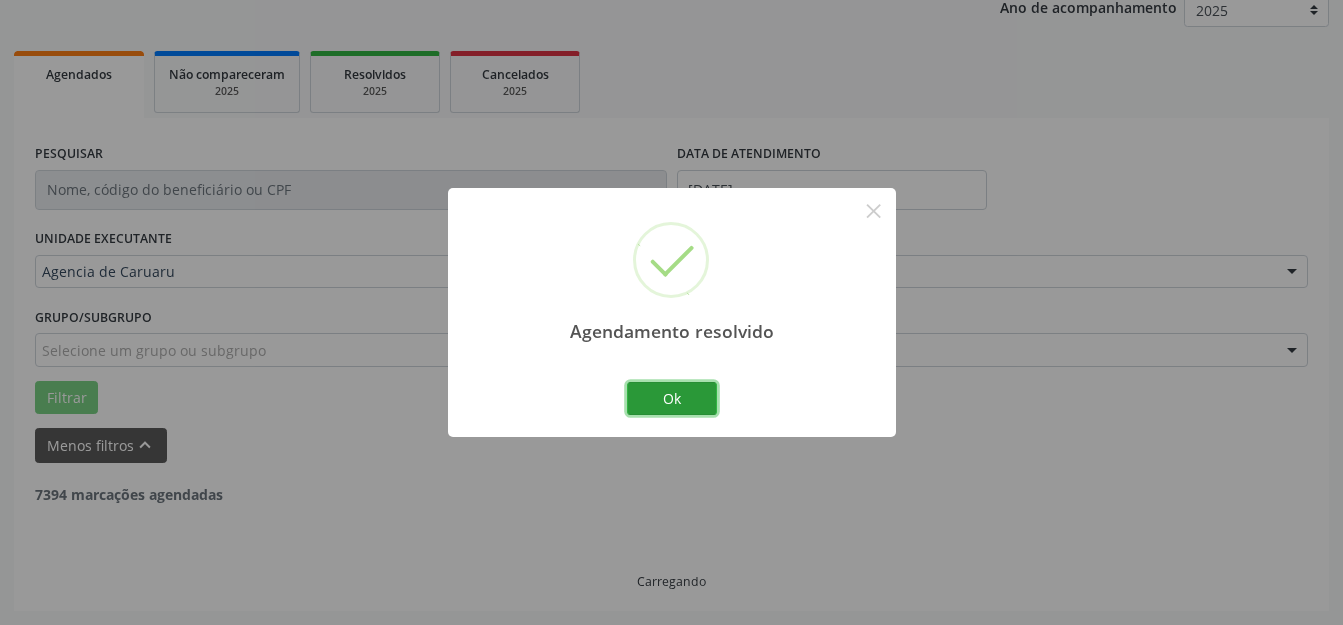 click on "Ok" at bounding box center [672, 399] 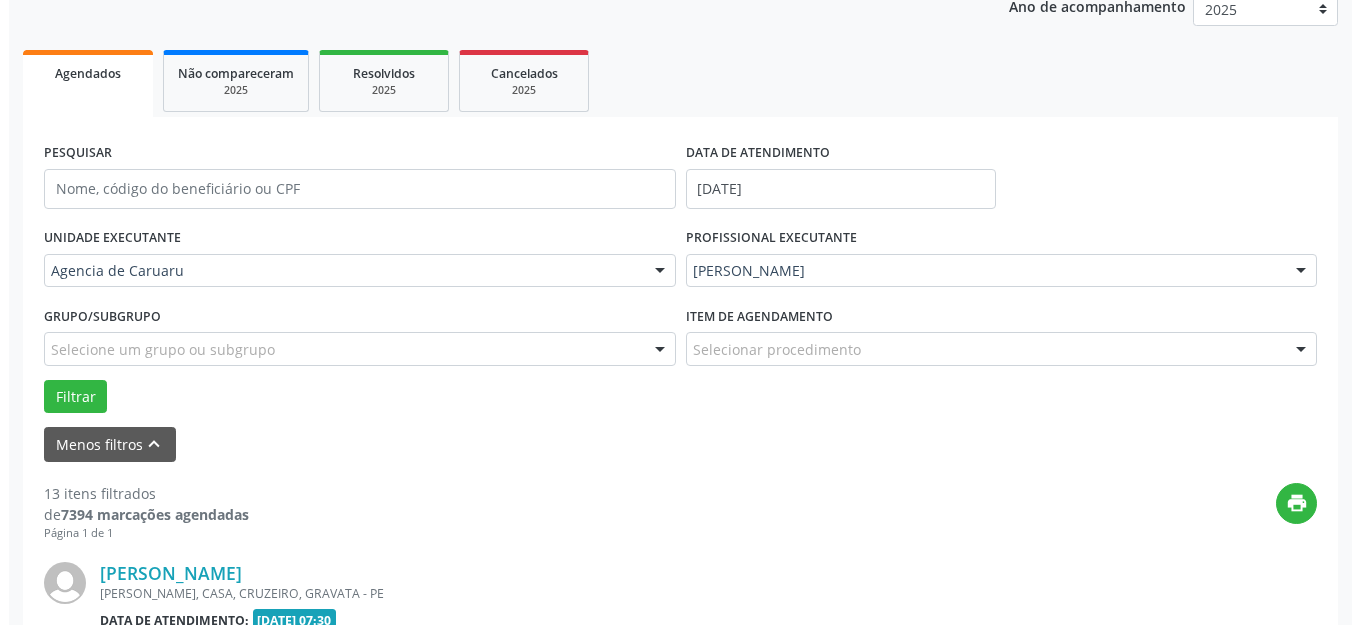 scroll, scrollTop: 448, scrollLeft: 0, axis: vertical 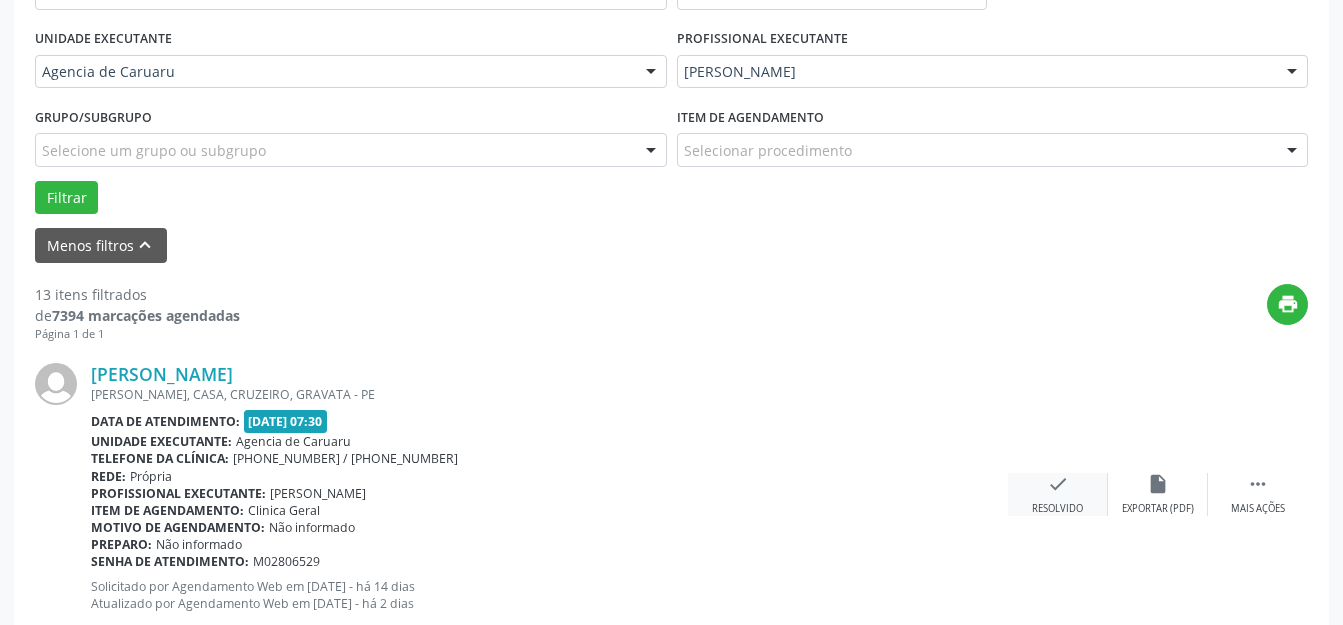 click on "check" at bounding box center (1058, 484) 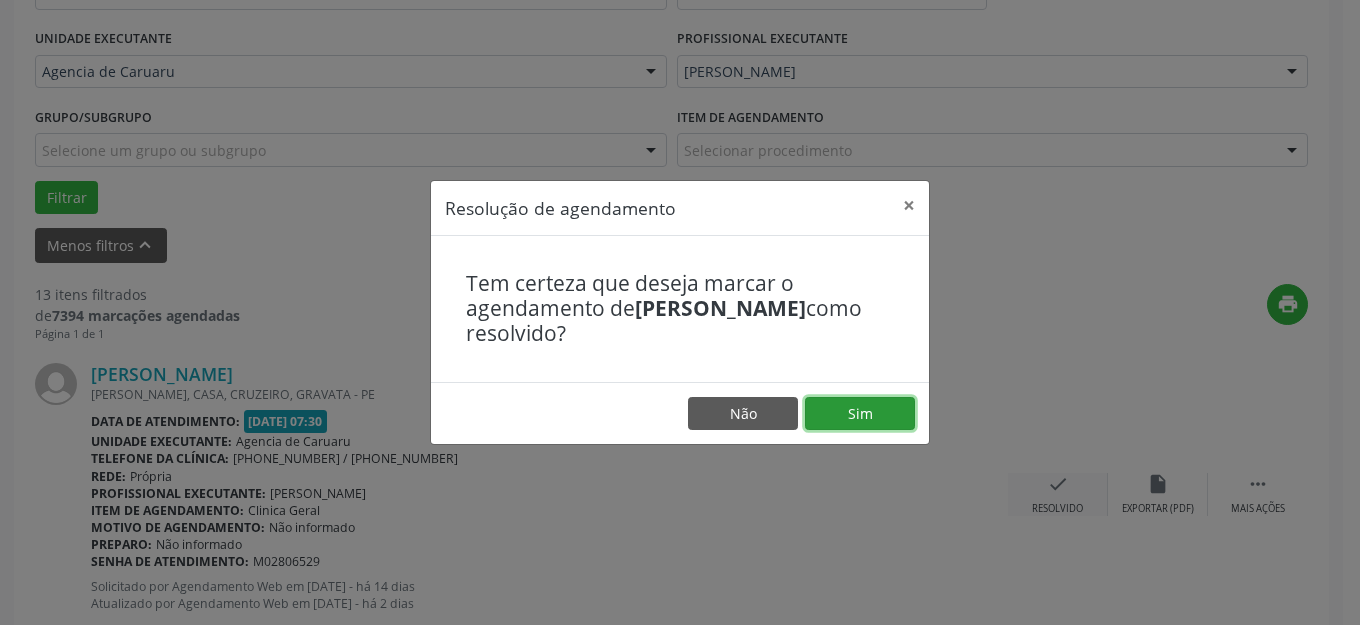click on "Sim" at bounding box center (860, 414) 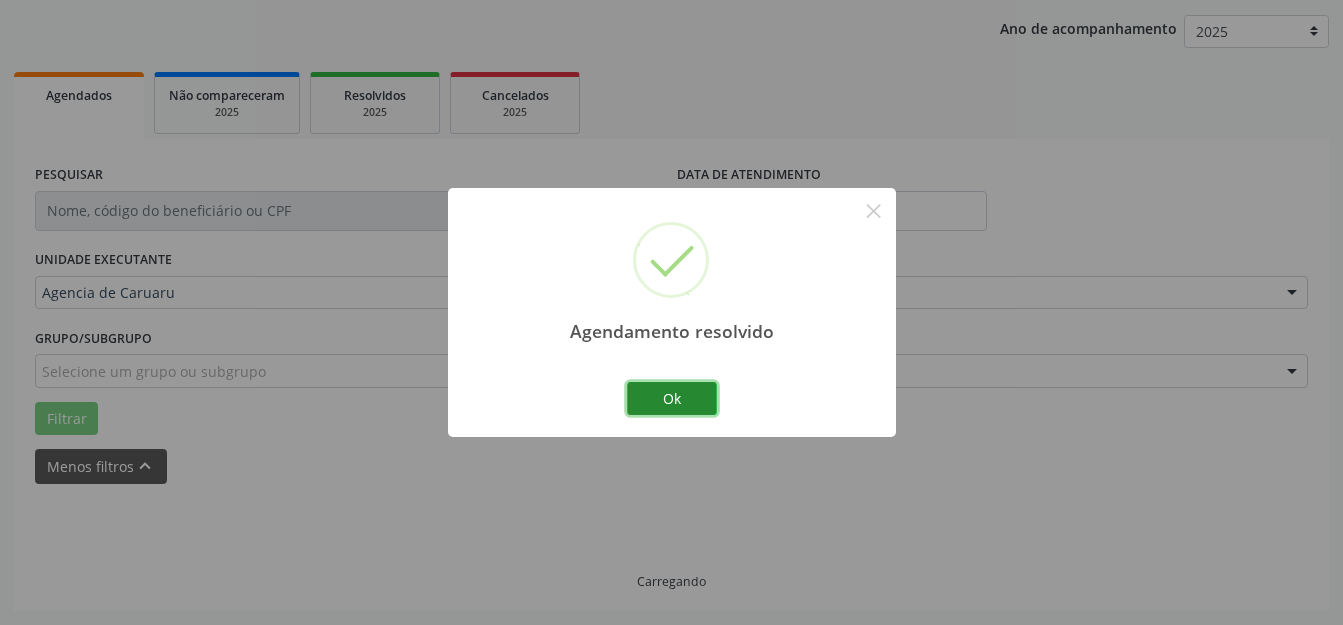 click on "Ok" at bounding box center (672, 399) 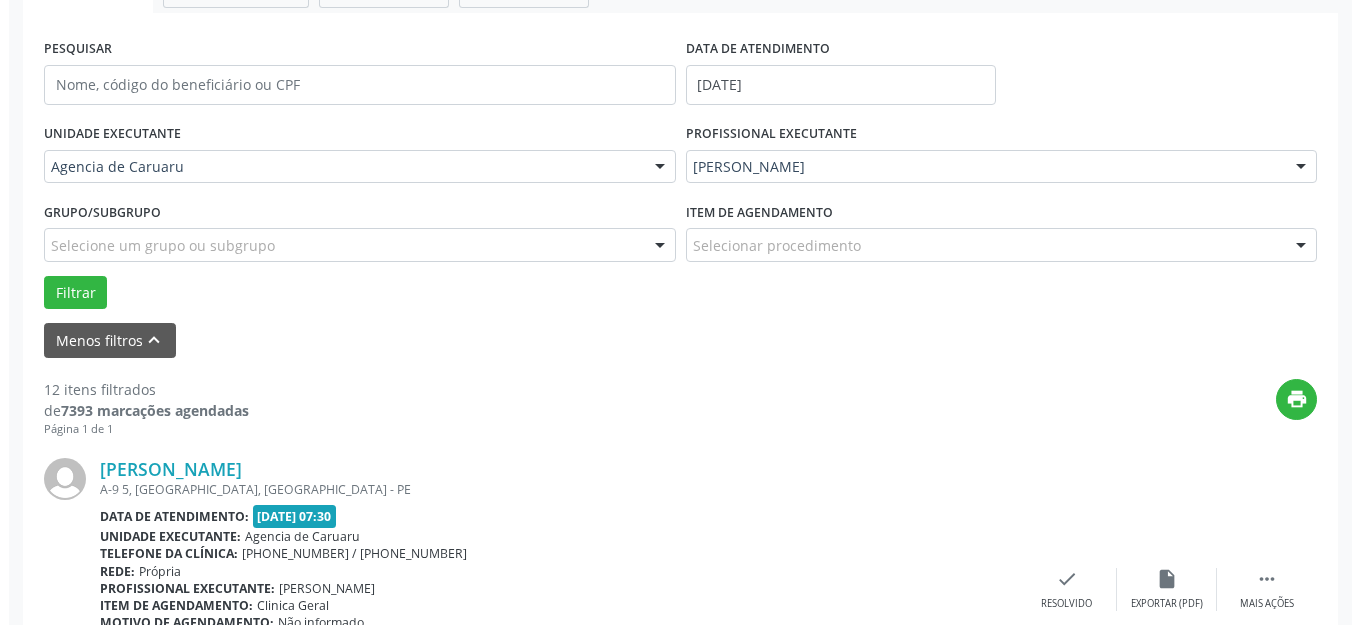 scroll, scrollTop: 548, scrollLeft: 0, axis: vertical 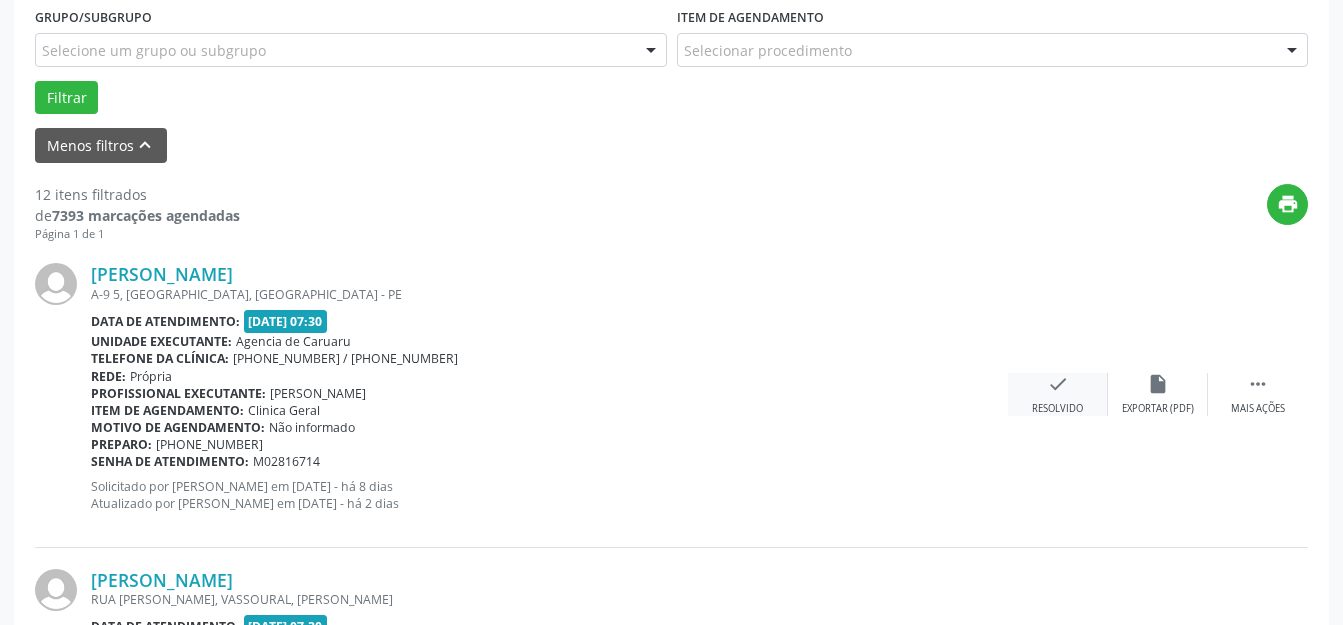 click on "check
Resolvido" at bounding box center [1058, 394] 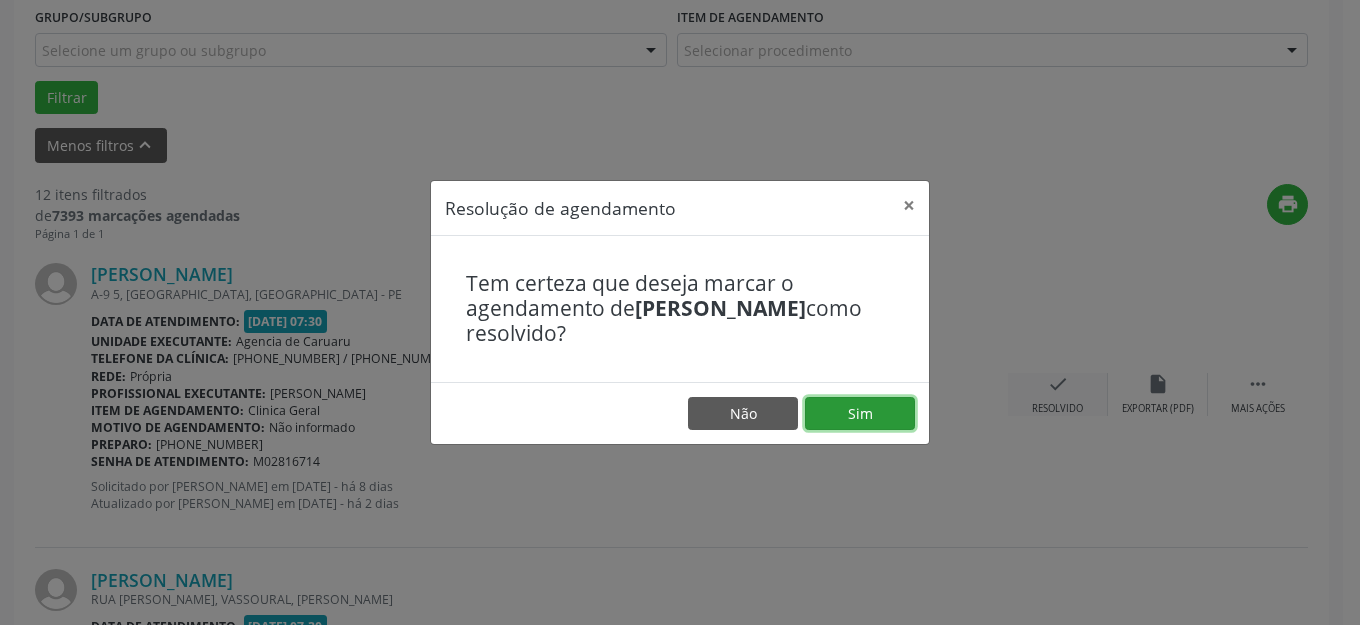 click on "Sim" at bounding box center [860, 414] 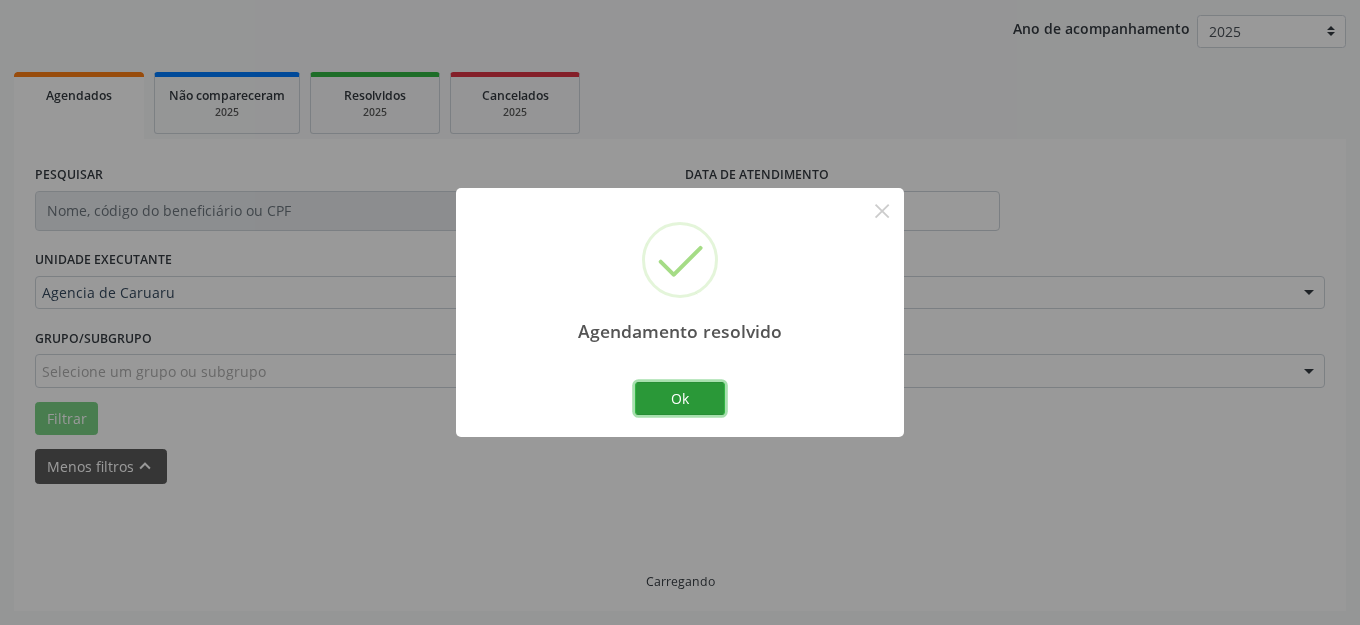 click on "Ok" at bounding box center [680, 399] 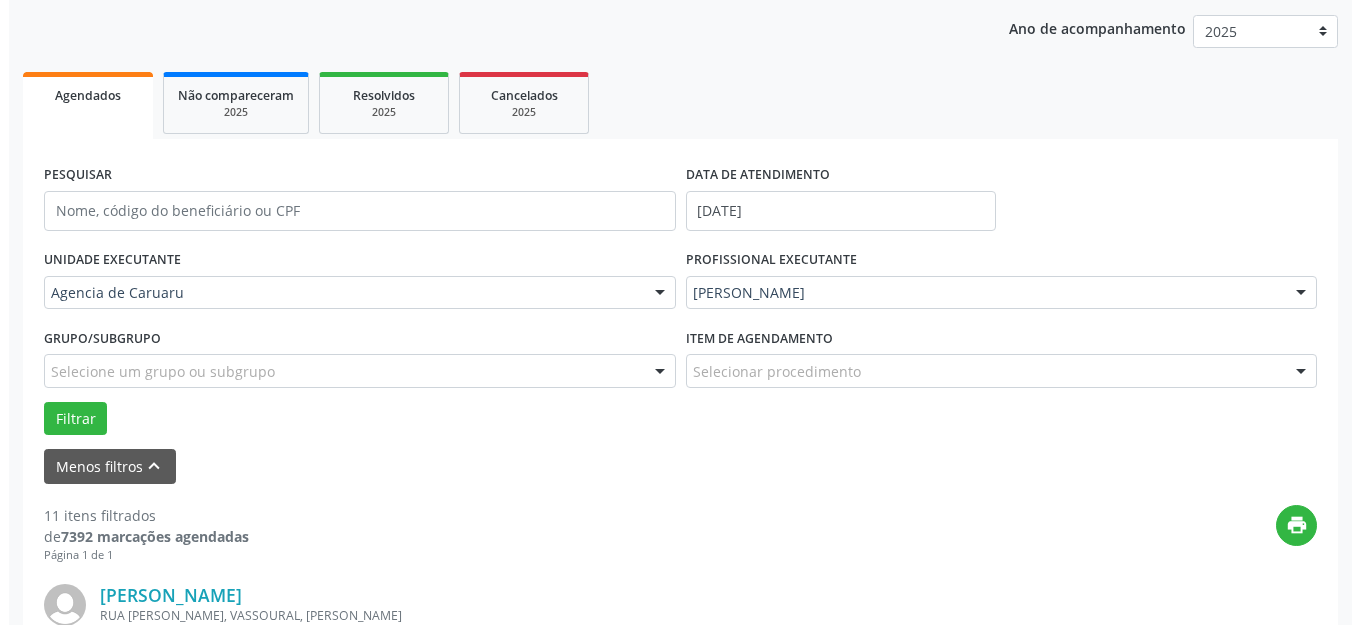 scroll, scrollTop: 548, scrollLeft: 0, axis: vertical 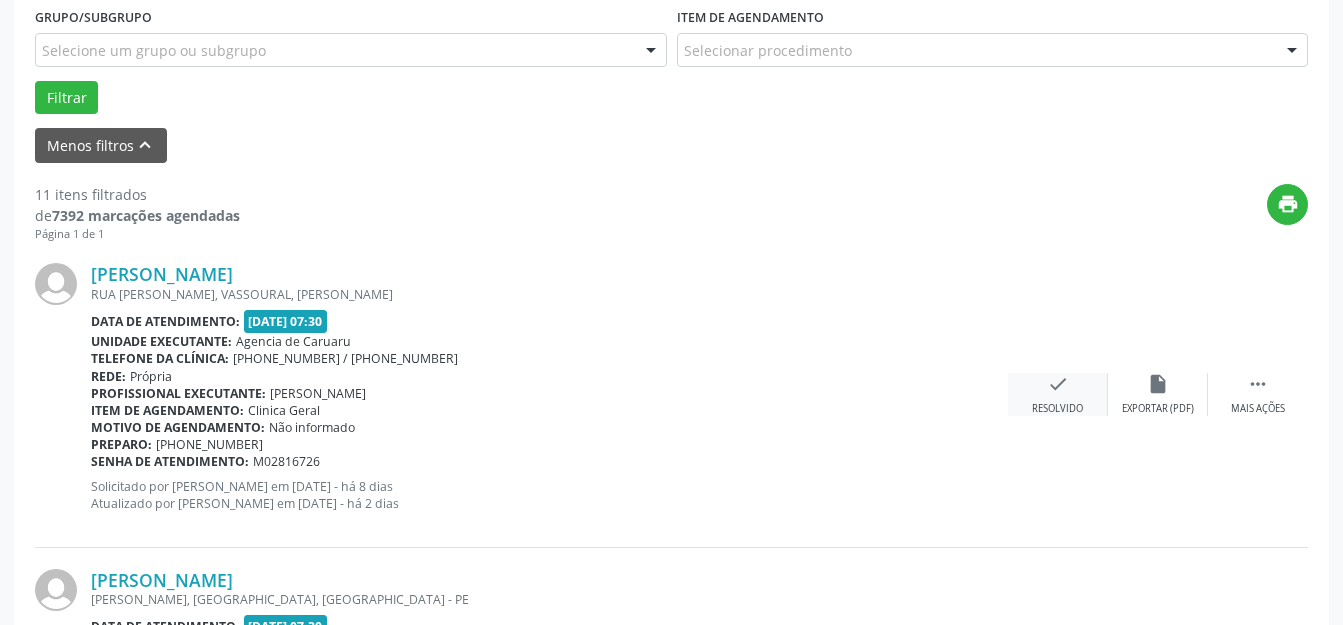 click on "check
Resolvido" at bounding box center (1058, 394) 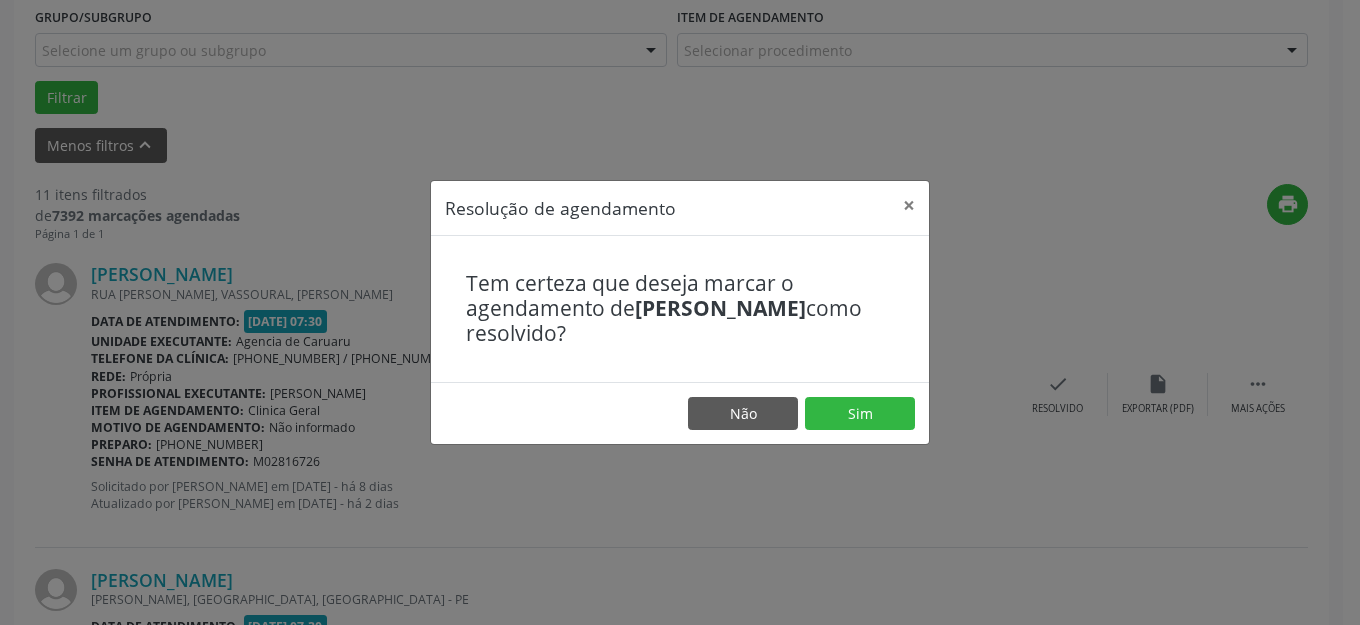 click on "Não Sim" at bounding box center (680, 413) 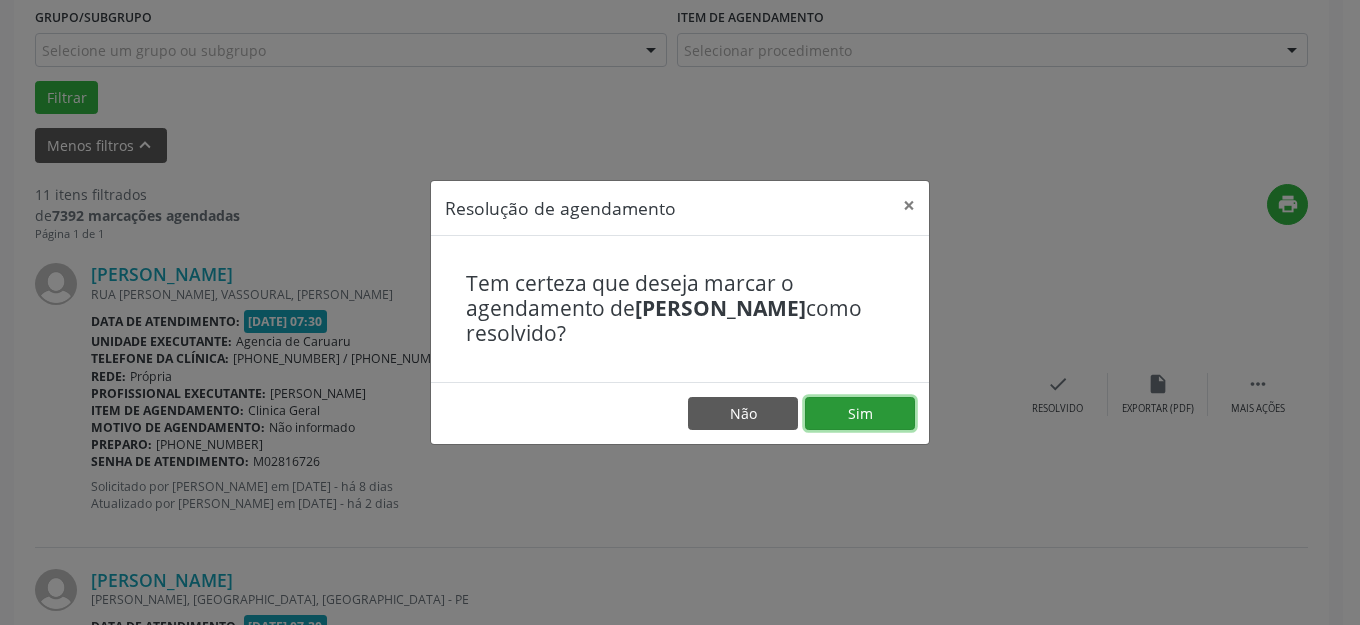 click on "Sim" at bounding box center [860, 414] 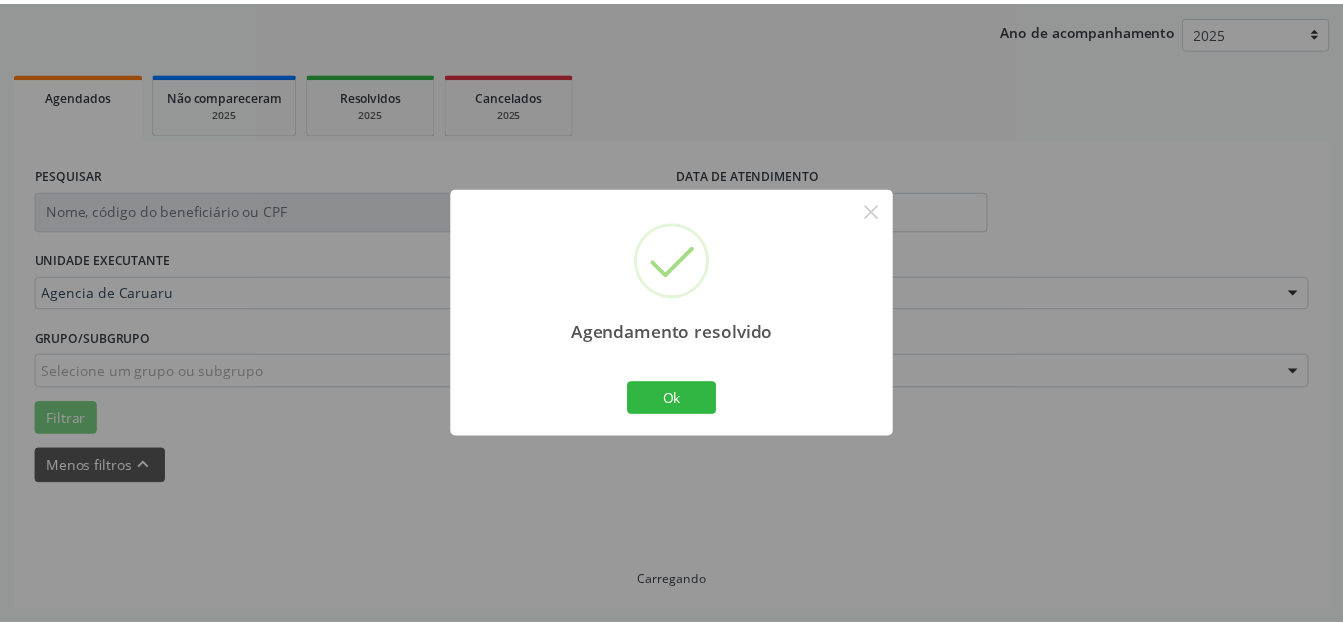 scroll, scrollTop: 227, scrollLeft: 0, axis: vertical 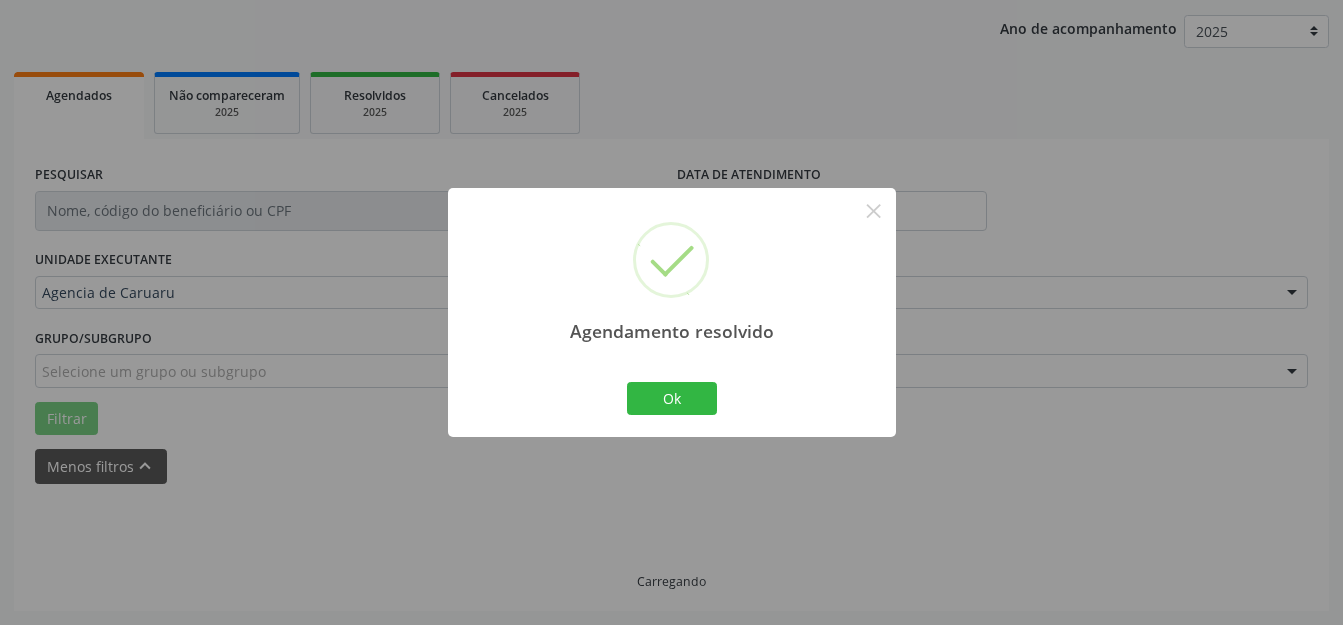 click on "Agendamento resolvido × Ok Cancel" at bounding box center [672, 312] 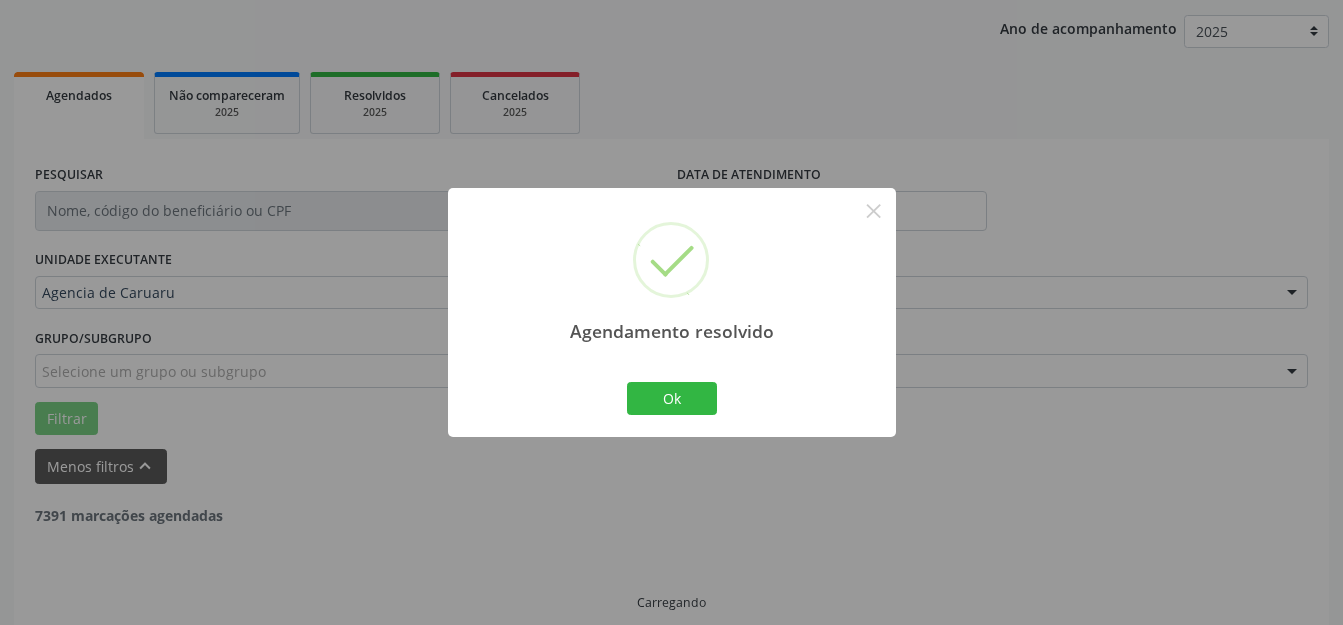 click on "Ok Cancel" at bounding box center (671, 398) 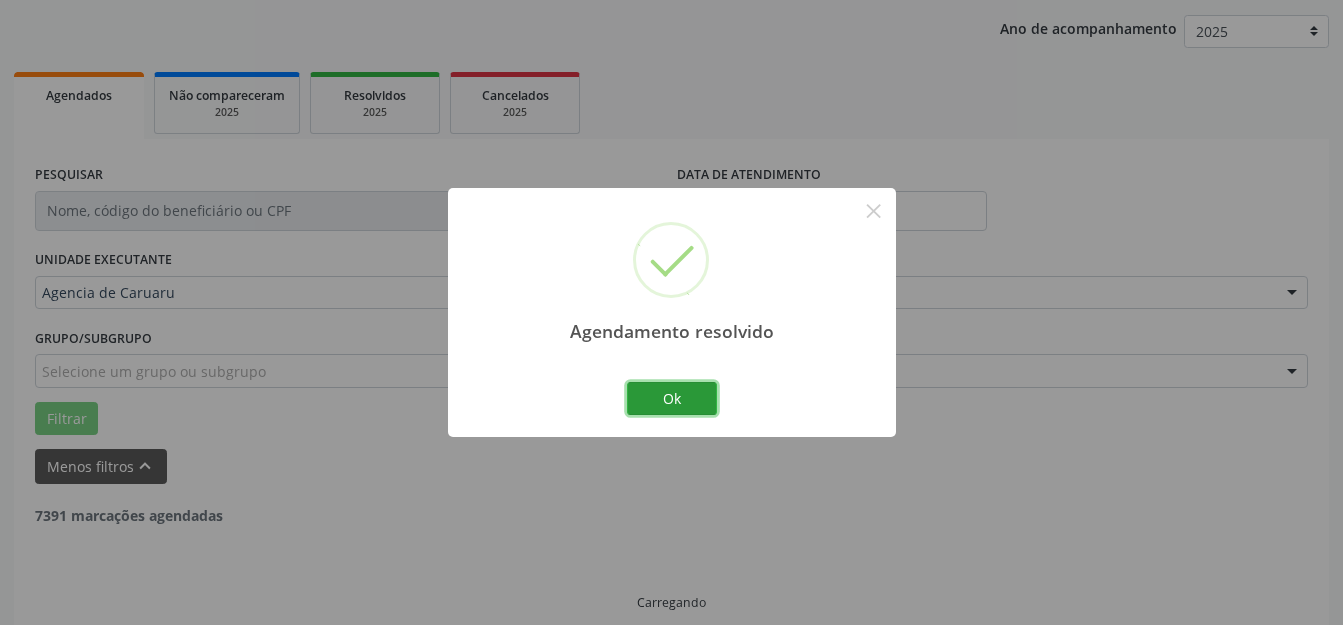 click on "Ok" at bounding box center [672, 399] 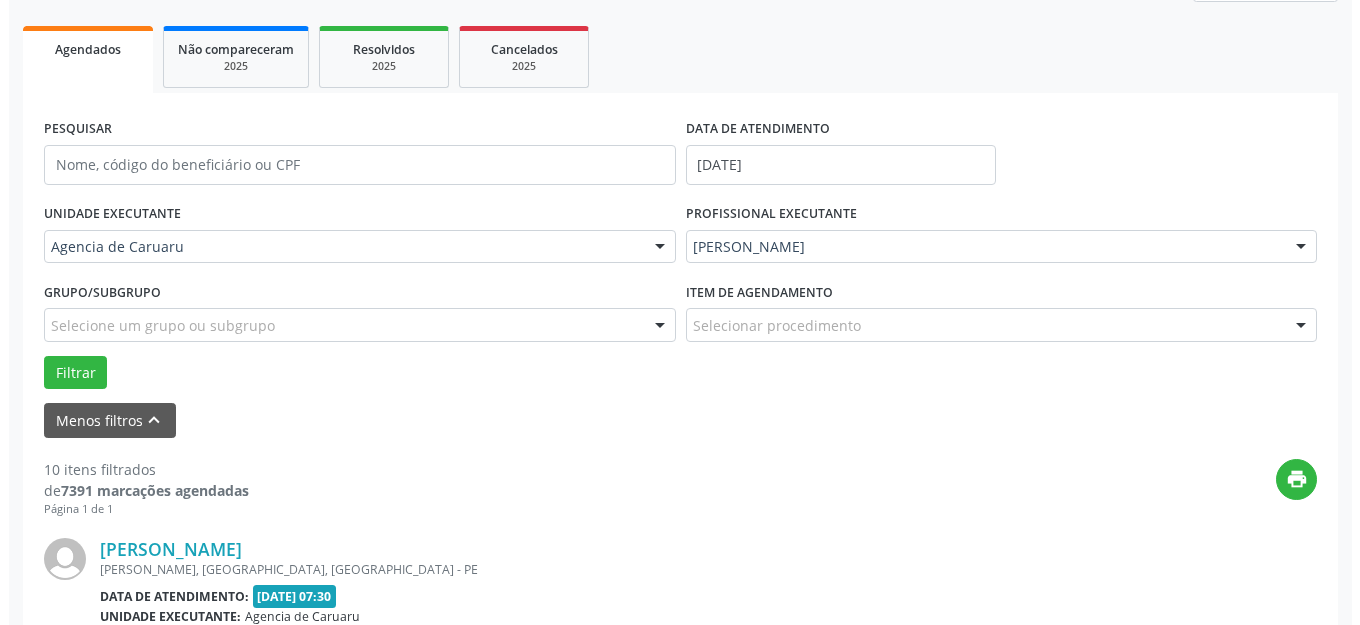 scroll, scrollTop: 348, scrollLeft: 0, axis: vertical 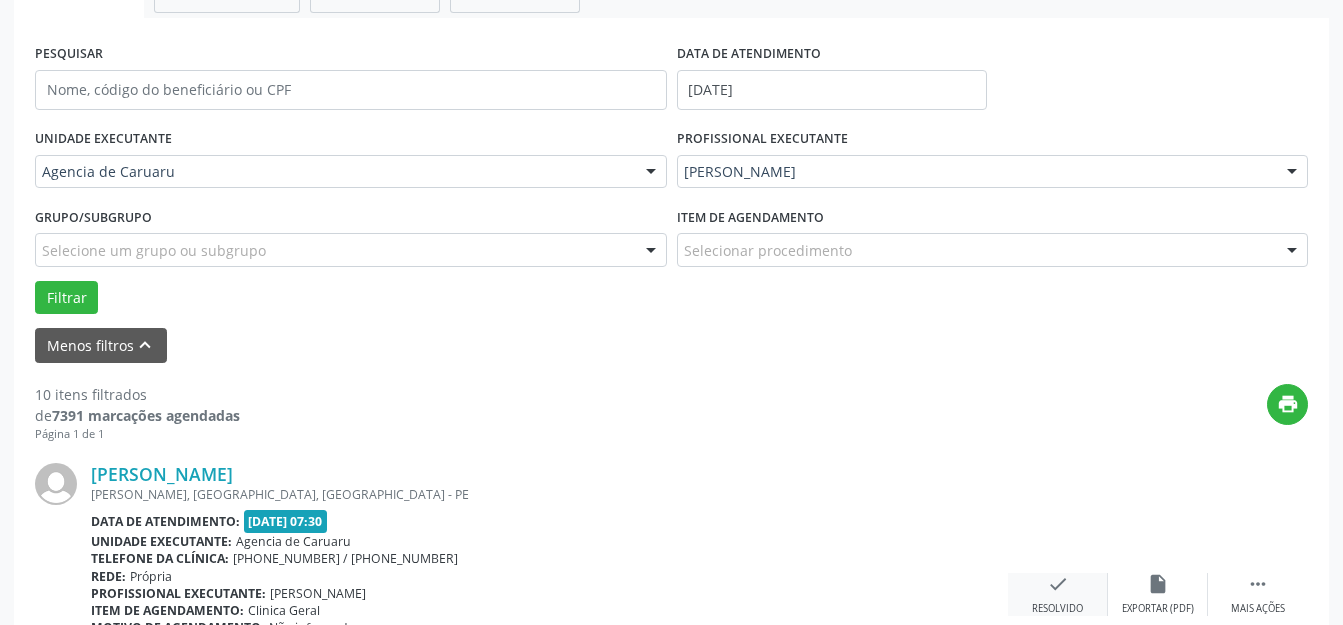 click on "check" at bounding box center [1058, 584] 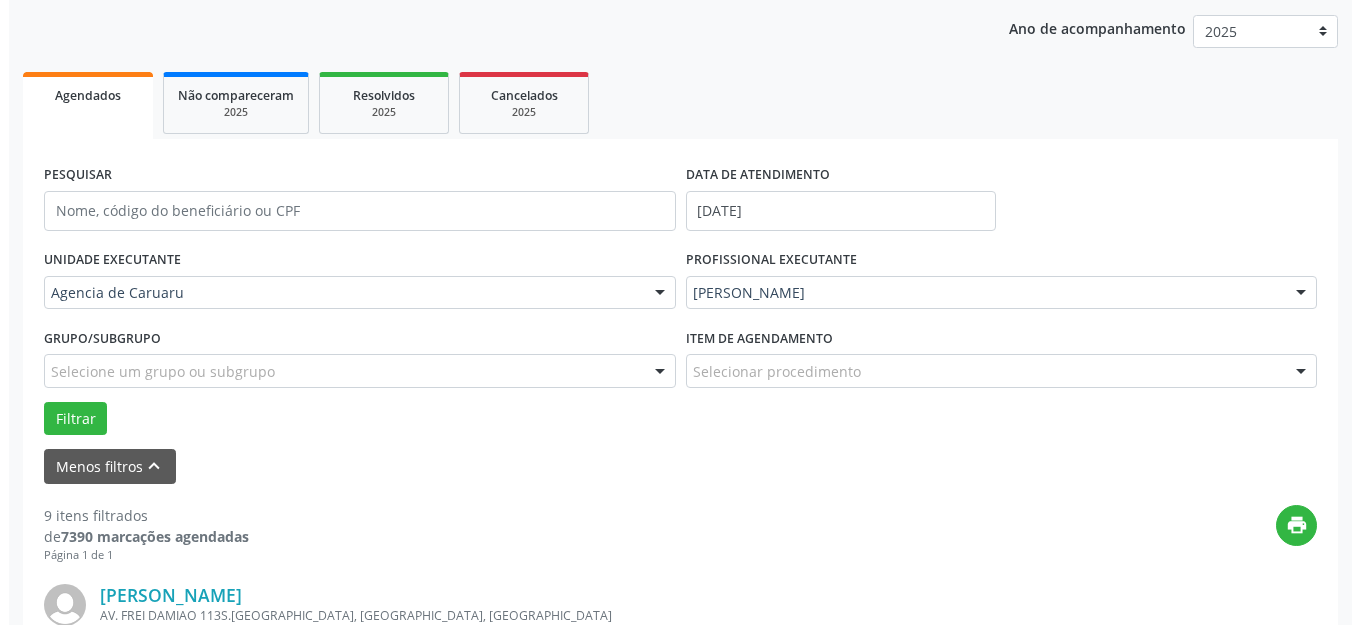 scroll, scrollTop: 627, scrollLeft: 0, axis: vertical 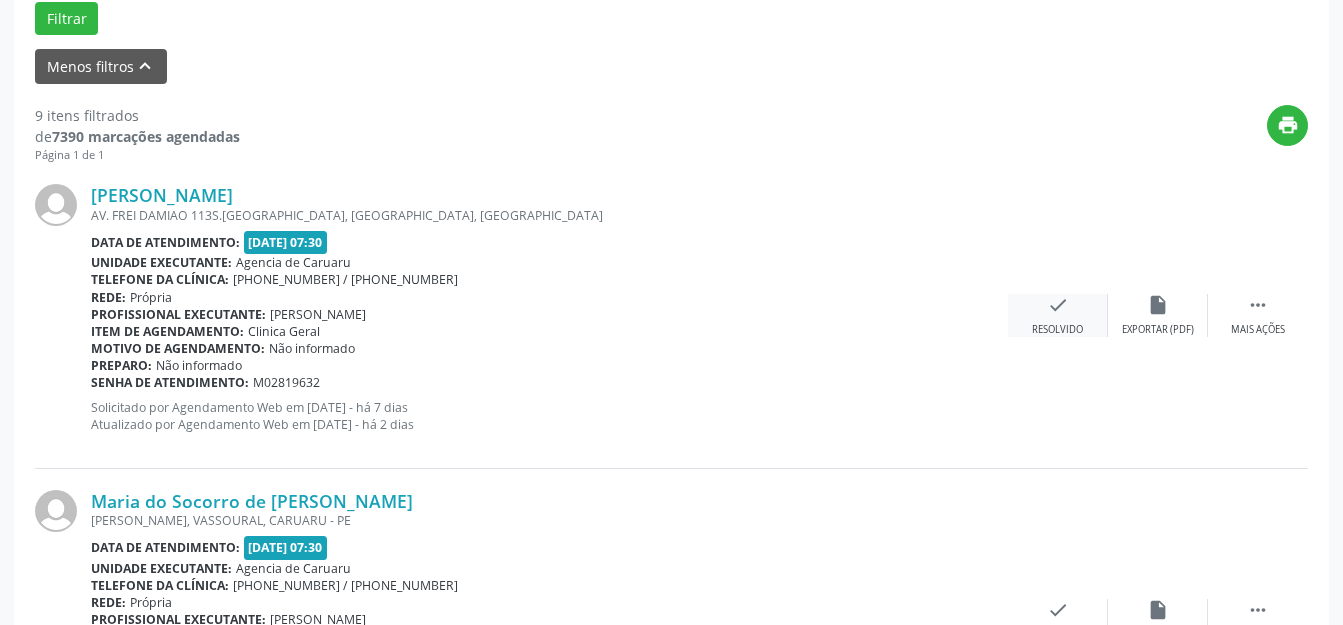 click on "check
Resolvido" at bounding box center (1058, 315) 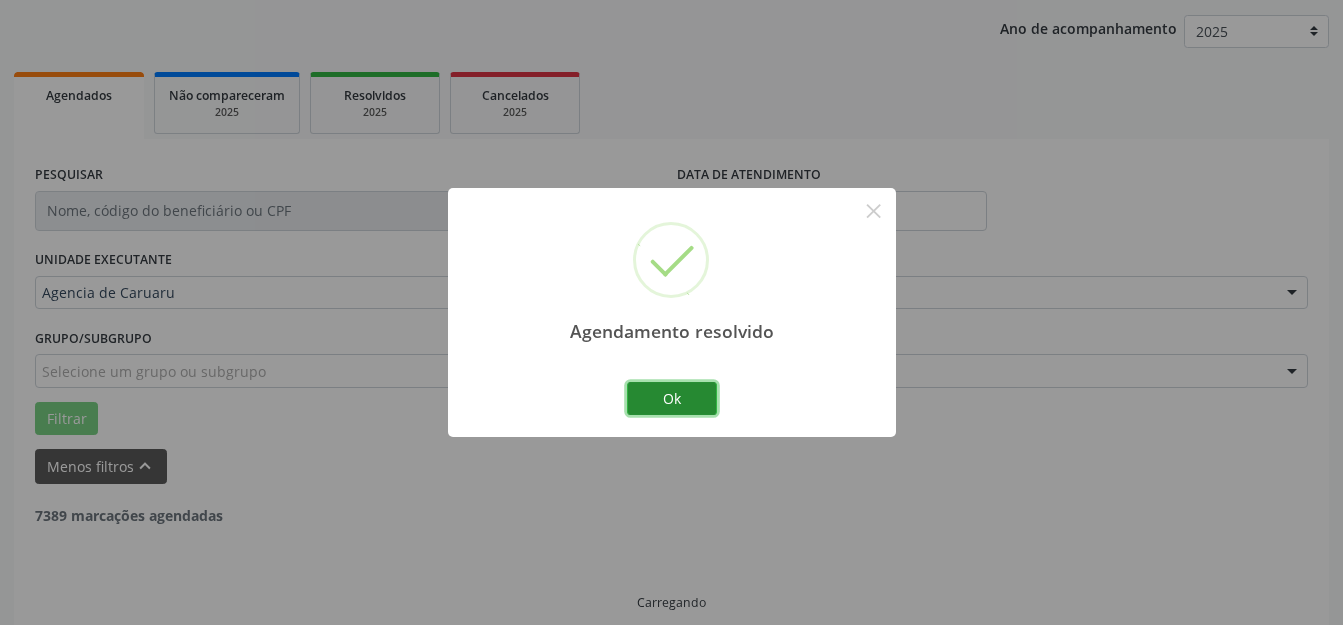 click on "Ok" at bounding box center (672, 399) 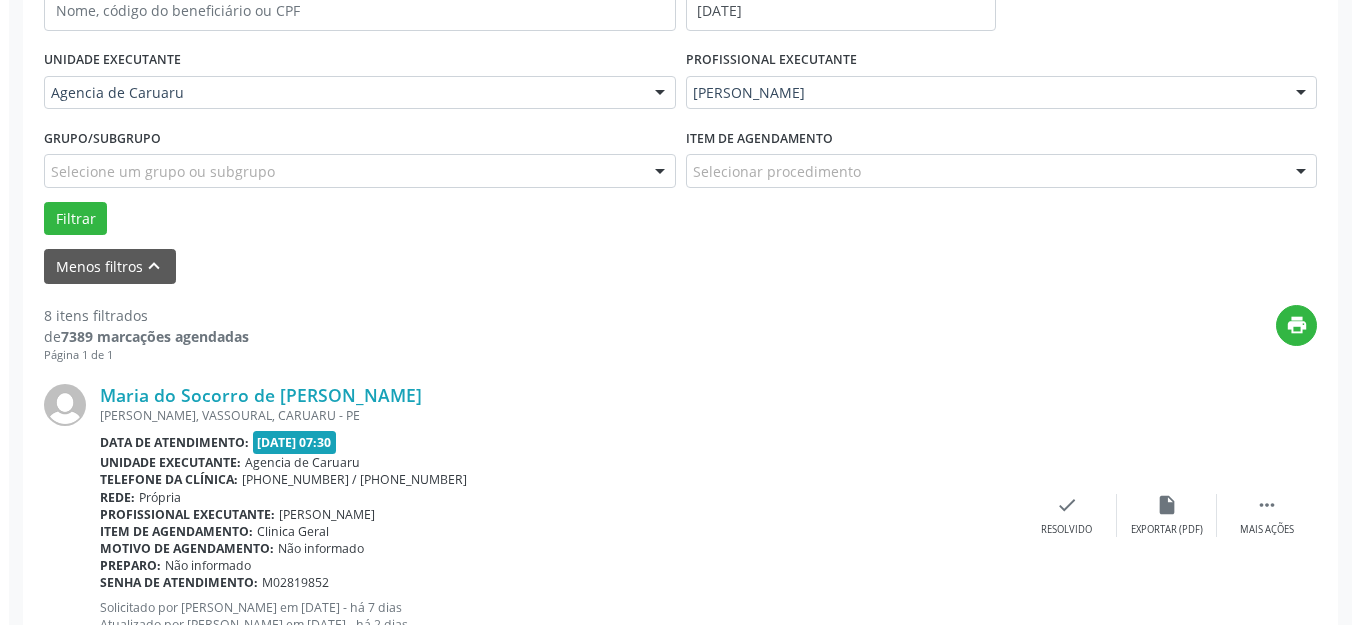 scroll, scrollTop: 448, scrollLeft: 0, axis: vertical 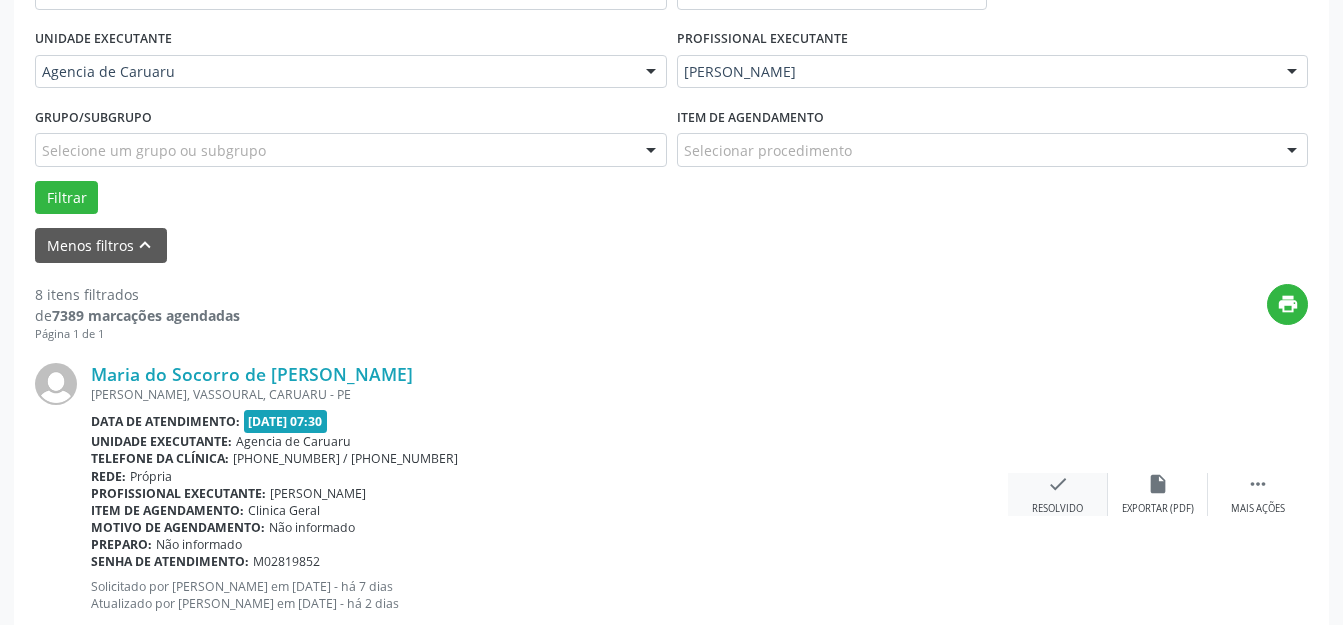 click on "check
Resolvido" at bounding box center (1058, 494) 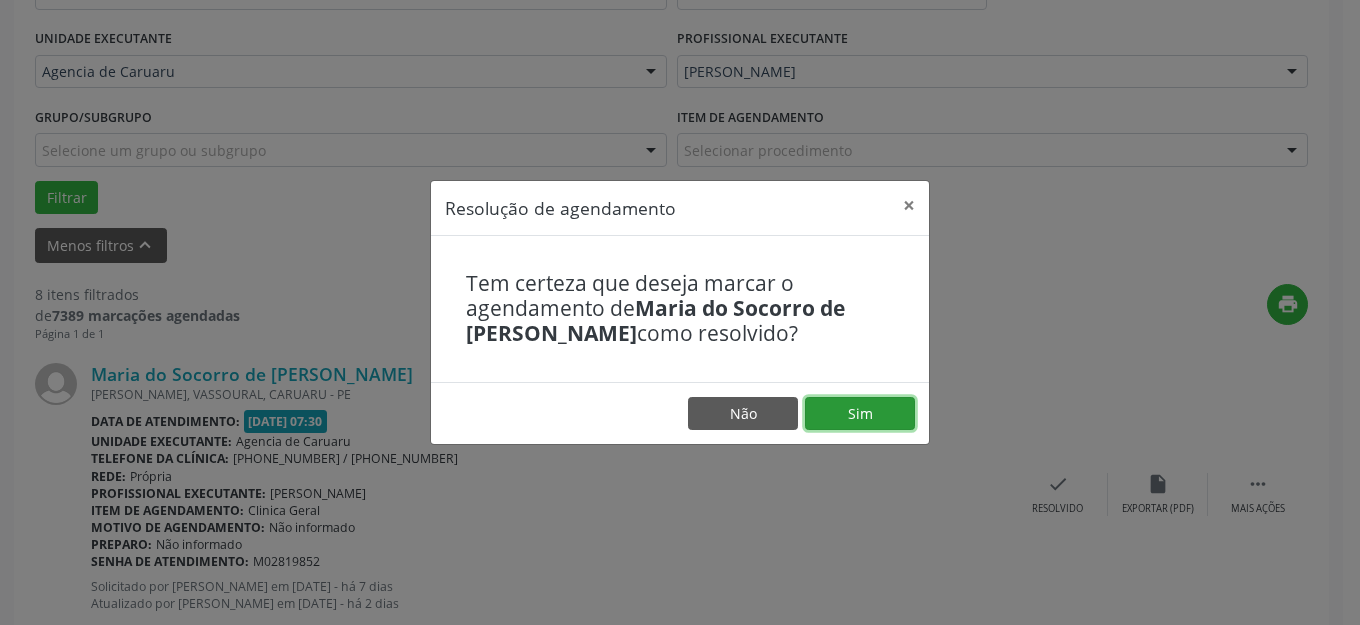 click on "Sim" at bounding box center (860, 414) 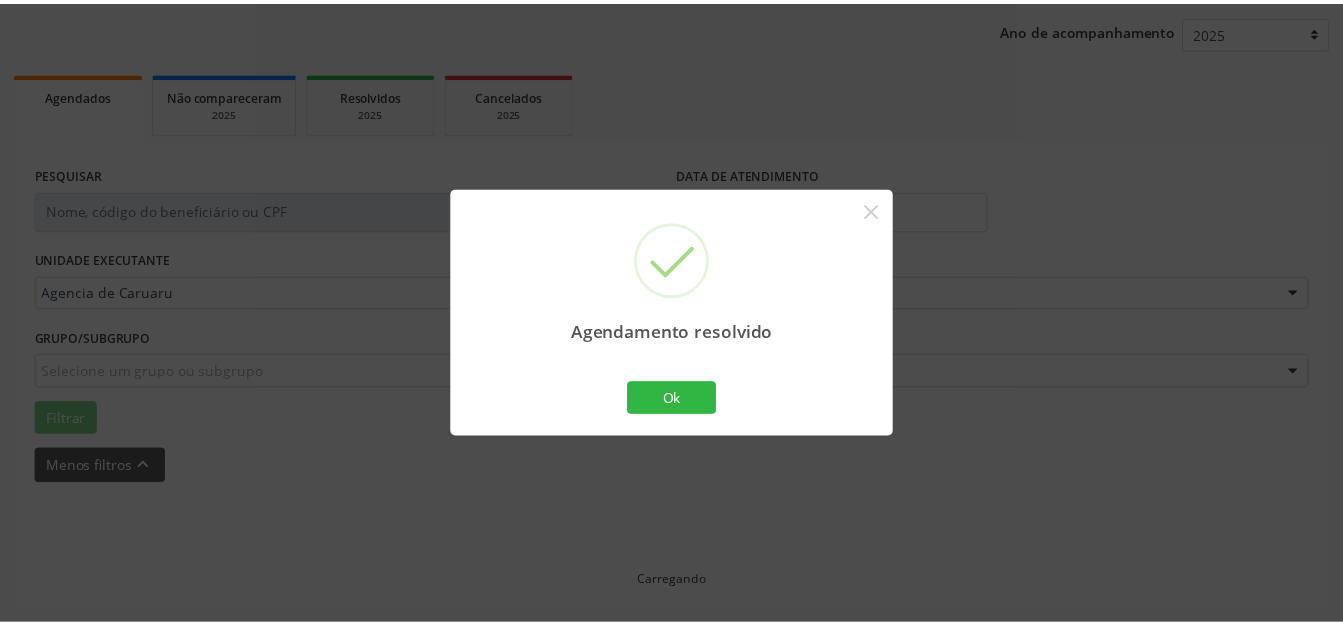 scroll, scrollTop: 227, scrollLeft: 0, axis: vertical 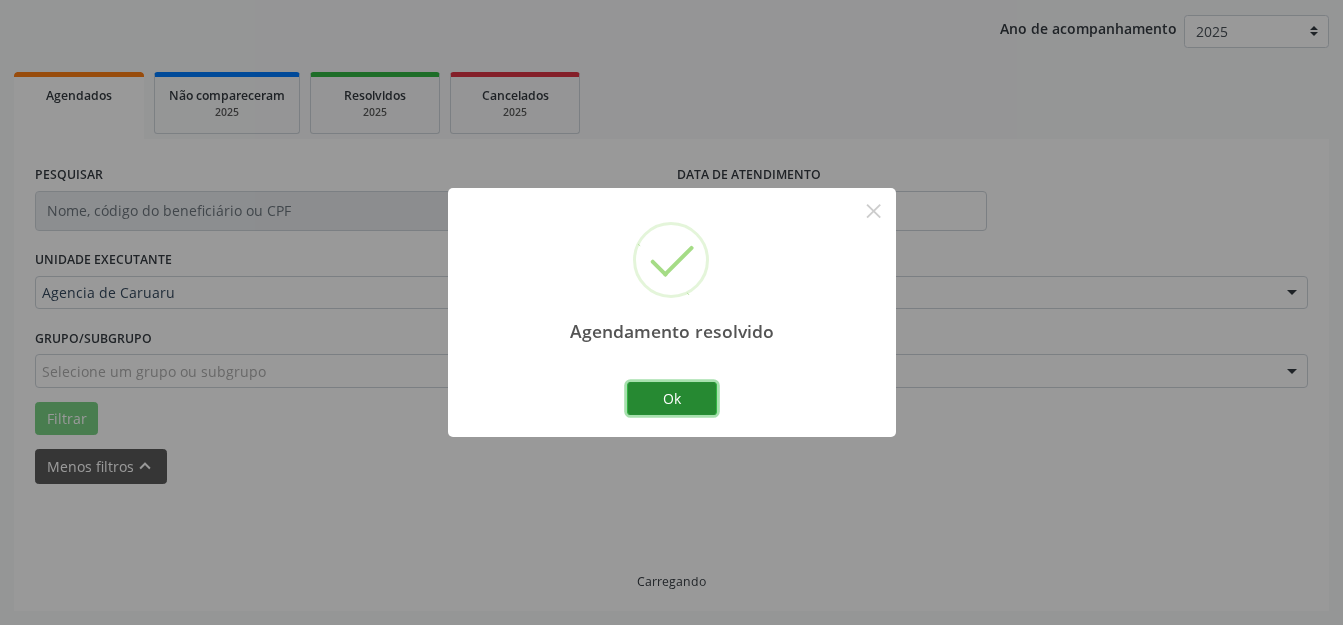 click on "Ok" at bounding box center (672, 399) 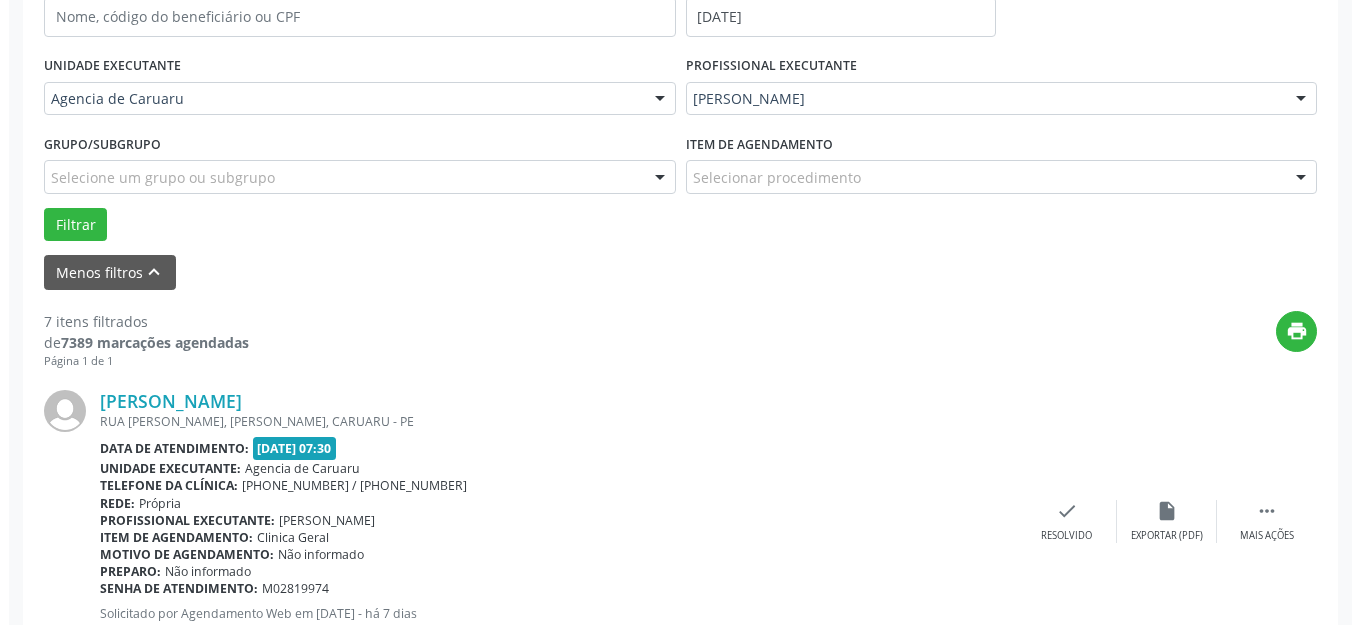 scroll, scrollTop: 548, scrollLeft: 0, axis: vertical 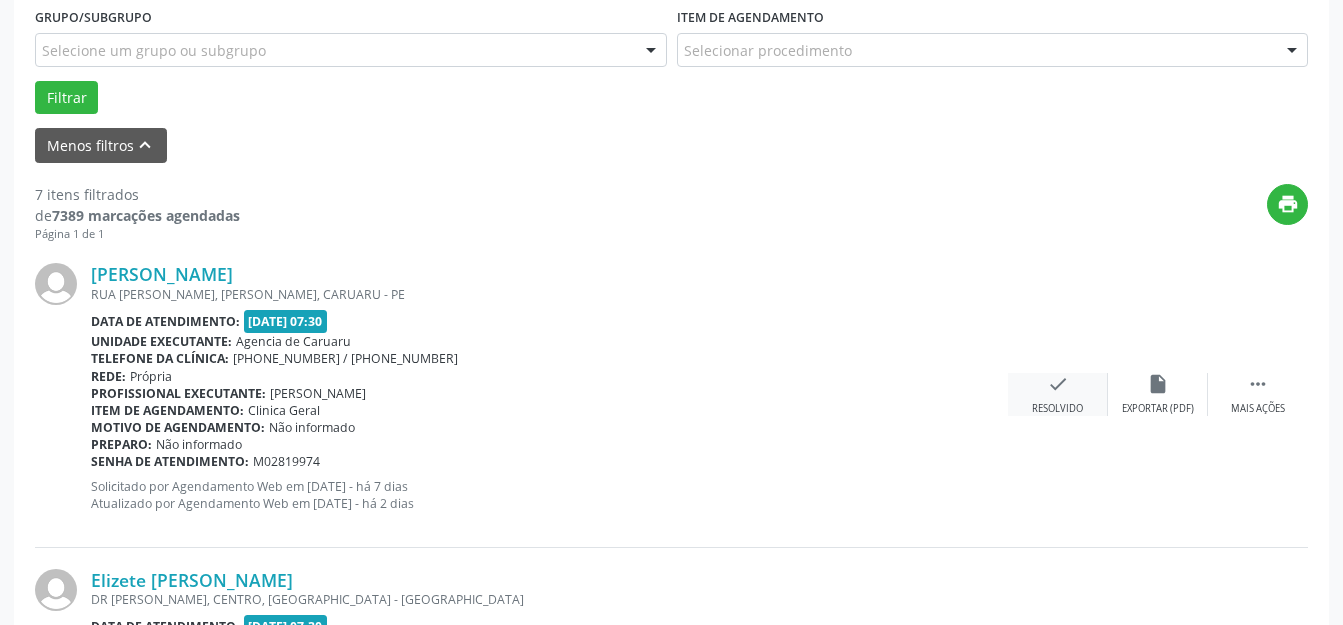 click on "Resolvido" at bounding box center (1057, 409) 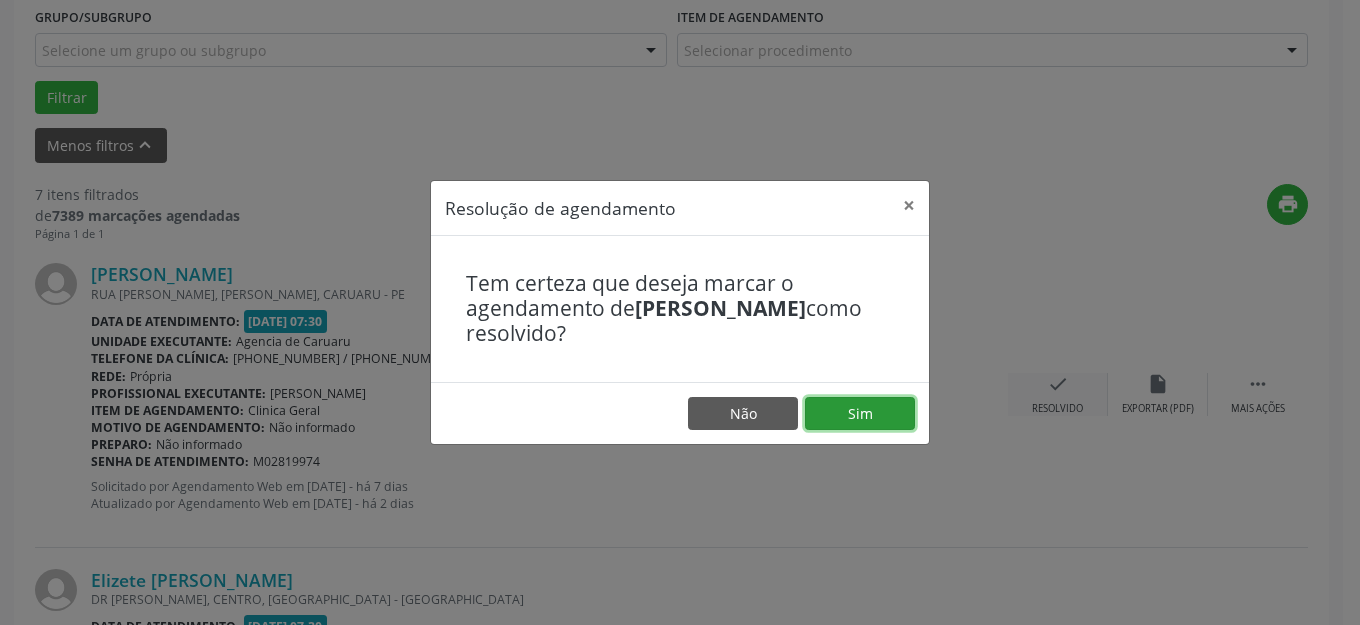 click on "Sim" at bounding box center [860, 414] 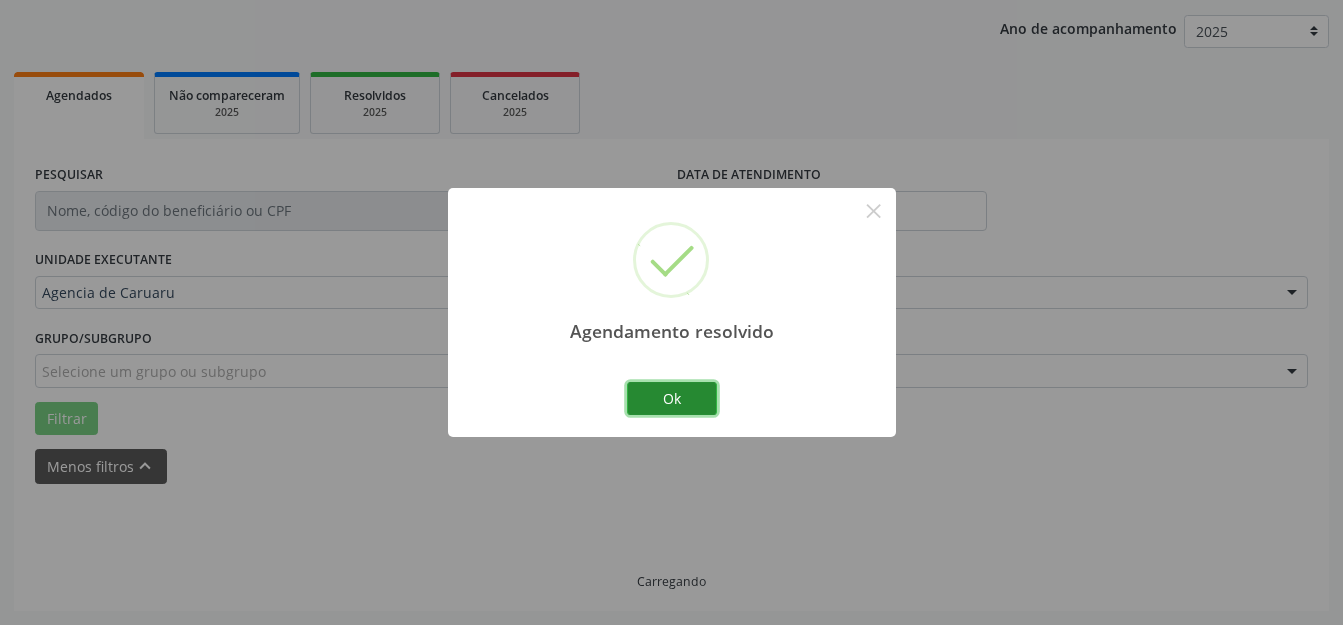 click on "Ok" at bounding box center [672, 399] 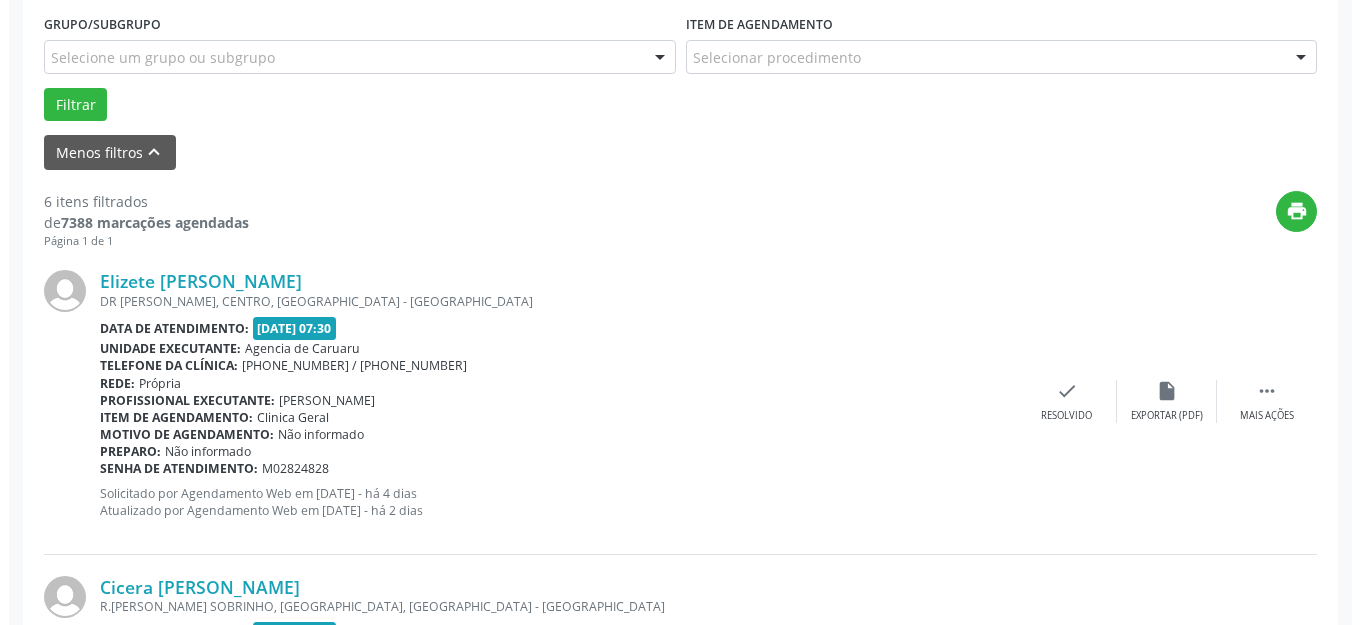 scroll, scrollTop: 548, scrollLeft: 0, axis: vertical 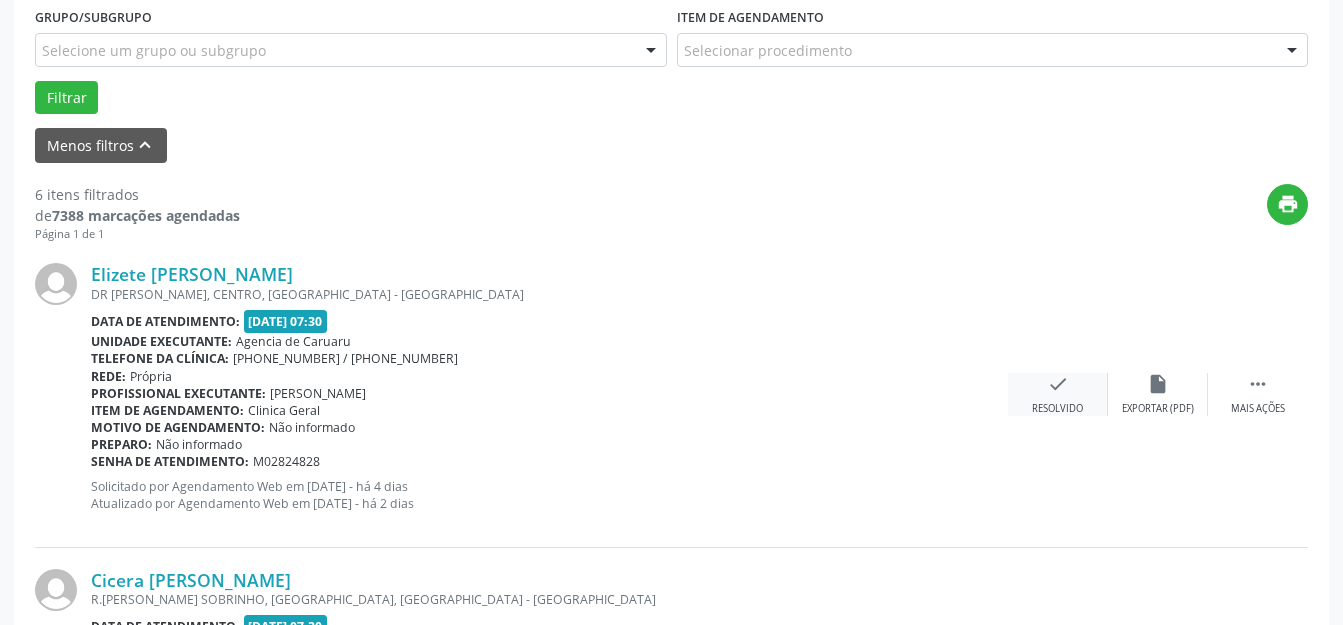 click on "Resolvido" at bounding box center (1057, 409) 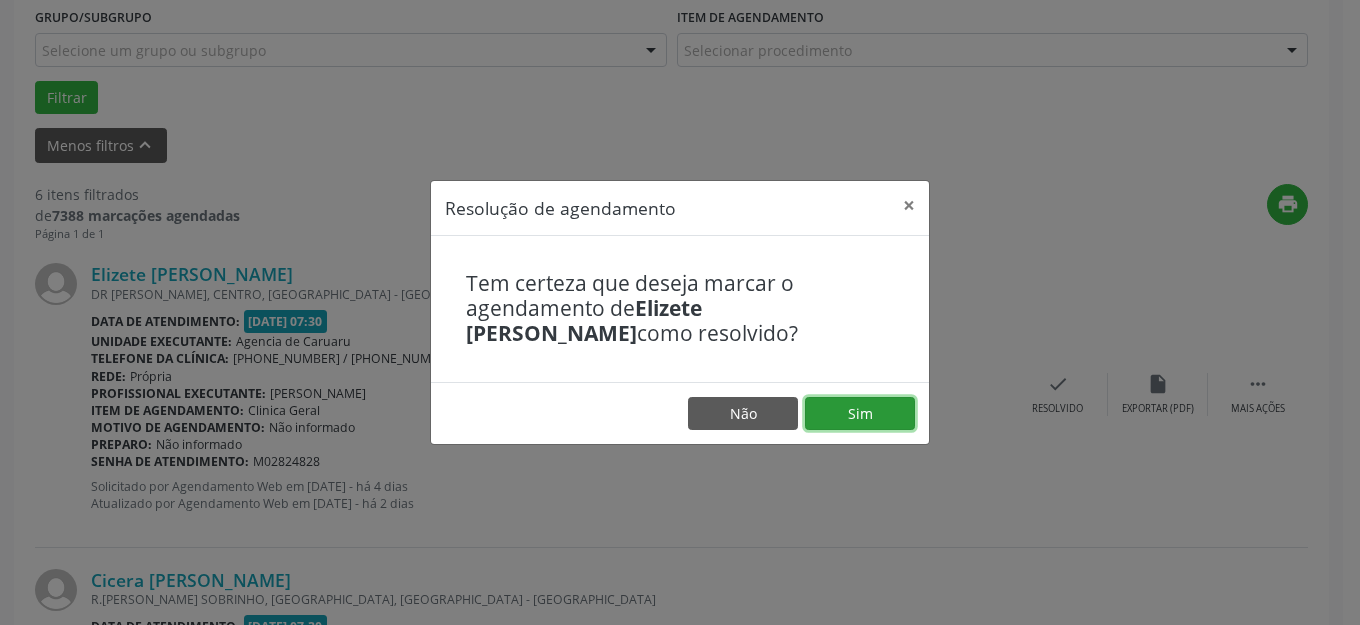 click on "Sim" at bounding box center (860, 414) 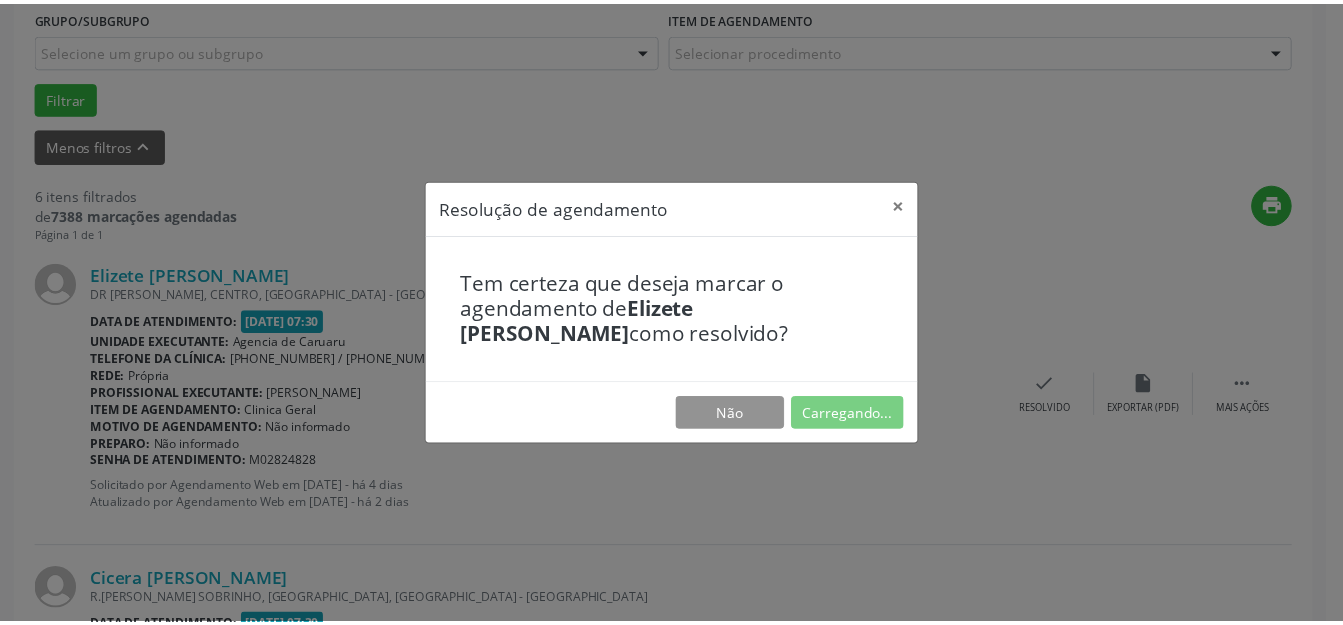 scroll, scrollTop: 227, scrollLeft: 0, axis: vertical 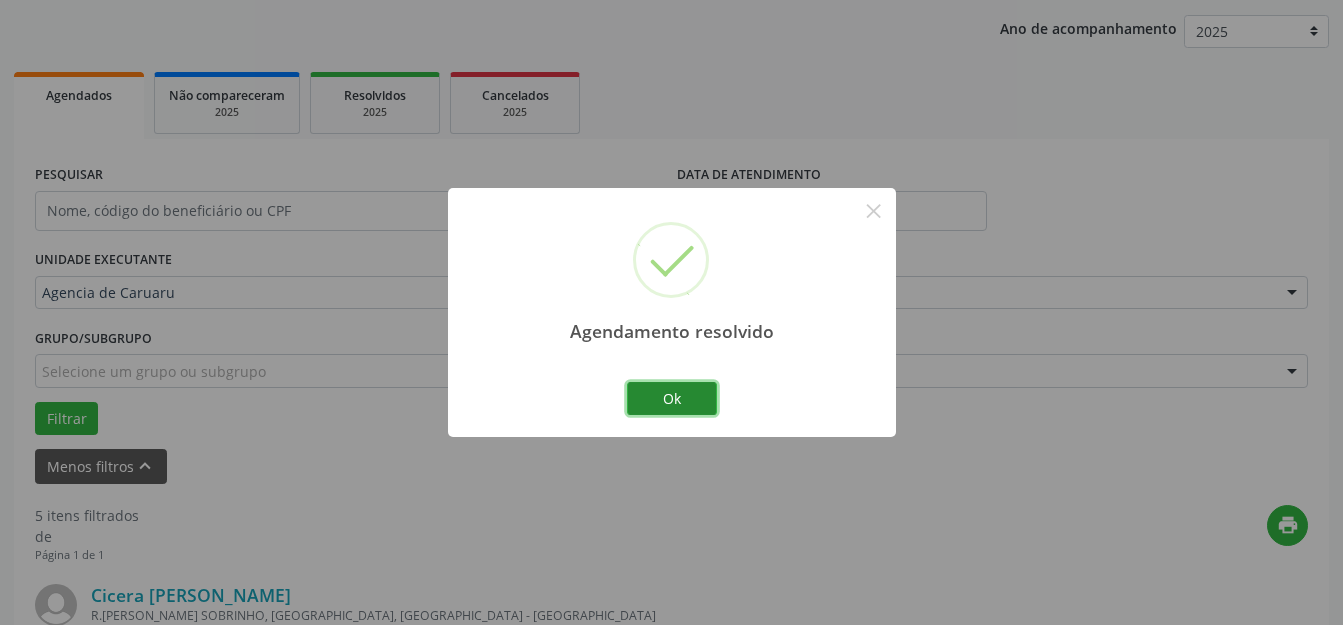 click on "Ok" at bounding box center (672, 399) 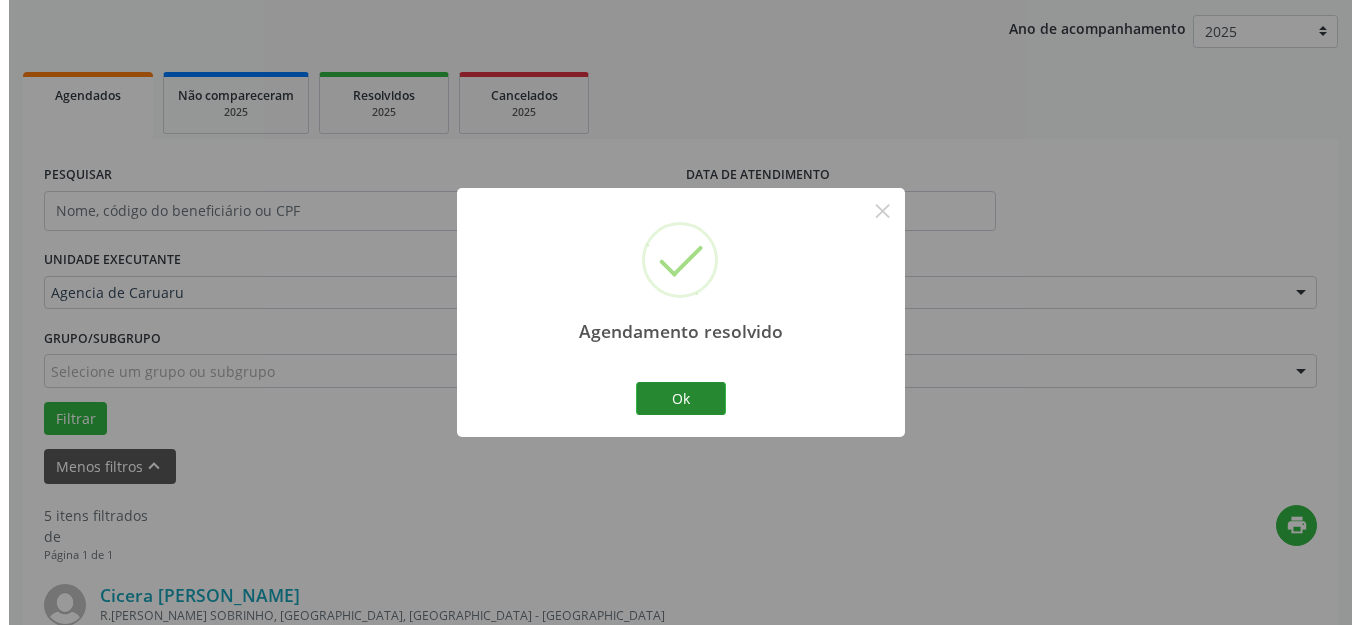 scroll, scrollTop: 548, scrollLeft: 0, axis: vertical 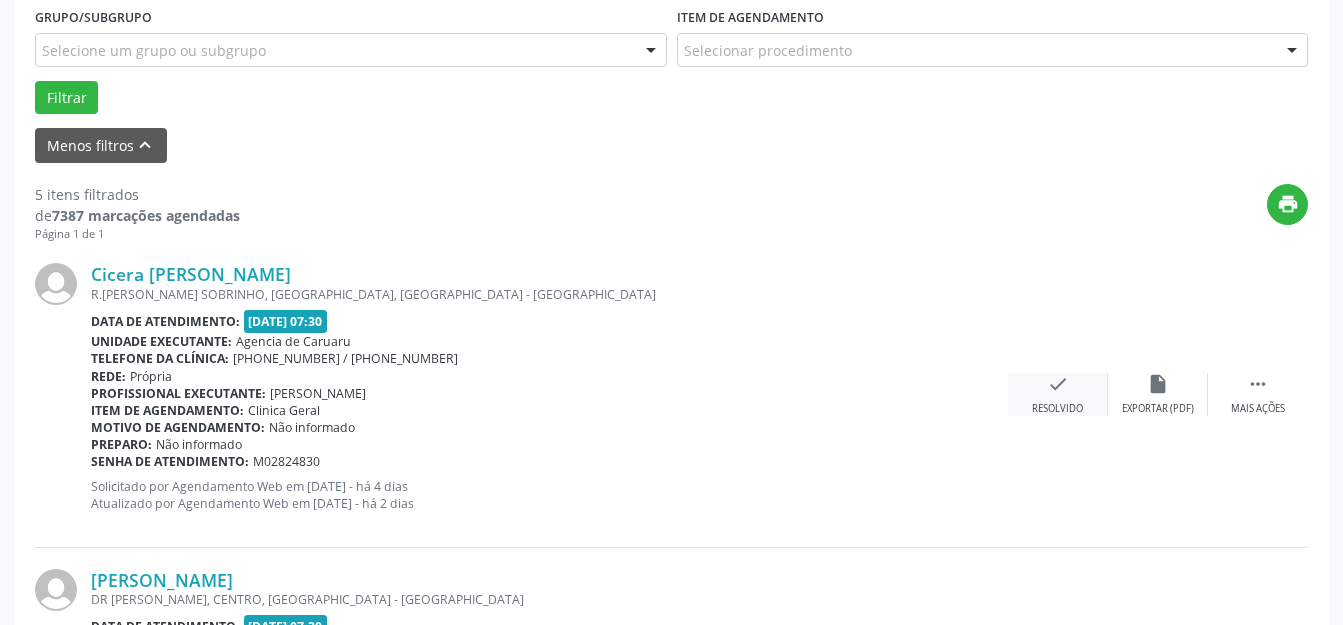 click on "check
Resolvido" at bounding box center [1058, 394] 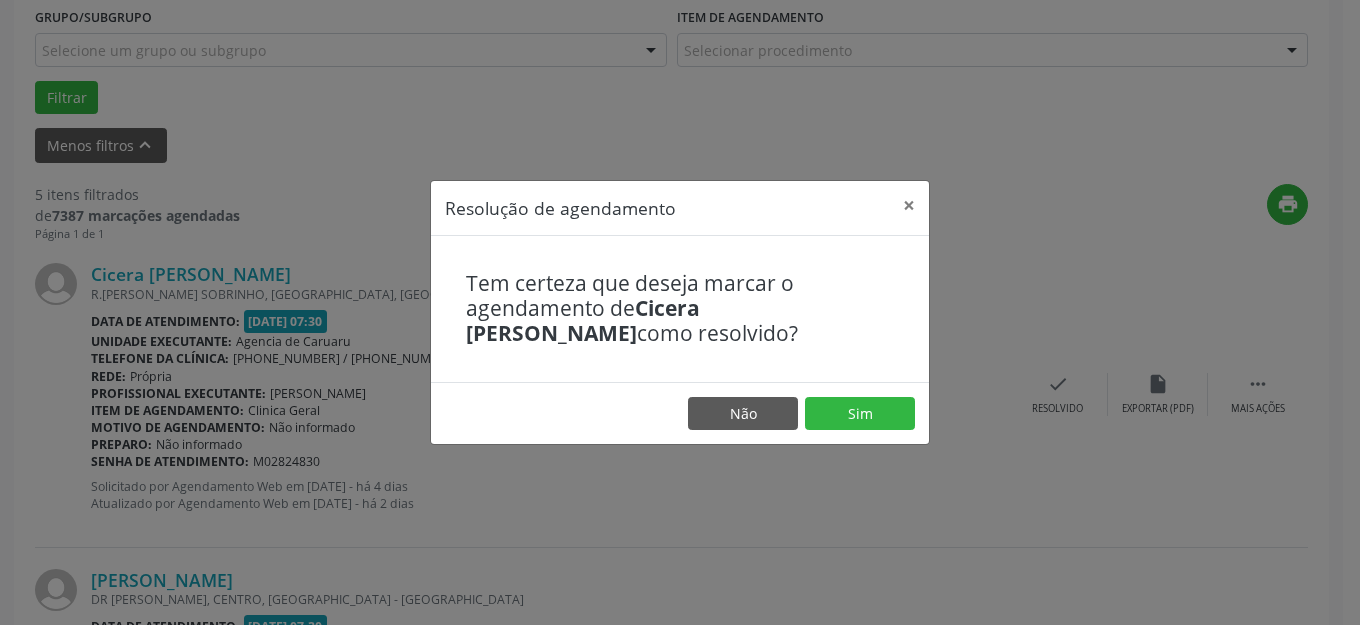 click on "Não Sim" at bounding box center [680, 413] 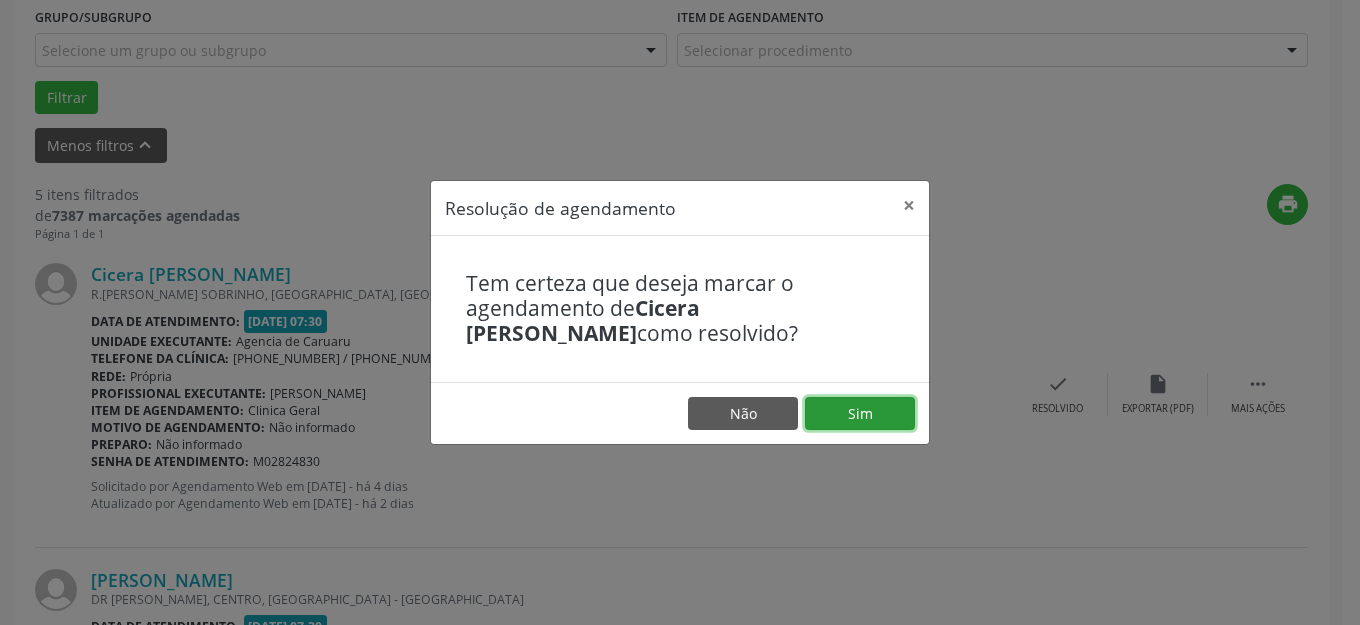 click on "Sim" at bounding box center [860, 414] 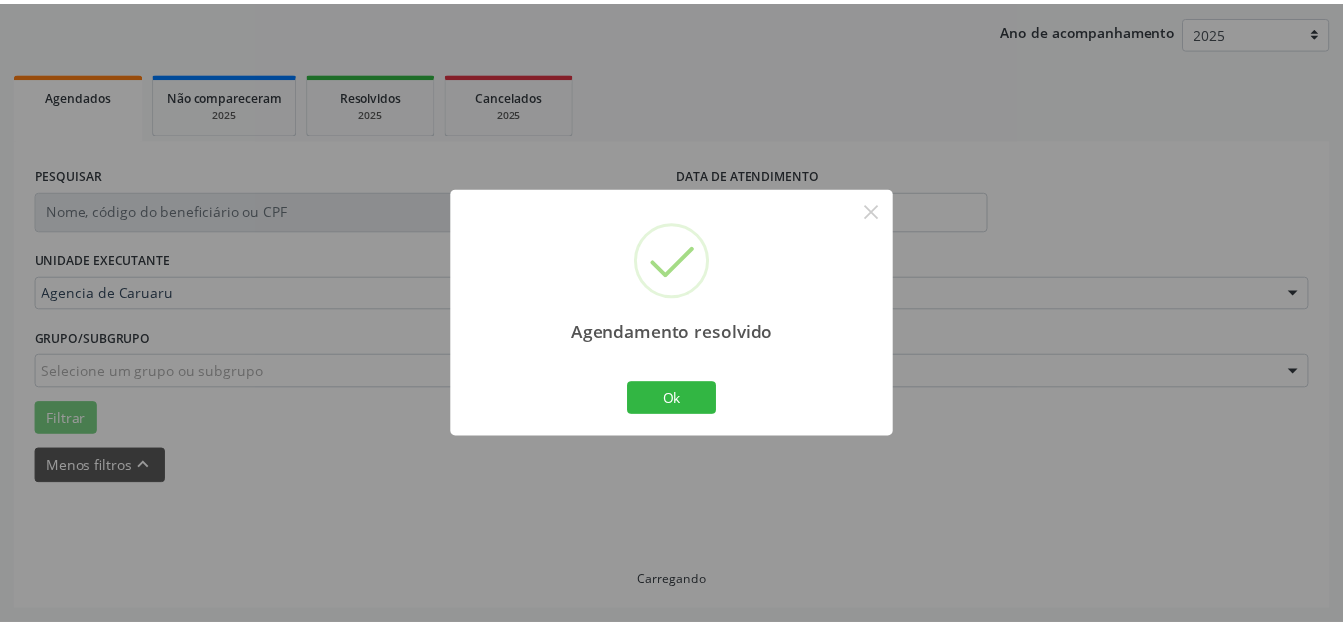 scroll, scrollTop: 248, scrollLeft: 0, axis: vertical 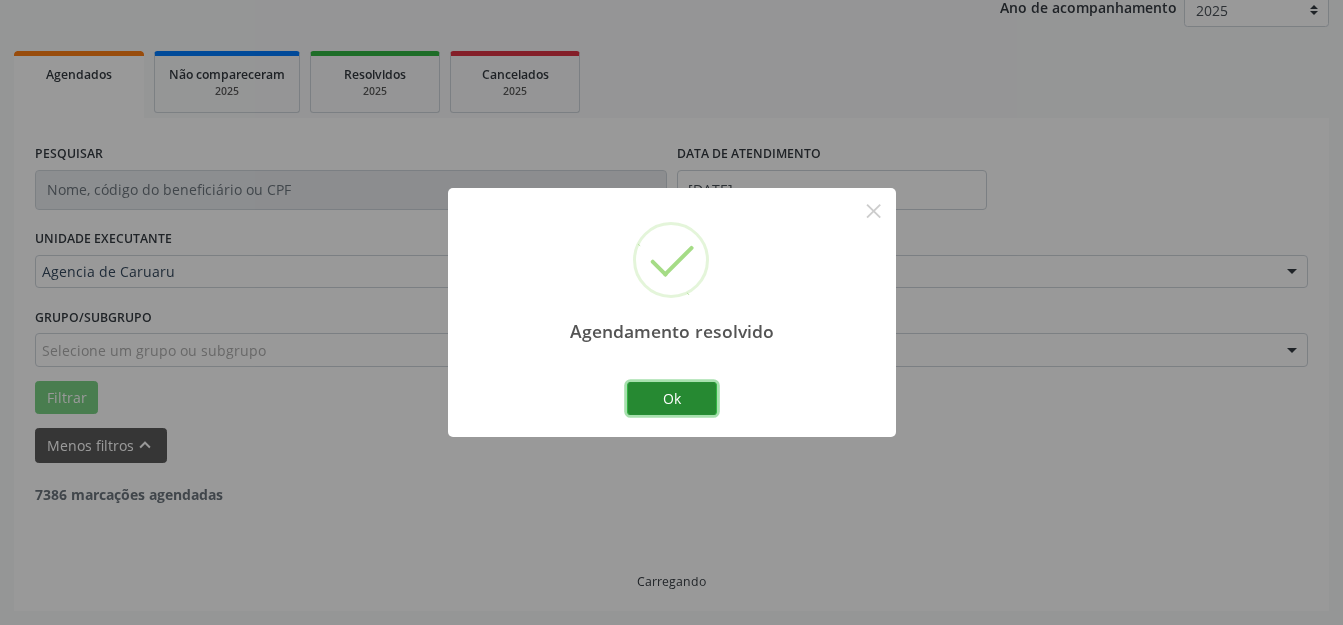 click on "Ok" at bounding box center [672, 399] 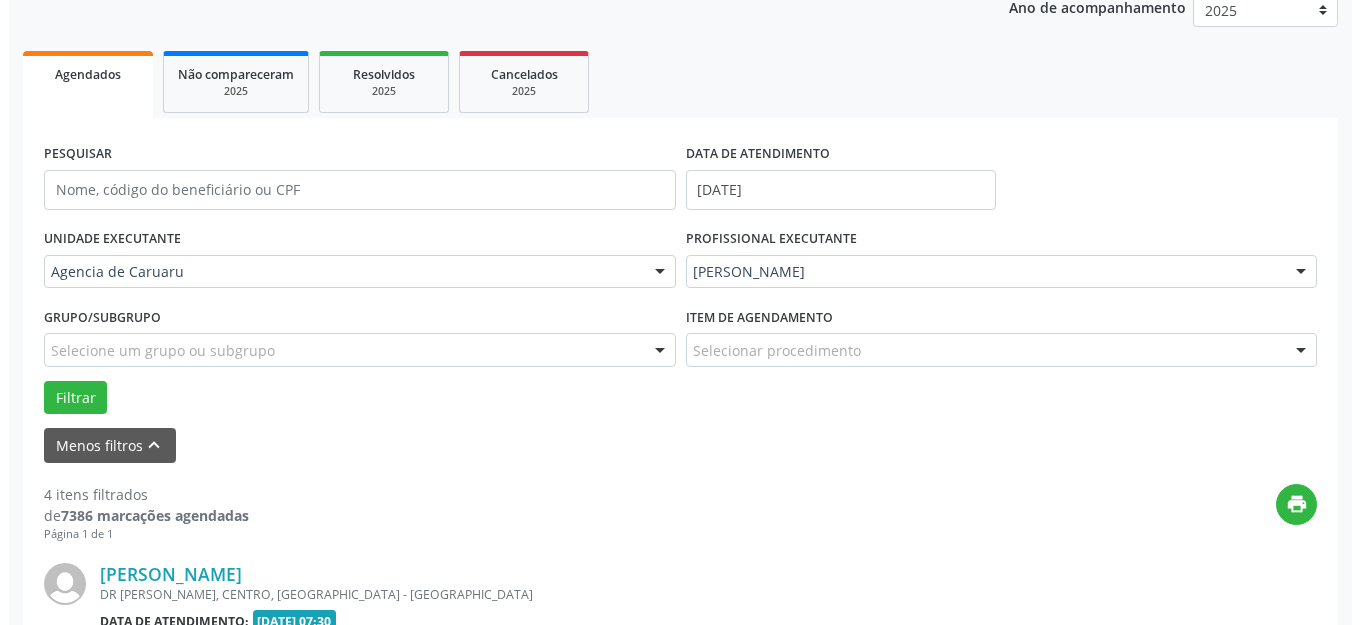 scroll, scrollTop: 548, scrollLeft: 0, axis: vertical 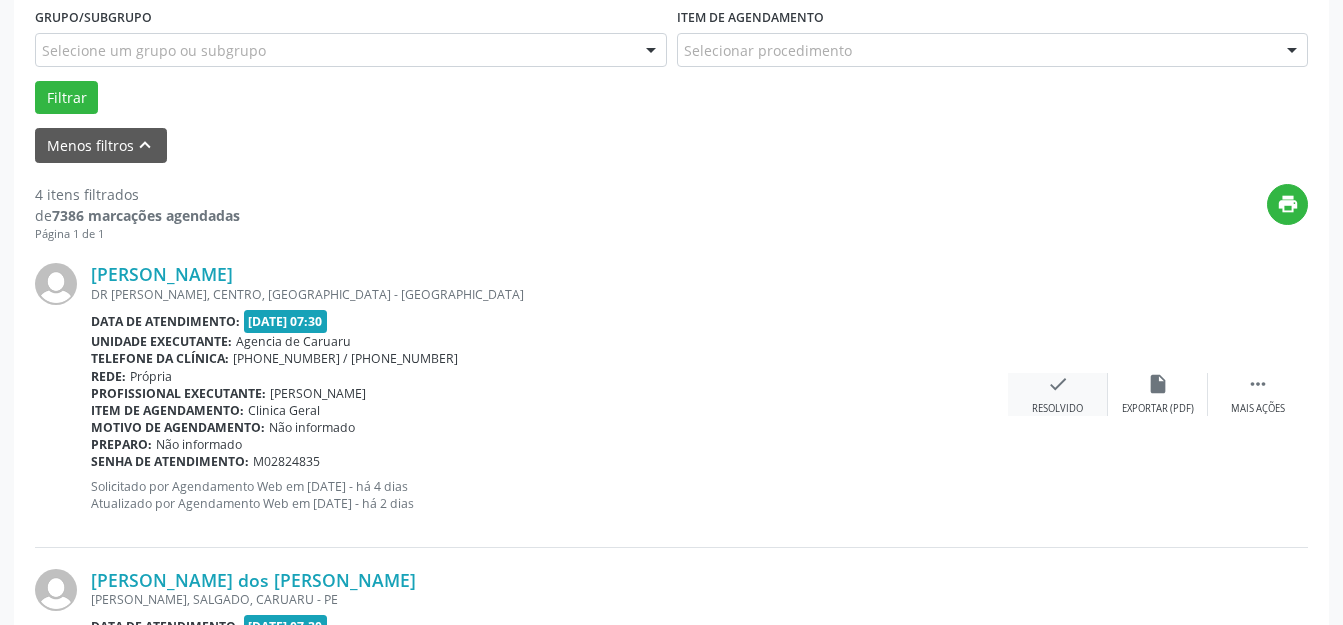 click on "Resolvido" at bounding box center (1057, 409) 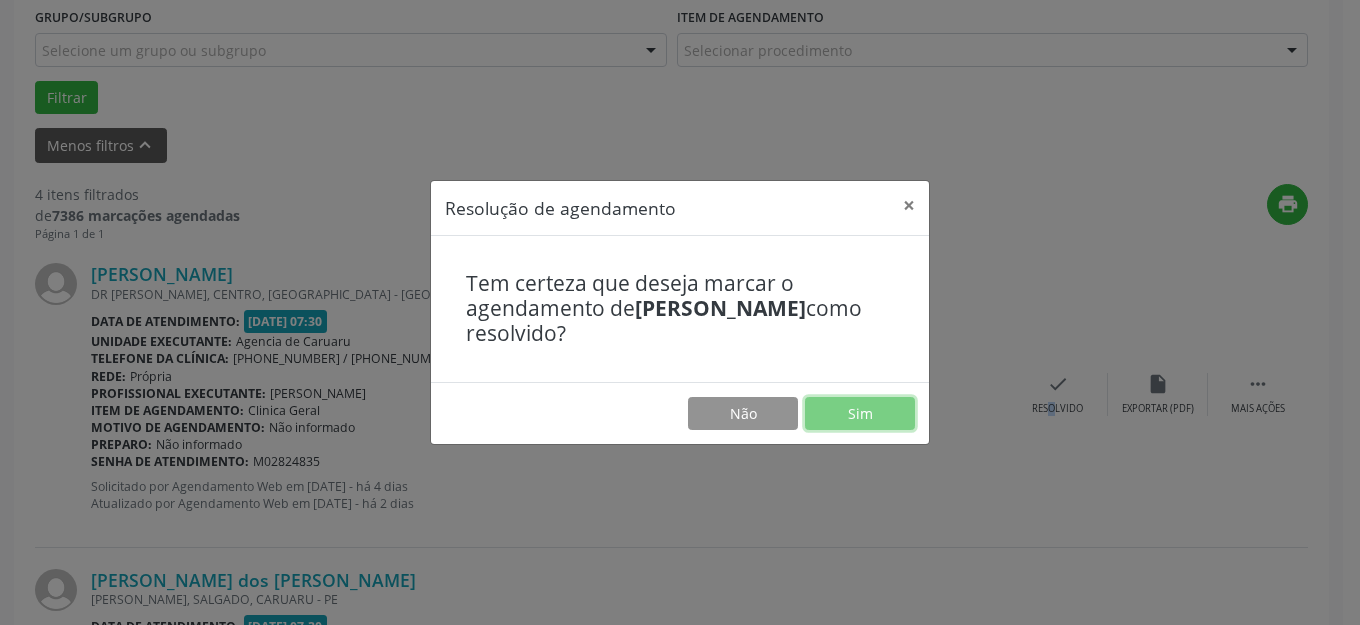 click on "Sim" at bounding box center [860, 414] 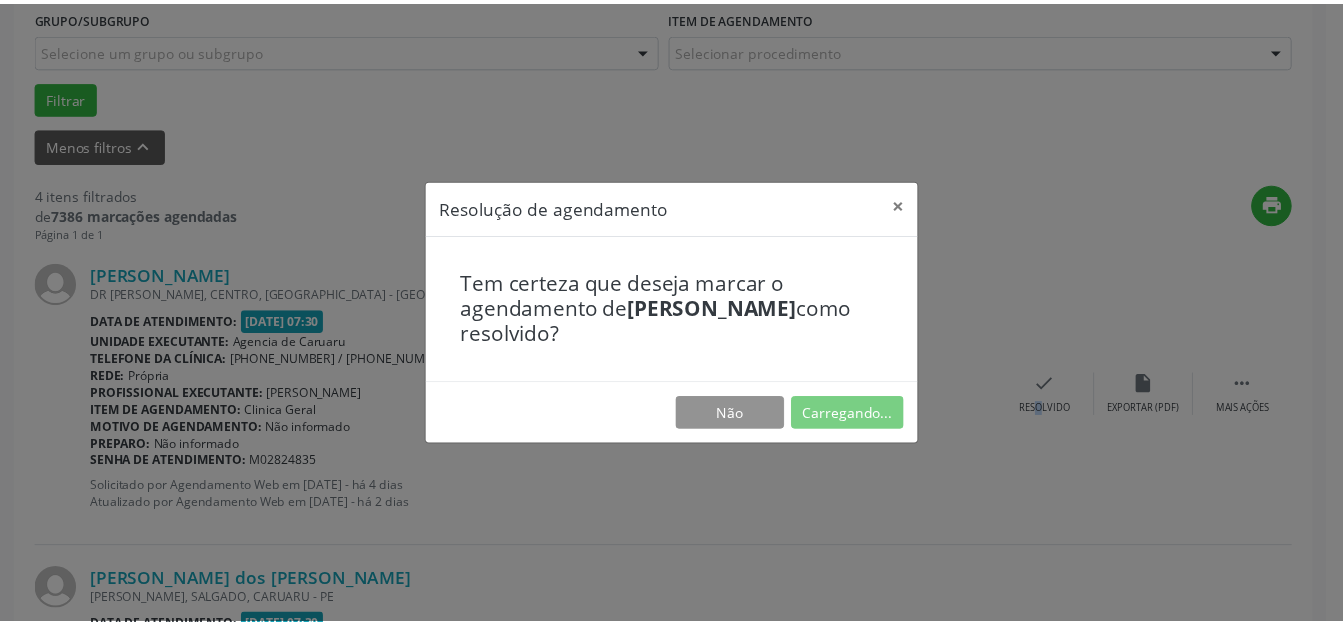 scroll, scrollTop: 227, scrollLeft: 0, axis: vertical 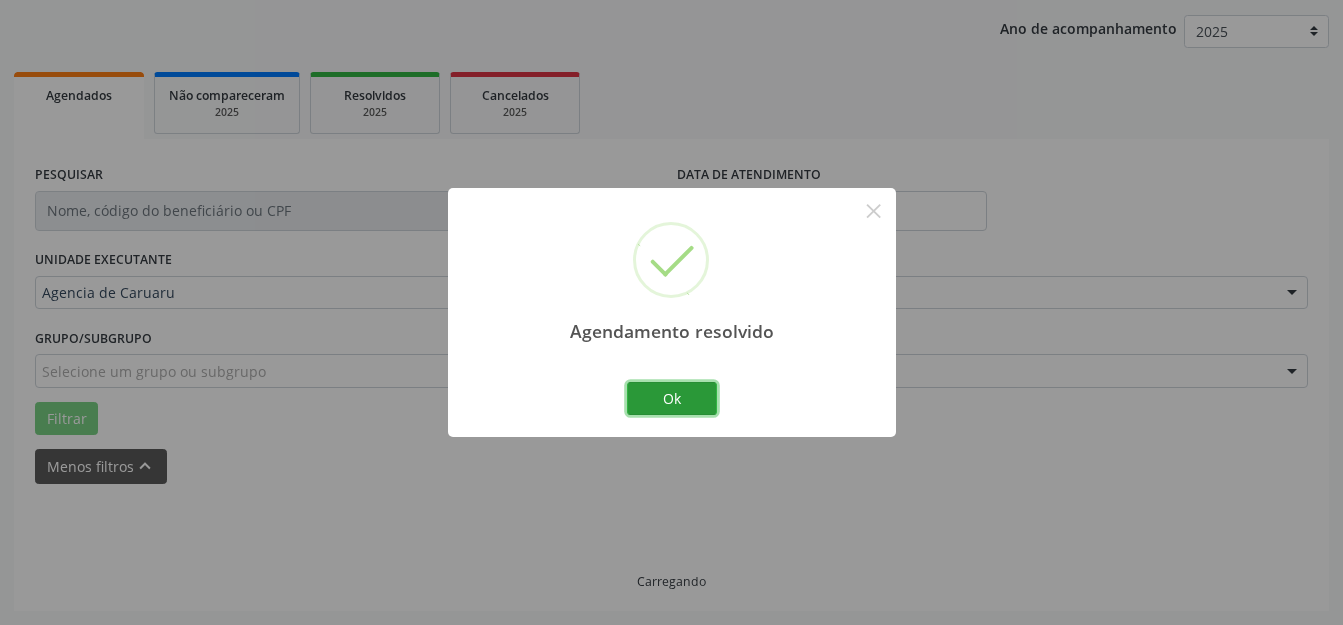 click on "Ok" at bounding box center [672, 399] 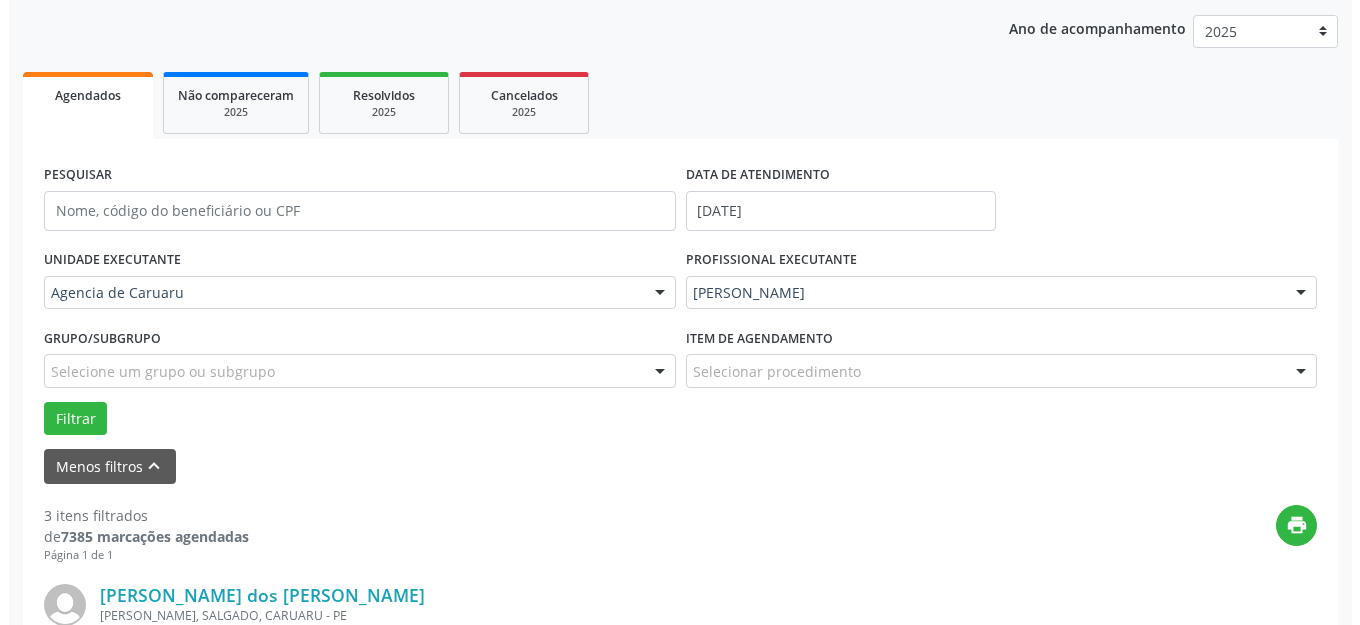 scroll, scrollTop: 548, scrollLeft: 0, axis: vertical 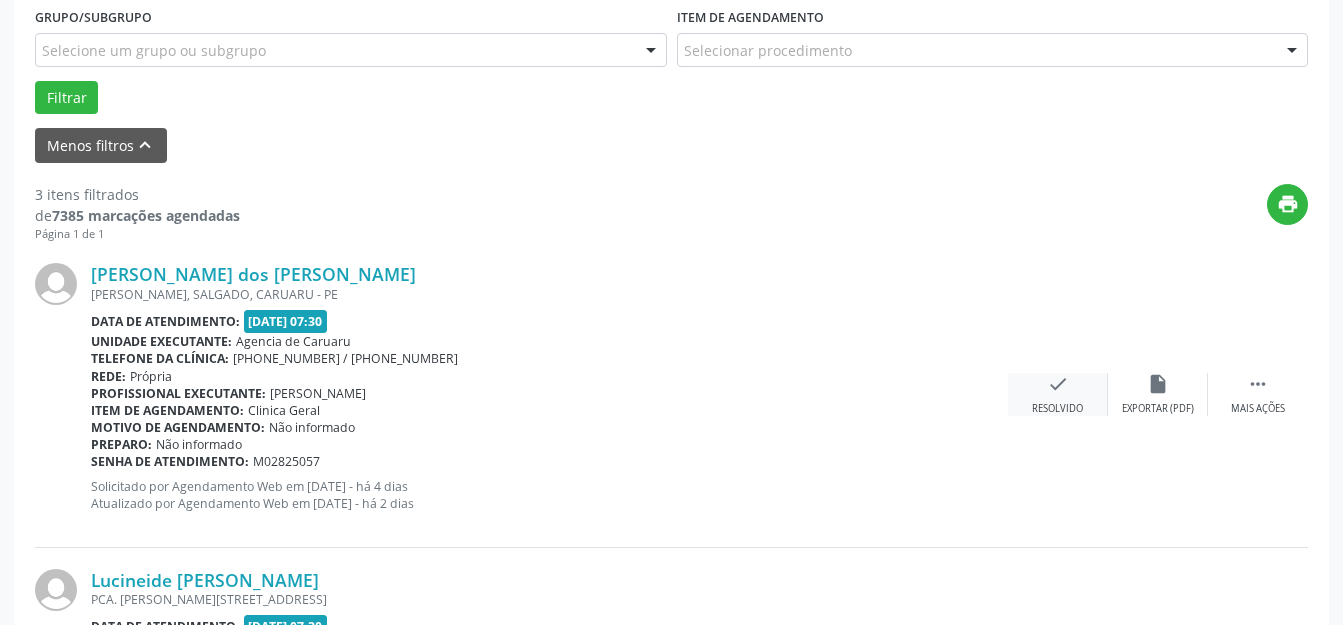 click on "Resolvido" at bounding box center [1057, 409] 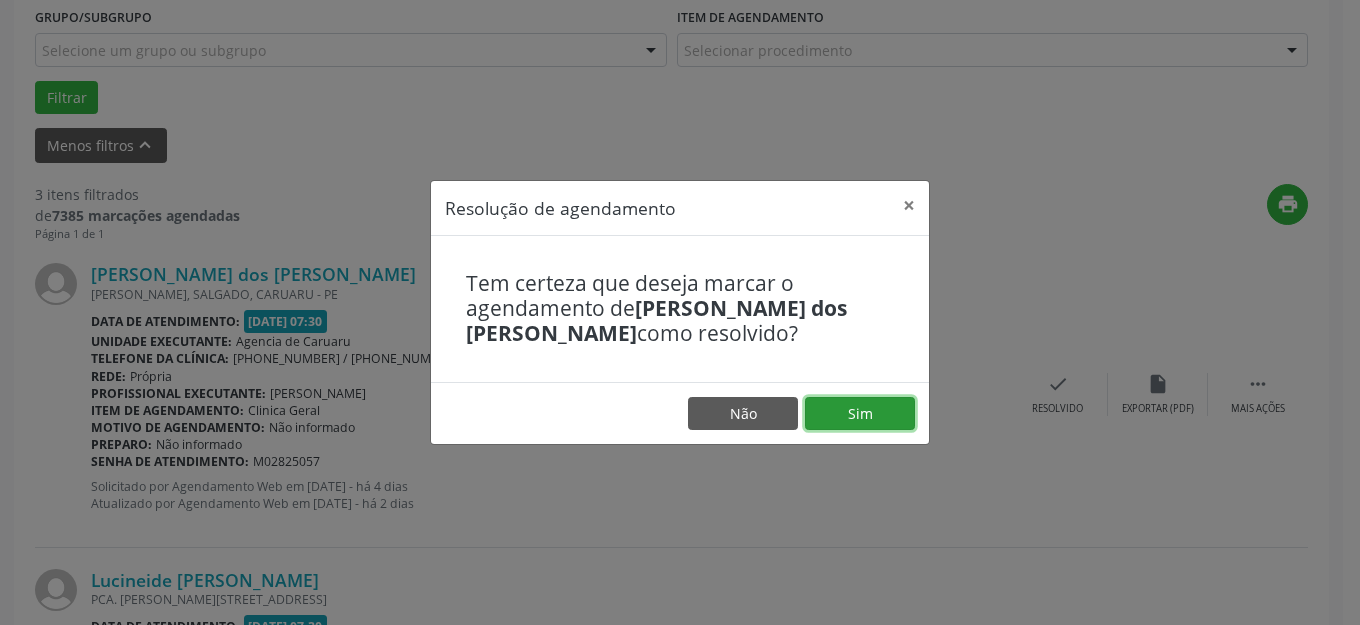 click on "Sim" at bounding box center [860, 414] 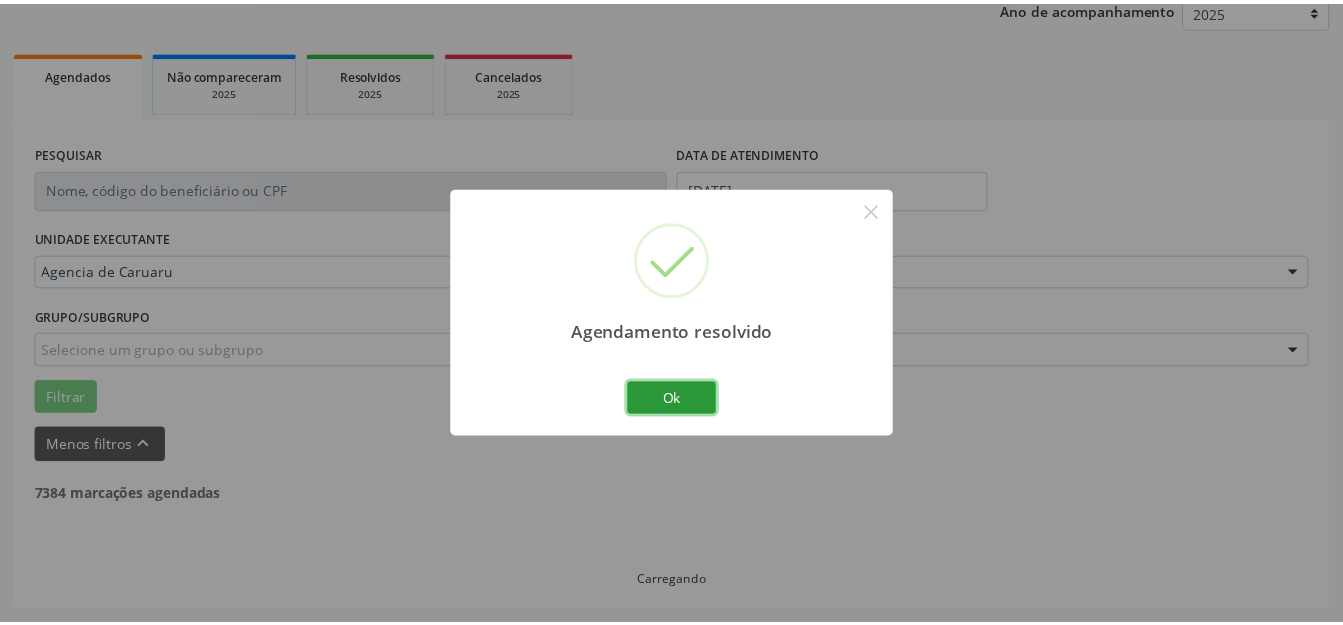 scroll, scrollTop: 248, scrollLeft: 0, axis: vertical 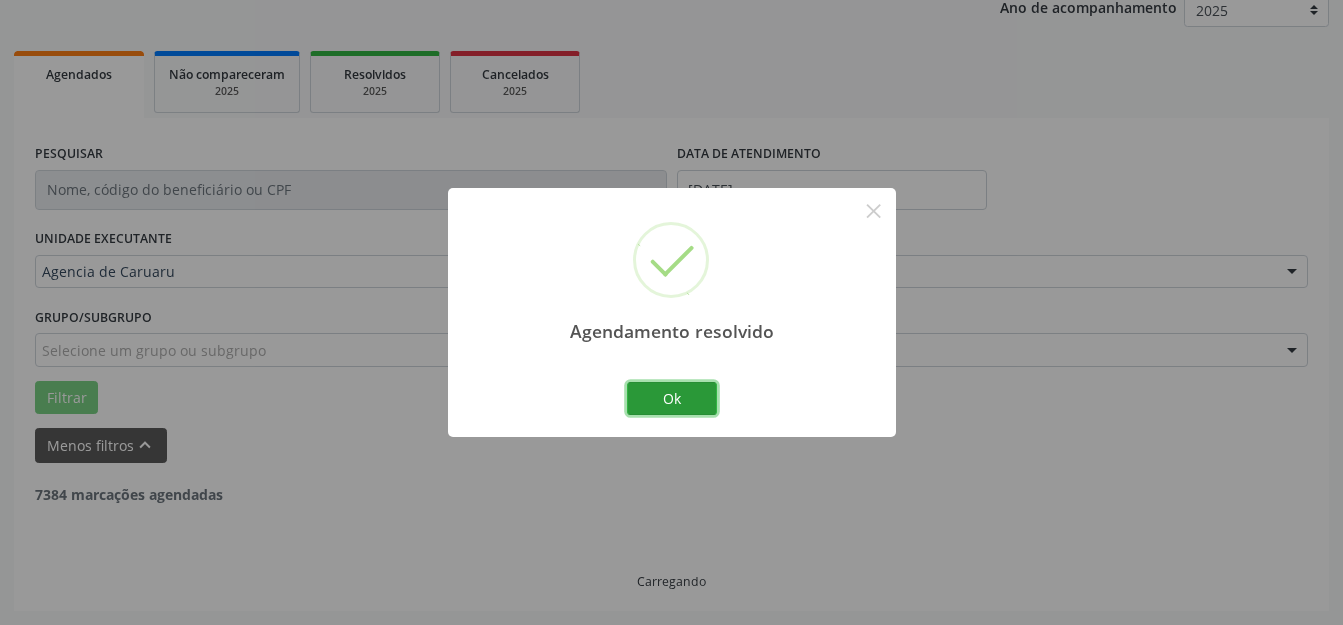 click on "Ok" at bounding box center (672, 399) 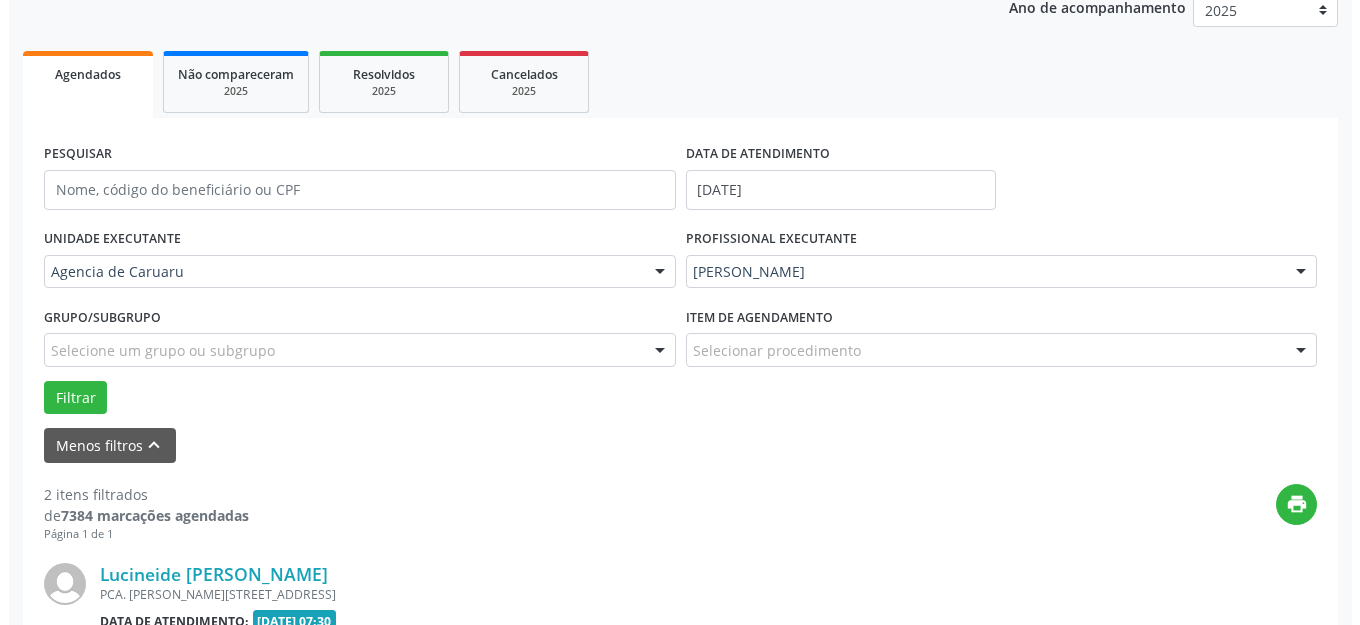 scroll, scrollTop: 448, scrollLeft: 0, axis: vertical 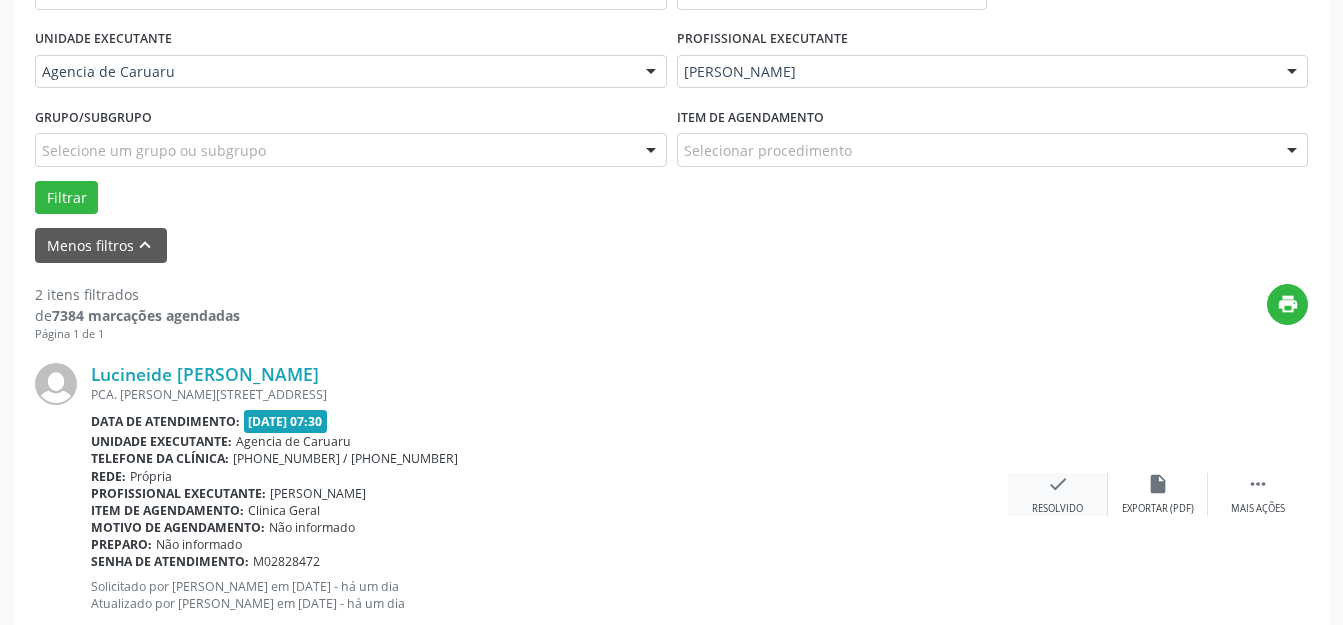 click on "check
Resolvido" at bounding box center [1058, 494] 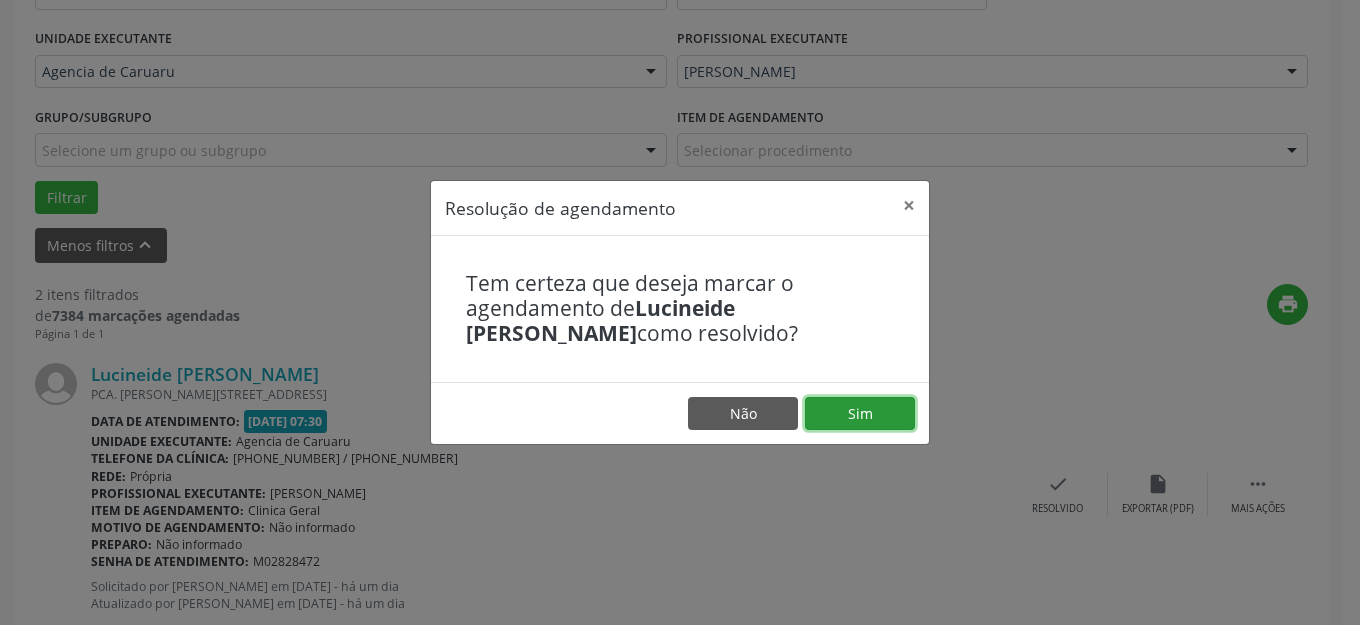 click on "Sim" at bounding box center (860, 414) 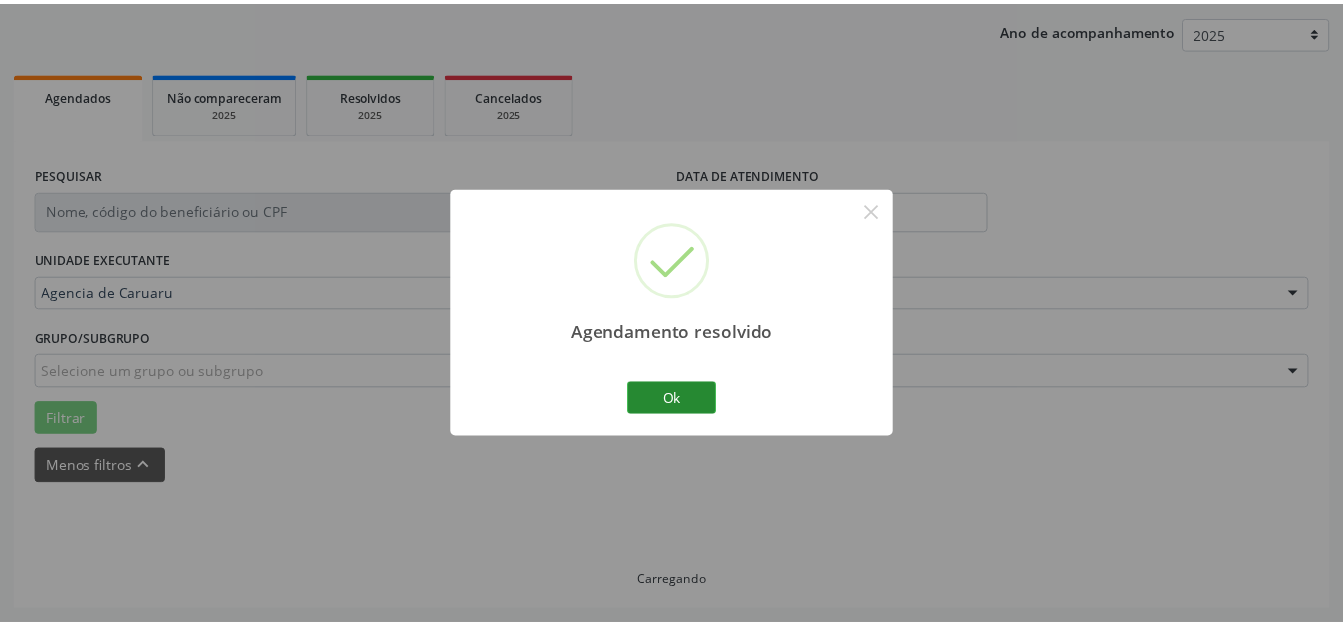scroll, scrollTop: 227, scrollLeft: 0, axis: vertical 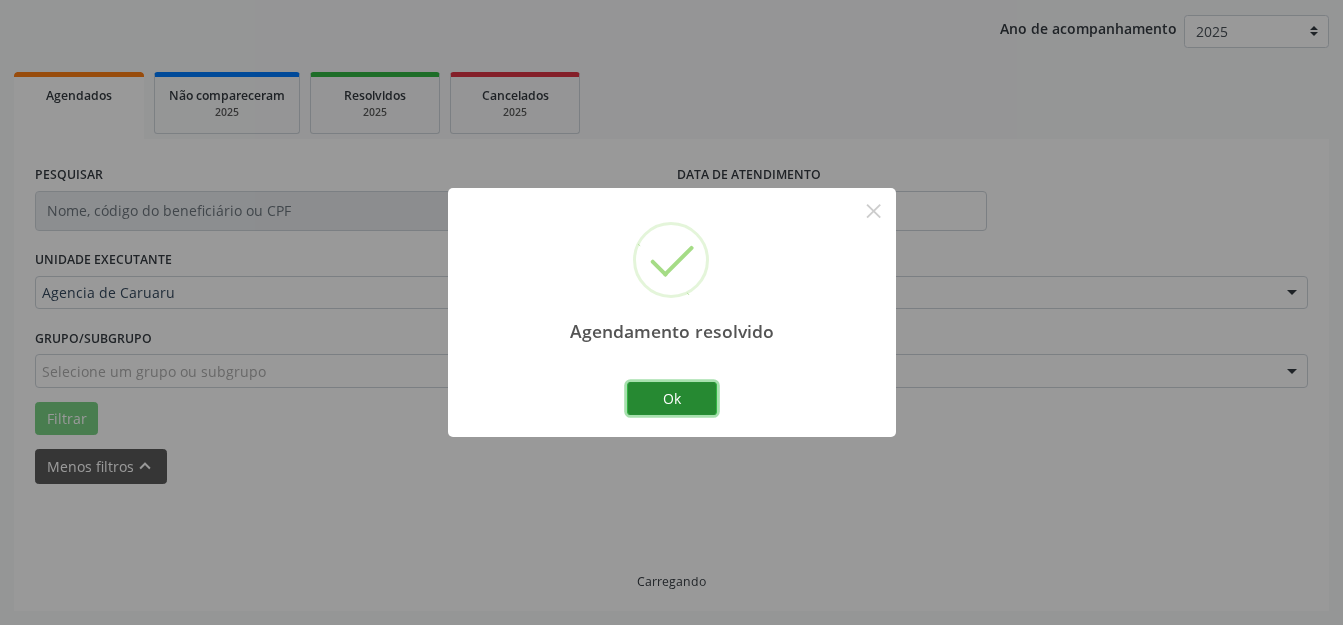 click on "Ok" at bounding box center [672, 399] 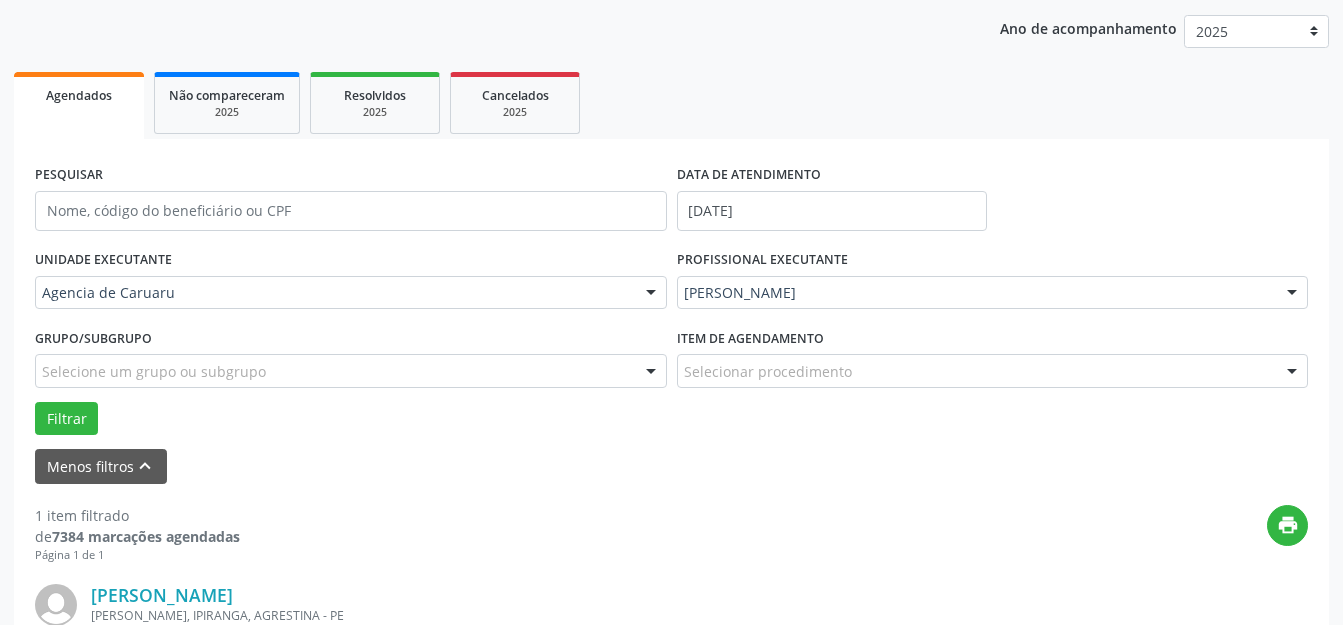 scroll, scrollTop: 0, scrollLeft: 0, axis: both 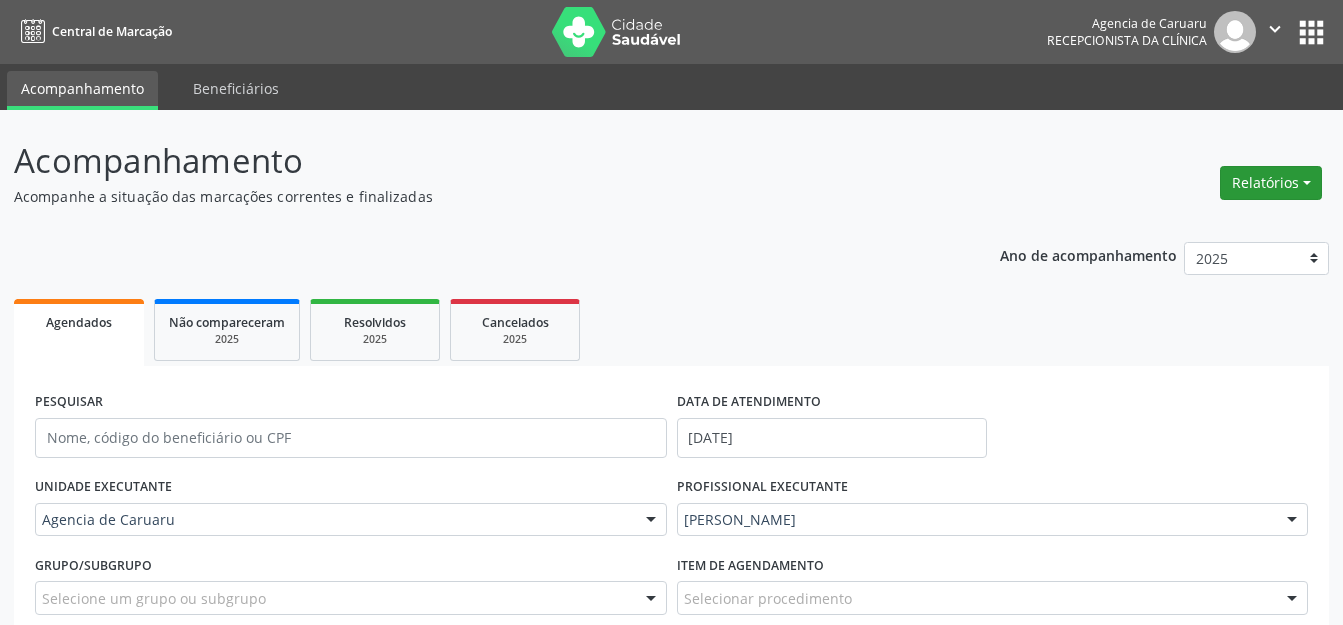 click on "Relatórios" at bounding box center [1271, 183] 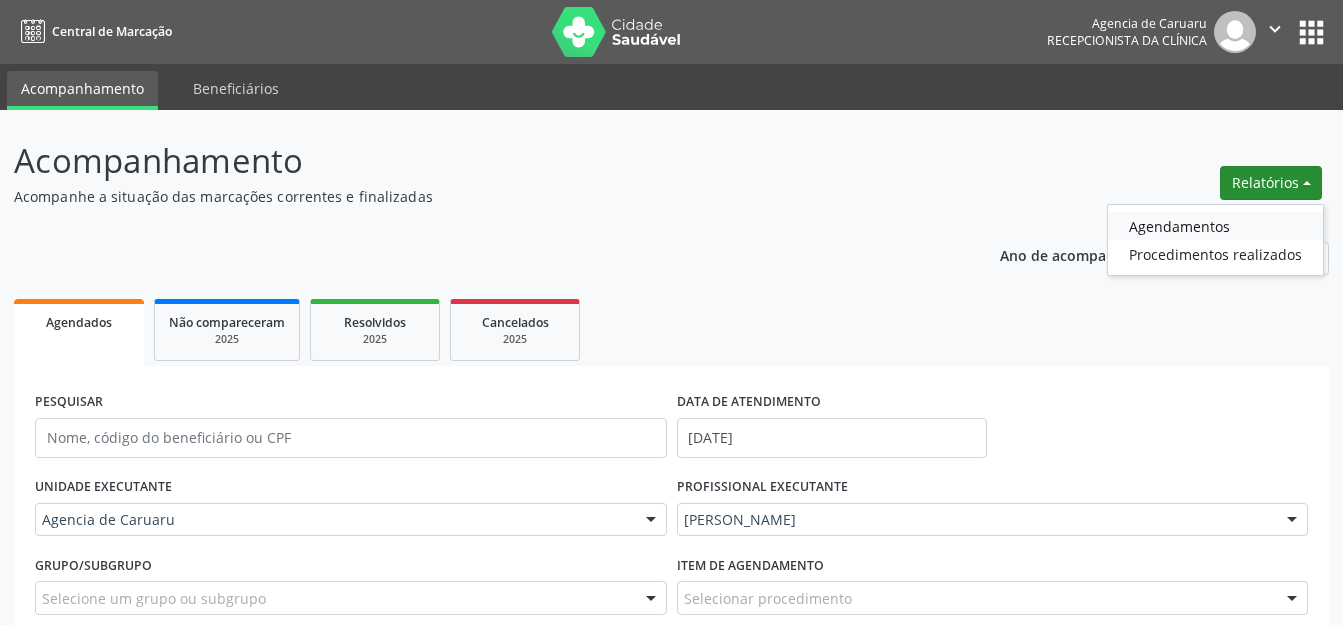 click on "Agendamentos" at bounding box center (1215, 226) 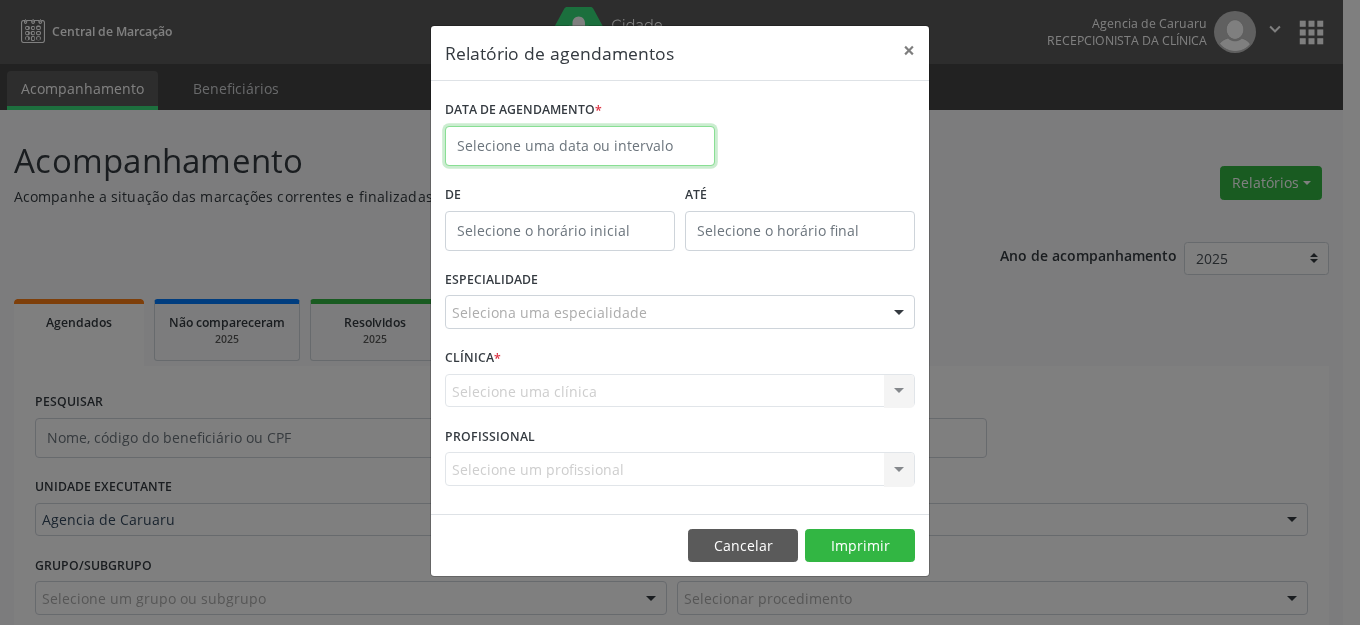 click at bounding box center (580, 146) 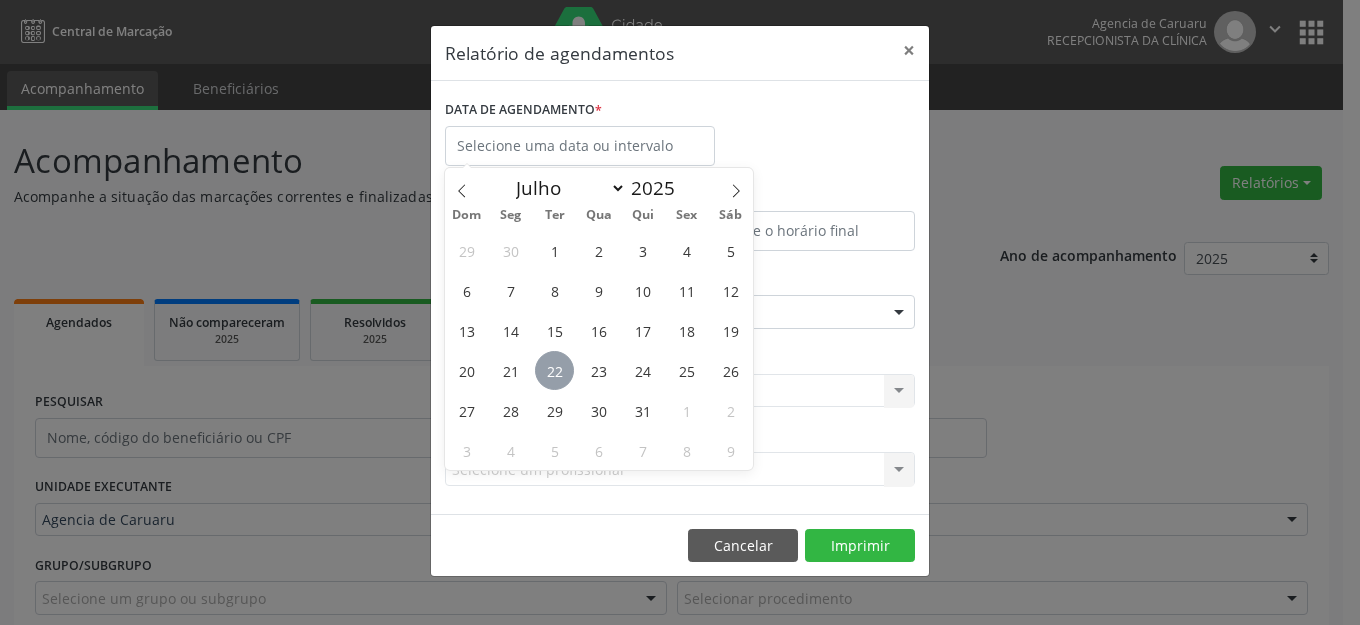 click on "22" at bounding box center [554, 370] 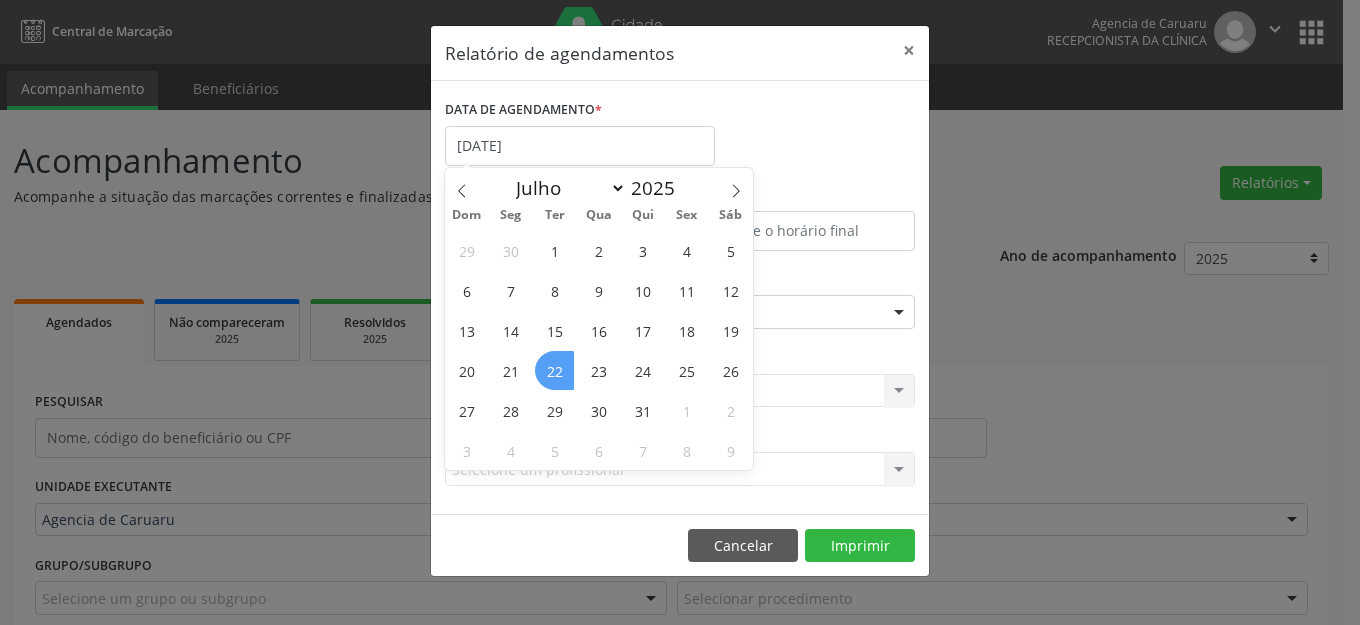 click on "22" at bounding box center (554, 370) 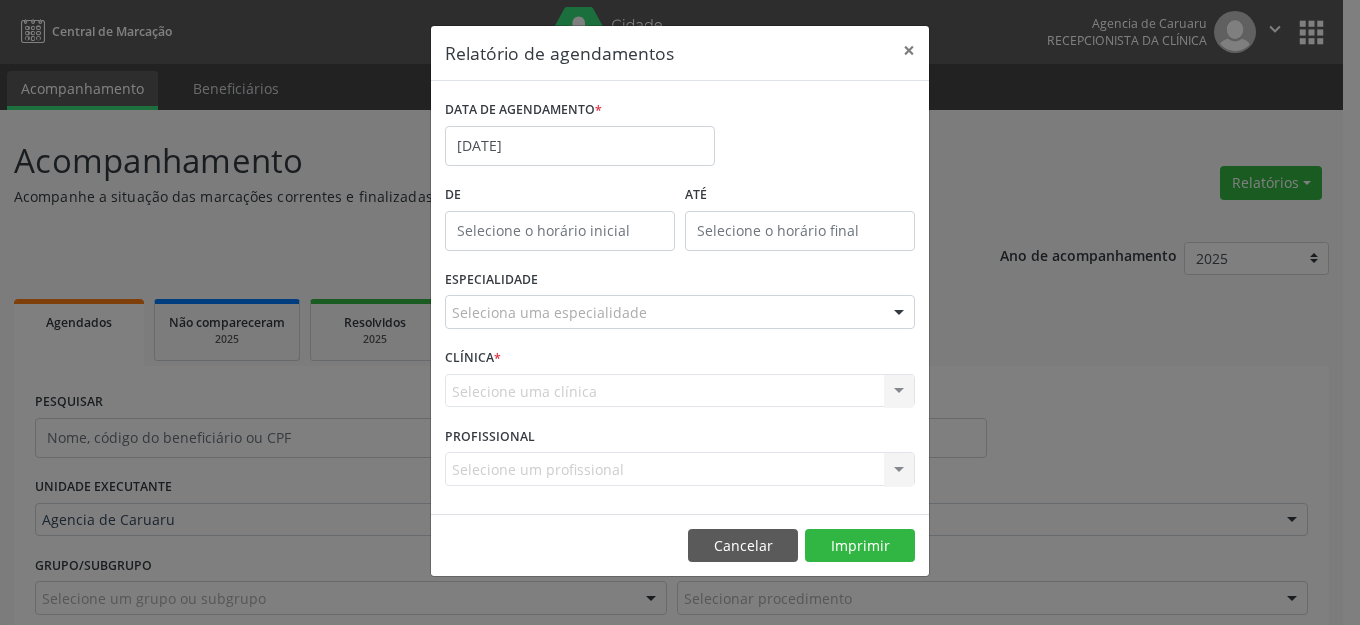 click on "Seleciona uma especialidade" at bounding box center (680, 312) 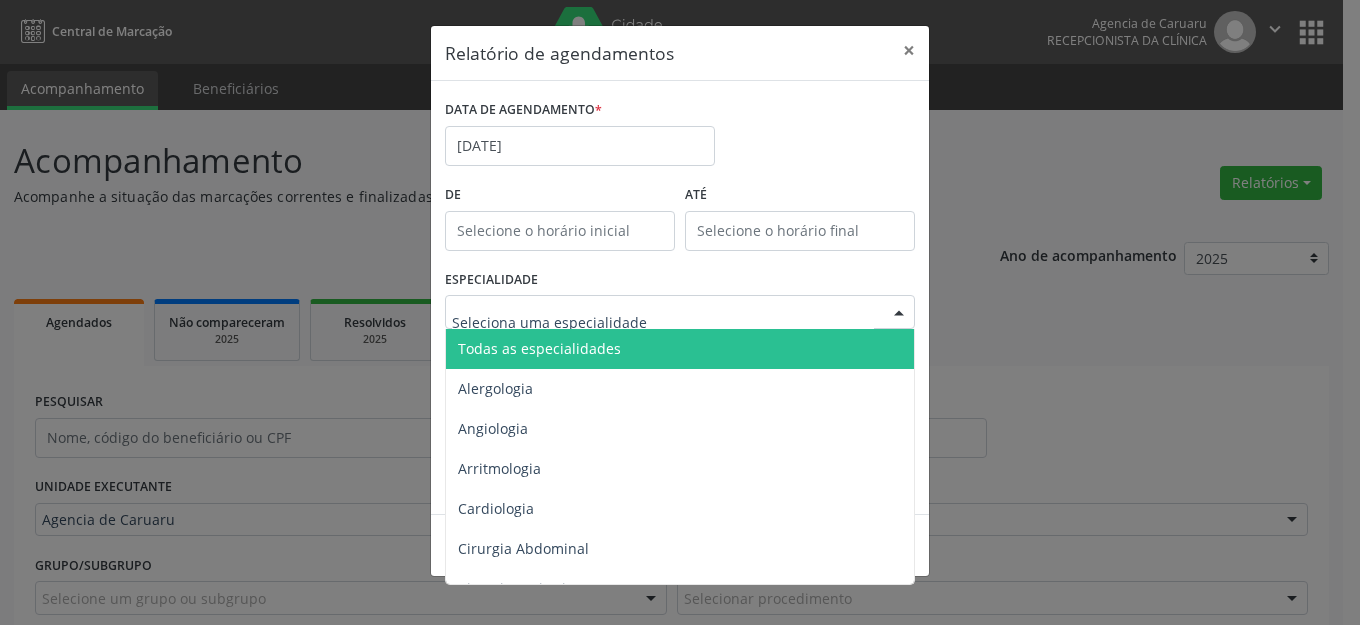 click on "Todas as especialidades" at bounding box center [681, 349] 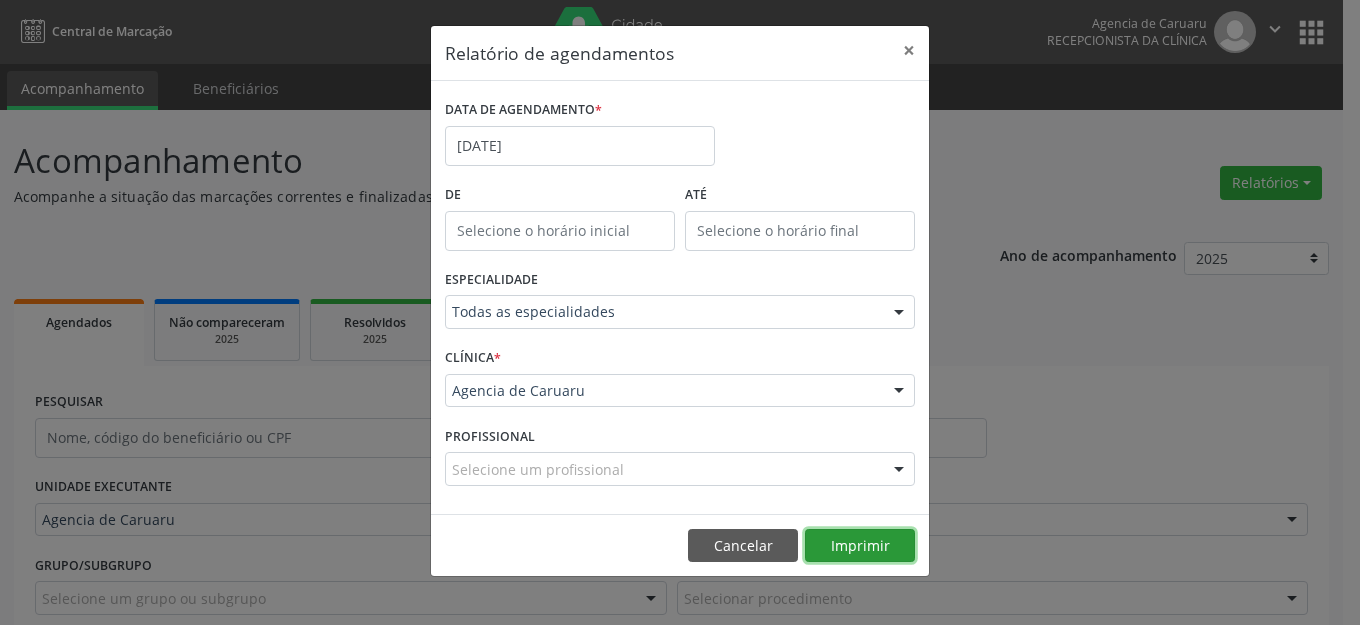 click on "Imprimir" at bounding box center (860, 546) 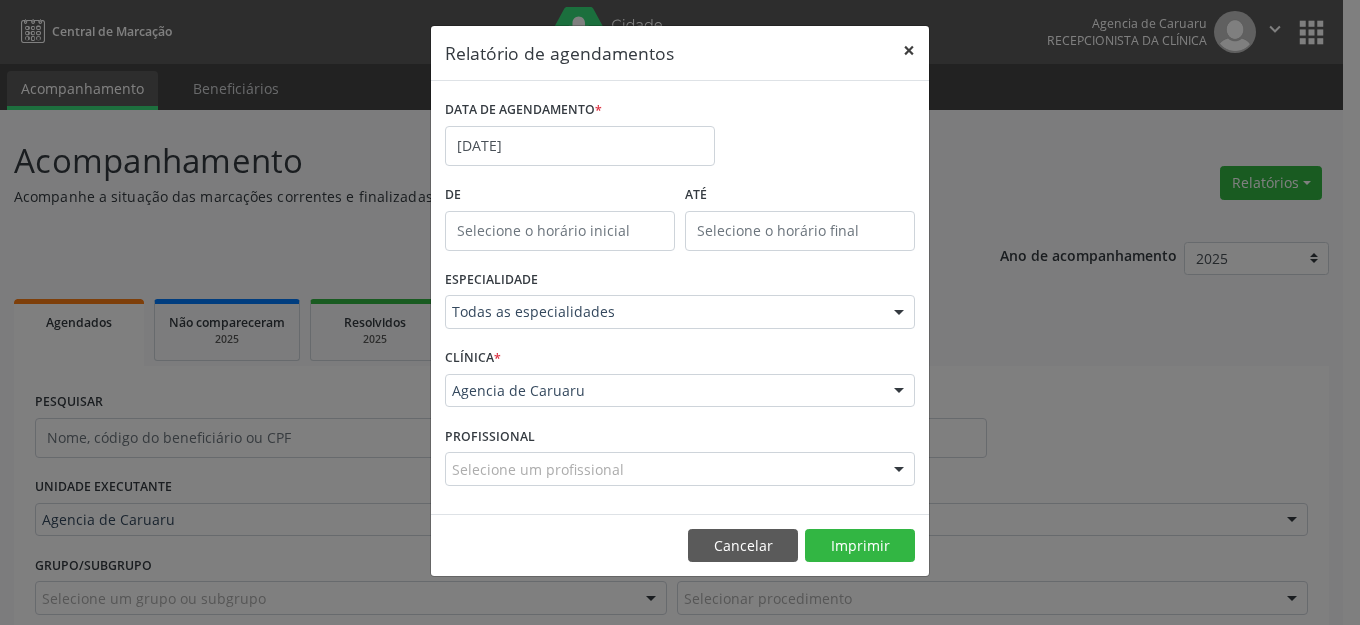 click on "×" at bounding box center (909, 50) 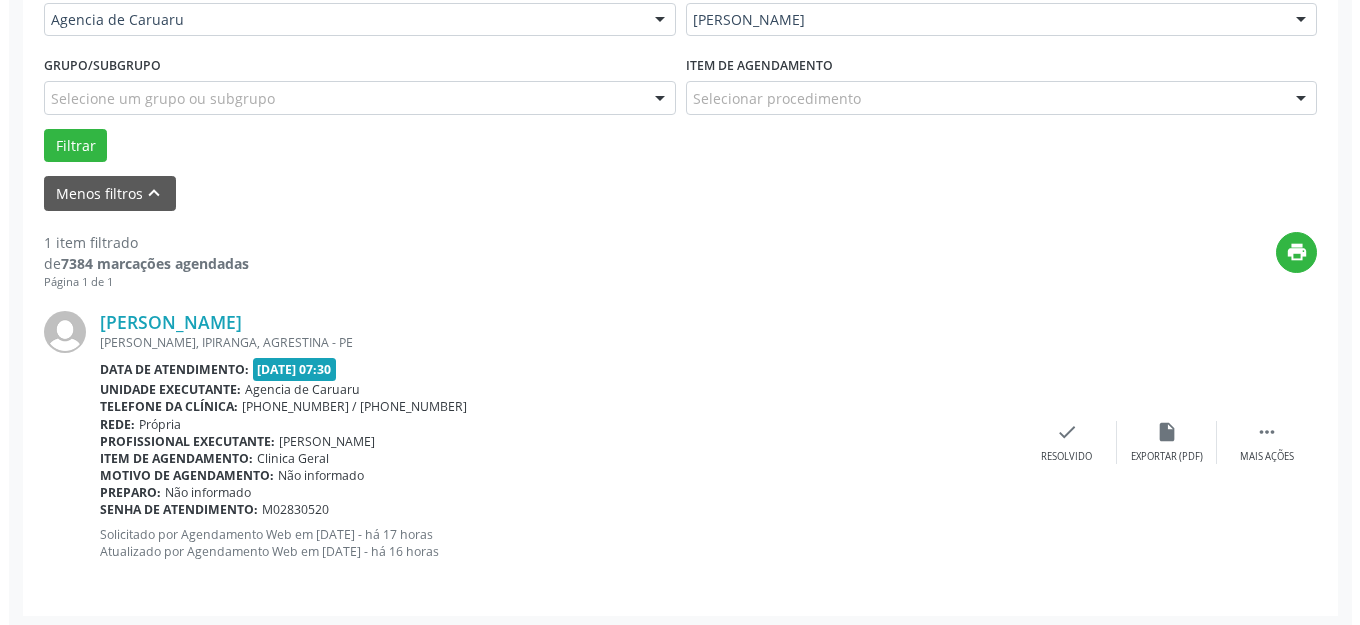 scroll, scrollTop: 505, scrollLeft: 0, axis: vertical 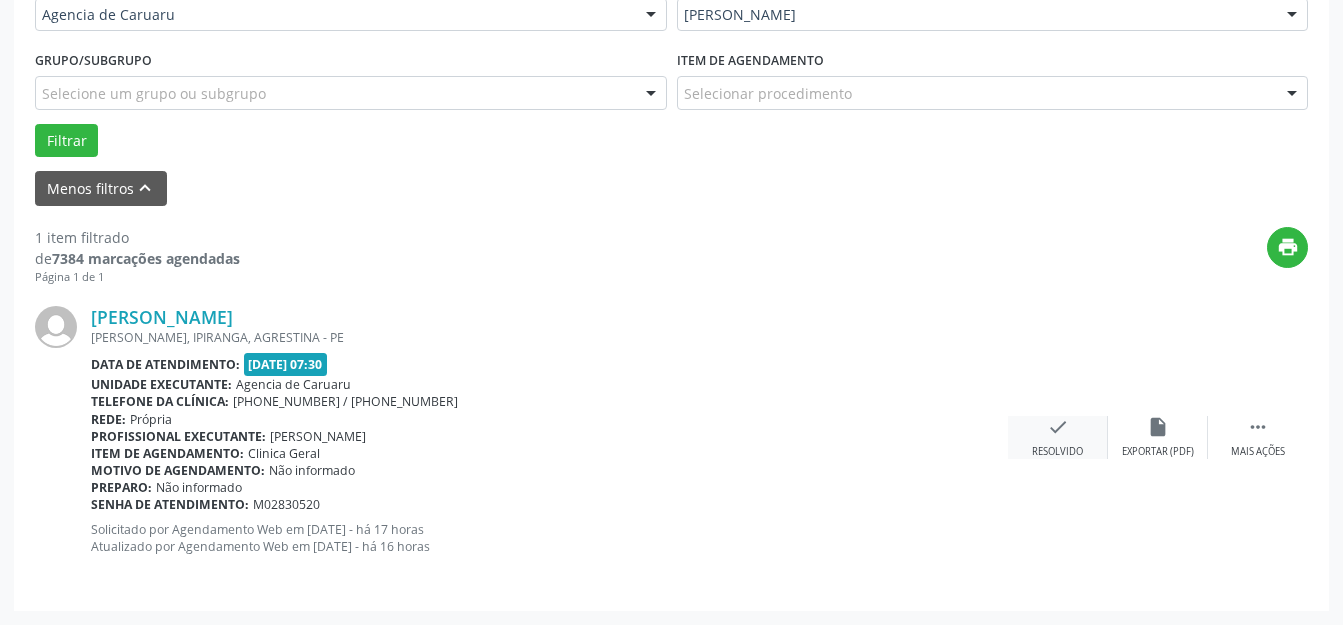 click on "check
Resolvido" at bounding box center (1058, 437) 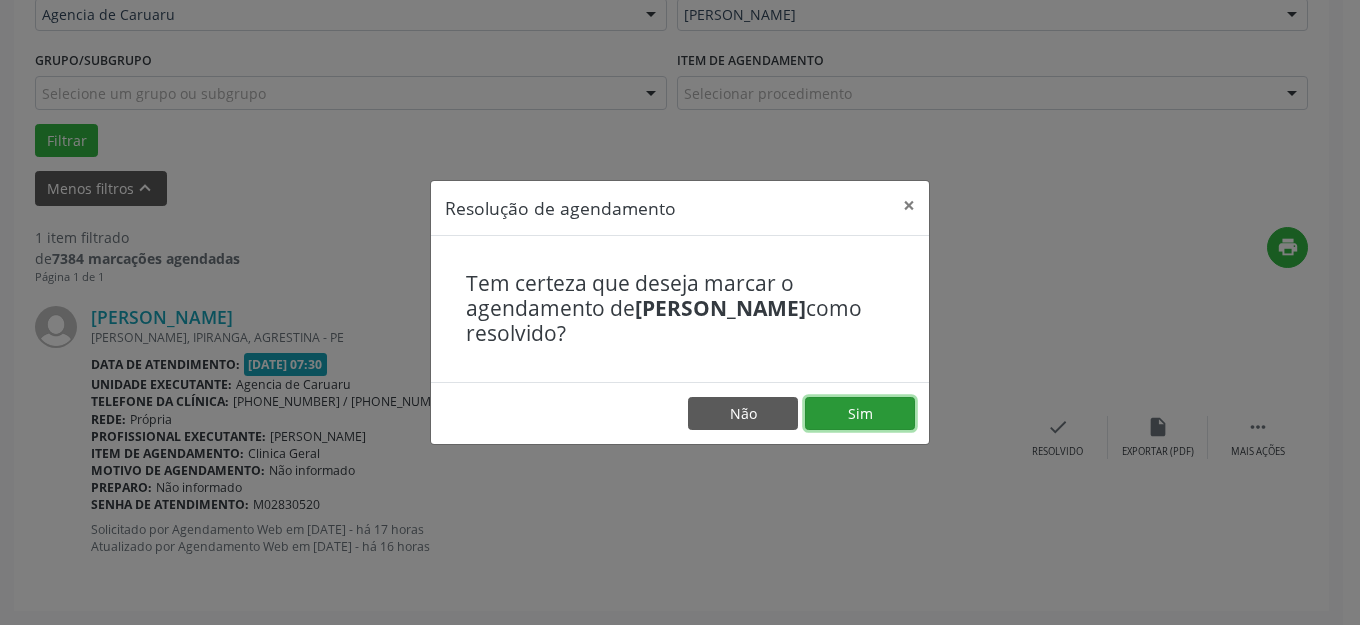 click on "Sim" at bounding box center [860, 414] 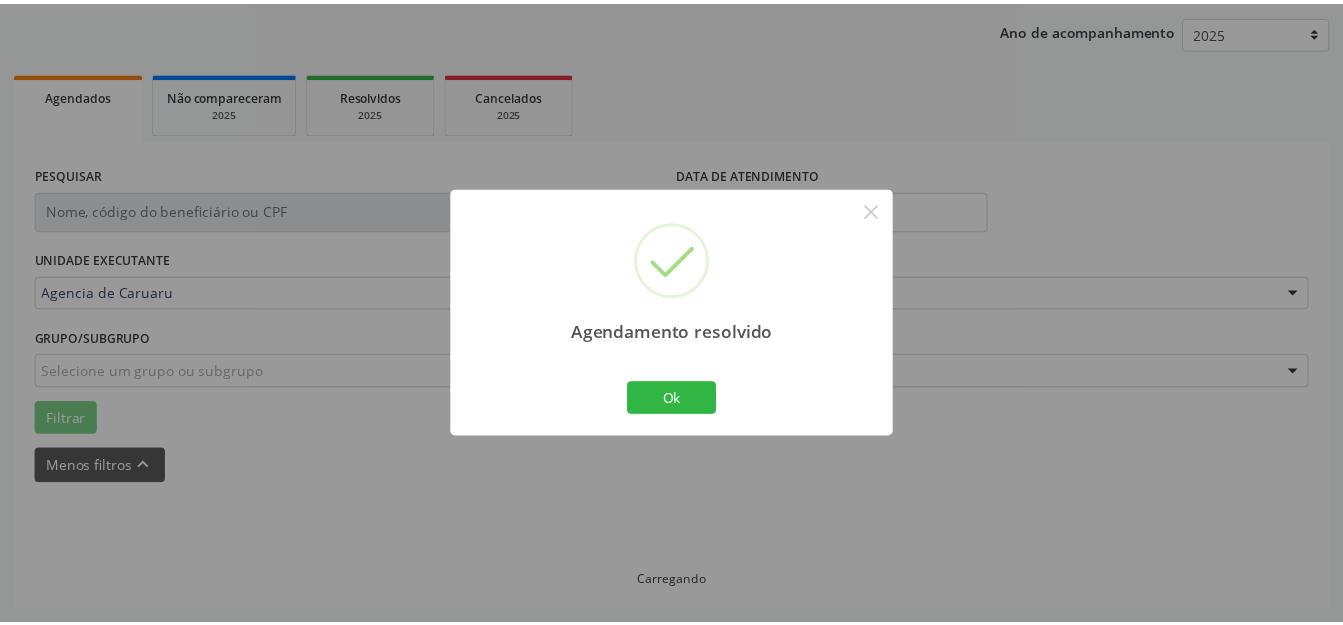 scroll, scrollTop: 184, scrollLeft: 0, axis: vertical 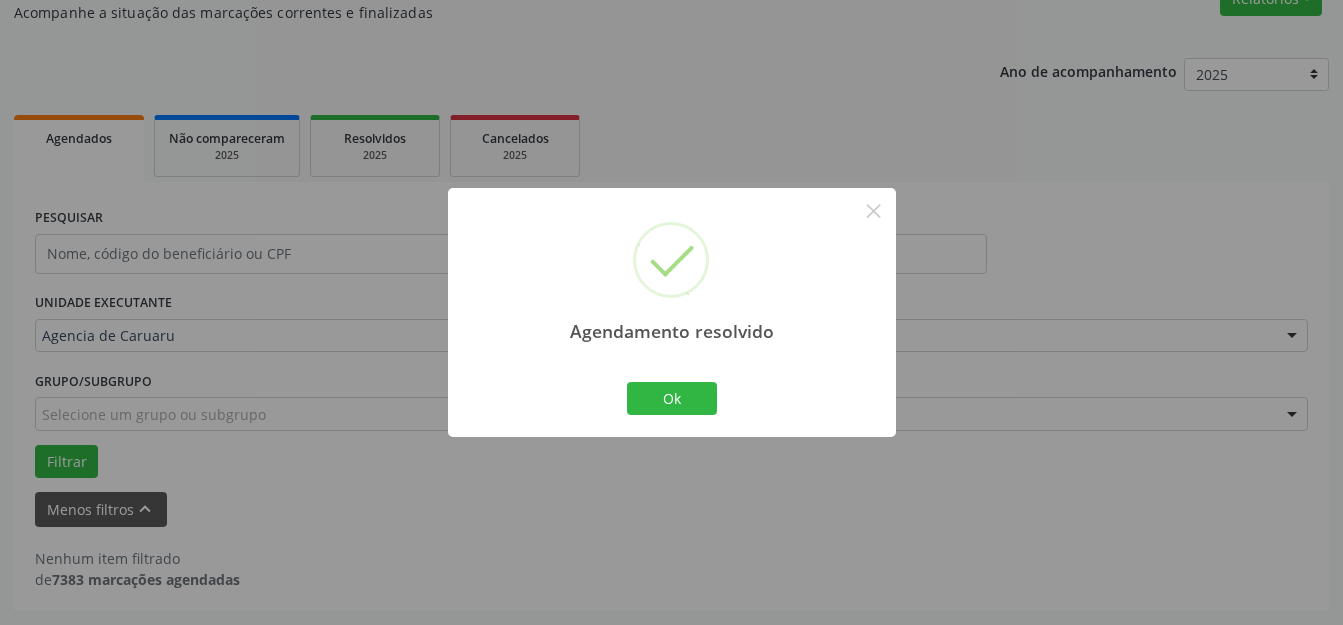 click on "Agendamento resolvido × Ok Cancel" at bounding box center (672, 312) 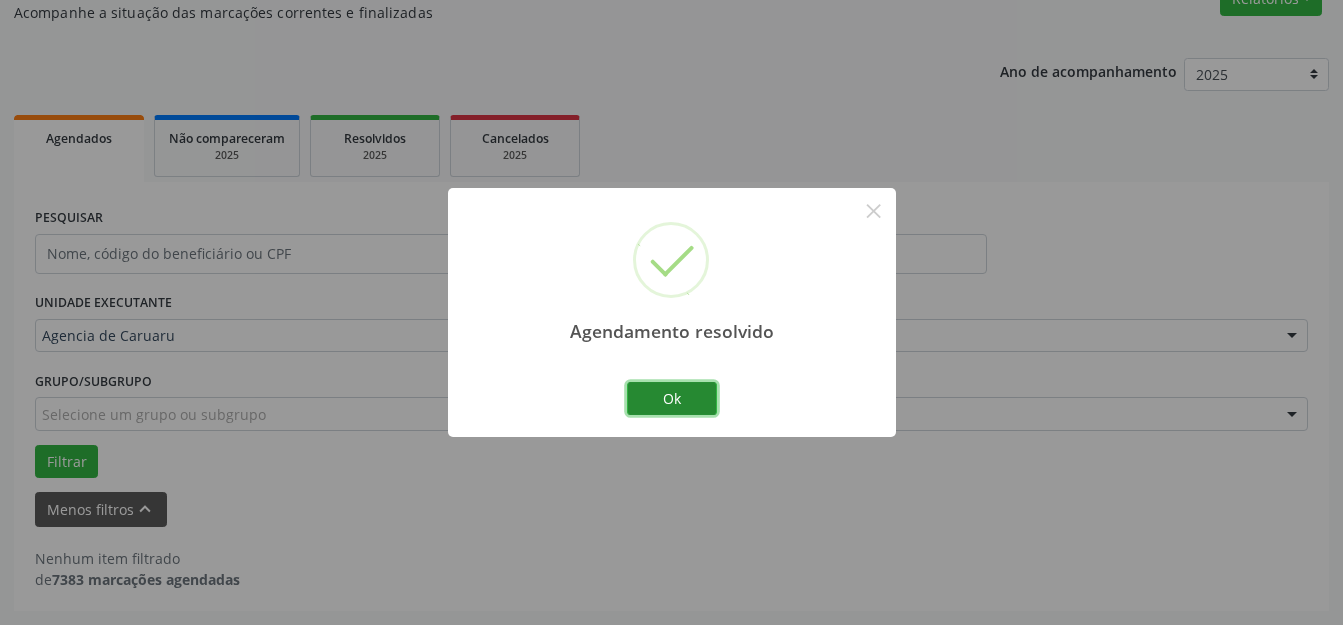 click on "Ok" at bounding box center (672, 399) 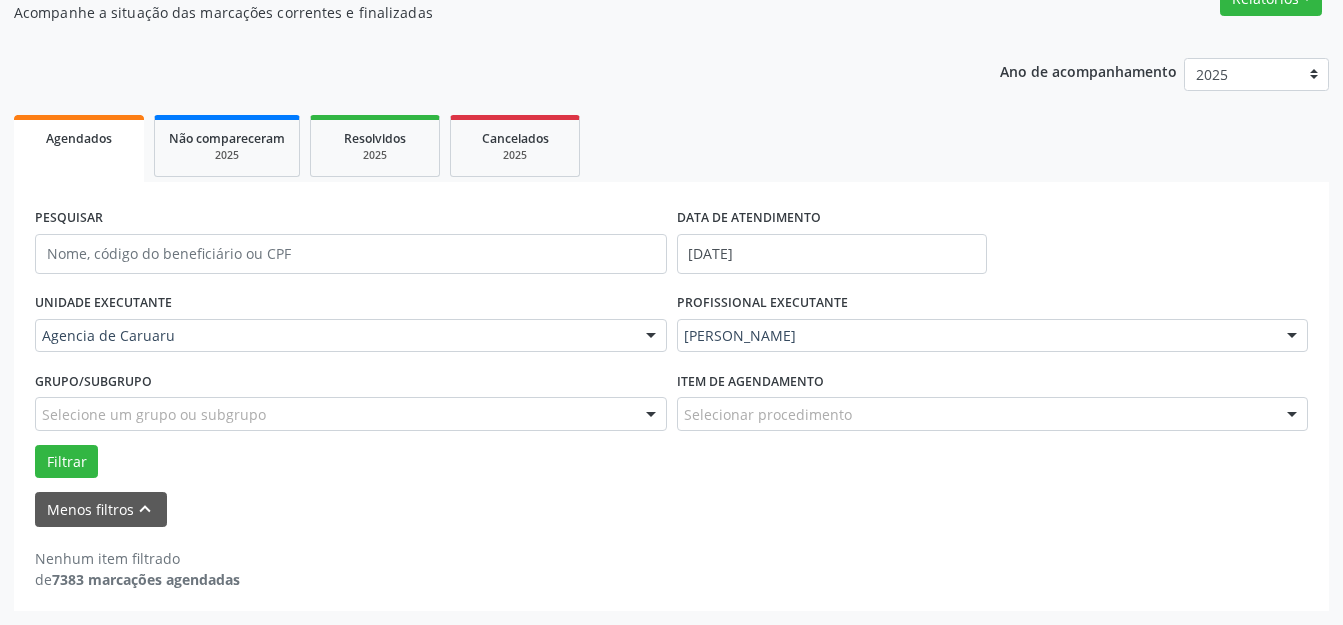 click on "[PERSON_NAME]" at bounding box center (993, 336) 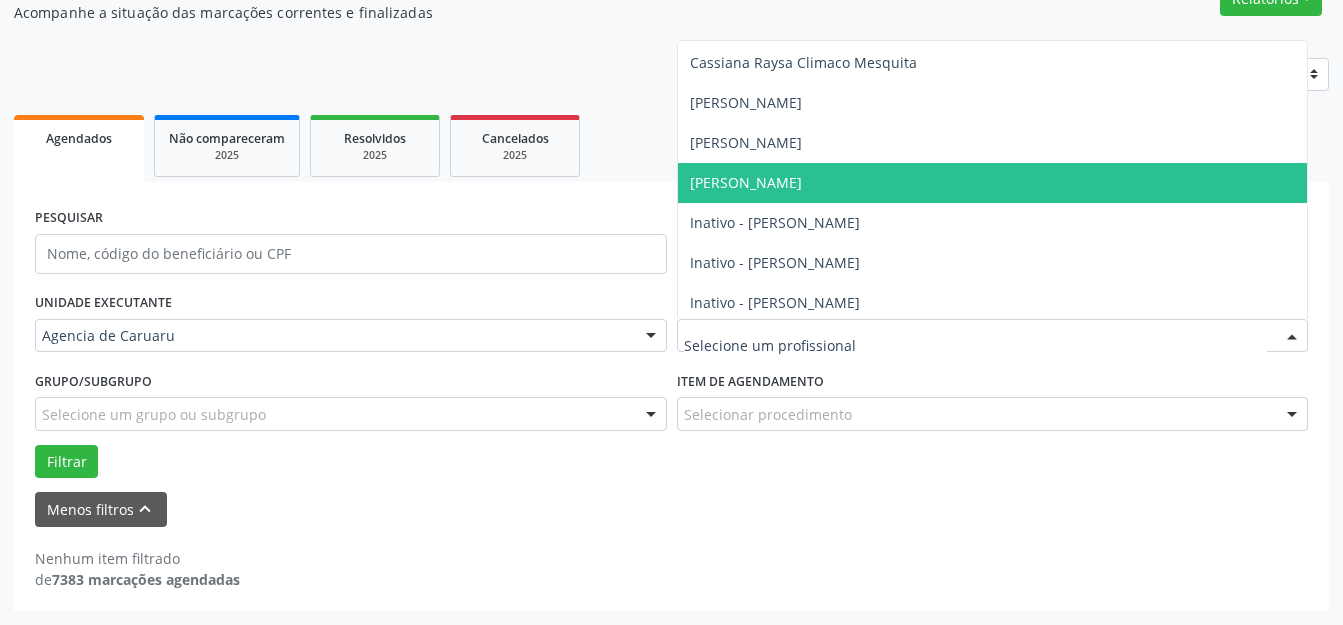 scroll, scrollTop: 0, scrollLeft: 0, axis: both 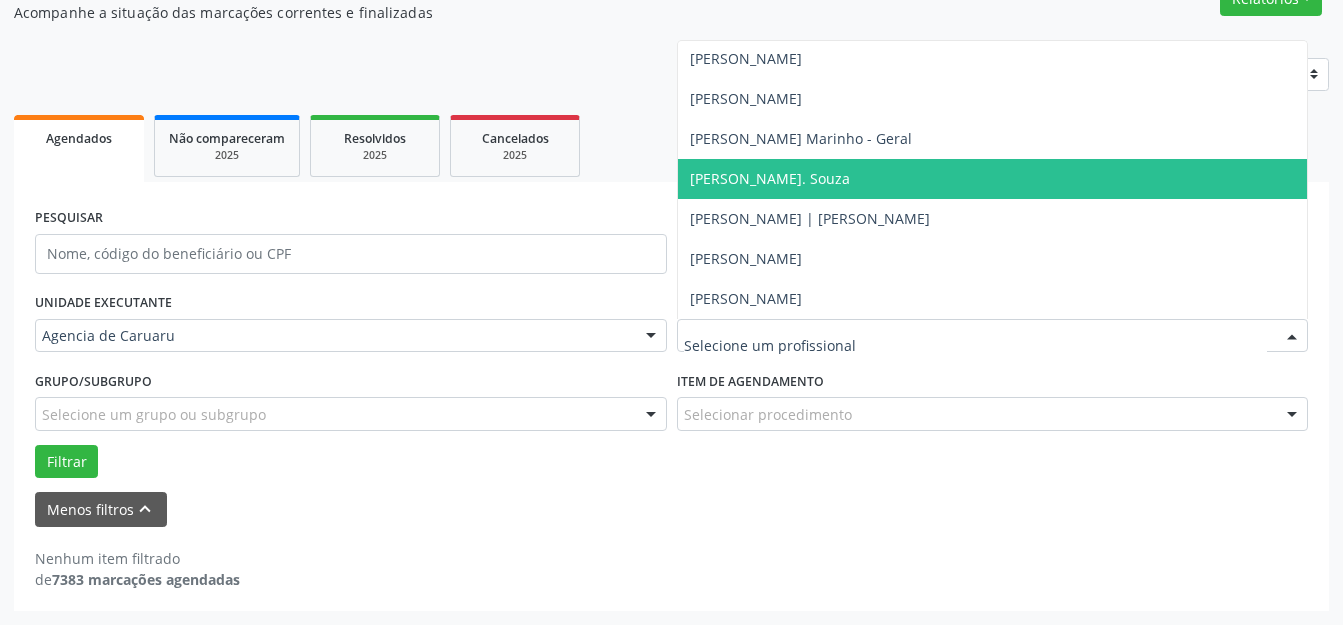click on "[PERSON_NAME] Marinho - Geral" at bounding box center (801, 138) 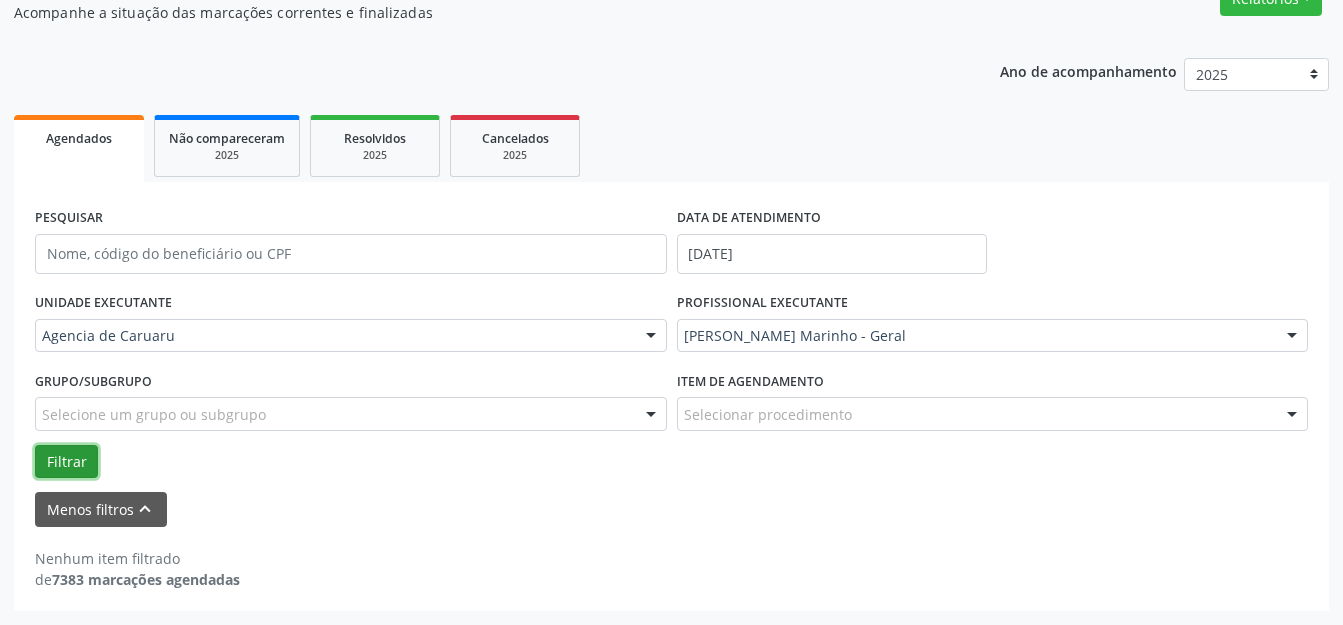 click on "Filtrar" at bounding box center [66, 462] 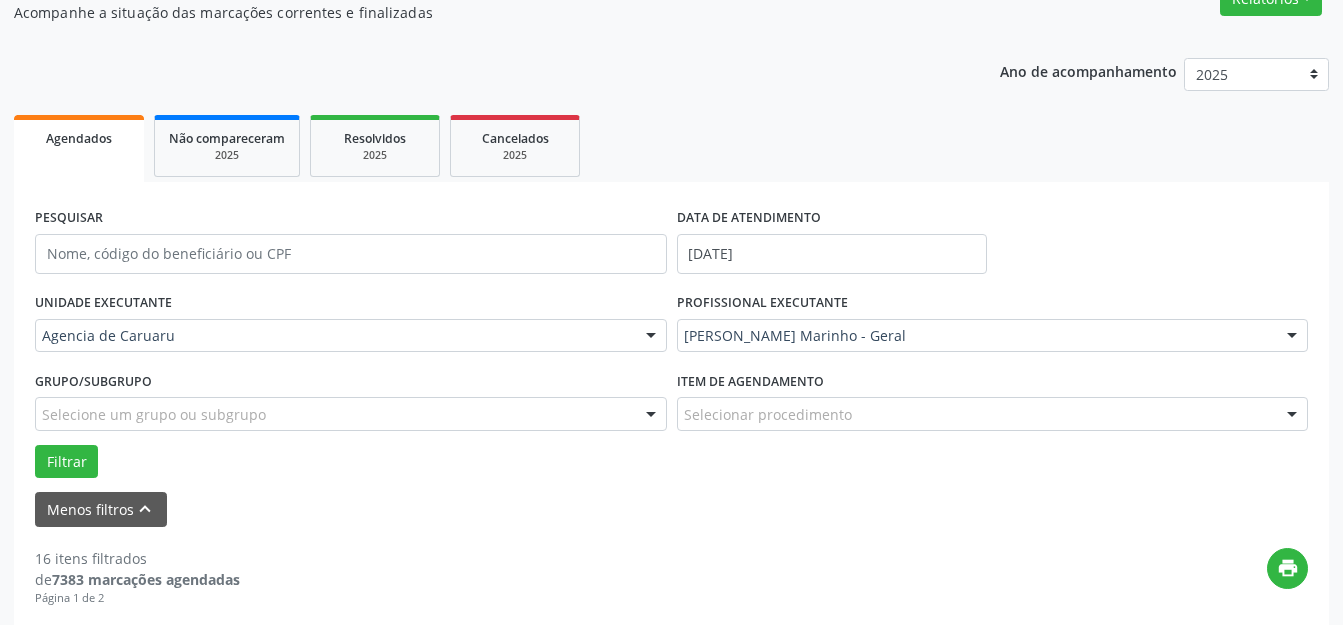 scroll, scrollTop: 0, scrollLeft: 0, axis: both 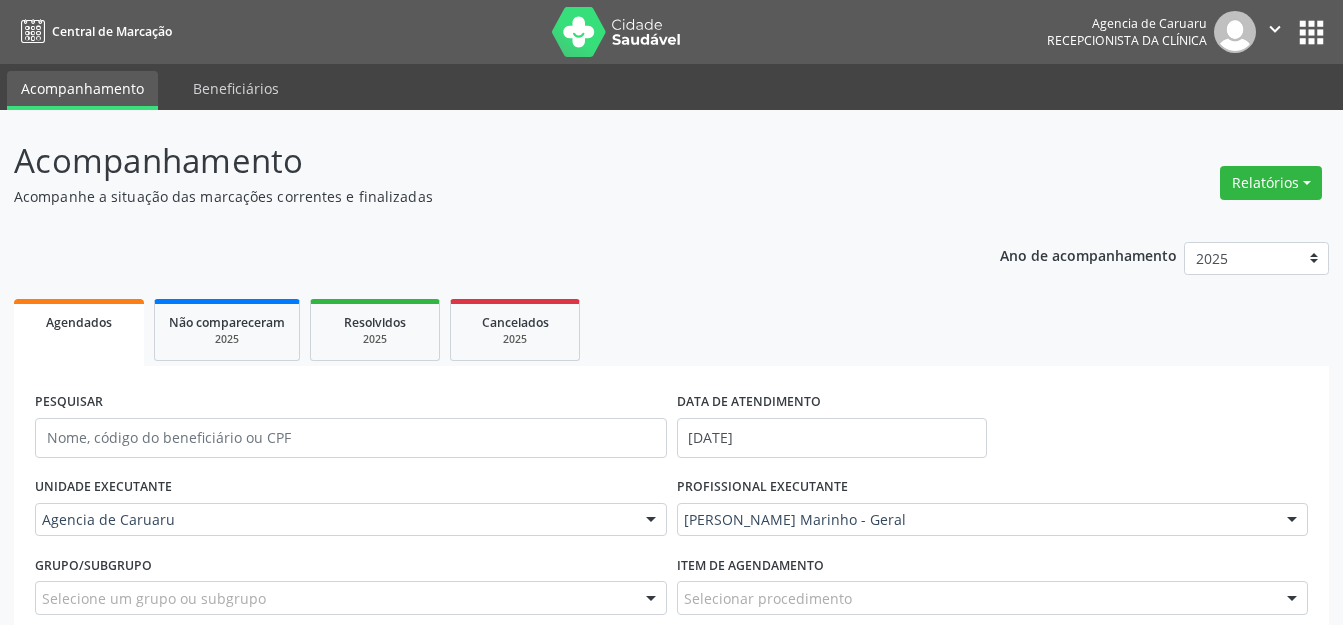 click on "Relatórios" at bounding box center (1271, 183) 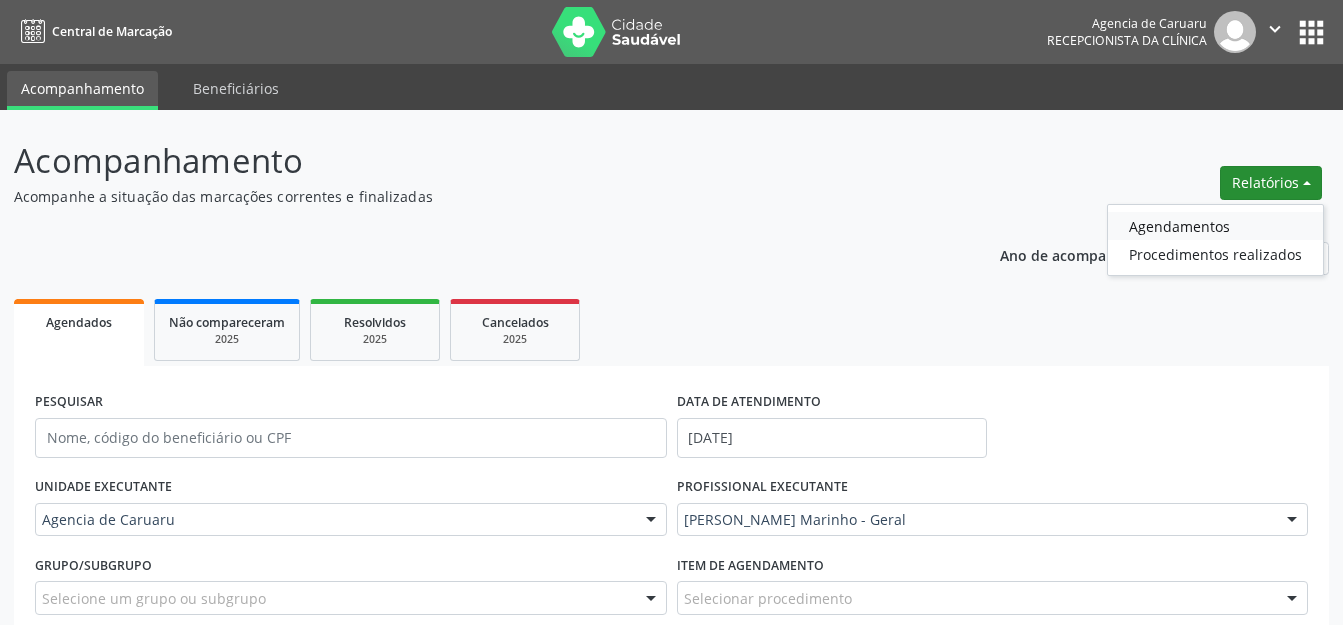 click on "Agendamentos" at bounding box center (1215, 226) 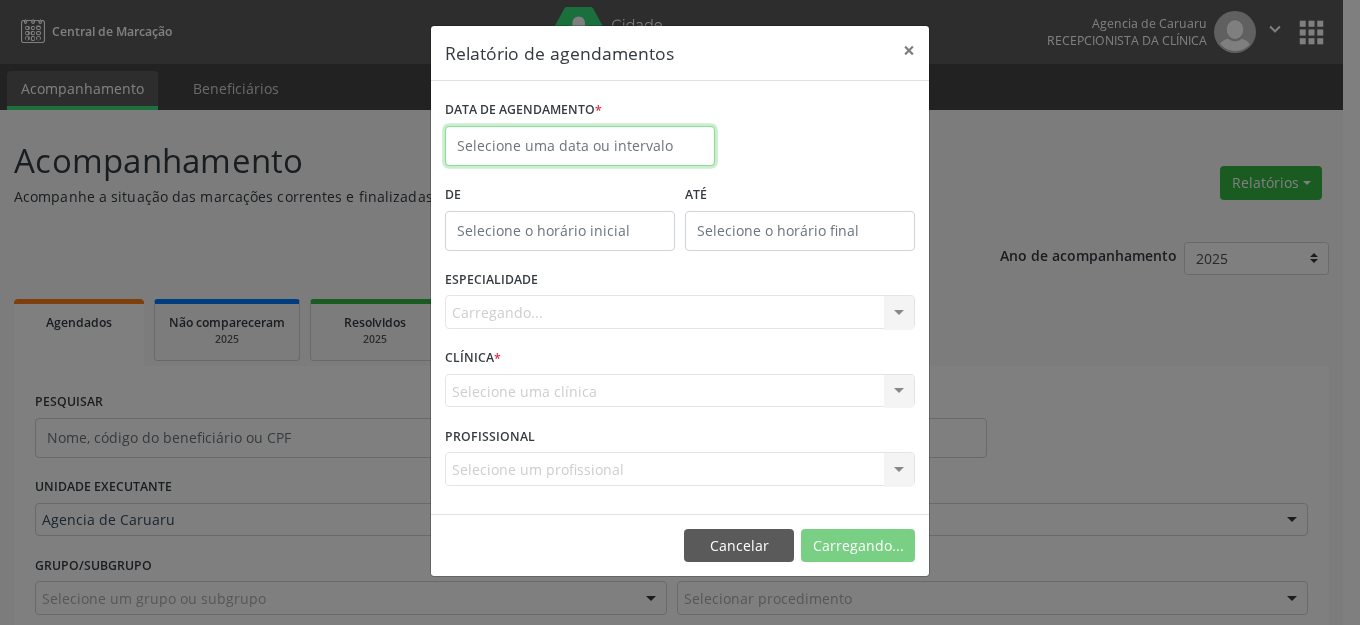click on "Central de Marcação
Agencia de [GEOGRAPHIC_DATA]
Recepcionista da clínica

Configurações
Sair
apps
Acompanhamento
Beneficiários
Acompanhamento
Acompanhe a situação das marcações correntes e finalizadas
Relatórios
Agendamentos
Procedimentos realizados
Ano de acompanhamento
2025 2024 2023 2022 2021   Agendados   Não compareceram
2025
Resolvidos
2025
Cancelados
2025
PESQUISAR
DATA DE ATENDIMENTO
[DATE]
UNIDADE EXECUTANTE
Agencia de Caruaru         Todos as unidades   Agencia de Caruaru
Nenhum resultado encontrado para: "   "
Não há nenhuma opção para ser exibida.
PROFISSIONAL EXECUTANTE
[PERSON_NAME] Marinho - Geral         Todos os profissionais   [PERSON_NAME]" at bounding box center (680, 312) 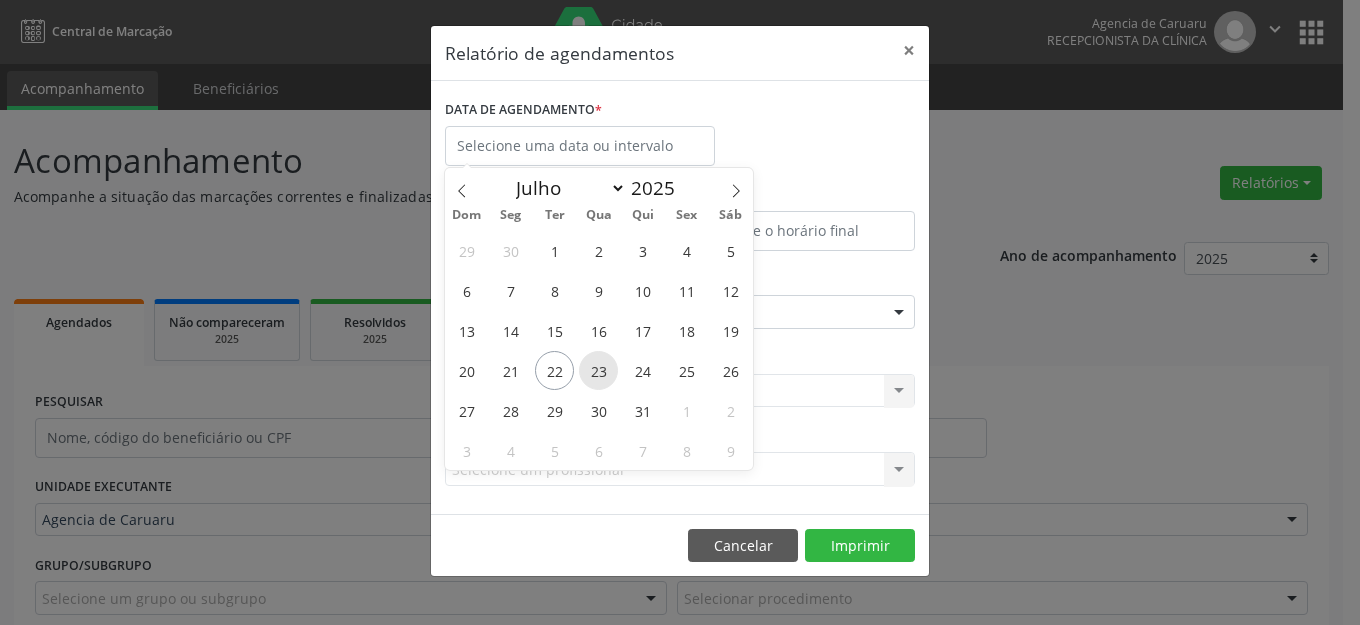 click on "23" at bounding box center (598, 370) 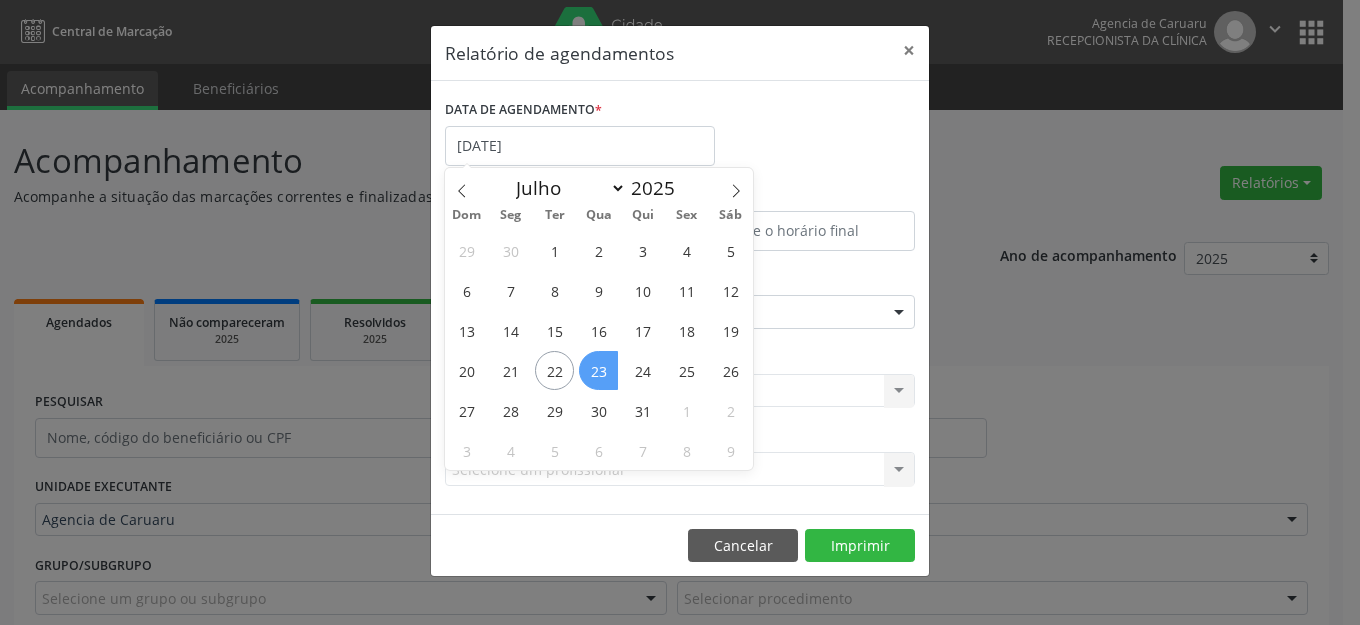 click on "23" at bounding box center [598, 370] 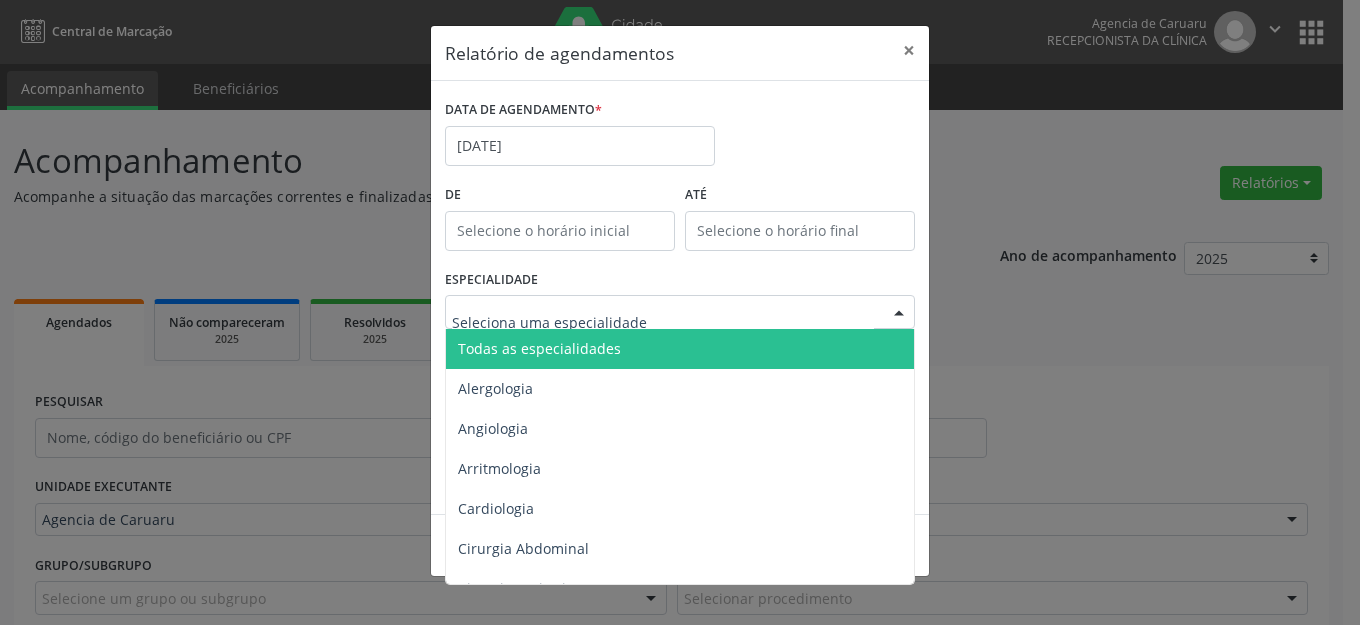 click at bounding box center [663, 322] 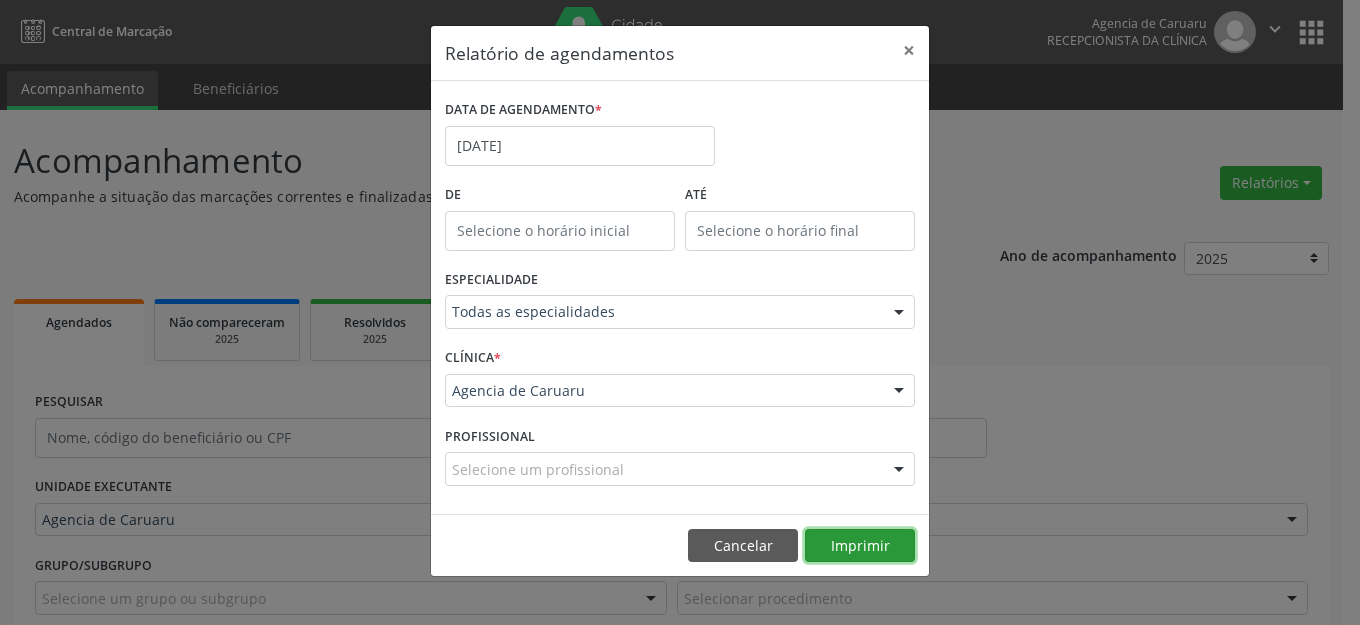click on "Imprimir" at bounding box center (860, 546) 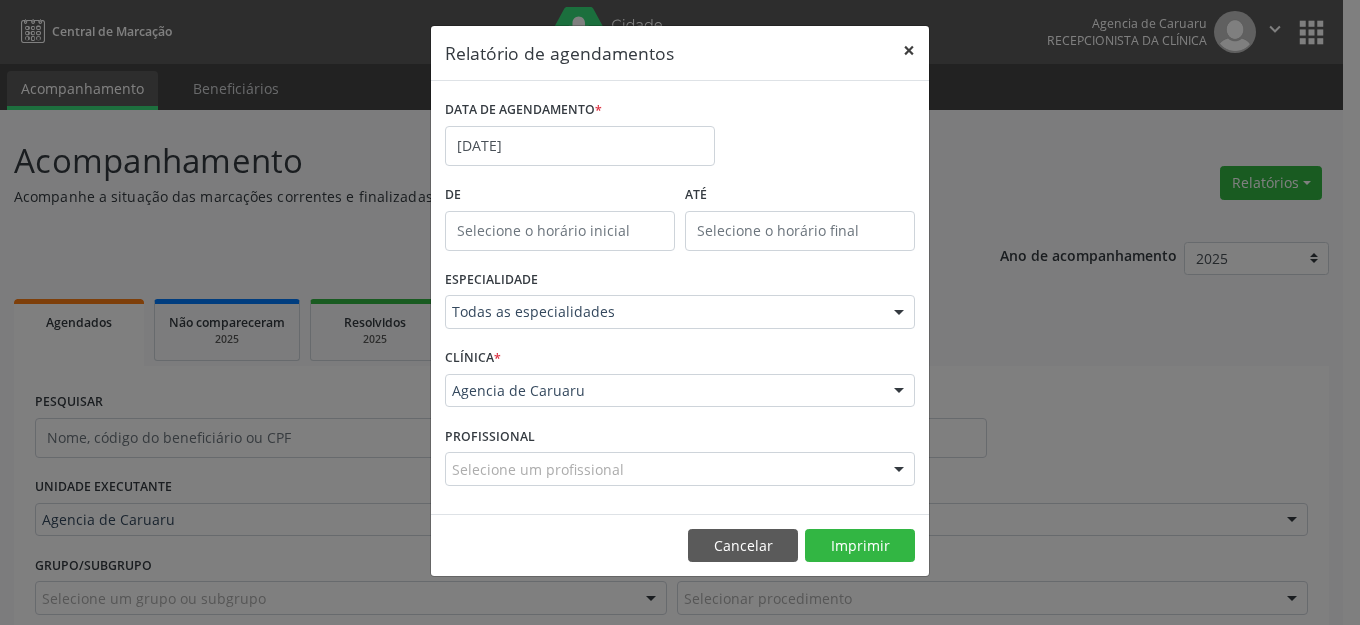 click on "×" at bounding box center [909, 50] 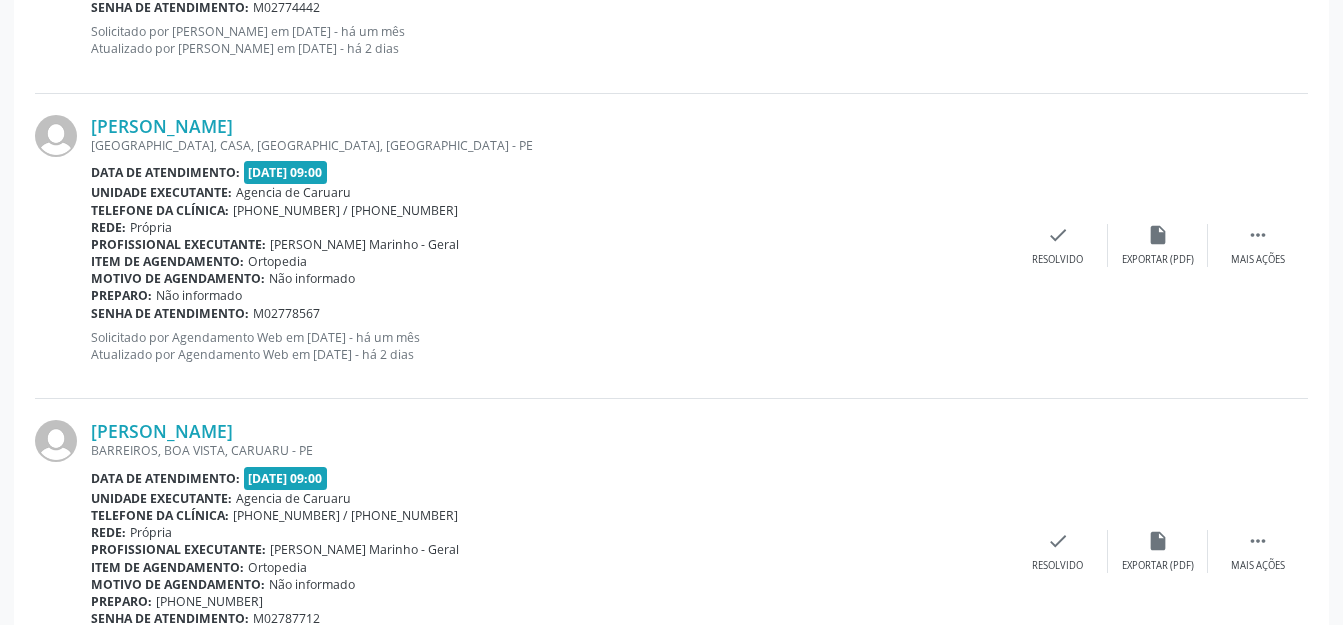 scroll, scrollTop: 1700, scrollLeft: 0, axis: vertical 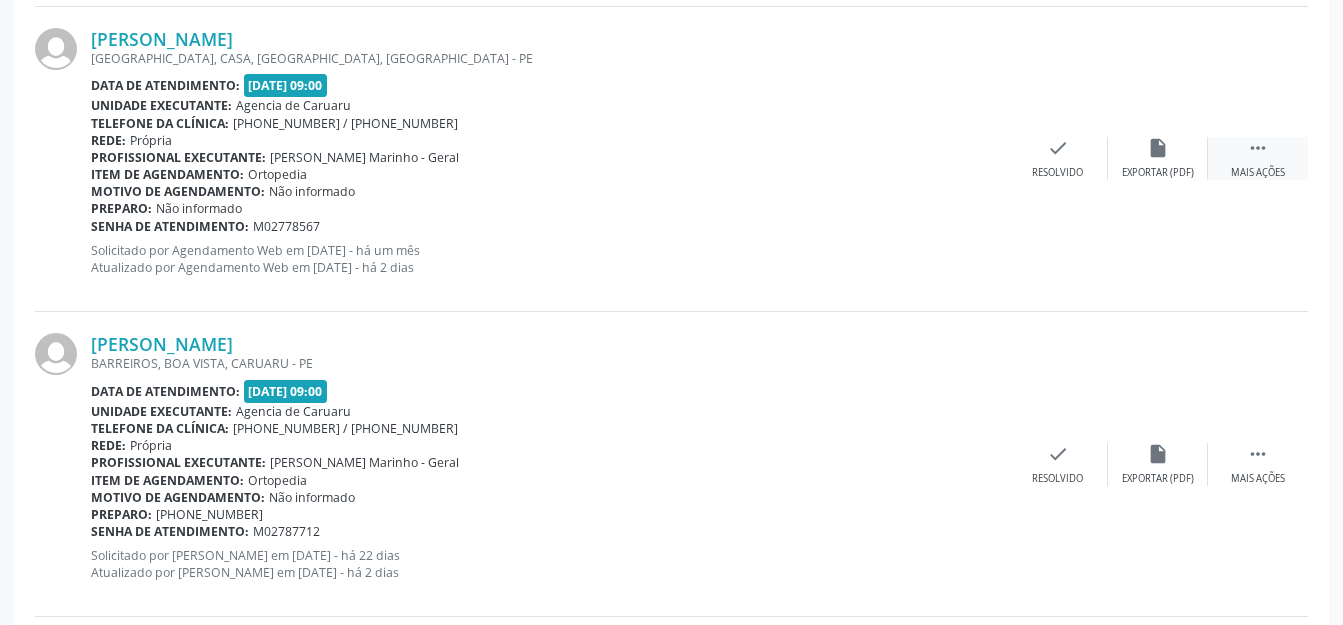 click on "
Mais ações" at bounding box center [1258, 158] 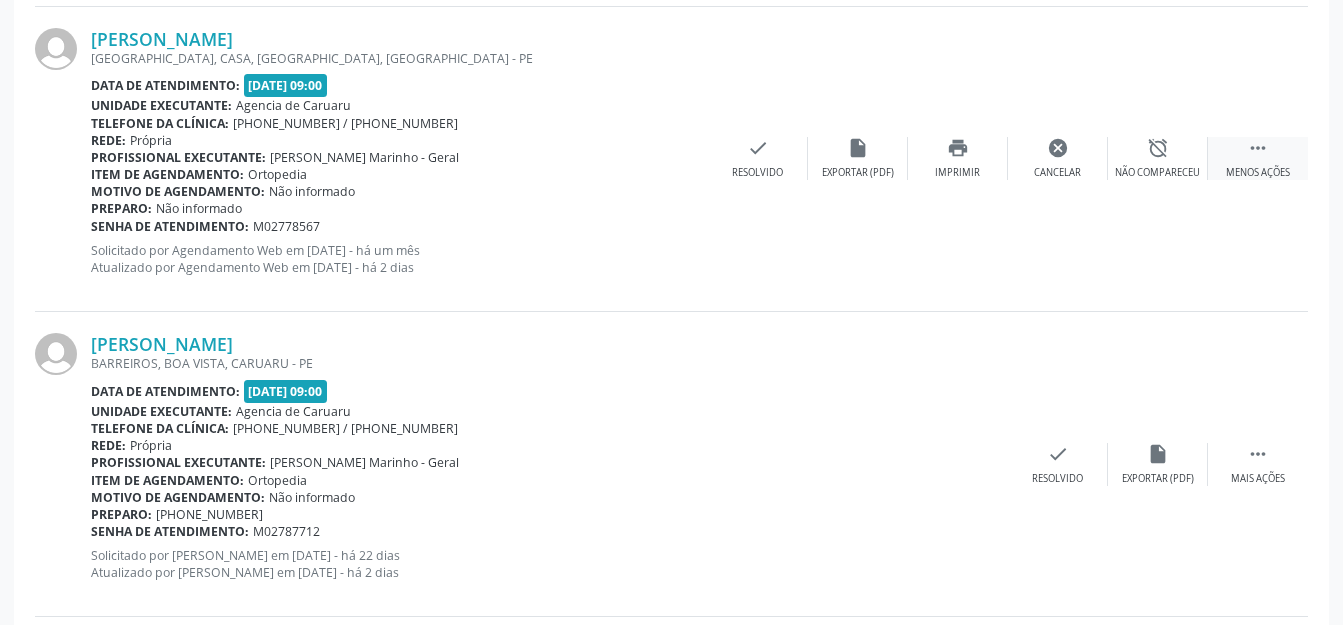 click on "alarm_off
Não compareceu" at bounding box center [1158, 158] 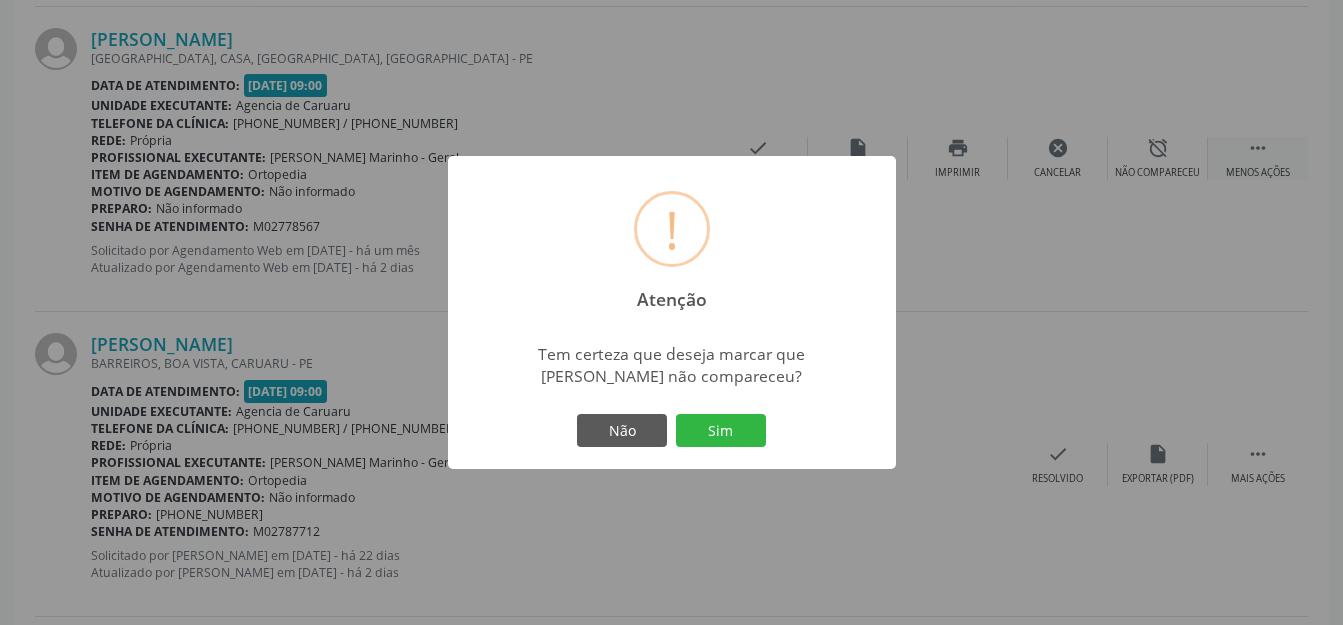 click on "Sim" at bounding box center (721, 431) 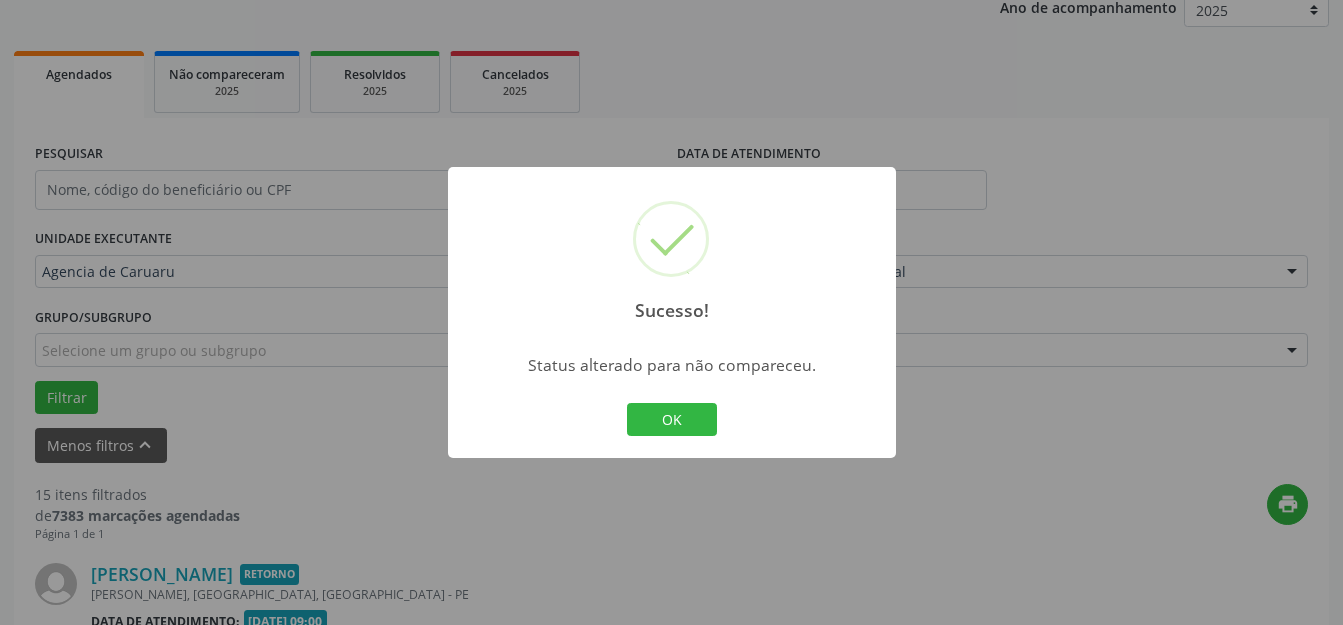 scroll, scrollTop: 1700, scrollLeft: 0, axis: vertical 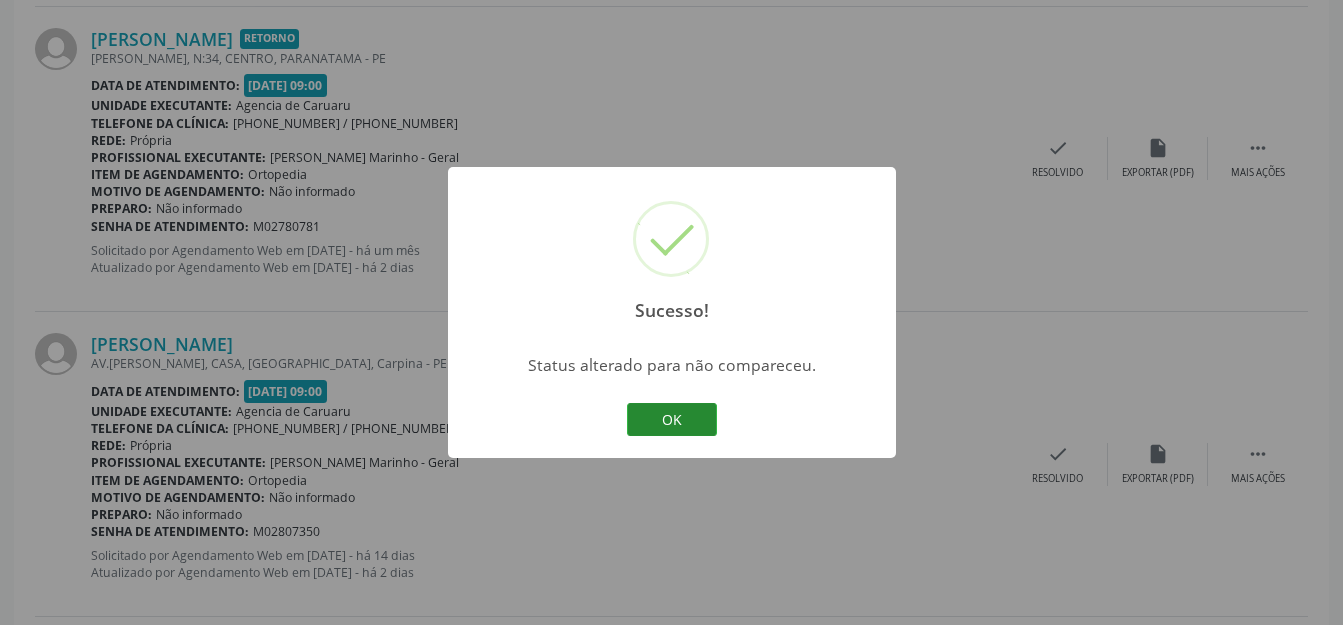 click on "OK" at bounding box center (672, 420) 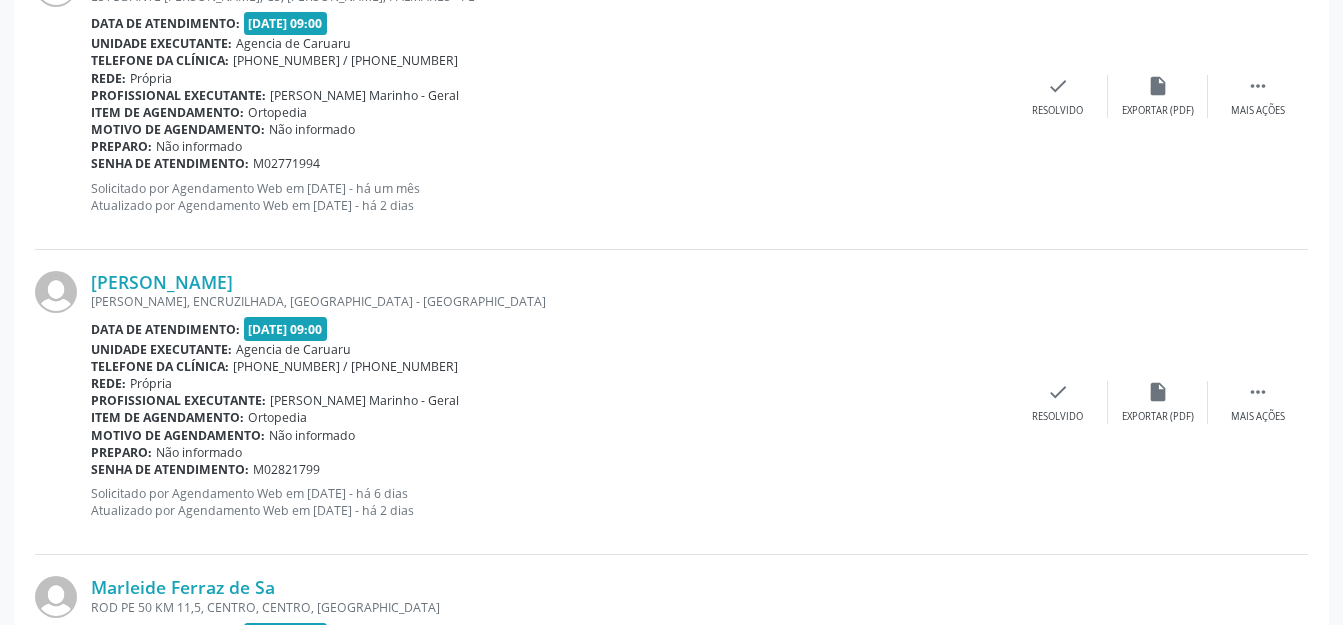 scroll, scrollTop: 4100, scrollLeft: 0, axis: vertical 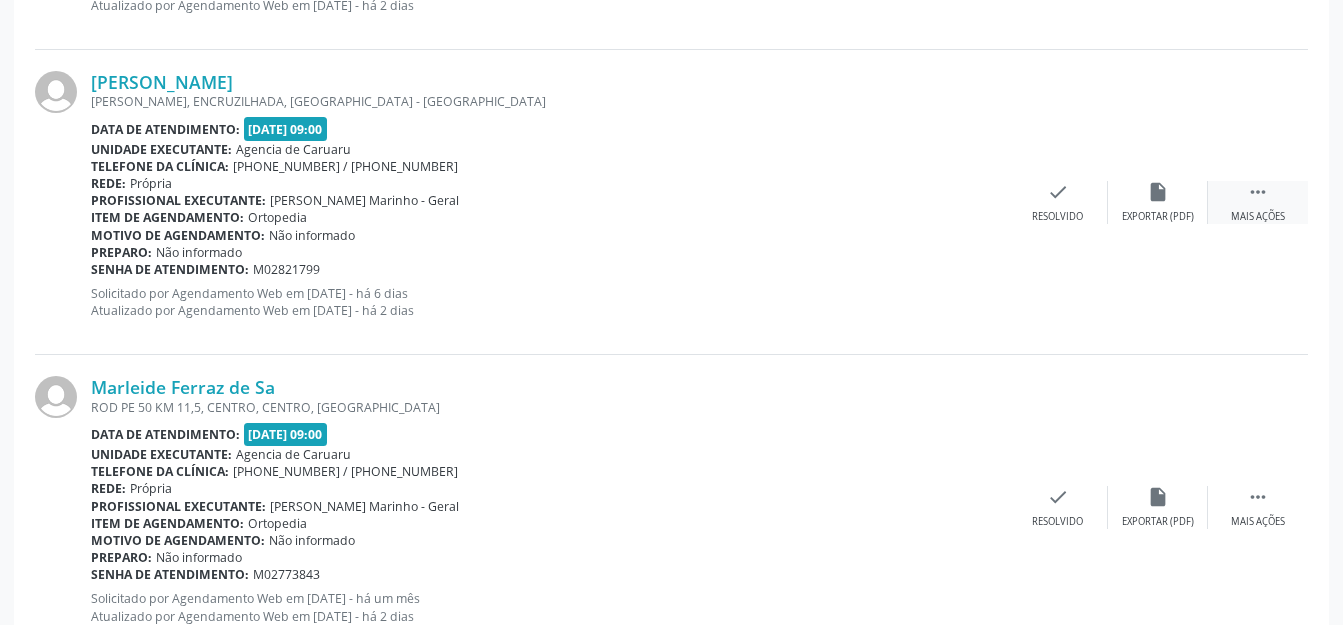 click on "" at bounding box center (1258, 192) 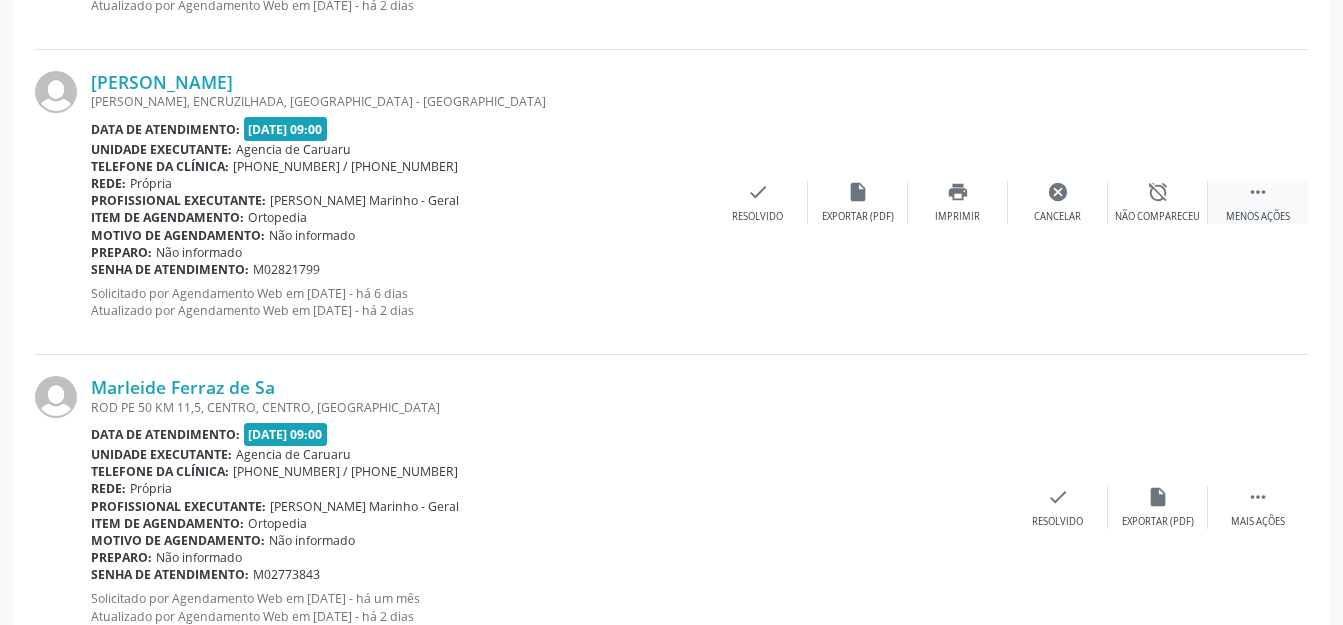 click on "alarm_off
Não compareceu" at bounding box center (1158, 202) 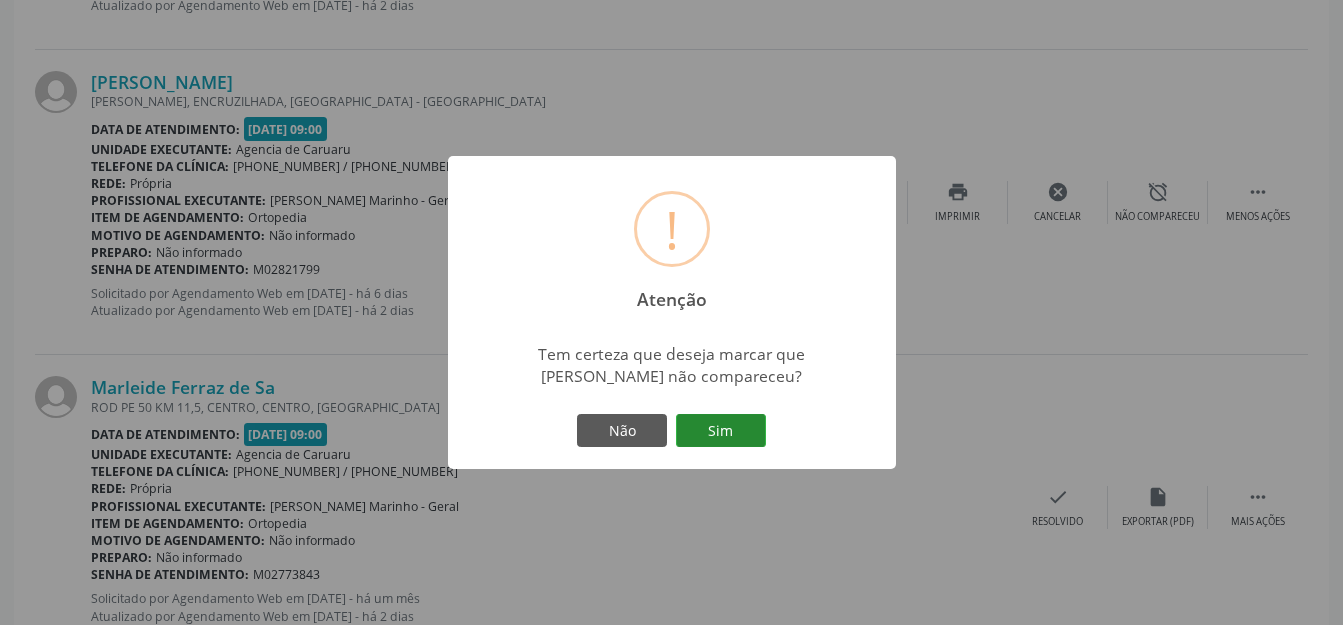 click on "Sim" at bounding box center [721, 431] 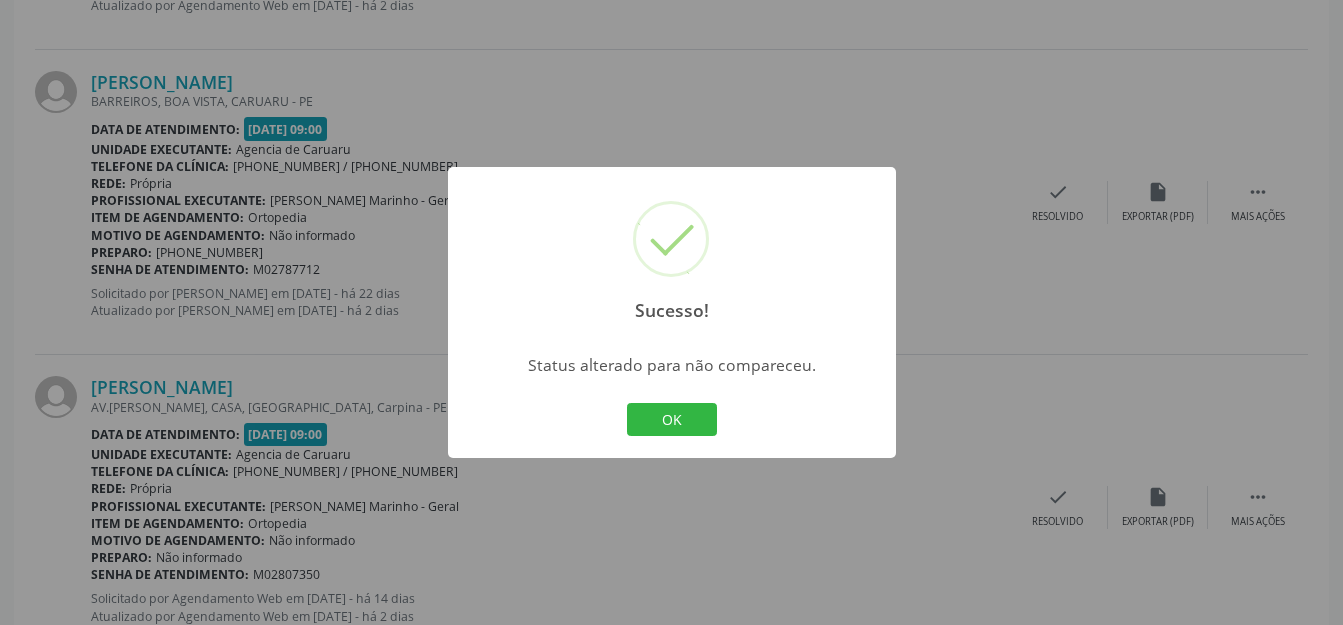click on "OK Cancel" at bounding box center [671, 420] 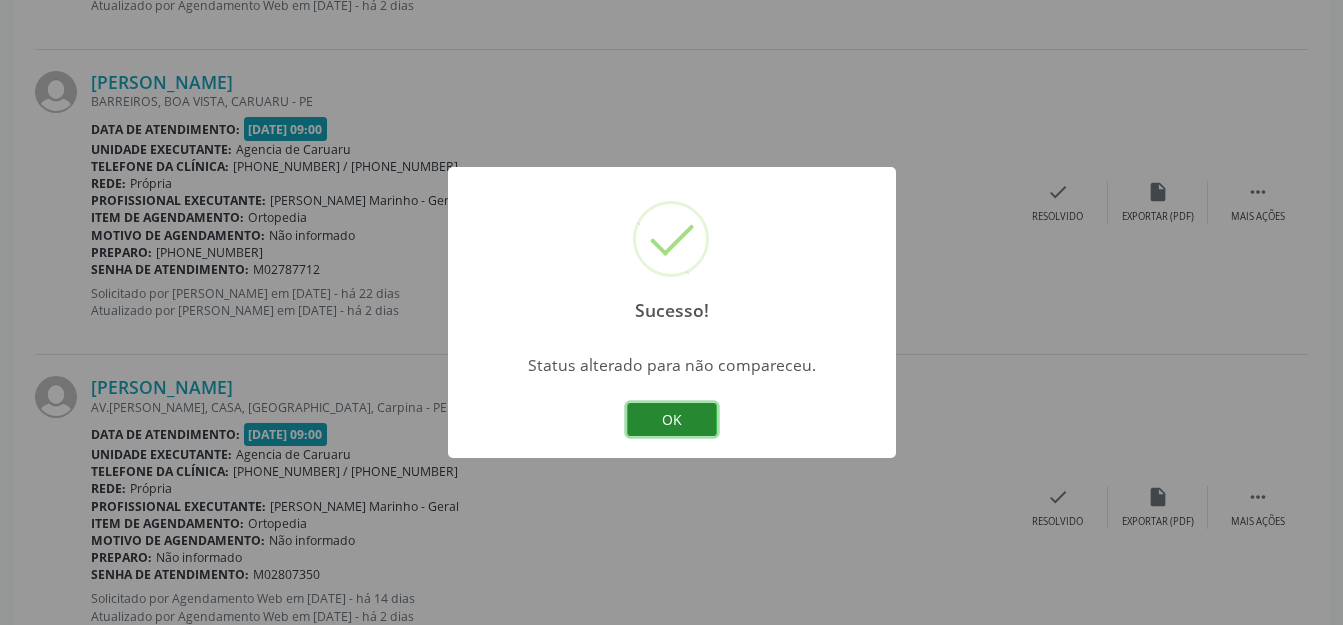 click on "OK" at bounding box center [672, 420] 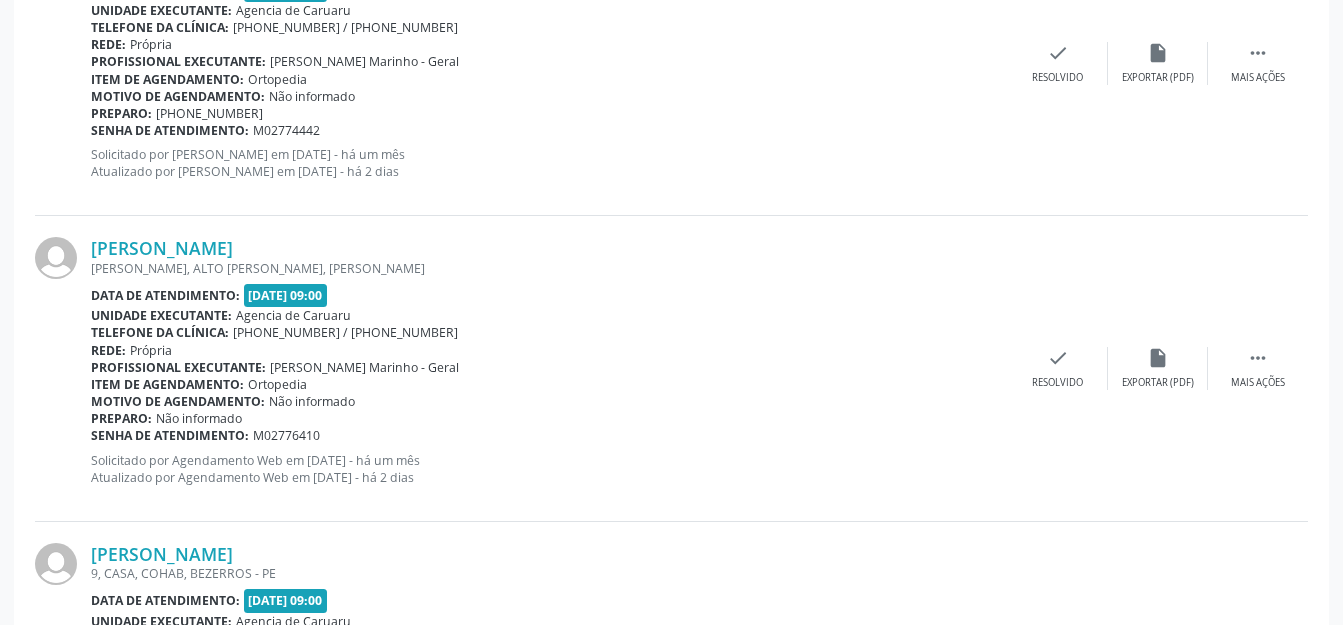 scroll, scrollTop: 2272, scrollLeft: 0, axis: vertical 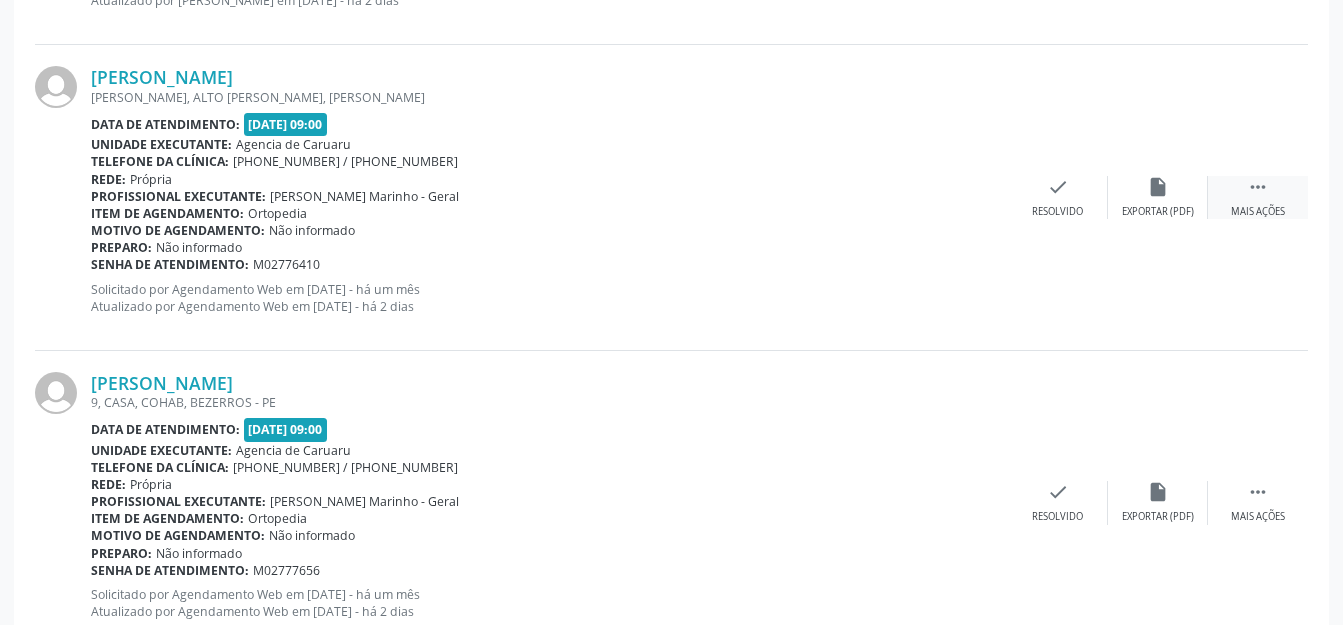 click on "
Mais ações" at bounding box center (1258, 197) 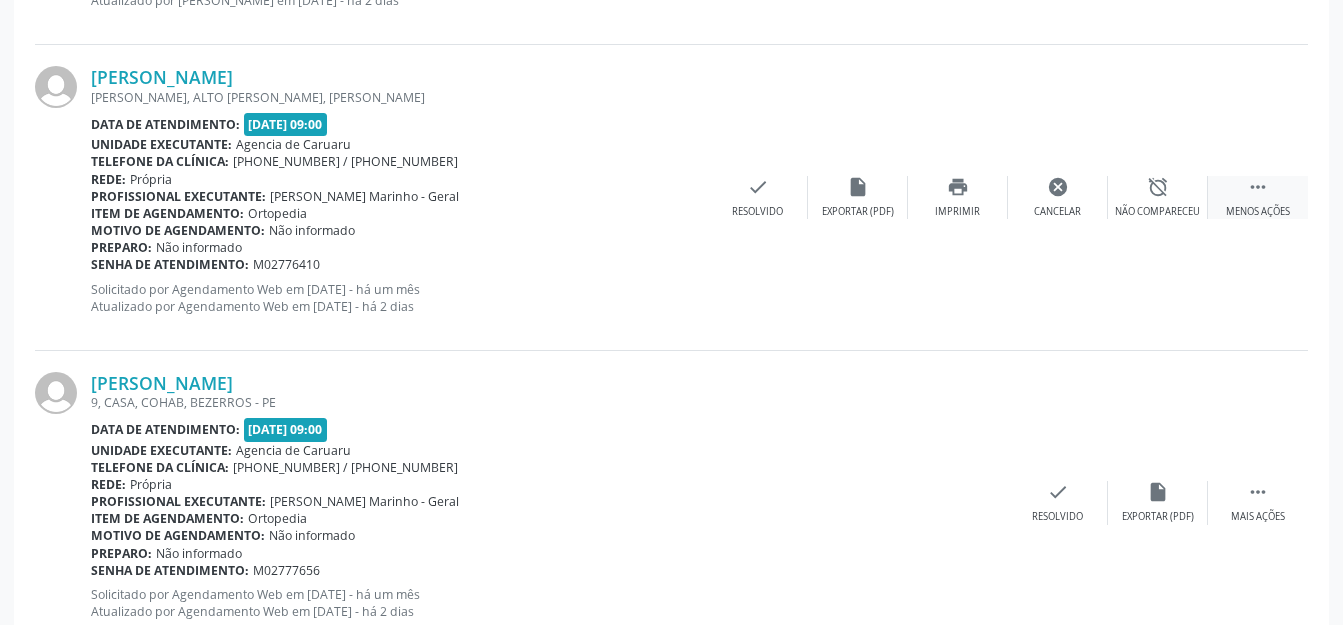 click on "
Menos ações" at bounding box center [1258, 197] 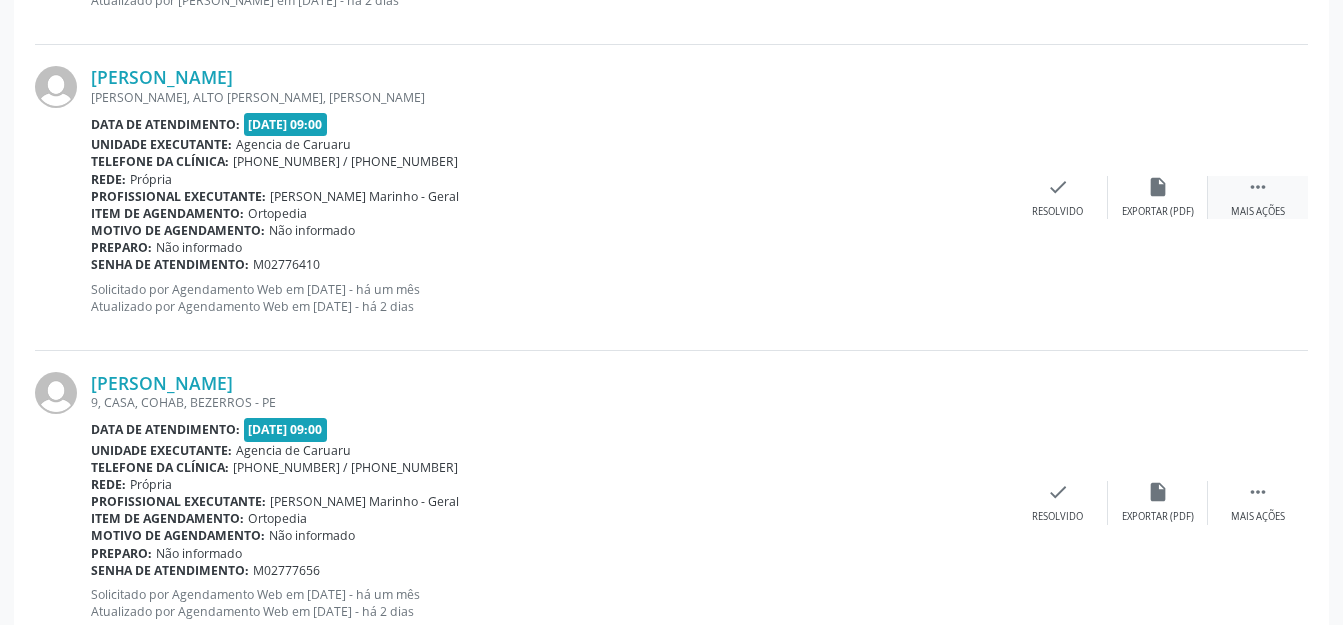 click on "
Mais ações" at bounding box center (1258, 197) 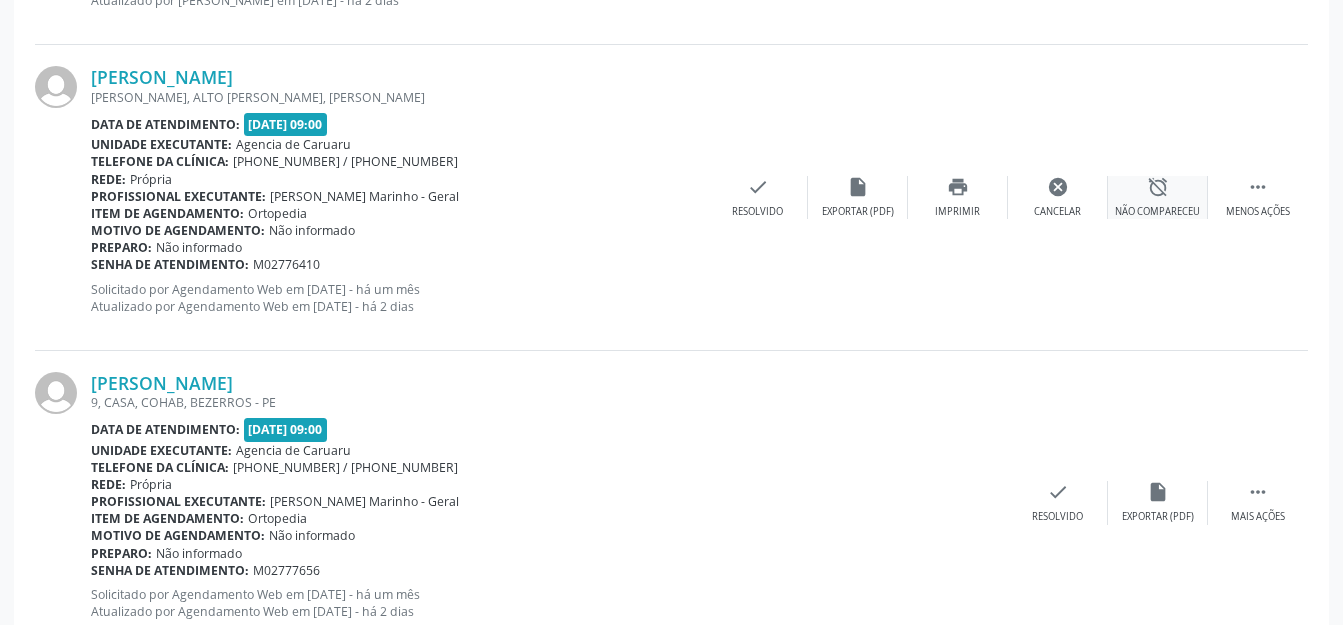 click on "Não compareceu" at bounding box center [1157, 212] 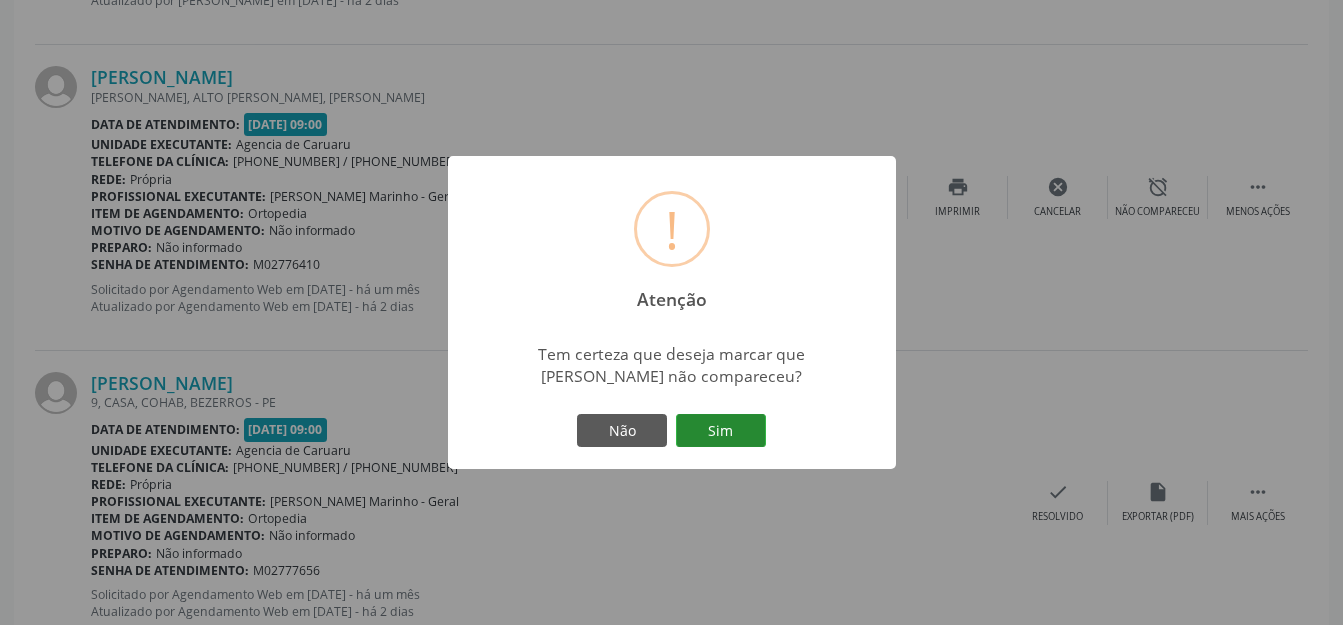 click on "Sim" at bounding box center (721, 431) 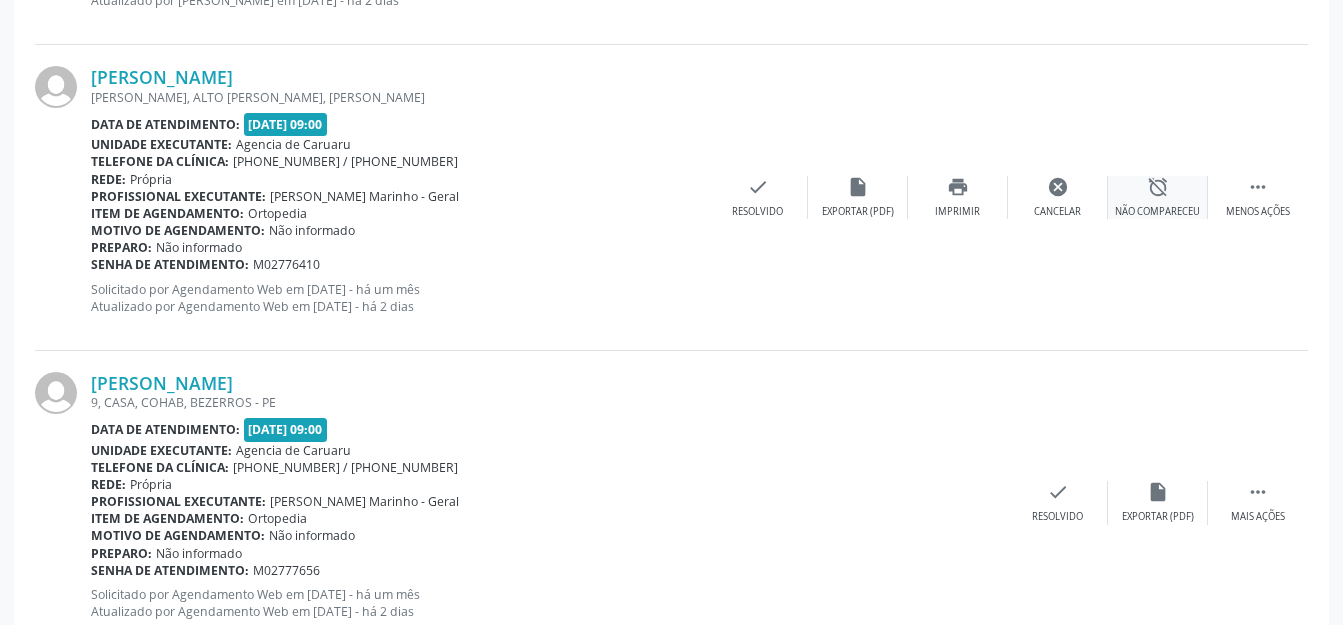click on "alarm_off" at bounding box center [1158, 187] 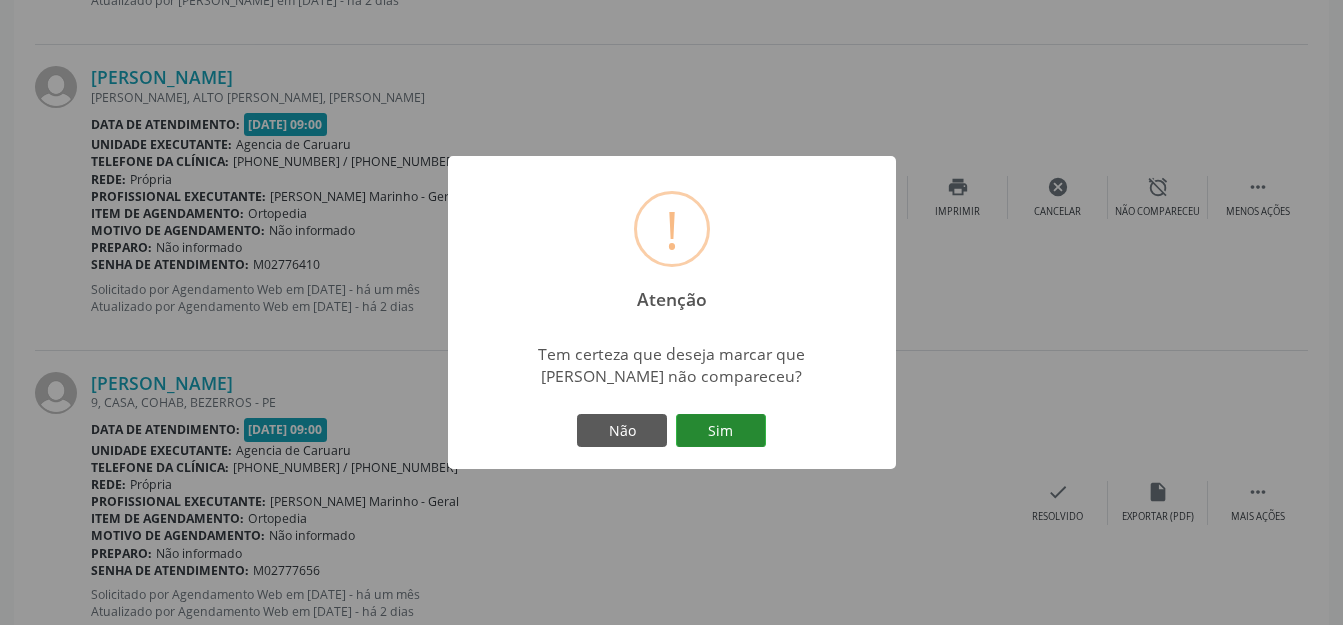 click on "Sim" at bounding box center (721, 431) 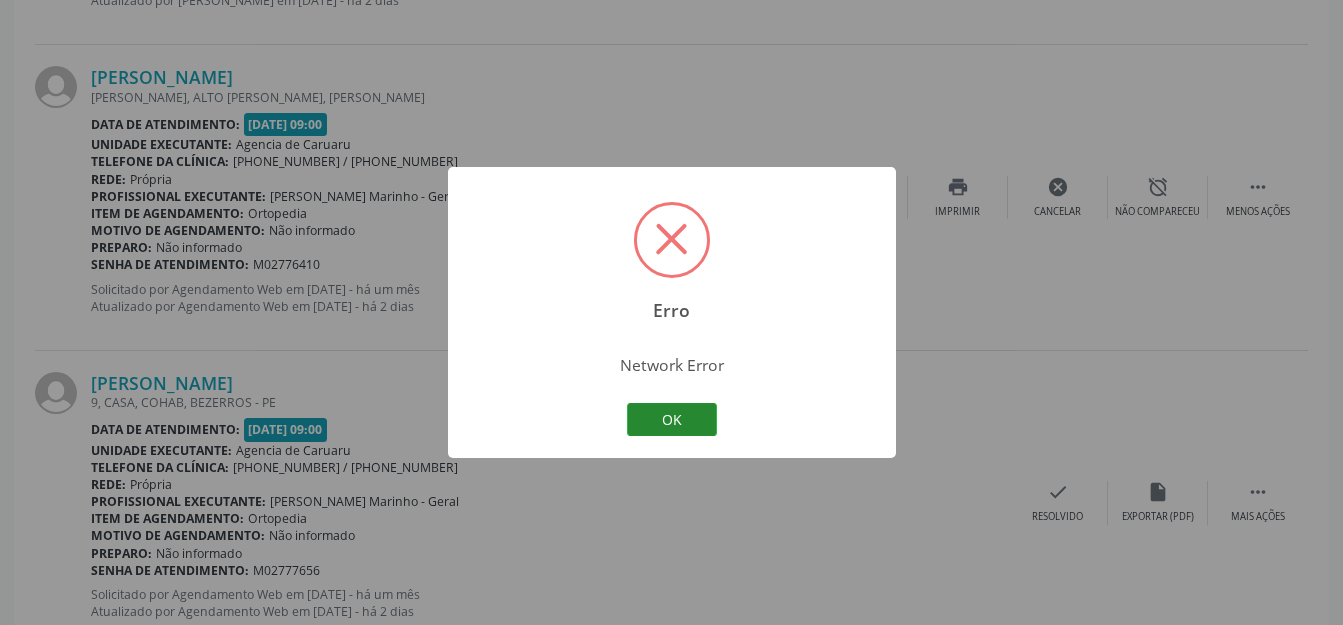 click on "OK" at bounding box center [672, 420] 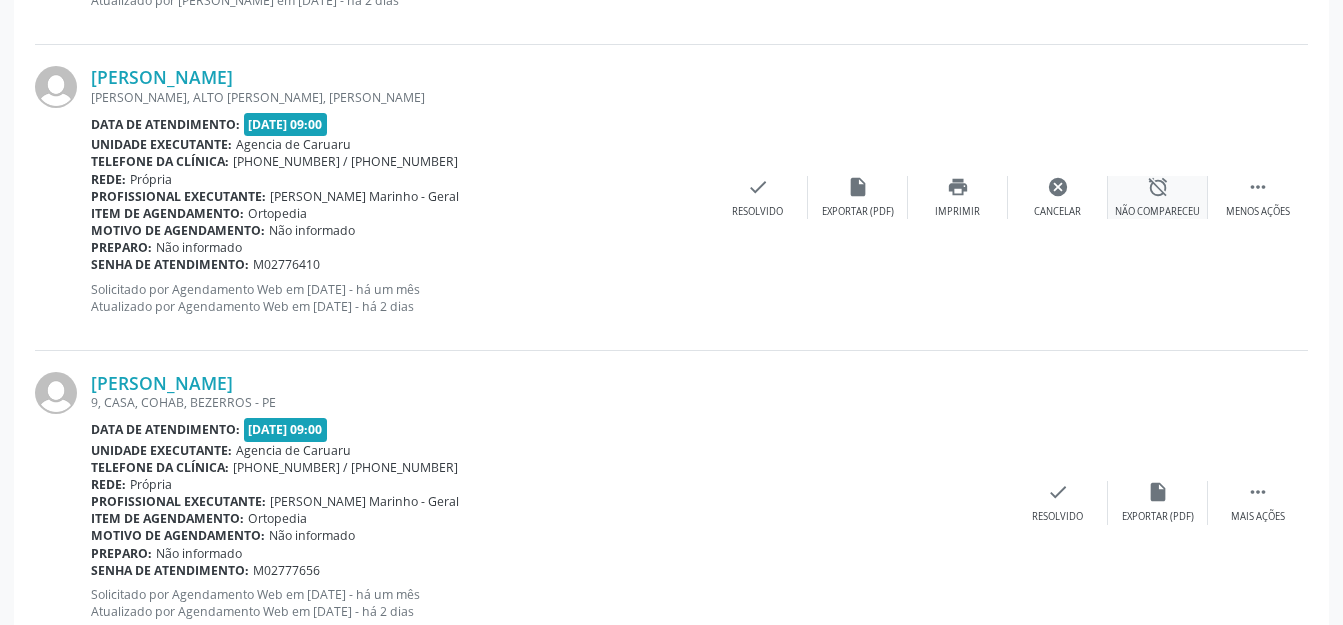 click on "Não compareceu" at bounding box center (1157, 212) 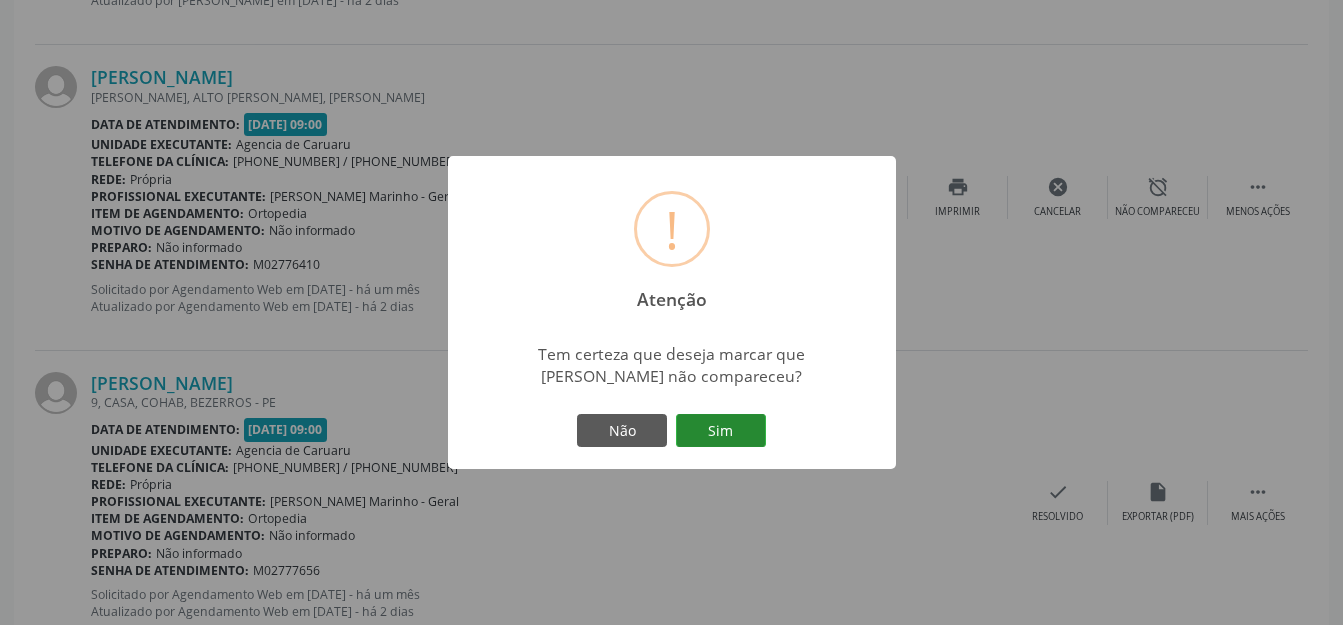click on "Sim" at bounding box center [721, 431] 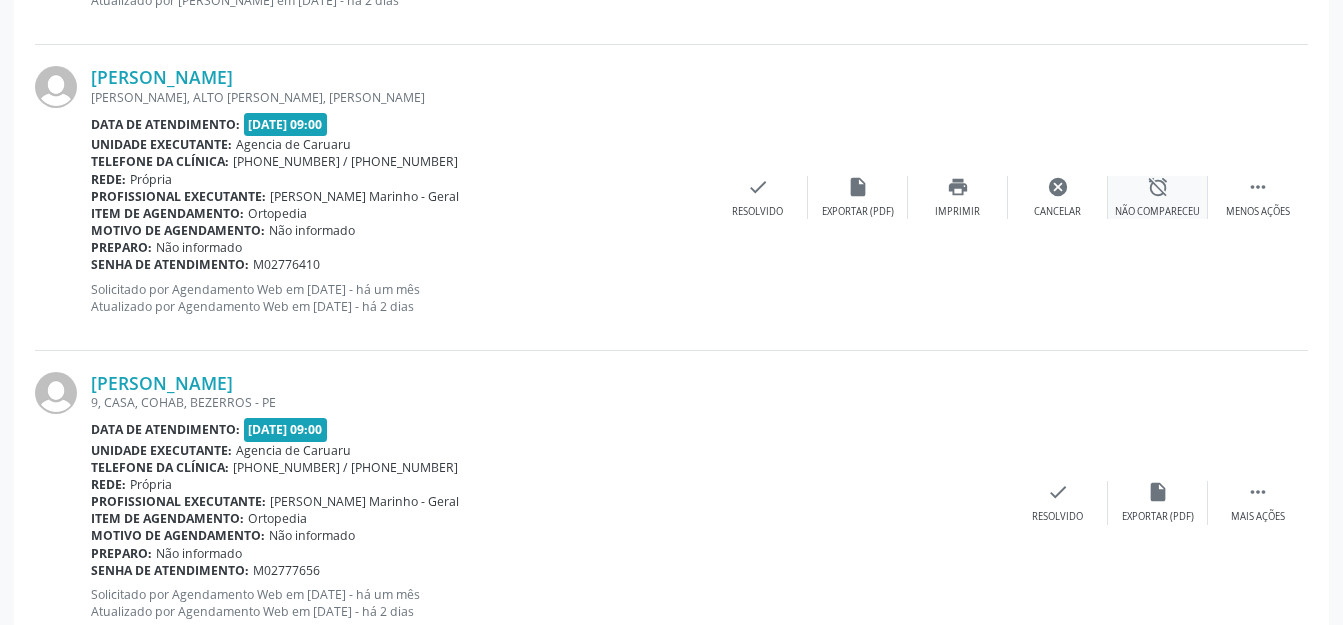 click on "alarm_off" at bounding box center (1158, 187) 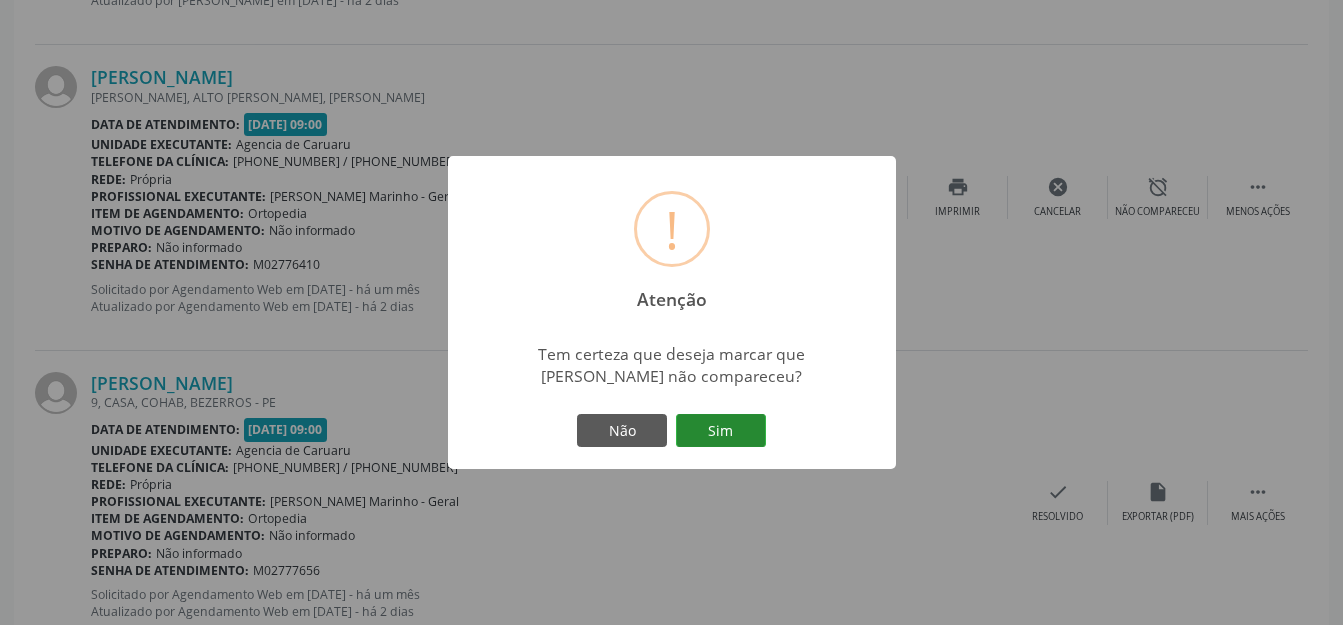 click on "Sim" at bounding box center [721, 431] 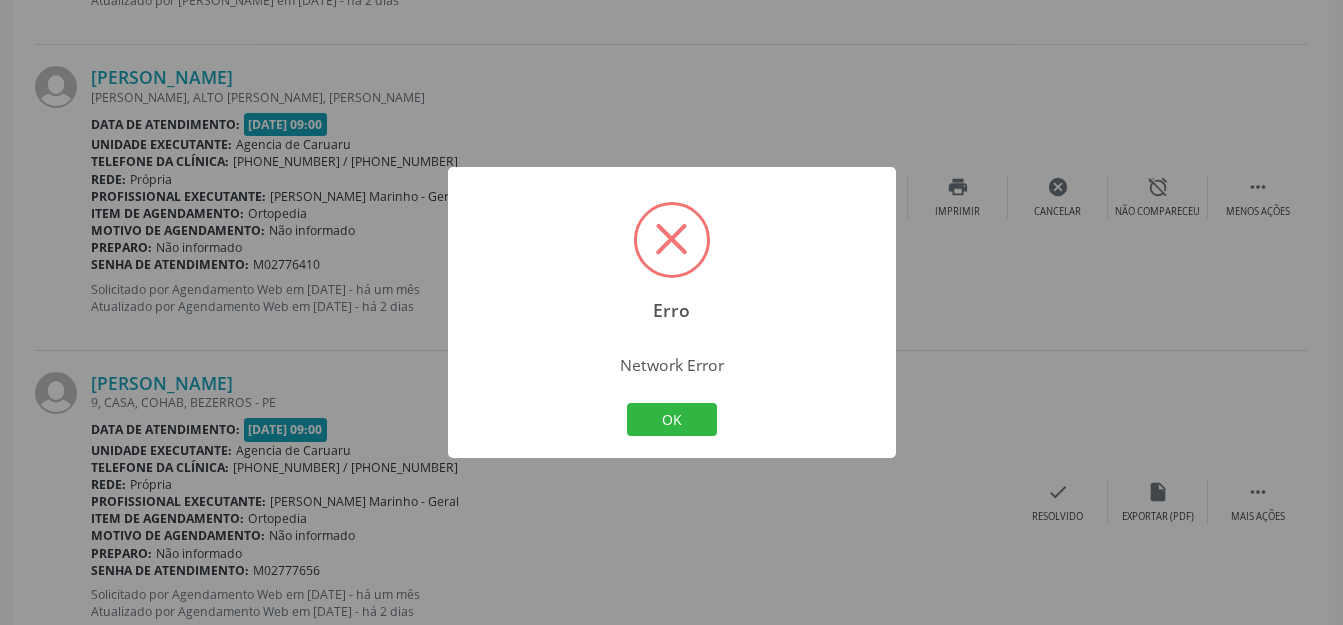 click on "Erro × Network Error OK Cancel" at bounding box center [672, 313] 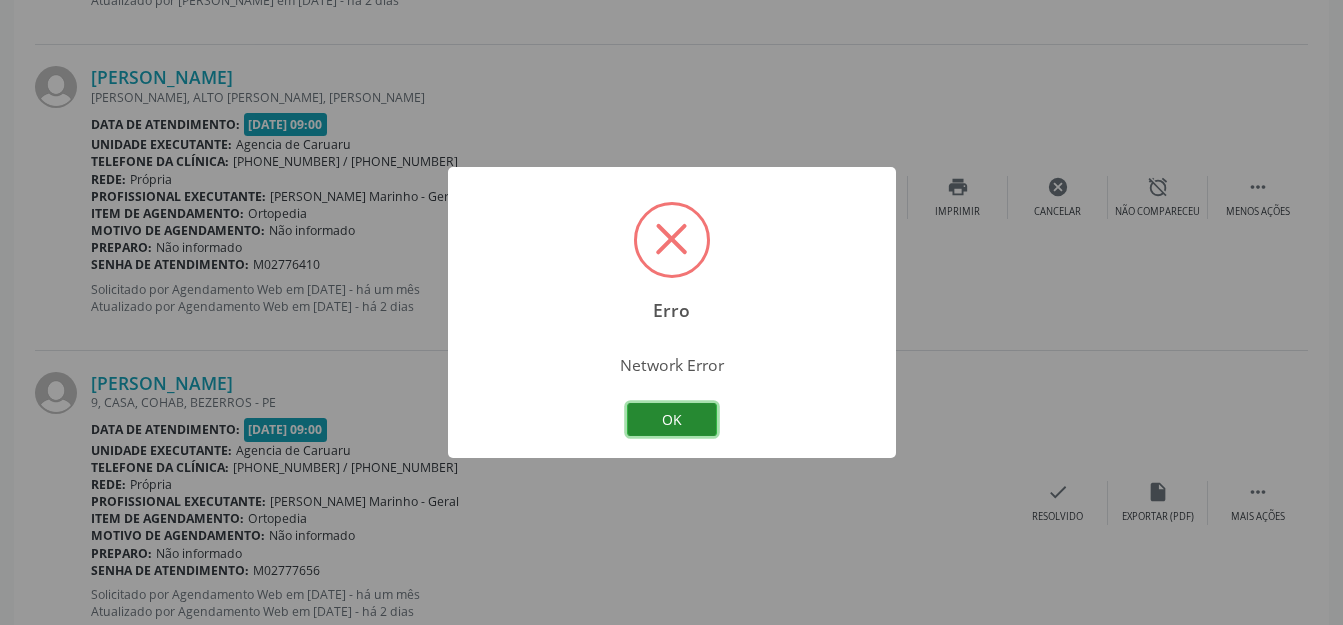 click on "OK" at bounding box center [672, 420] 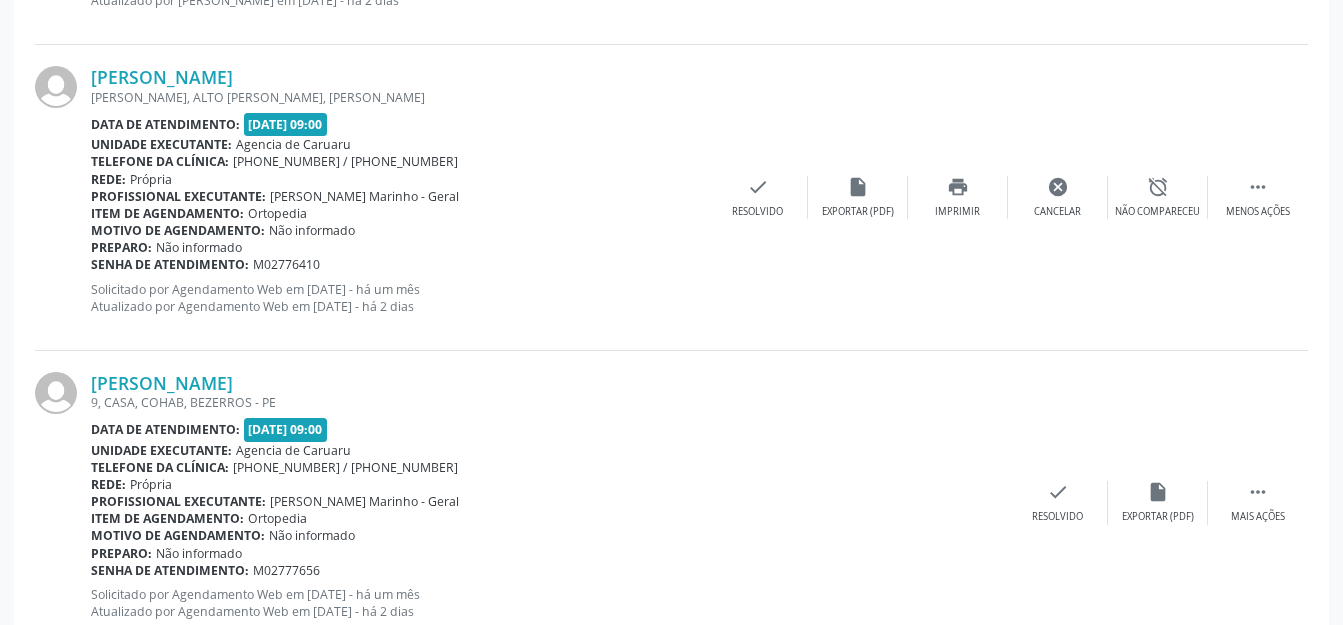click on "Data de atendimento:
[DATE] 09:00" at bounding box center (399, 124) 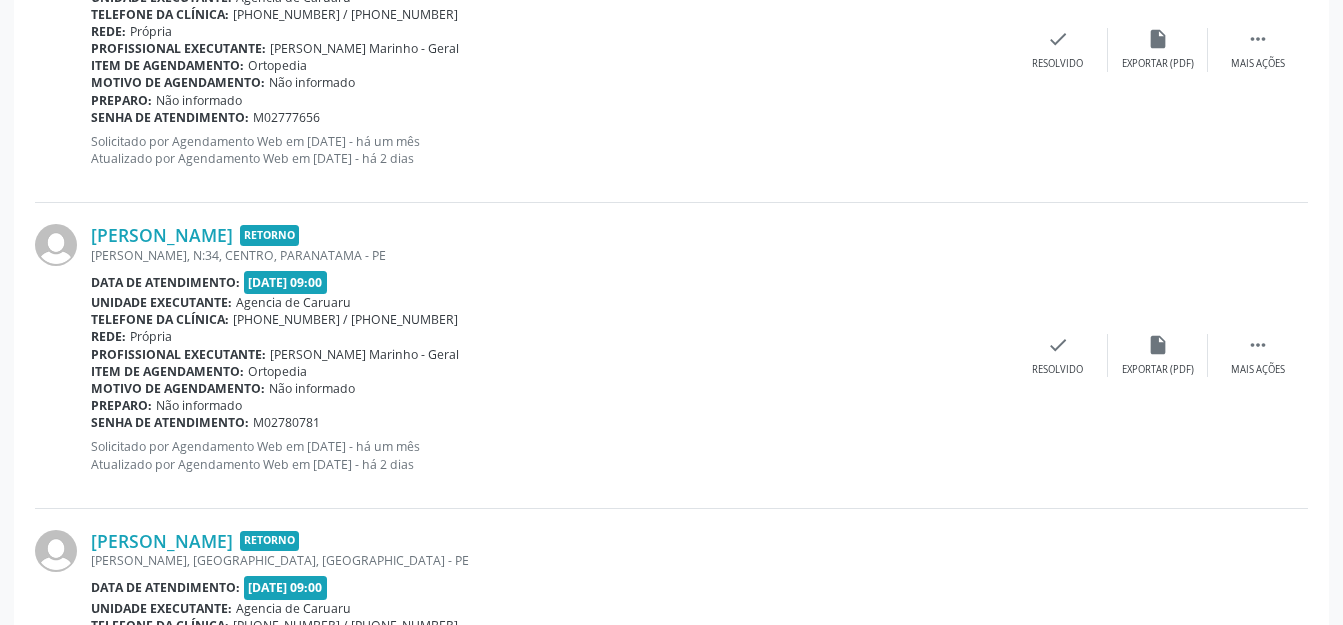 scroll, scrollTop: 2772, scrollLeft: 0, axis: vertical 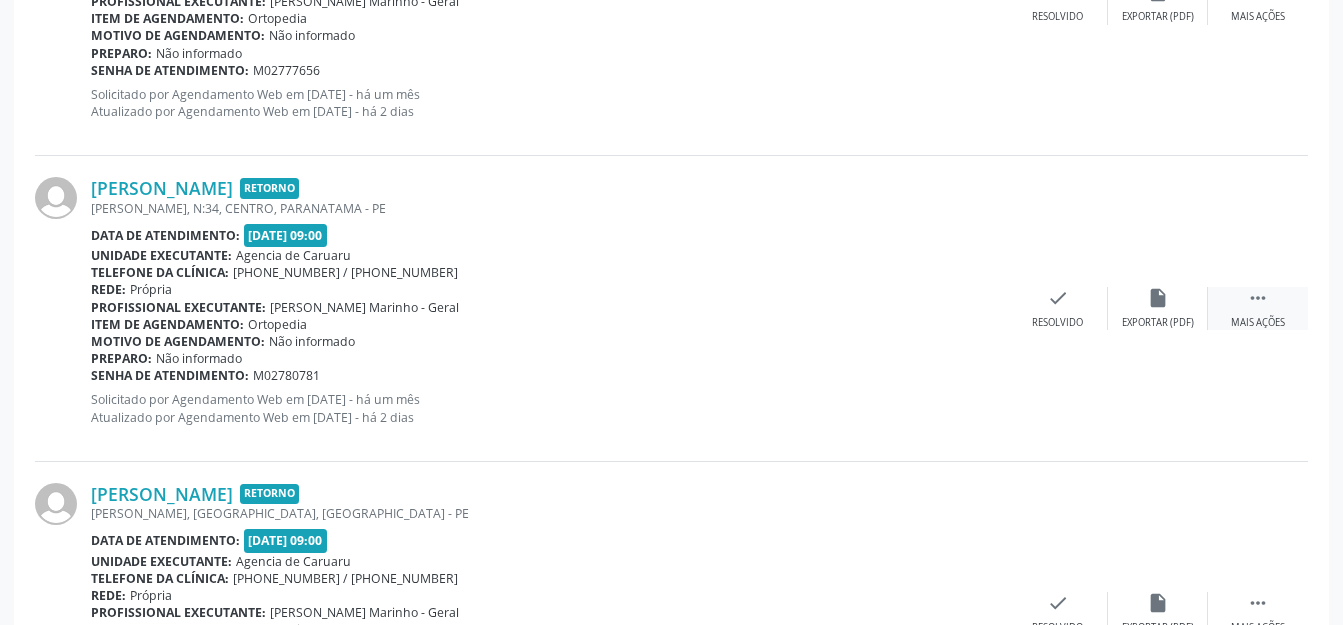click on "
Mais ações" at bounding box center (1258, 308) 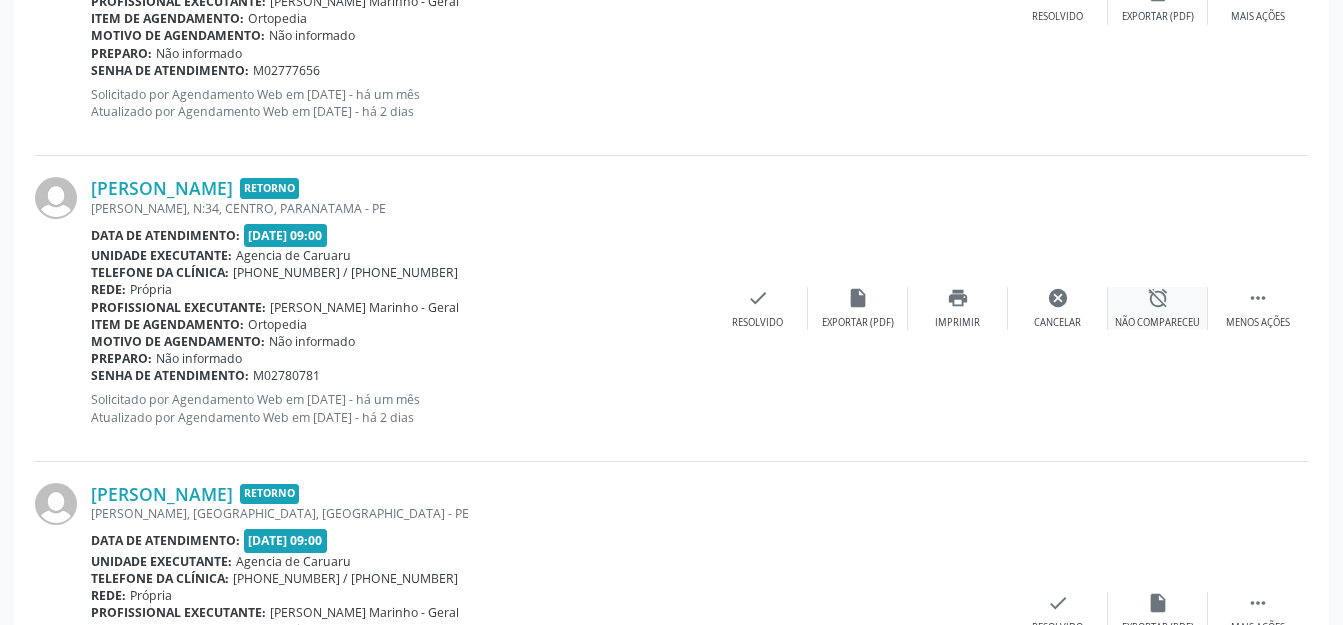 click on "alarm_off
Não compareceu" at bounding box center (1158, 308) 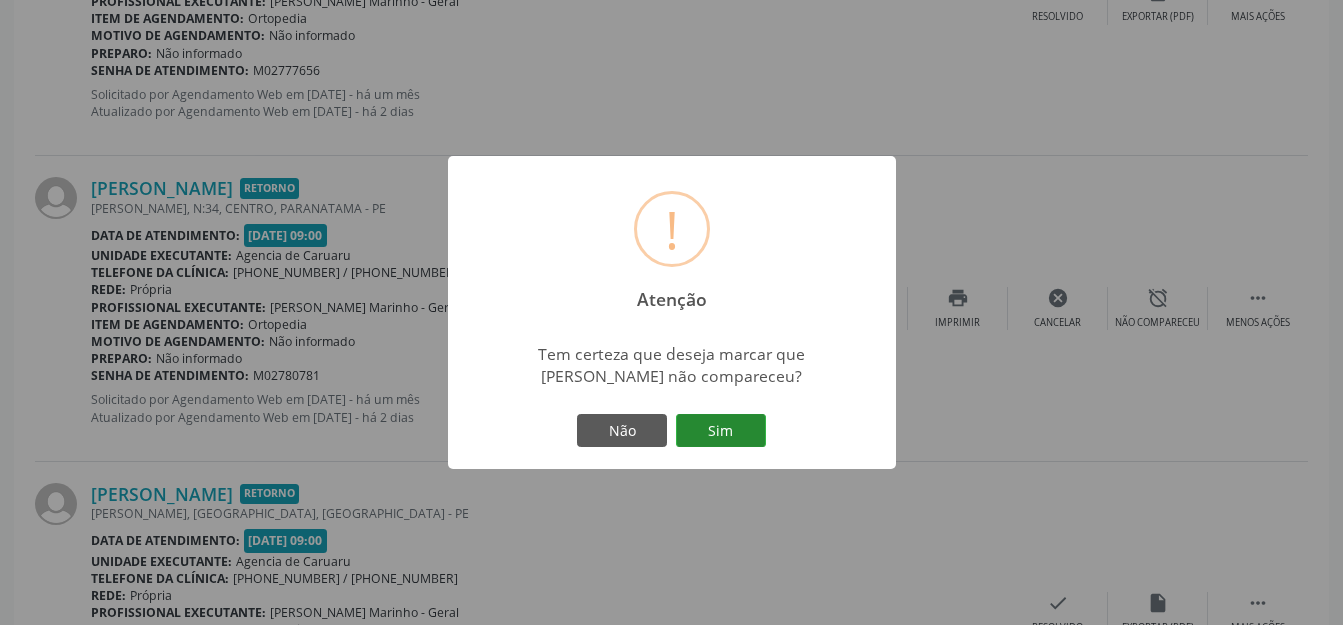 click on "Sim" at bounding box center [721, 431] 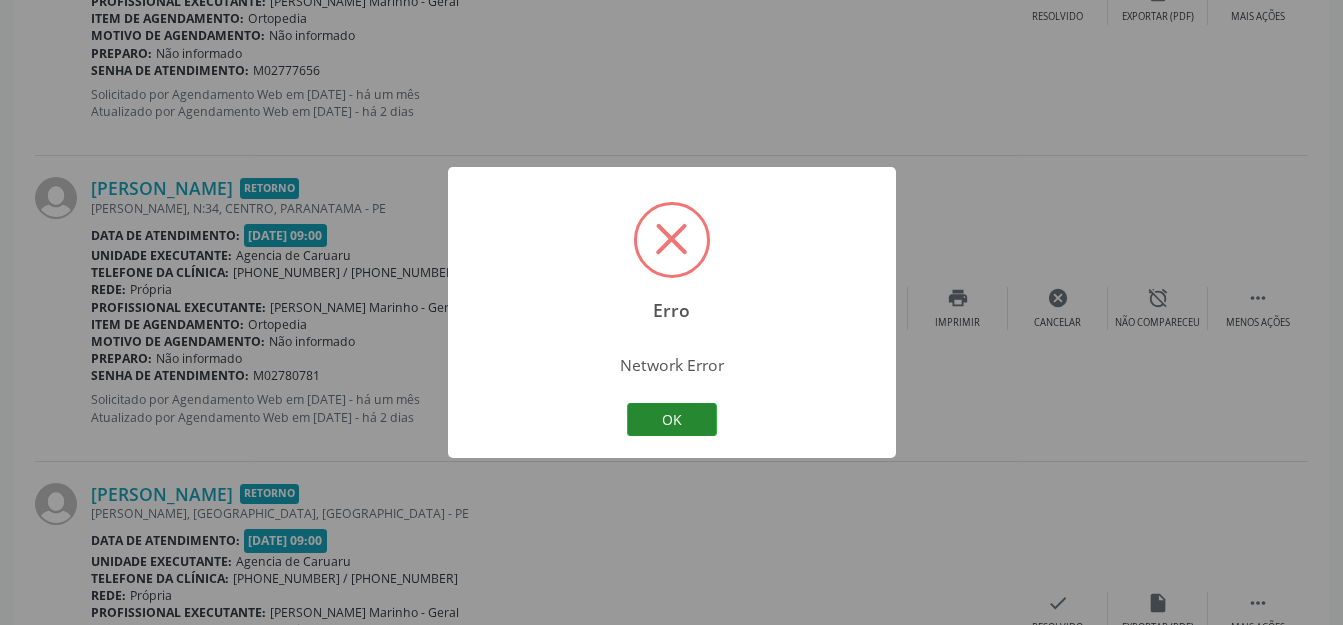 click on "OK" at bounding box center (672, 420) 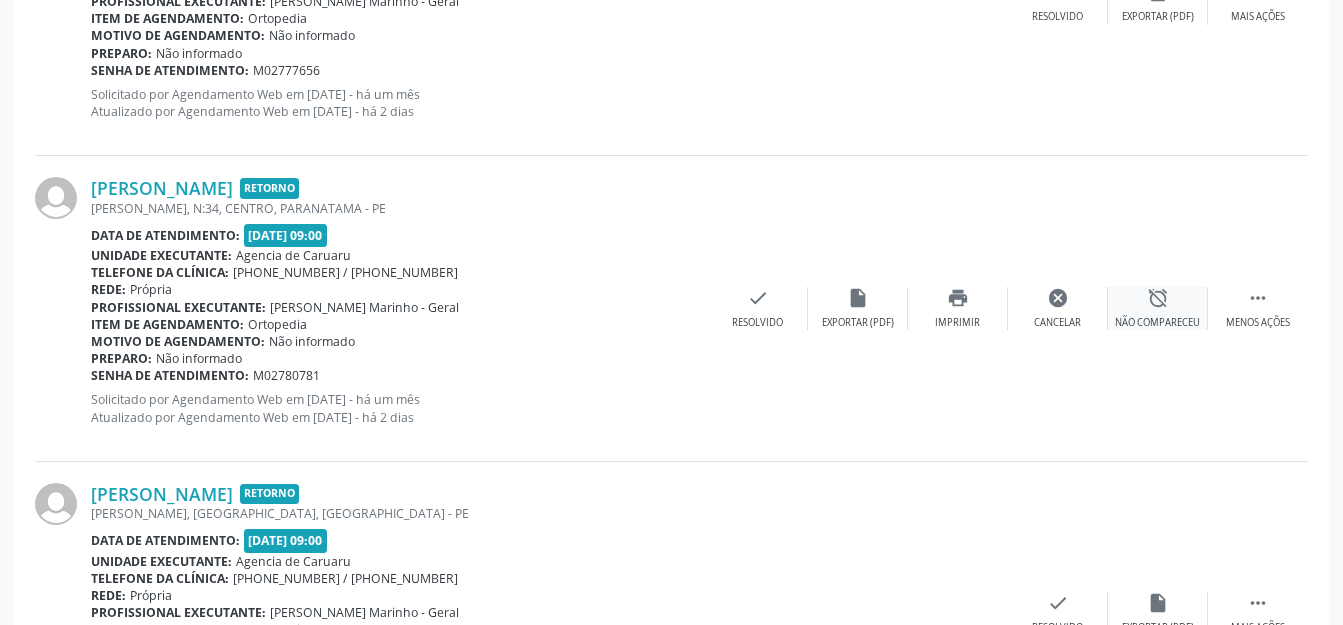 click on "alarm_off" at bounding box center (1158, 298) 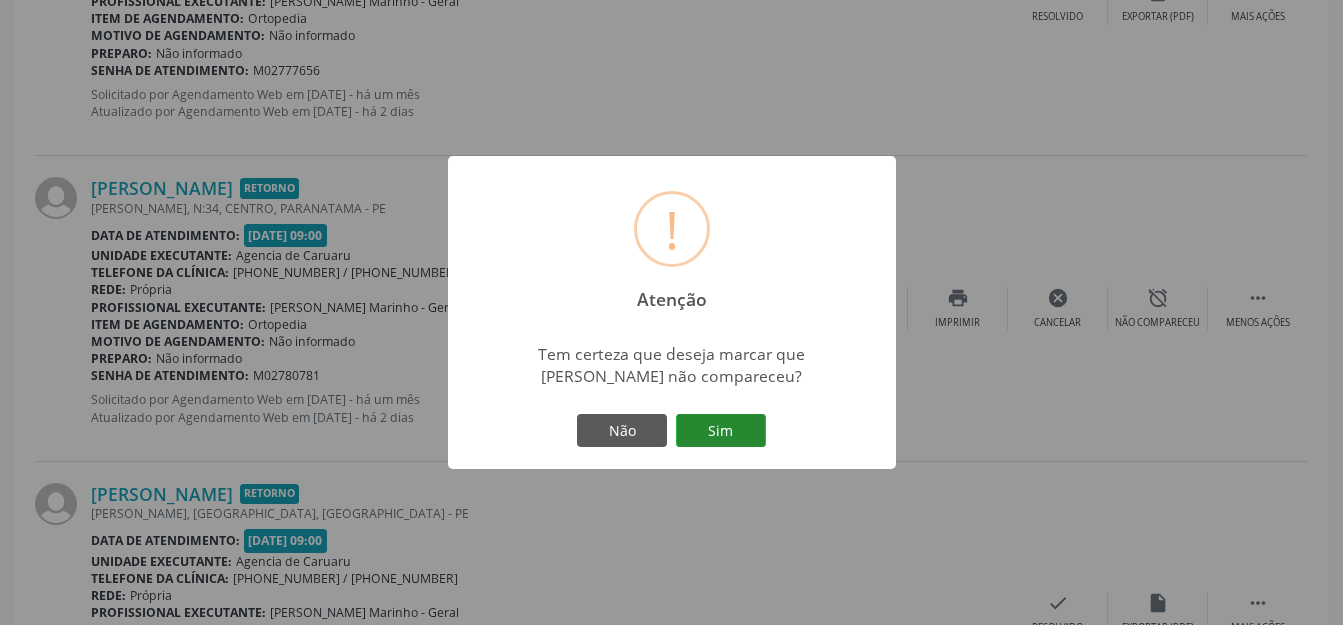 click on "Sim" at bounding box center (721, 431) 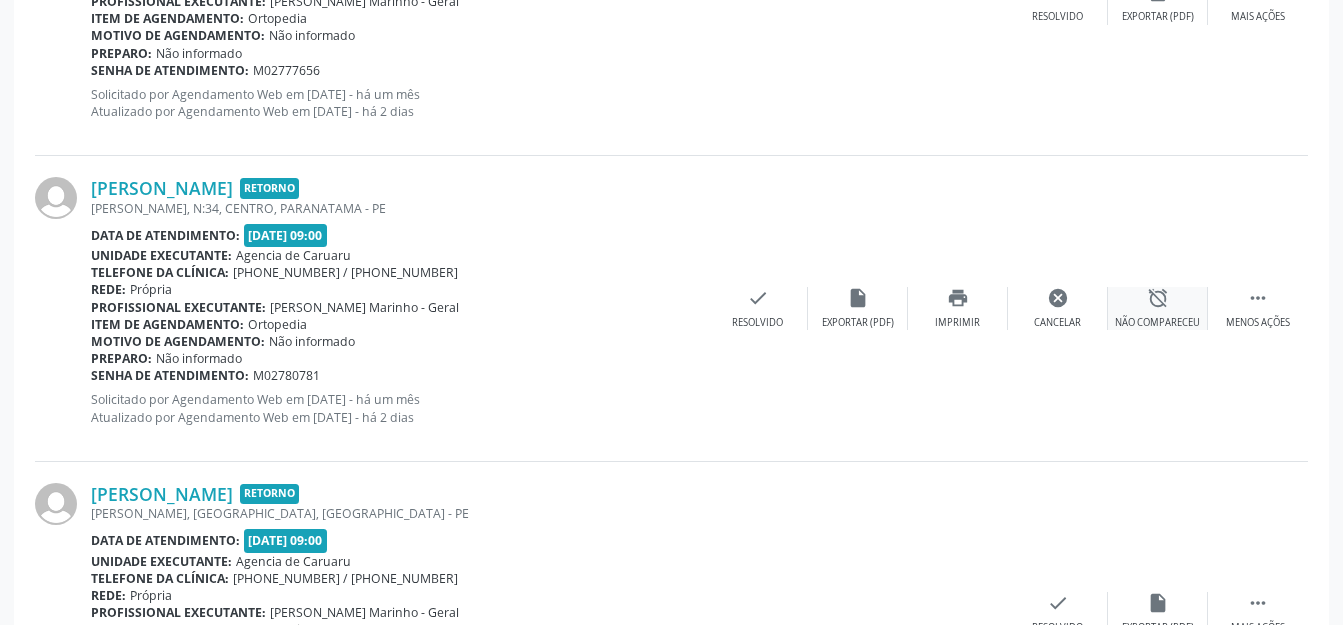 click on "Não compareceu" at bounding box center (1157, 323) 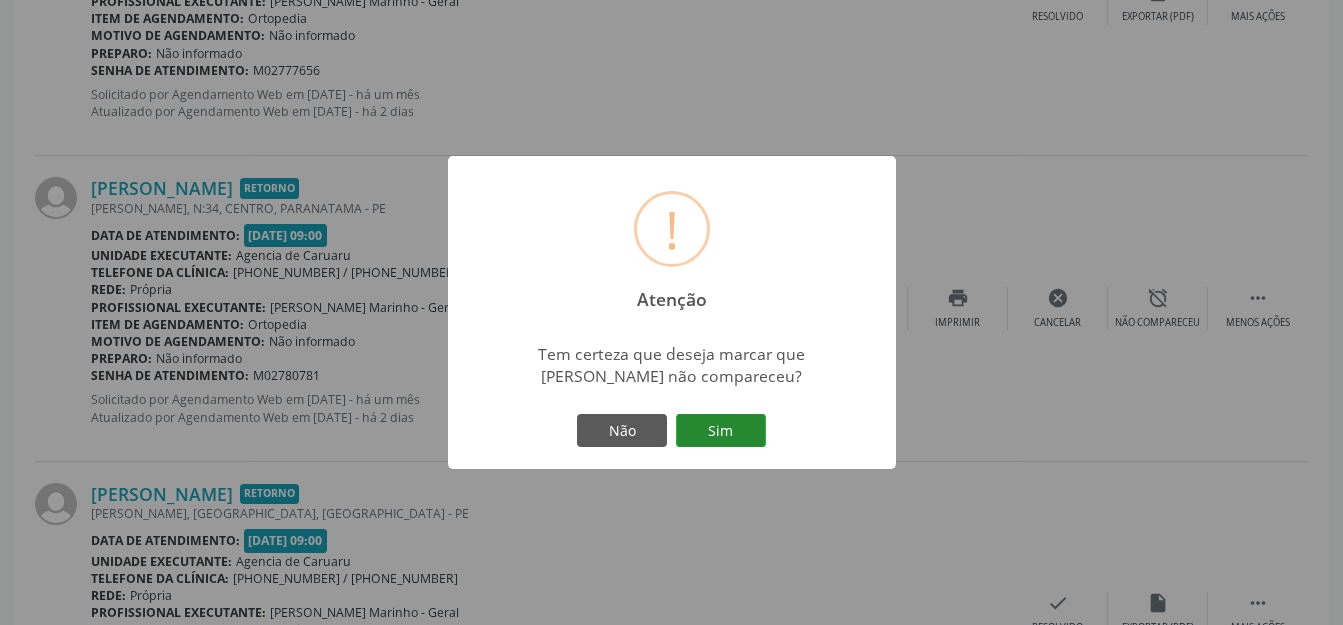 click on "Sim" at bounding box center [721, 431] 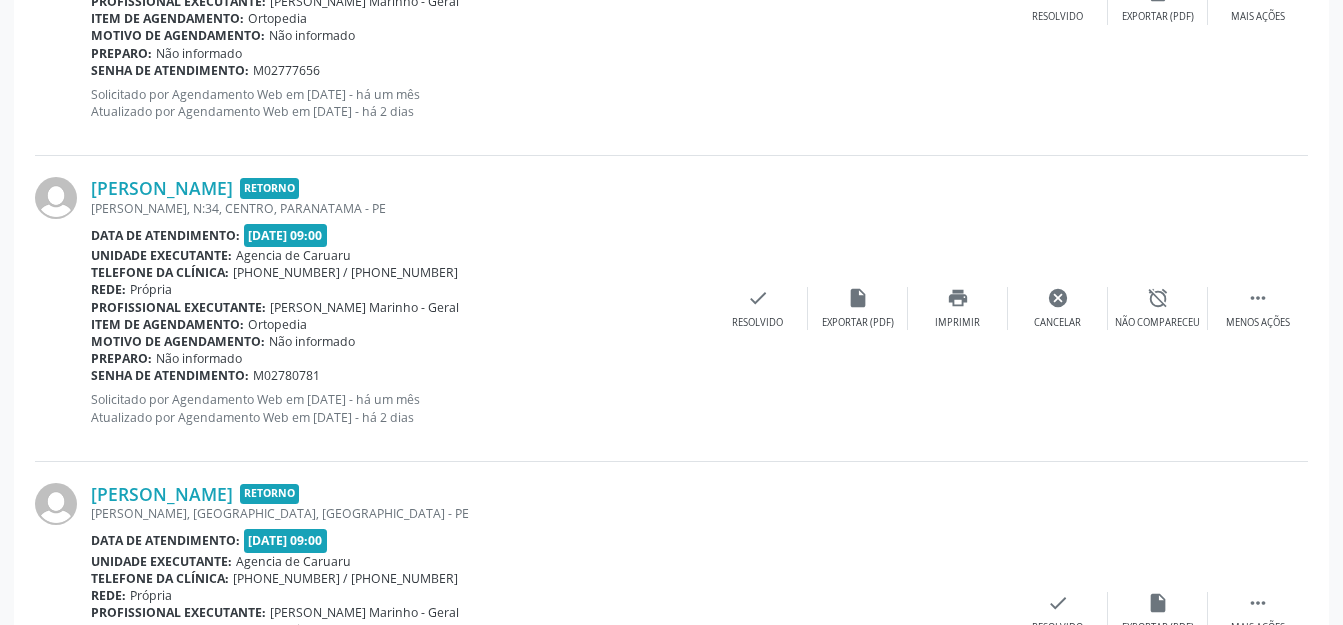 click on "[PERSON_NAME]
Retorno
[PERSON_NAME], N:34, CENTRO, [GEOGRAPHIC_DATA]
Data de atendimento:
[DATE] 09:00
Unidade executante:
Agencia de [GEOGRAPHIC_DATA]
Telefone da clínica:
[PHONE_NUMBER] / [PHONE_NUMBER]
Rede:
[GEOGRAPHIC_DATA]
Profissional executante:
[PERSON_NAME] Marinho - Geral
Item de agendamento:
[GEOGRAPHIC_DATA]
Motivo de agendamento:
Não informado
Preparo:
Não informado
Senha de atendimento:
M02780781
Solicitado por Agendamento Web em [DATE] - há um mês
Atualizado por Agendamento Web em [DATE] - há 2 dias

Menos ações
alarm_off
Não compareceu
cancel
Cancelar
print
Imprimir
insert_drive_file
Exportar (PDF)
check
Resolvido" at bounding box center (671, 308) 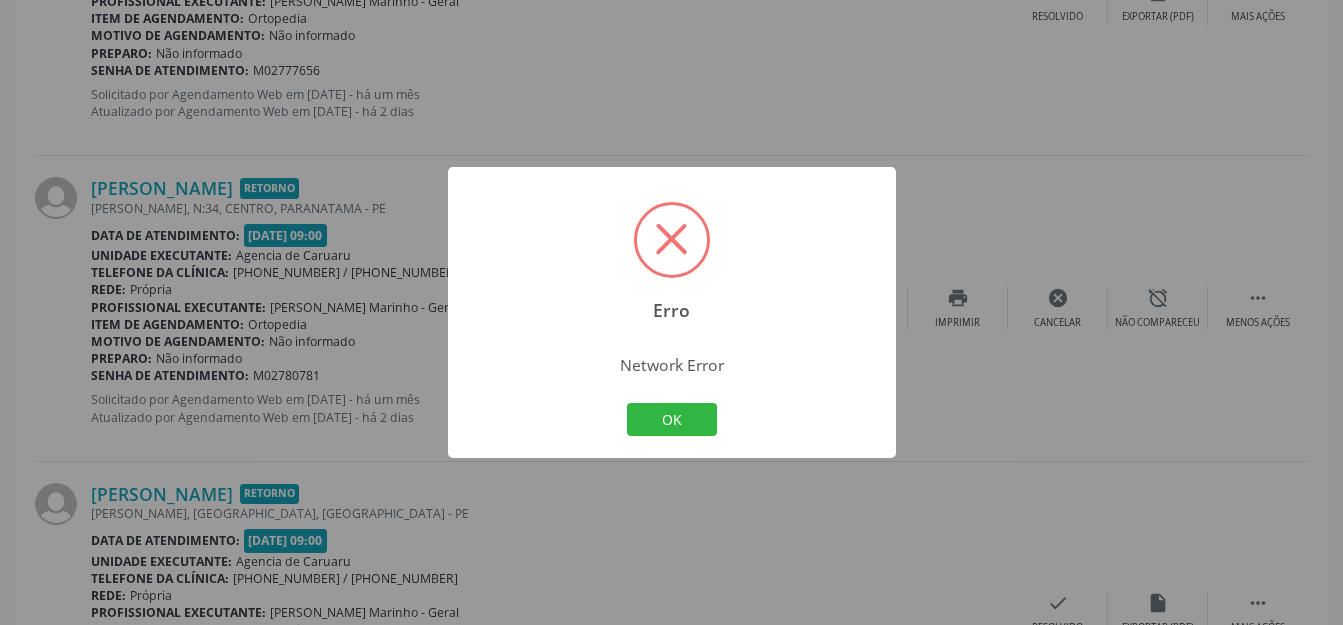 click on "OK Cancel" at bounding box center (671, 420) 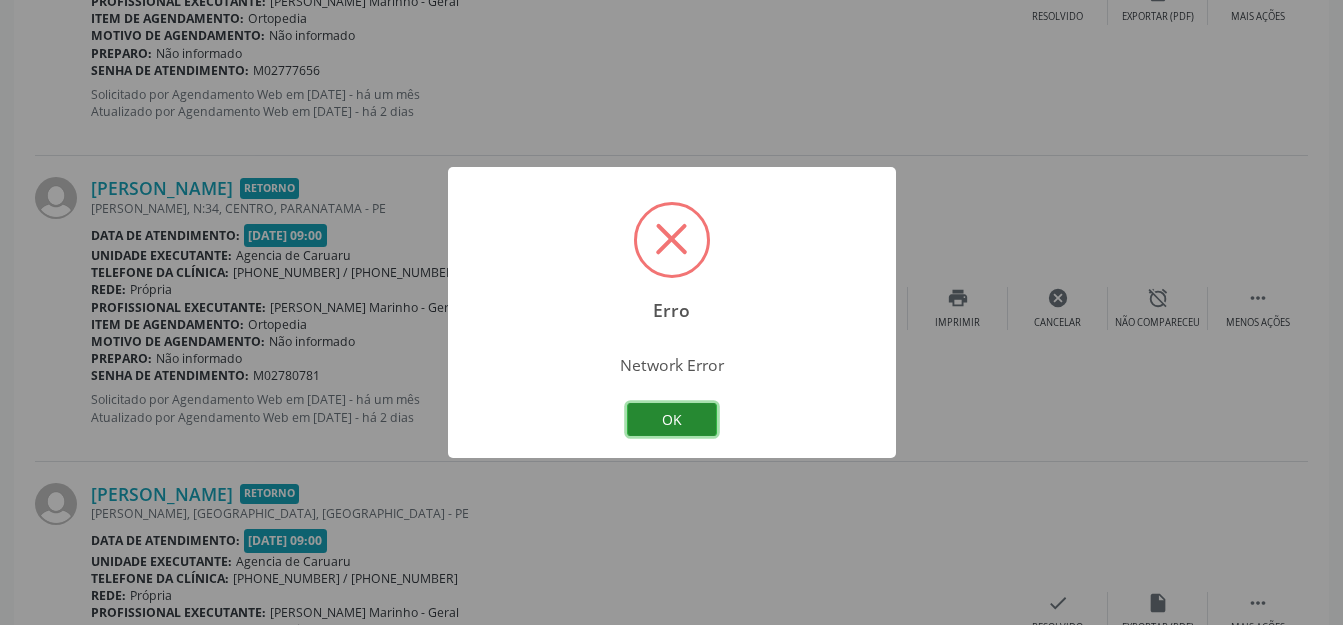 click on "OK" at bounding box center [672, 420] 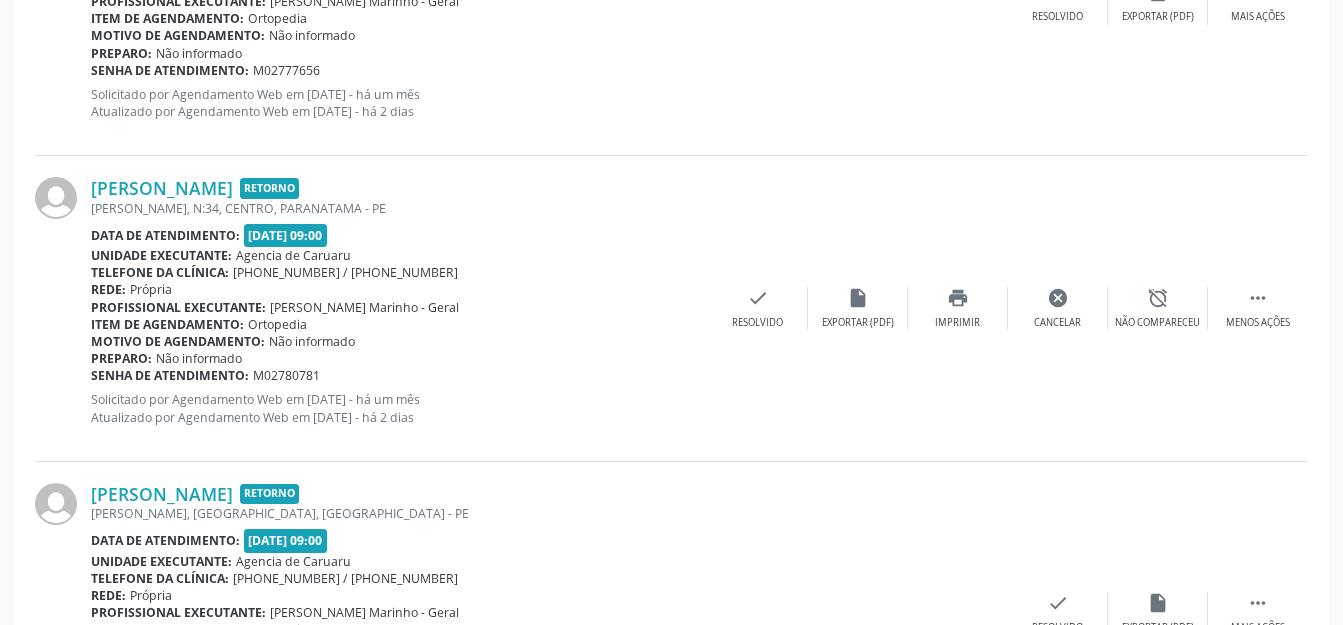 click on "Preparo:
Não informado" at bounding box center (549, 53) 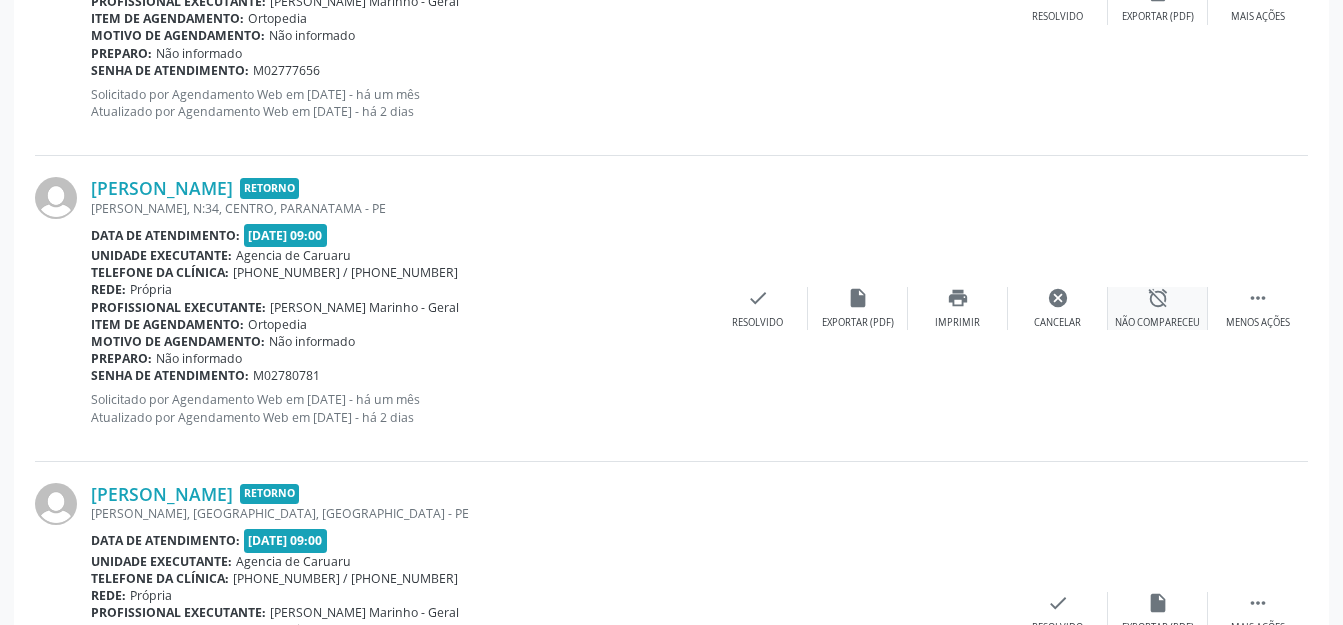 click on "alarm_off
Não compareceu" at bounding box center [1158, 308] 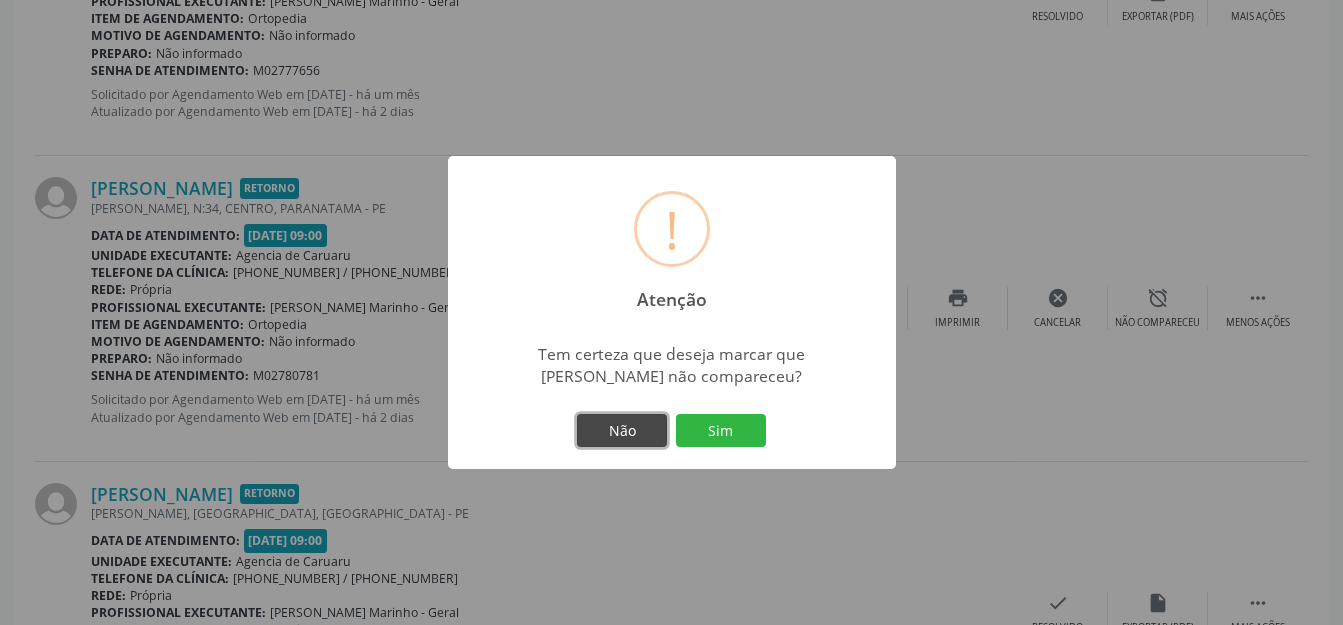 click on "Não" at bounding box center [622, 431] 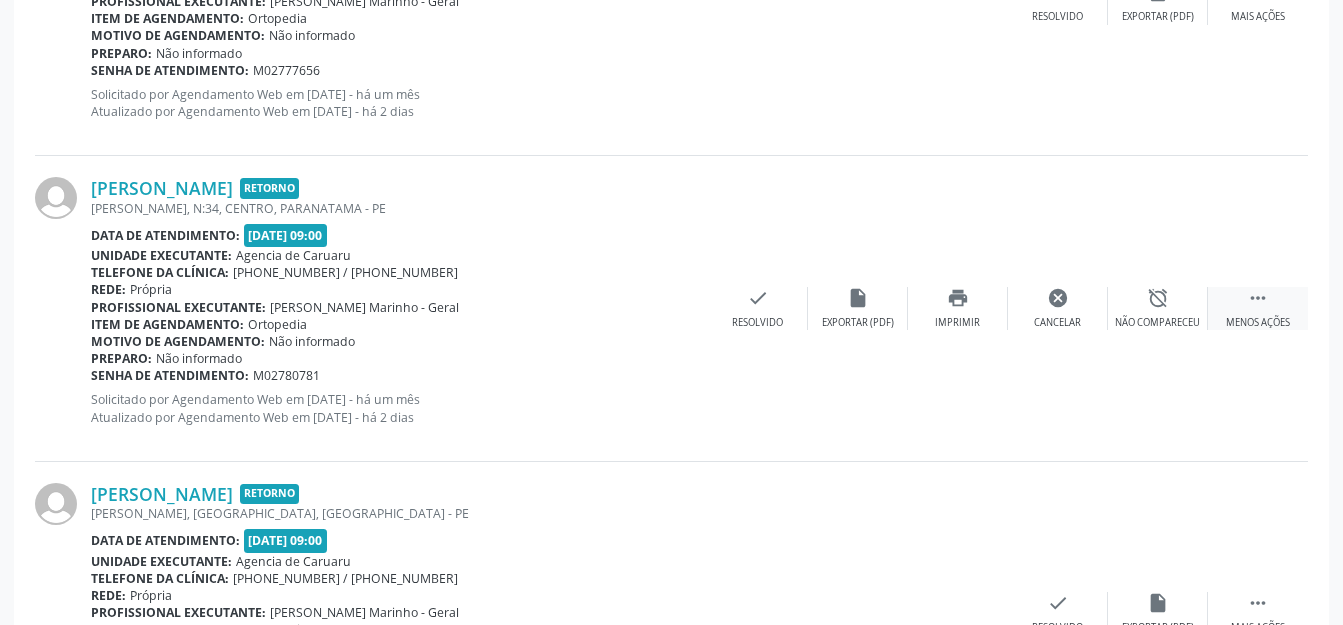 drag, startPoint x: 1273, startPoint y: 93, endPoint x: 1260, endPoint y: 290, distance: 197.42847 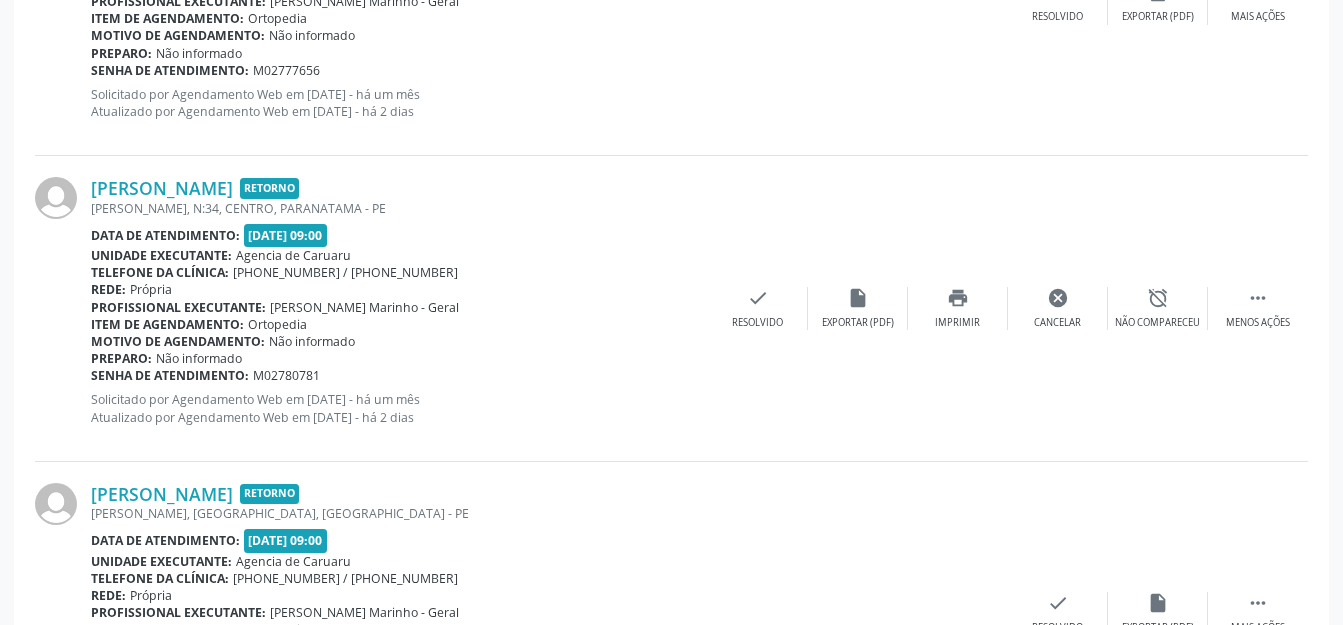 click on "[PERSON_NAME]
9, CASA, [GEOGRAPHIC_DATA], [GEOGRAPHIC_DATA]
Data de atendimento:
[DATE] 09:00
Unidade executante:
Agencia de [GEOGRAPHIC_DATA]
Telefone da clínica:
[PHONE_NUMBER] / [PHONE_NUMBER]
Rede:
[GEOGRAPHIC_DATA]
Profissional executante:
[PERSON_NAME] Marinho - Geral
Item de agendamento:
[GEOGRAPHIC_DATA]
Motivo de agendamento:
Não informado
Preparo:
Não informado
Senha de atendimento:
M02777656
Solicitado por Agendamento Web em [DATE] - há um mês
Atualizado por Agendamento Web em [DATE] - há 2 dias" at bounding box center [549, 3] 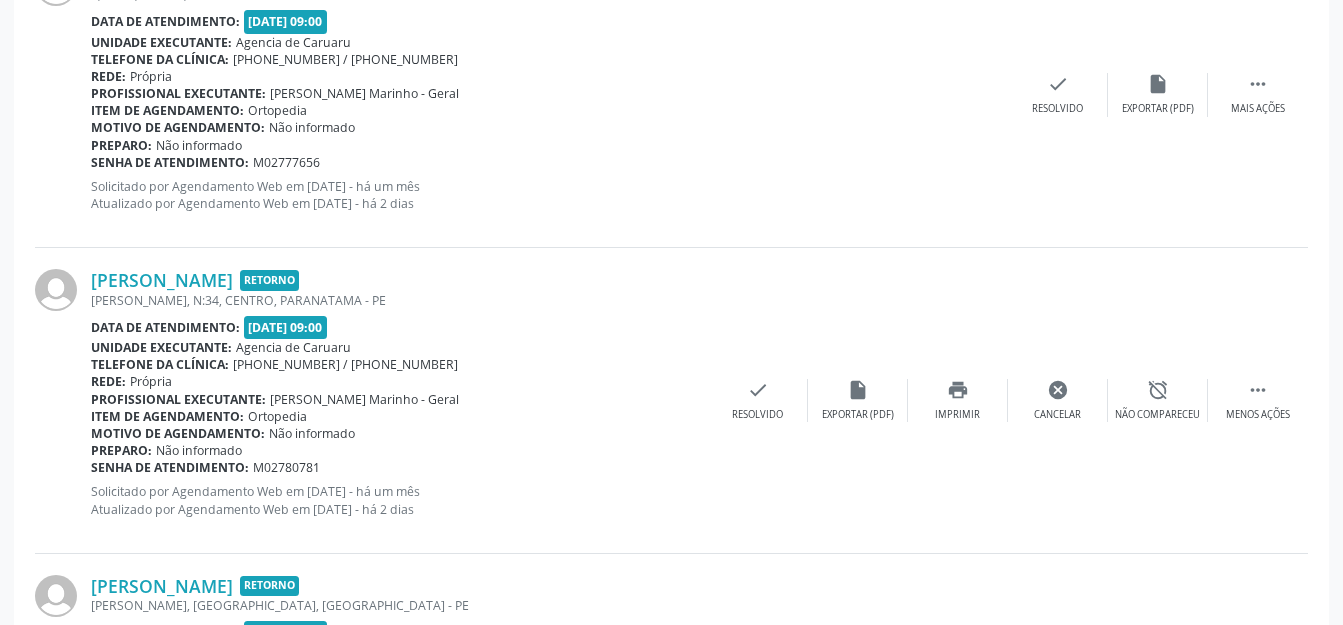 scroll, scrollTop: 2572, scrollLeft: 0, axis: vertical 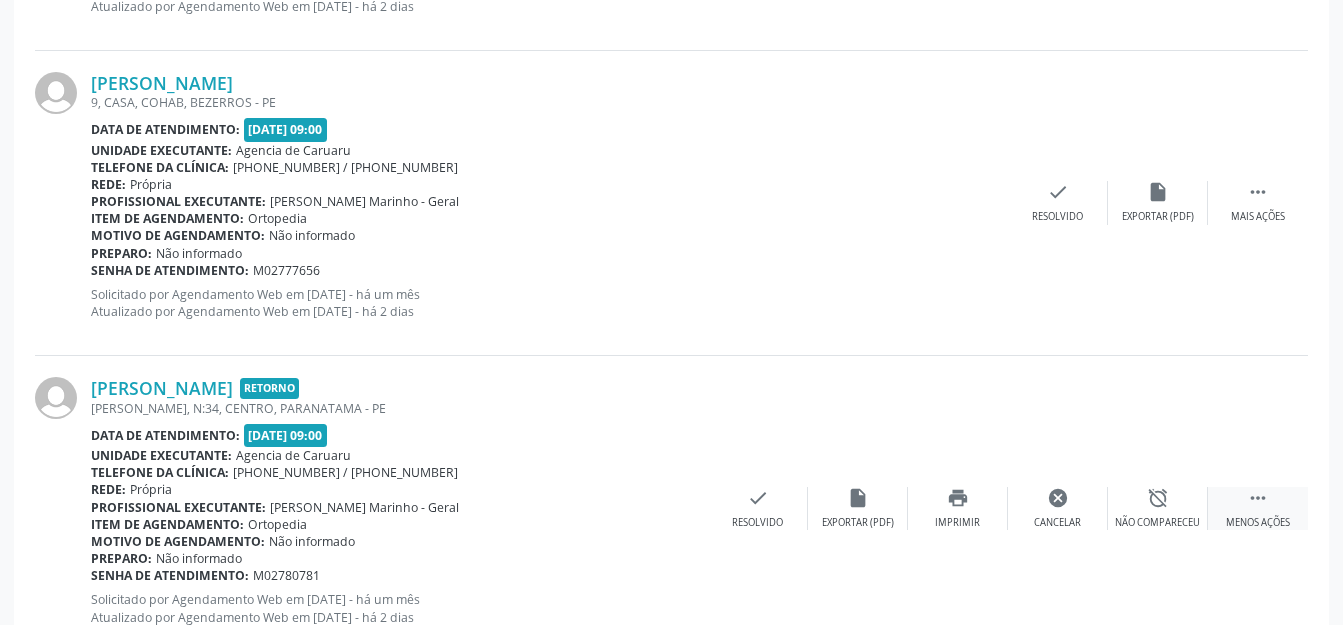 click on "
Menos ações" at bounding box center (1258, 508) 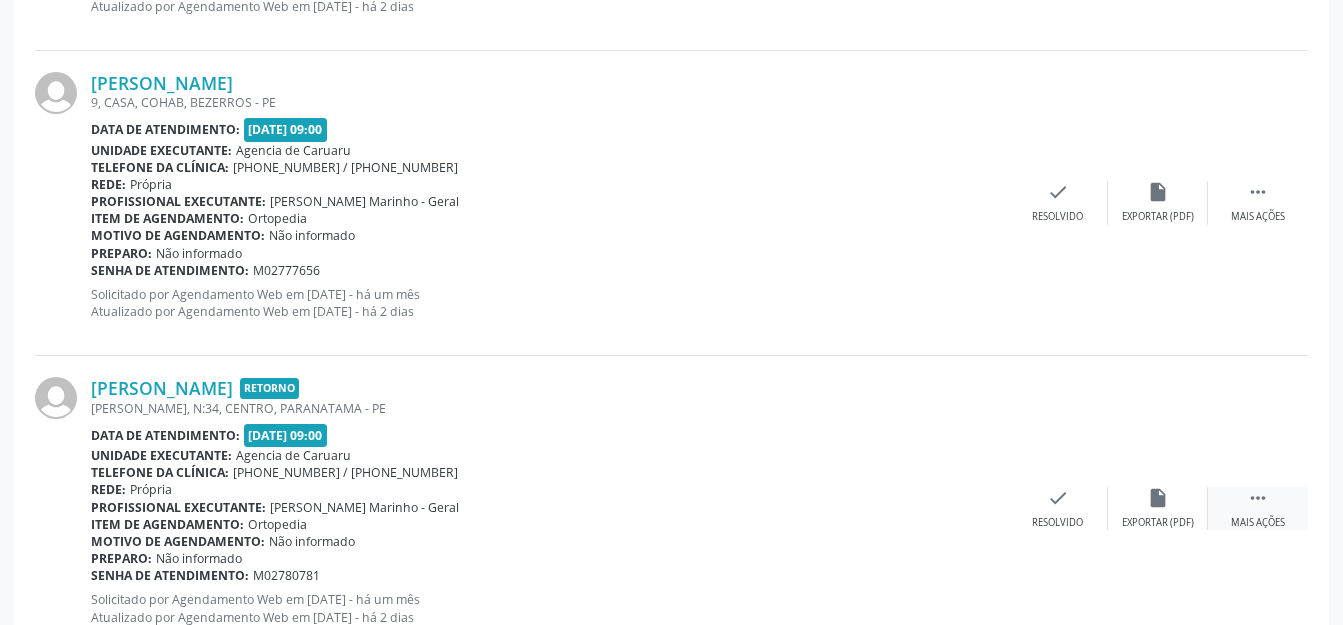 click on "
Mais ações" at bounding box center (1258, 508) 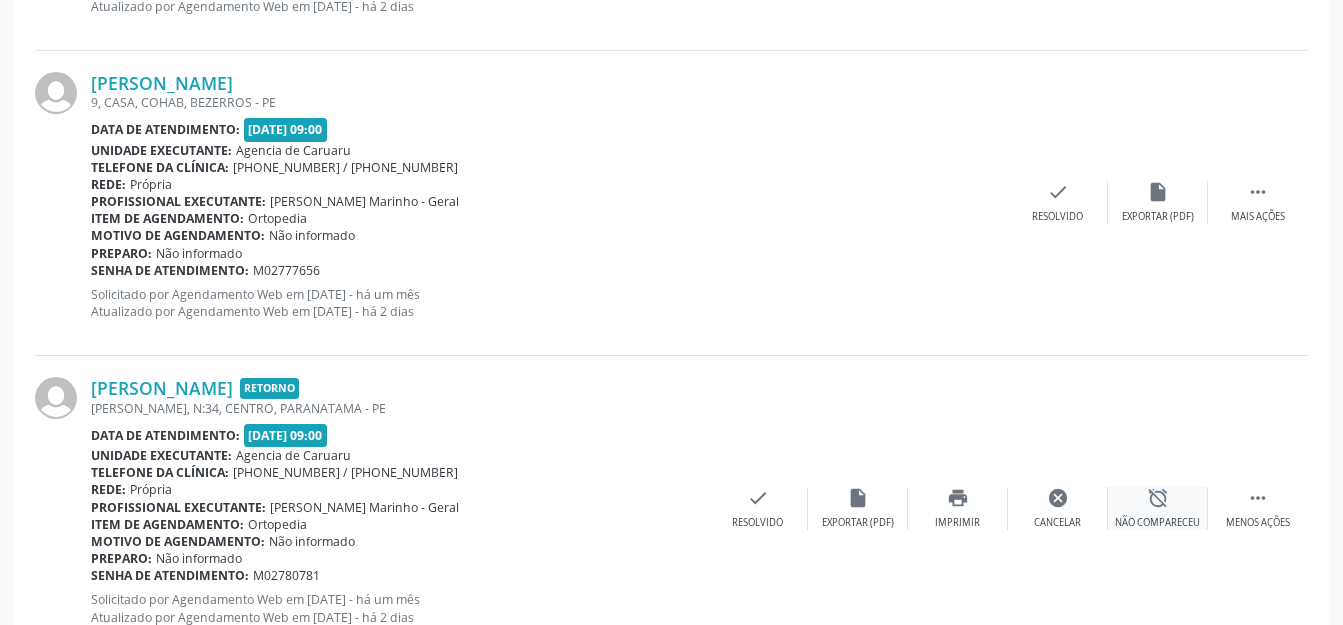 click on "alarm_off
Não compareceu" at bounding box center (1158, 508) 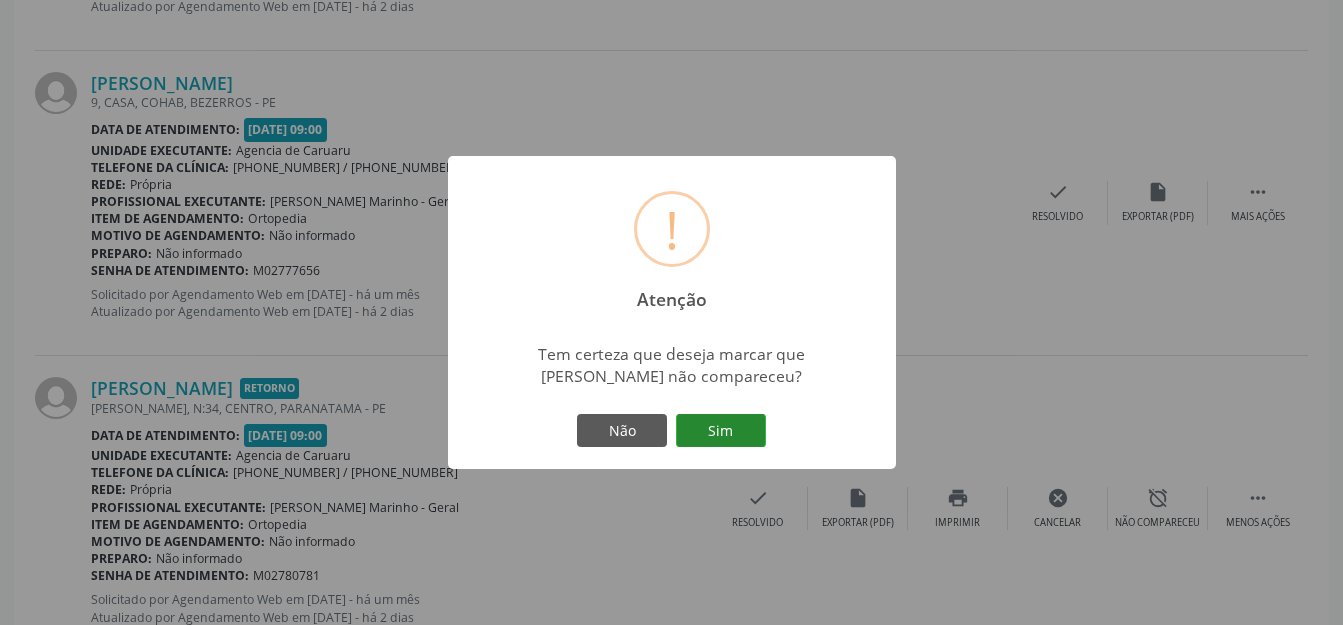 drag, startPoint x: 1180, startPoint y: 502, endPoint x: 704, endPoint y: 429, distance: 481.56516 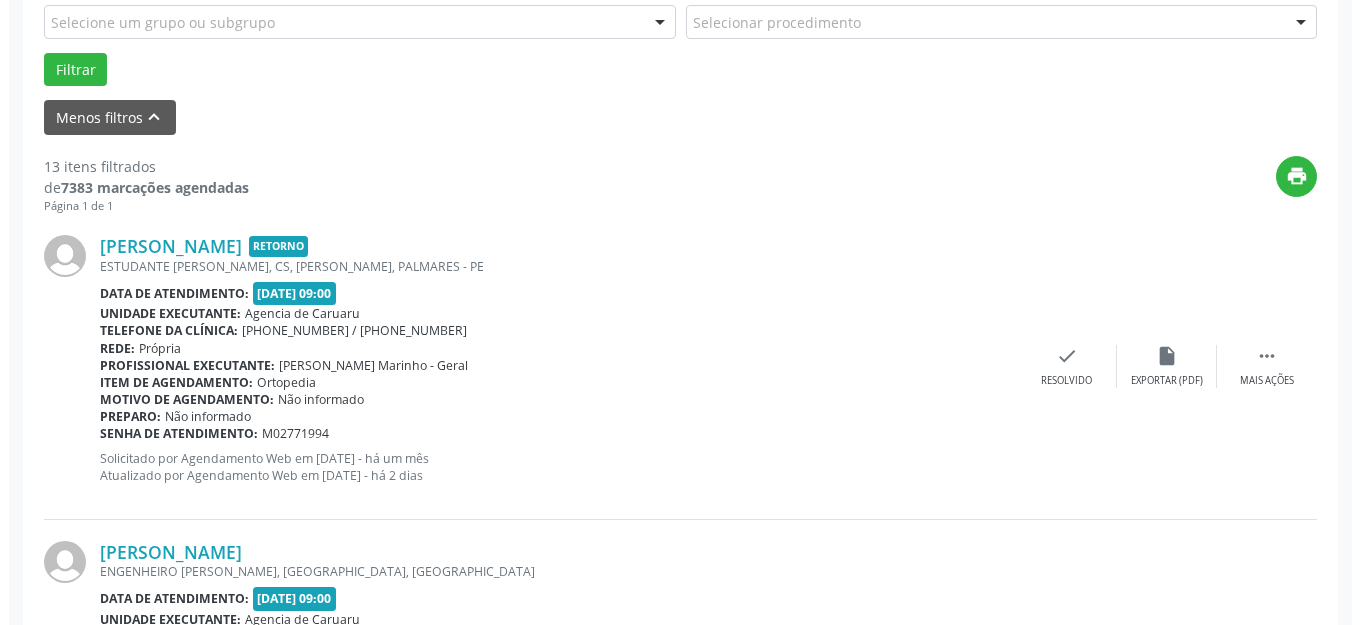 scroll, scrollTop: 567, scrollLeft: 0, axis: vertical 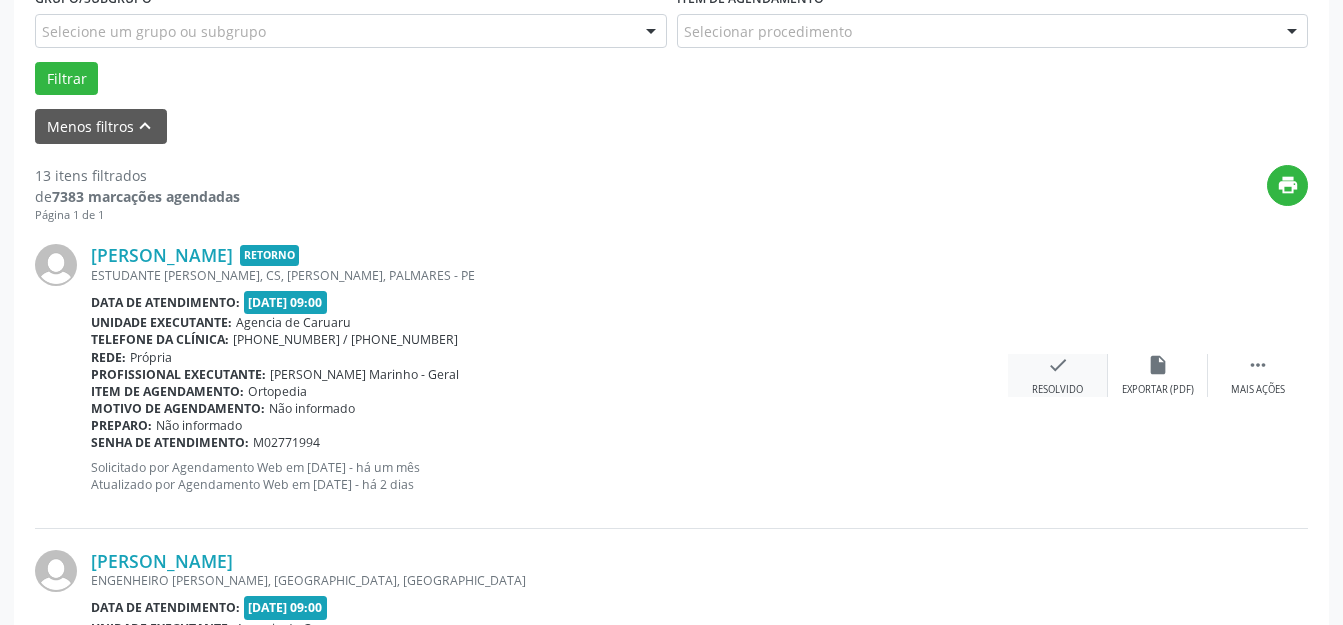 click on "Resolvido" at bounding box center (1057, 390) 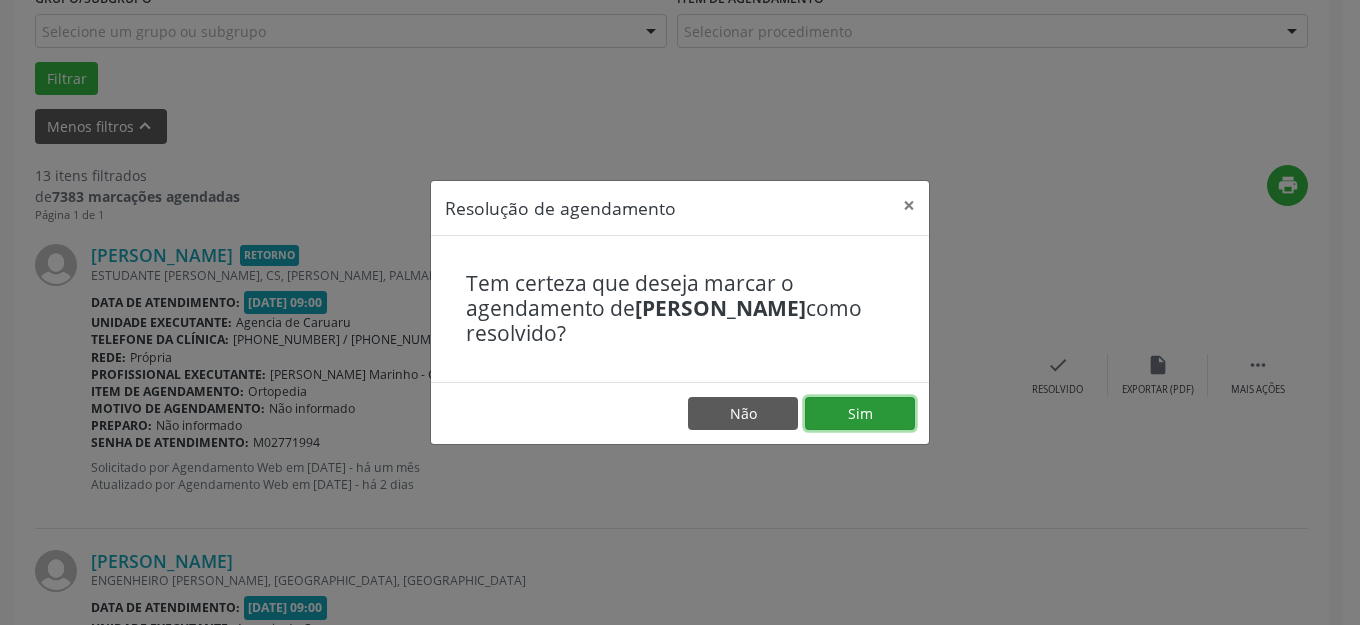 click on "Sim" at bounding box center (860, 414) 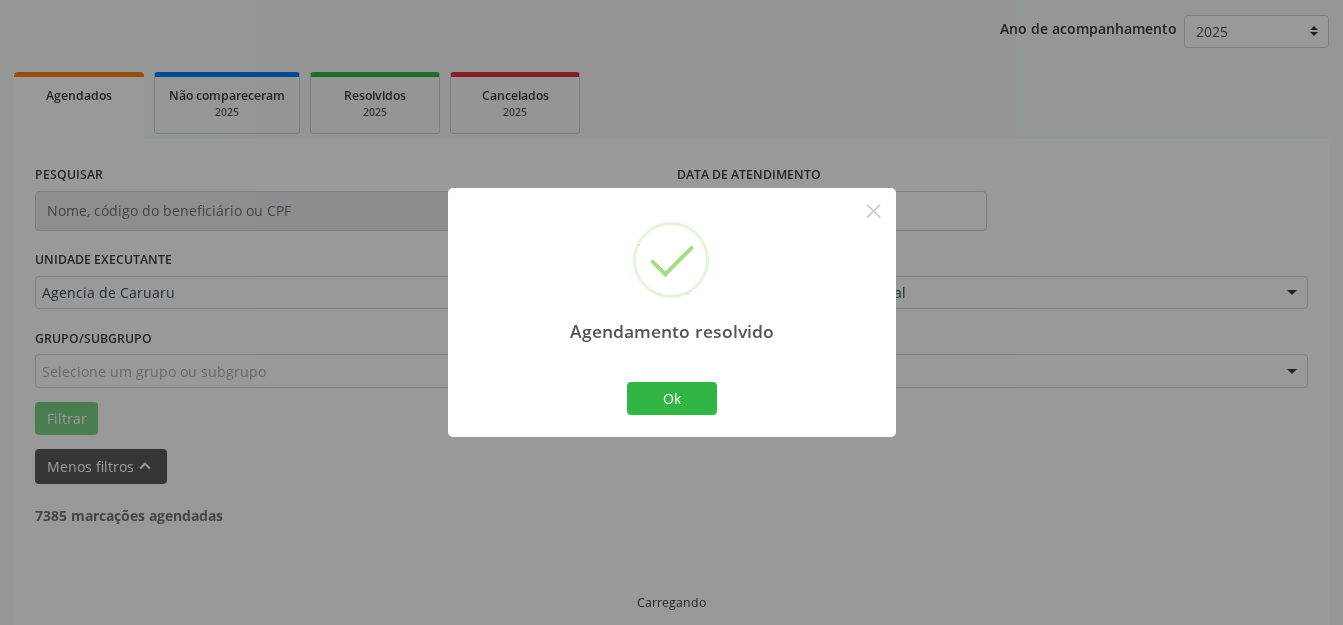 scroll, scrollTop: 248, scrollLeft: 0, axis: vertical 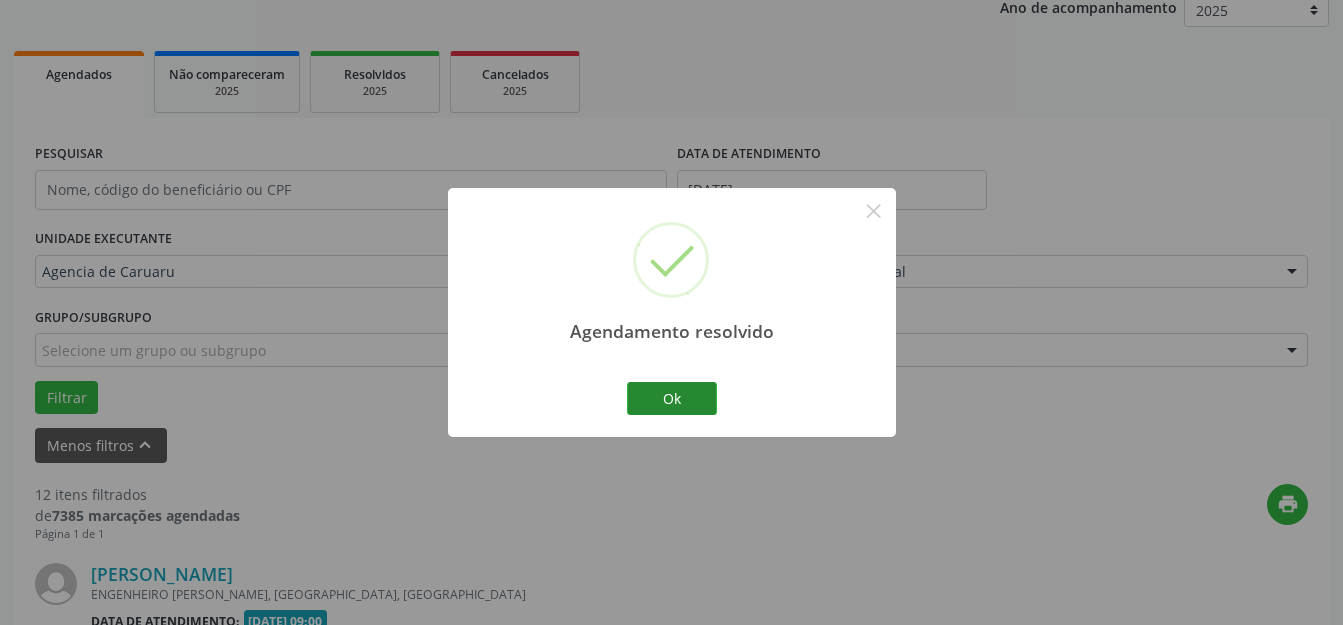 click on "Agendamento resolvido × Ok Cancel" at bounding box center [672, 312] 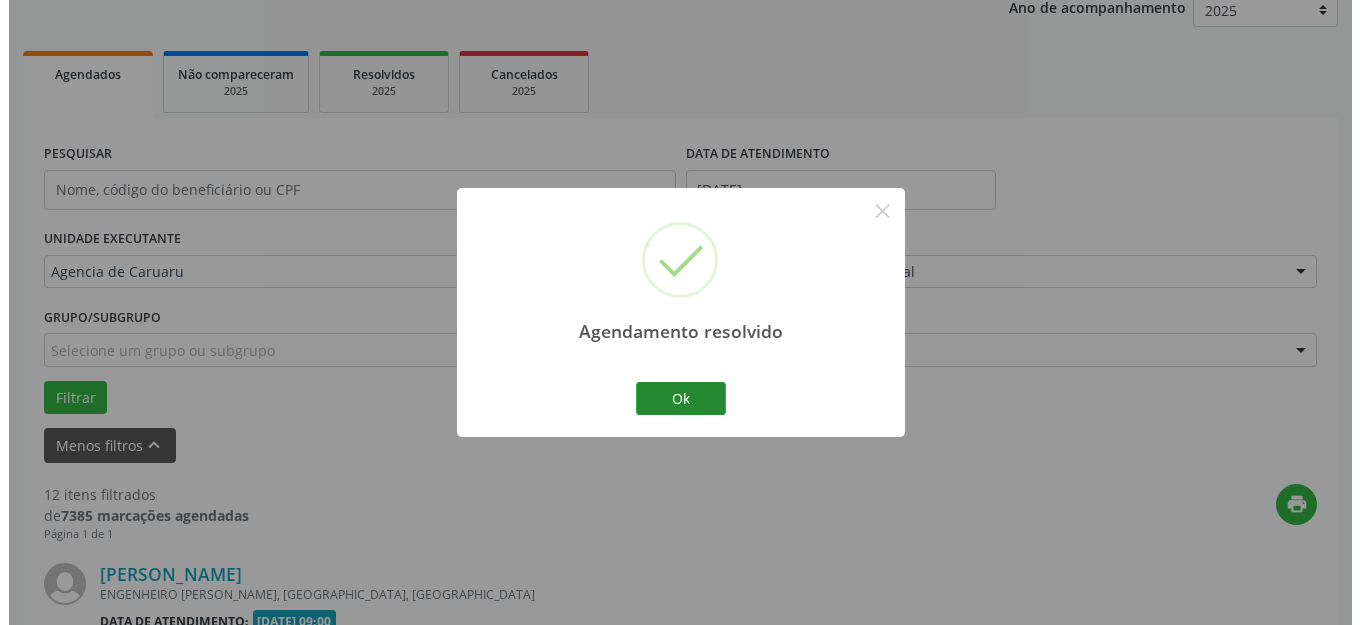 scroll, scrollTop: 567, scrollLeft: 0, axis: vertical 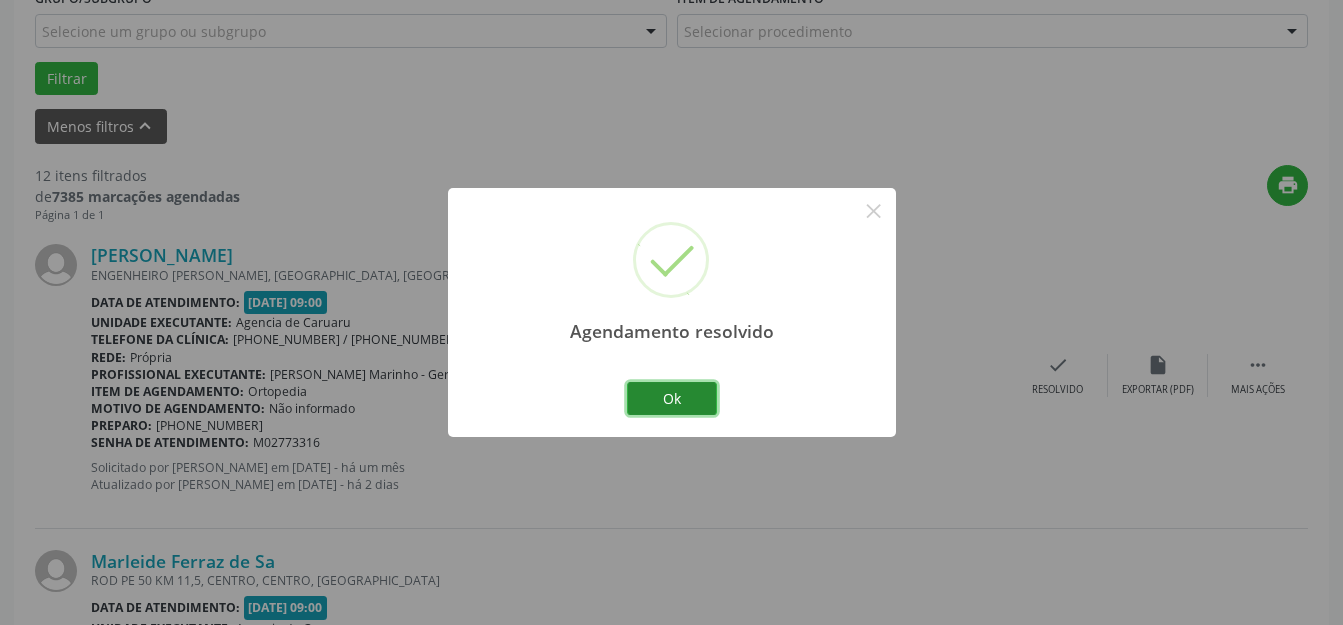 click on "Ok" at bounding box center (672, 399) 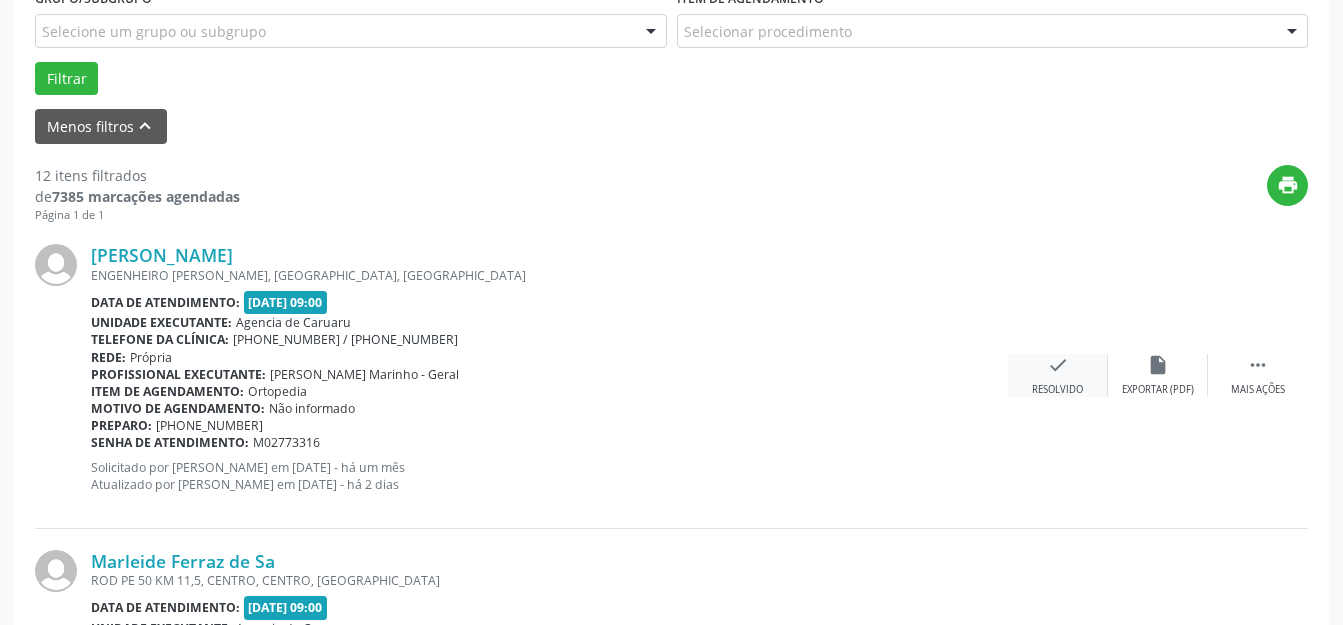 click on "check" at bounding box center (1058, 365) 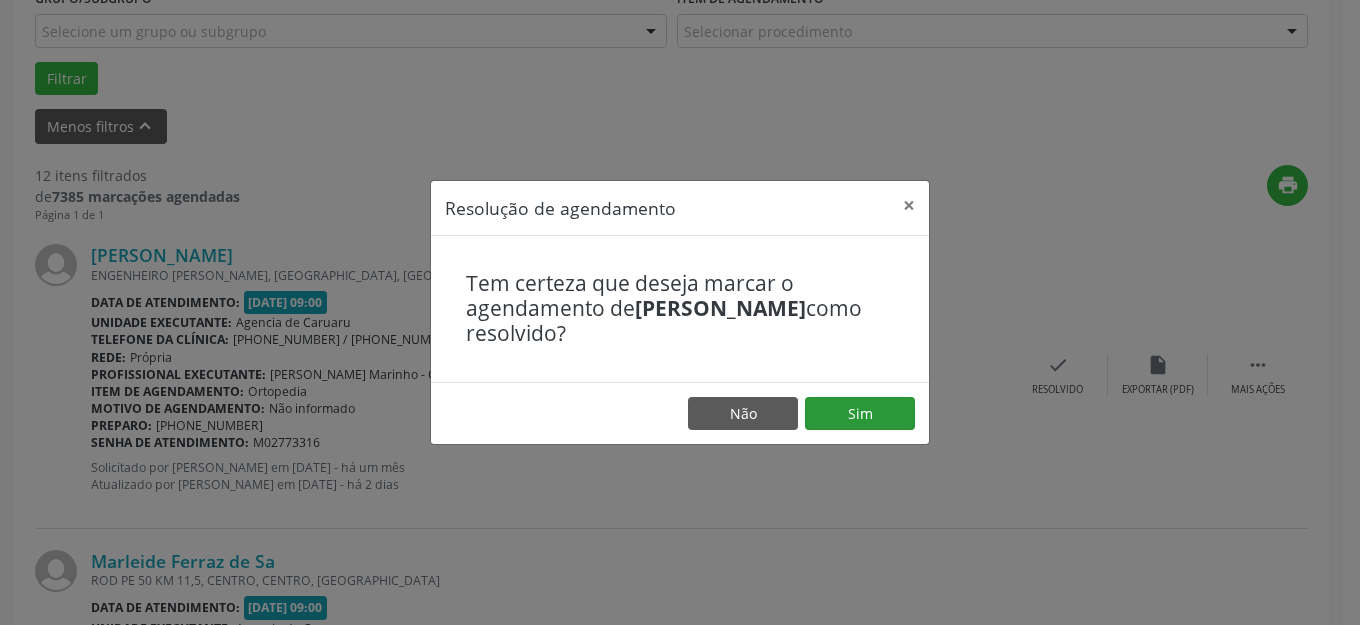 click on "Não Sim" at bounding box center (680, 413) 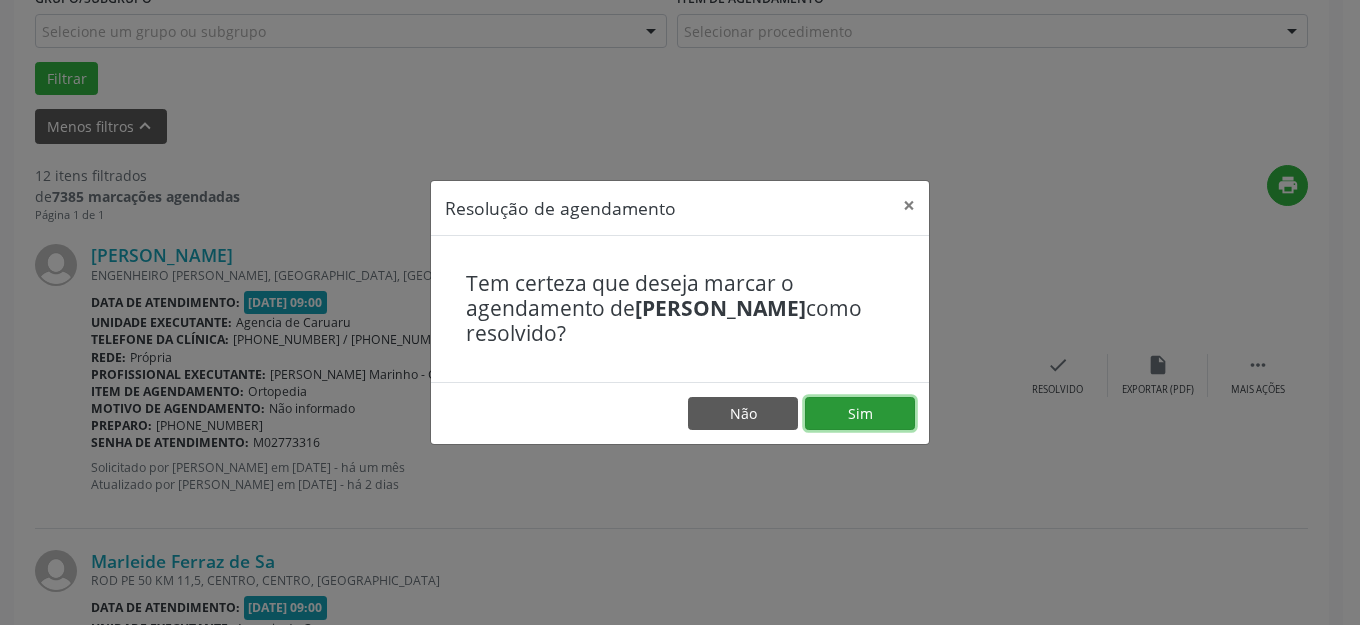 click on "Sim" at bounding box center [860, 414] 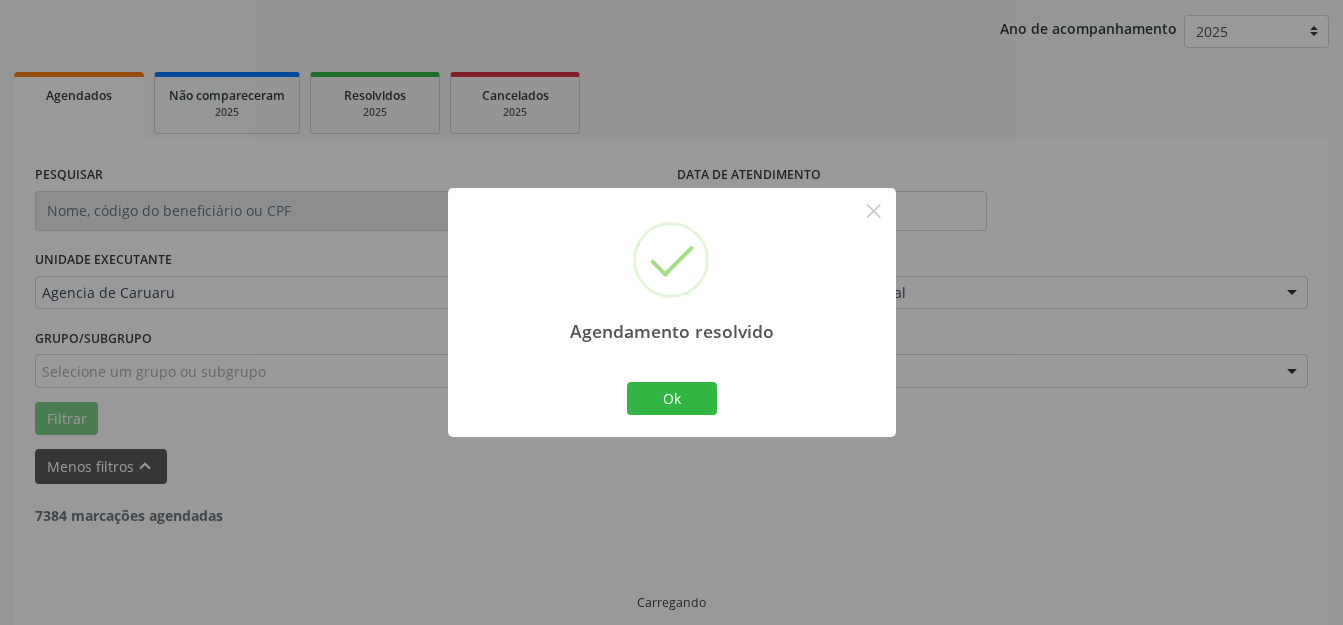 scroll, scrollTop: 248, scrollLeft: 0, axis: vertical 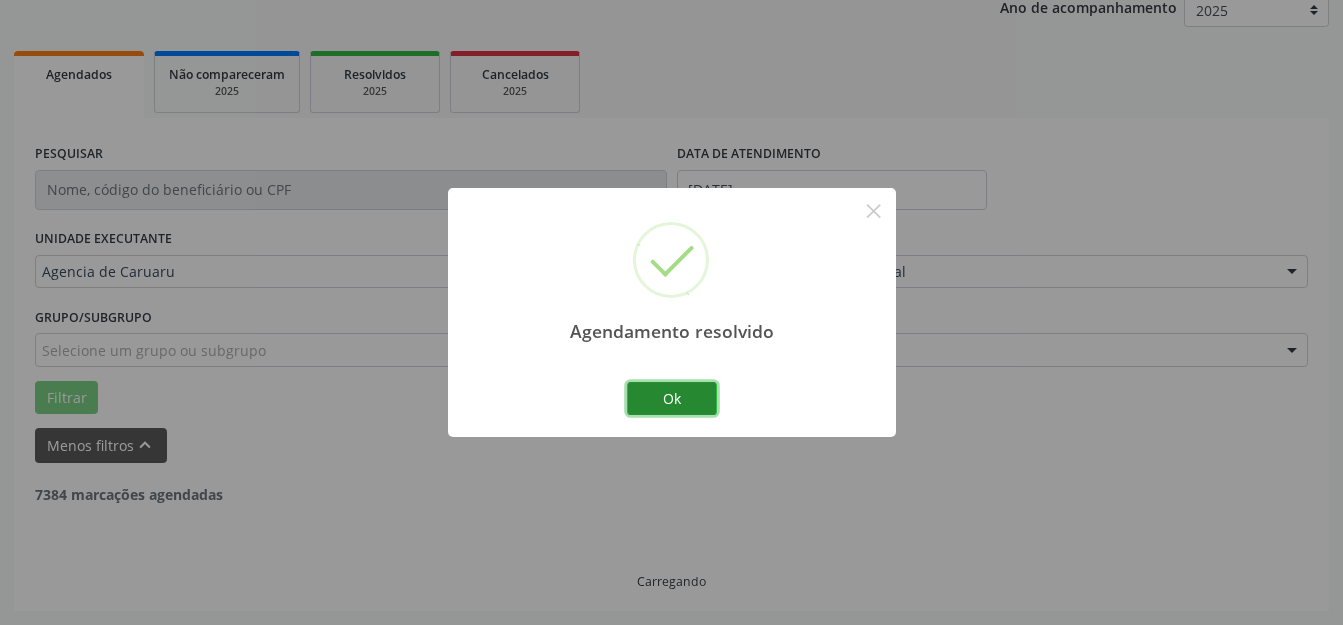 click on "Ok" at bounding box center [672, 399] 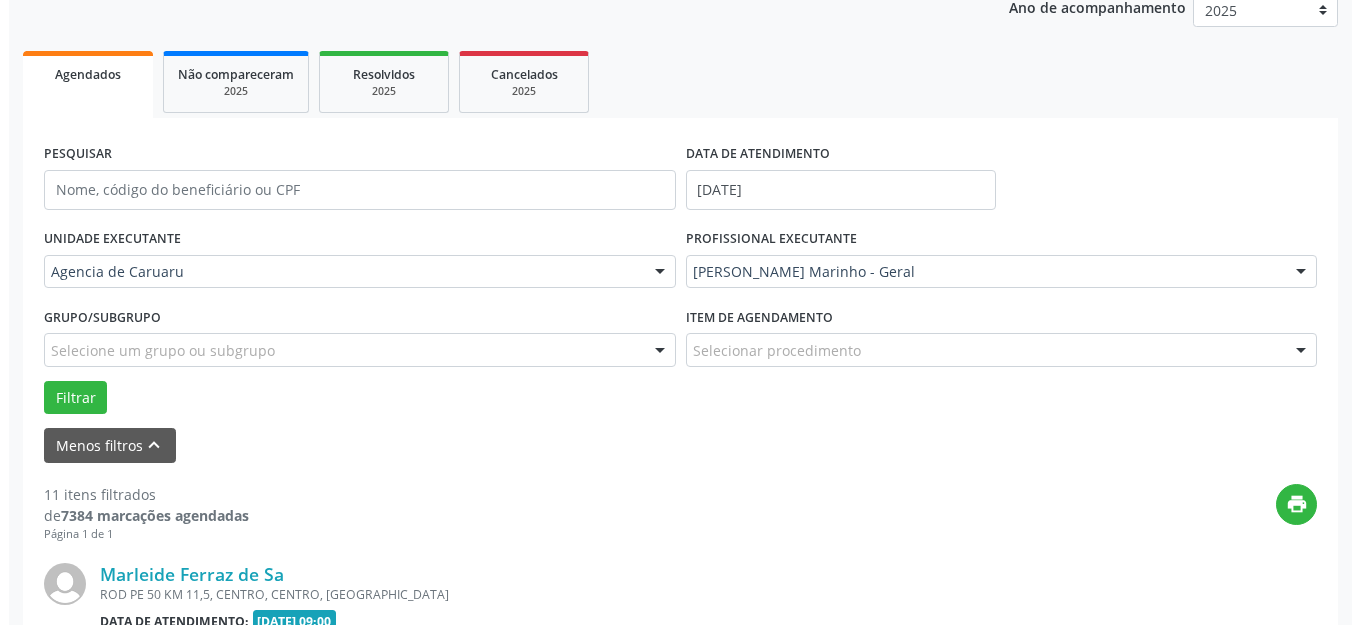scroll, scrollTop: 567, scrollLeft: 0, axis: vertical 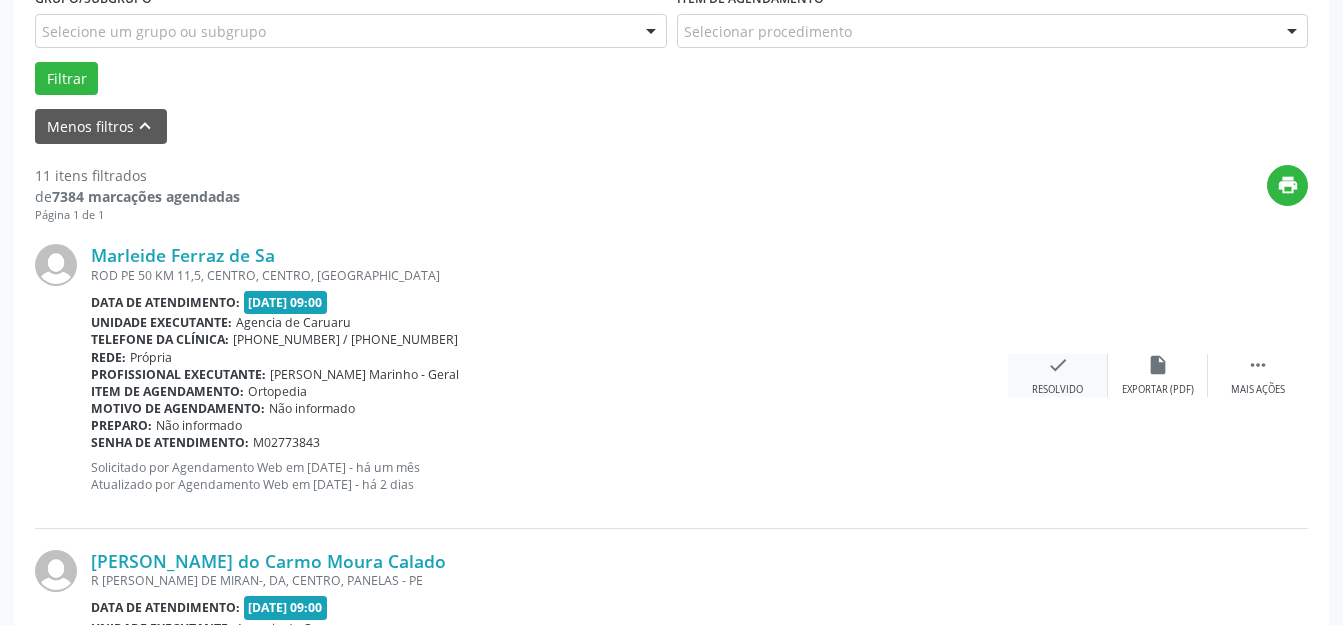 click on "Resolvido" at bounding box center (1057, 390) 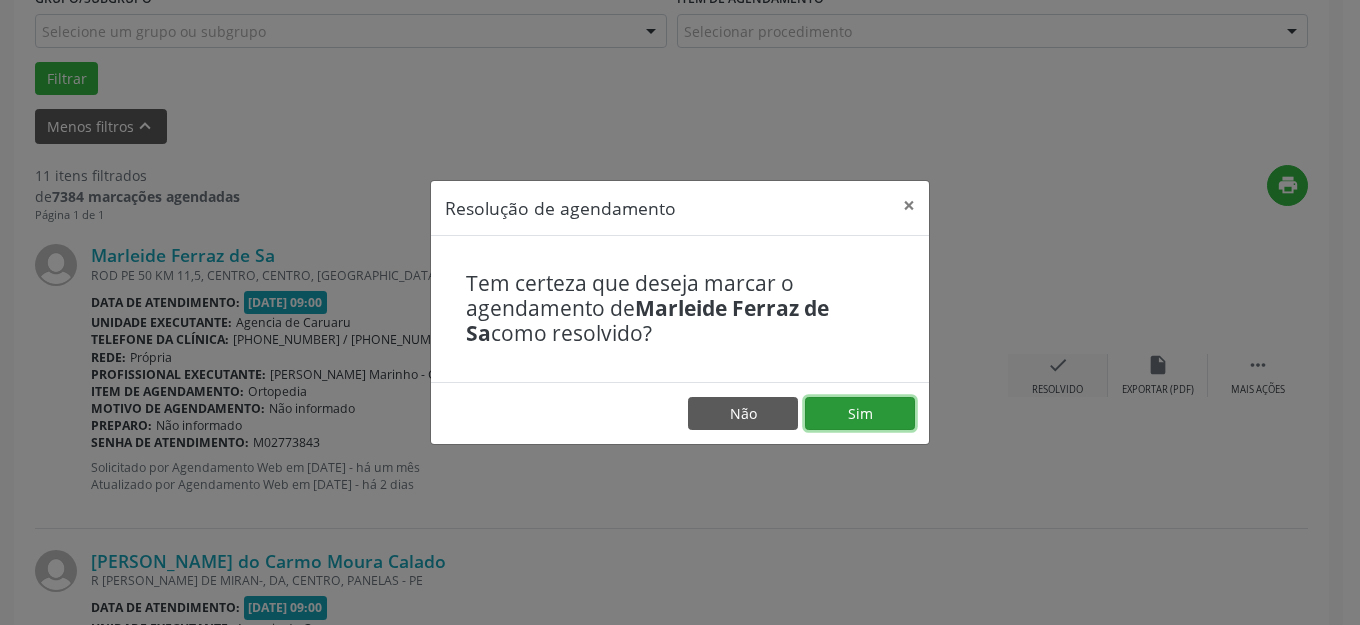click on "Sim" at bounding box center [860, 414] 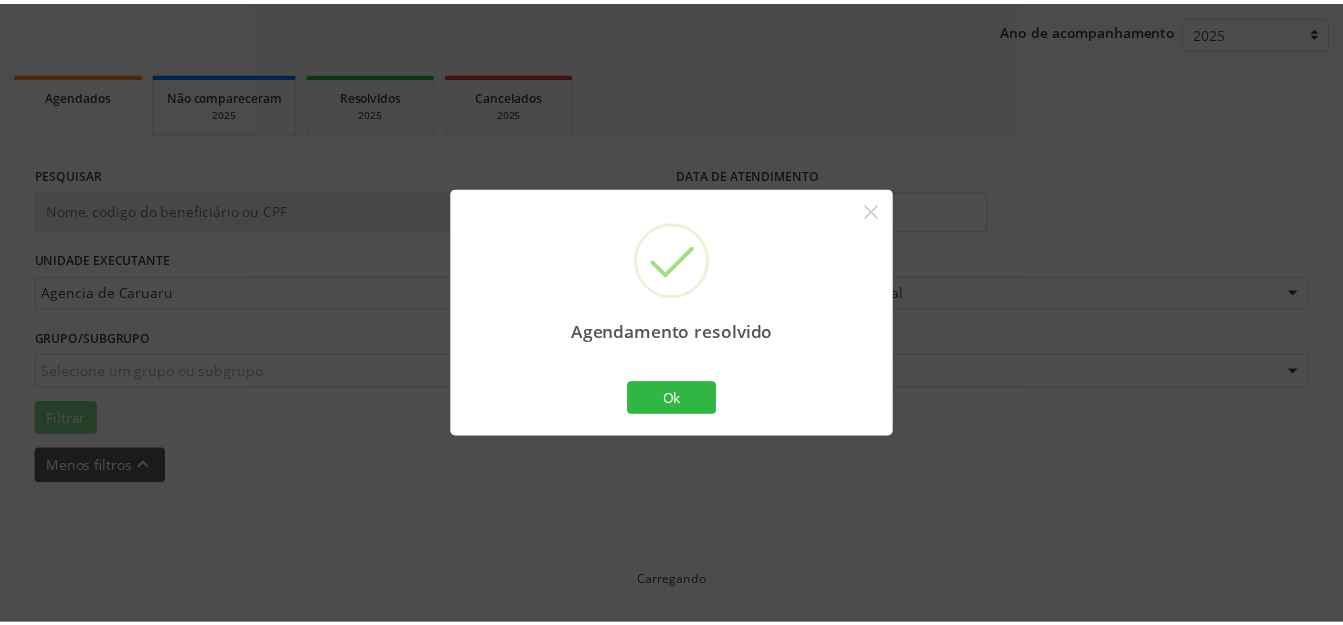 scroll, scrollTop: 248, scrollLeft: 0, axis: vertical 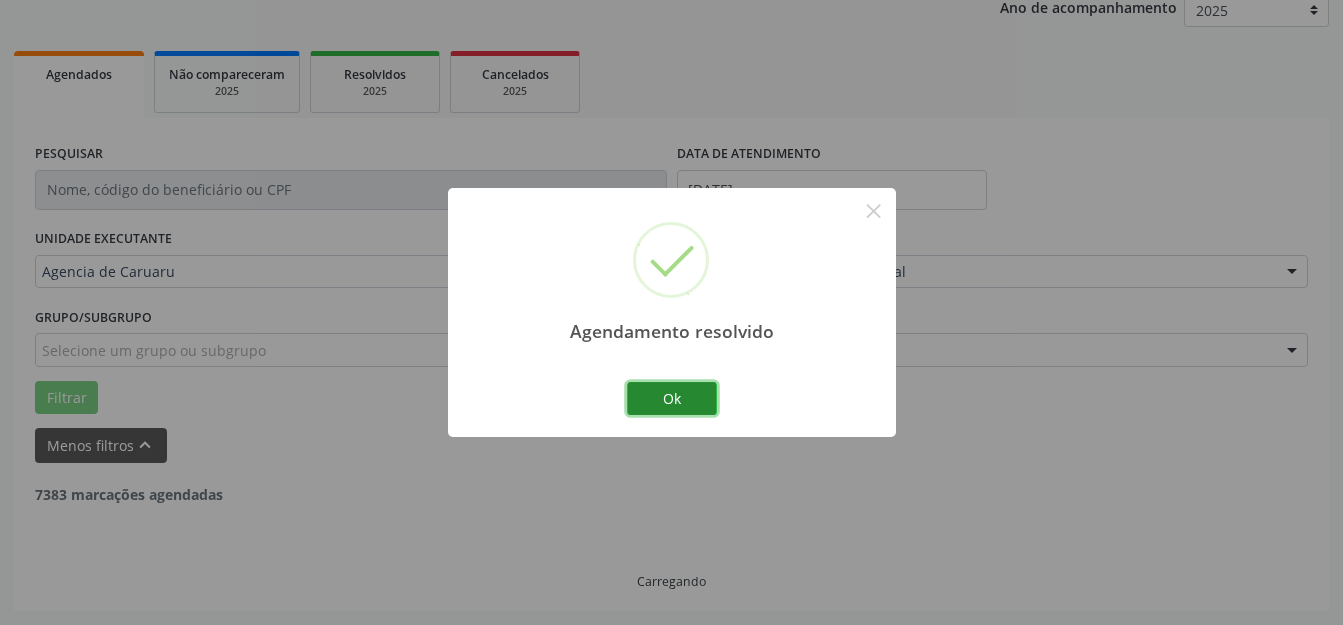 click on "Ok" at bounding box center [672, 399] 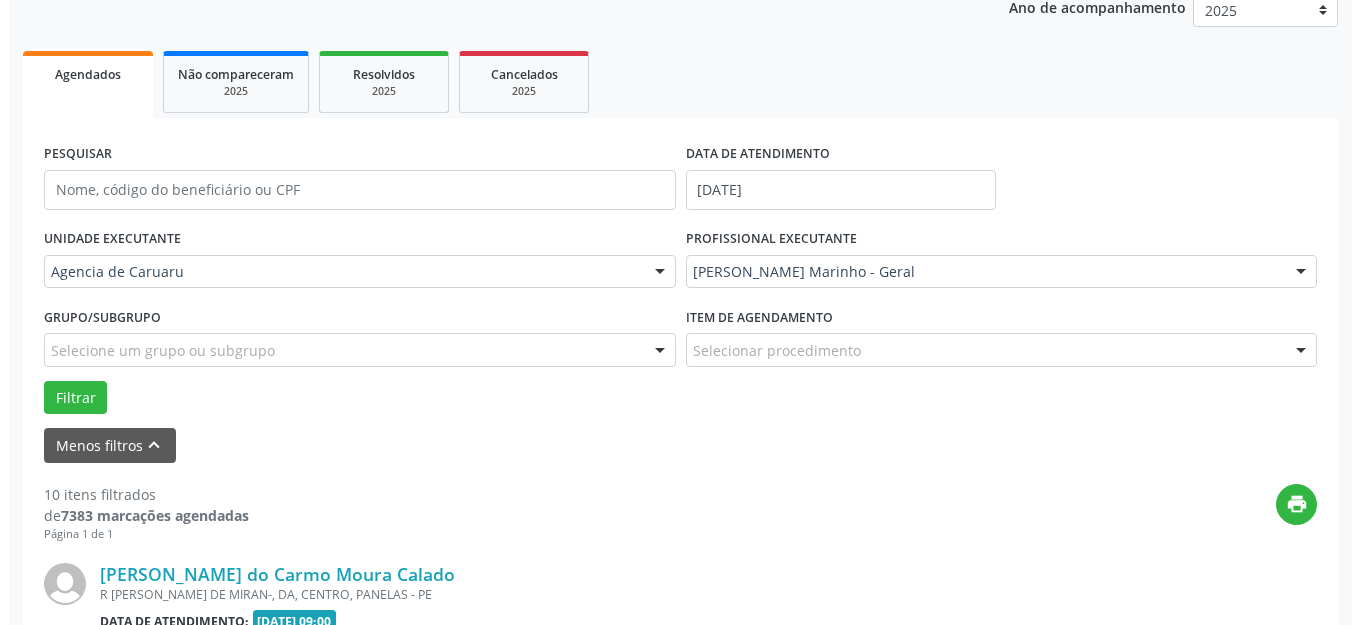 scroll, scrollTop: 448, scrollLeft: 0, axis: vertical 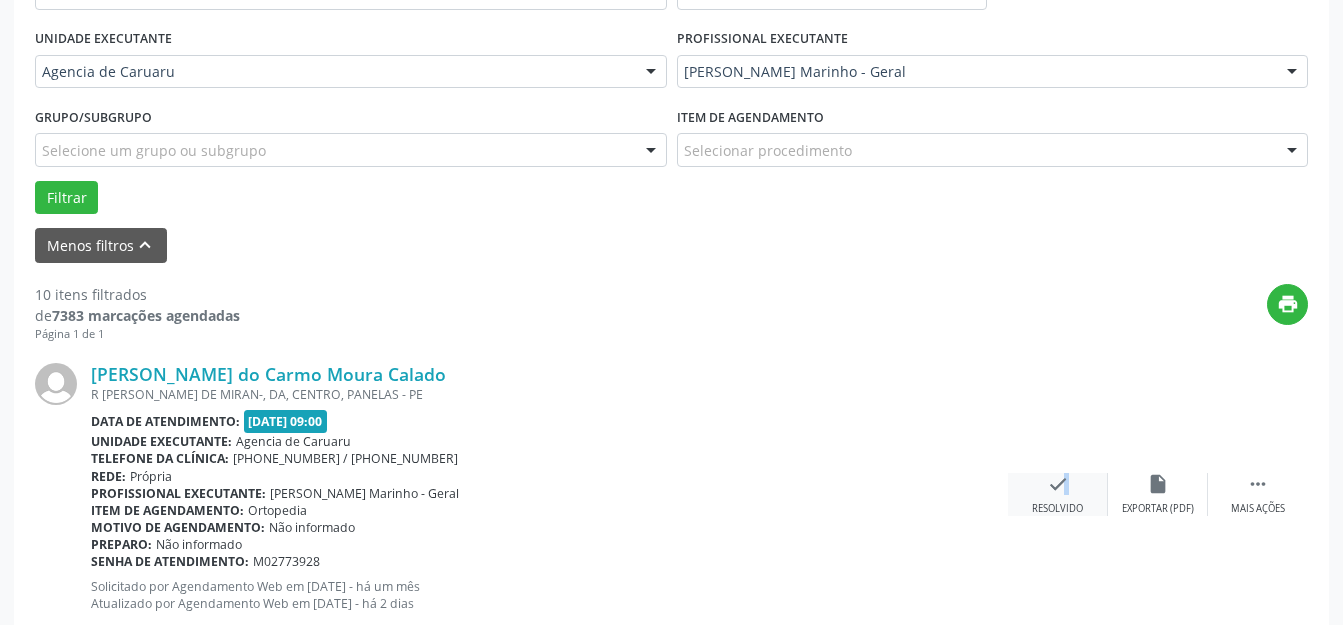 click on "check
Resolvido" at bounding box center [1058, 494] 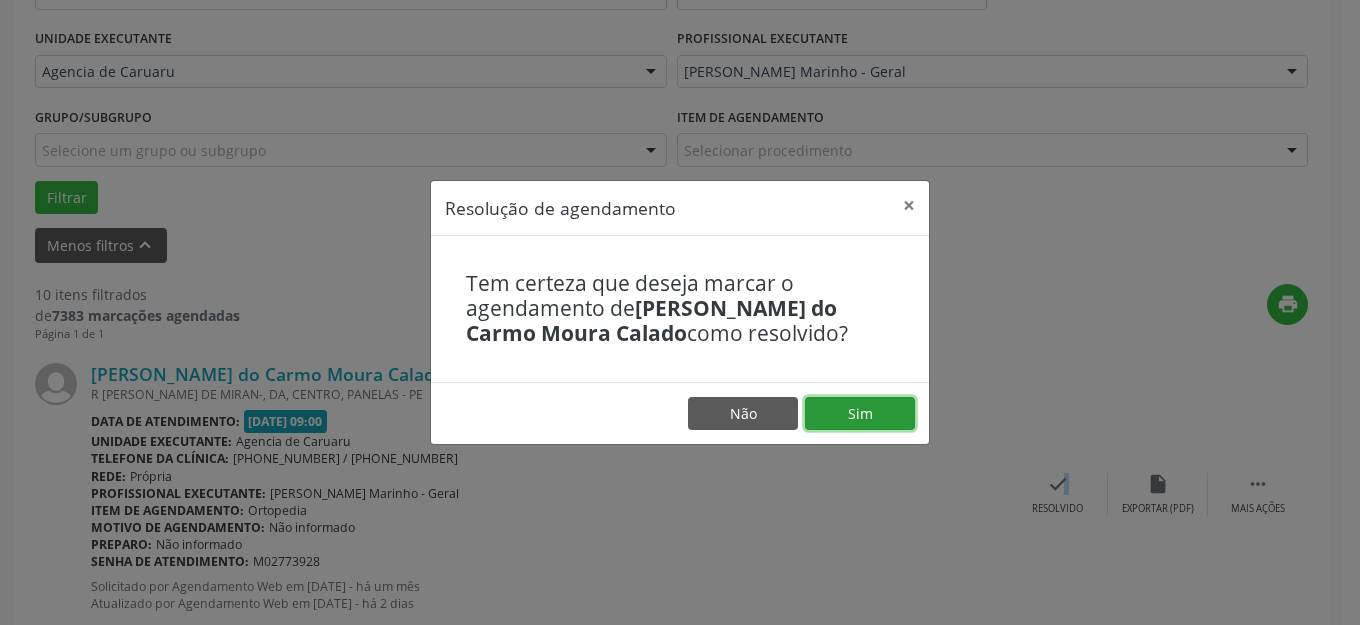 click on "Sim" at bounding box center [860, 414] 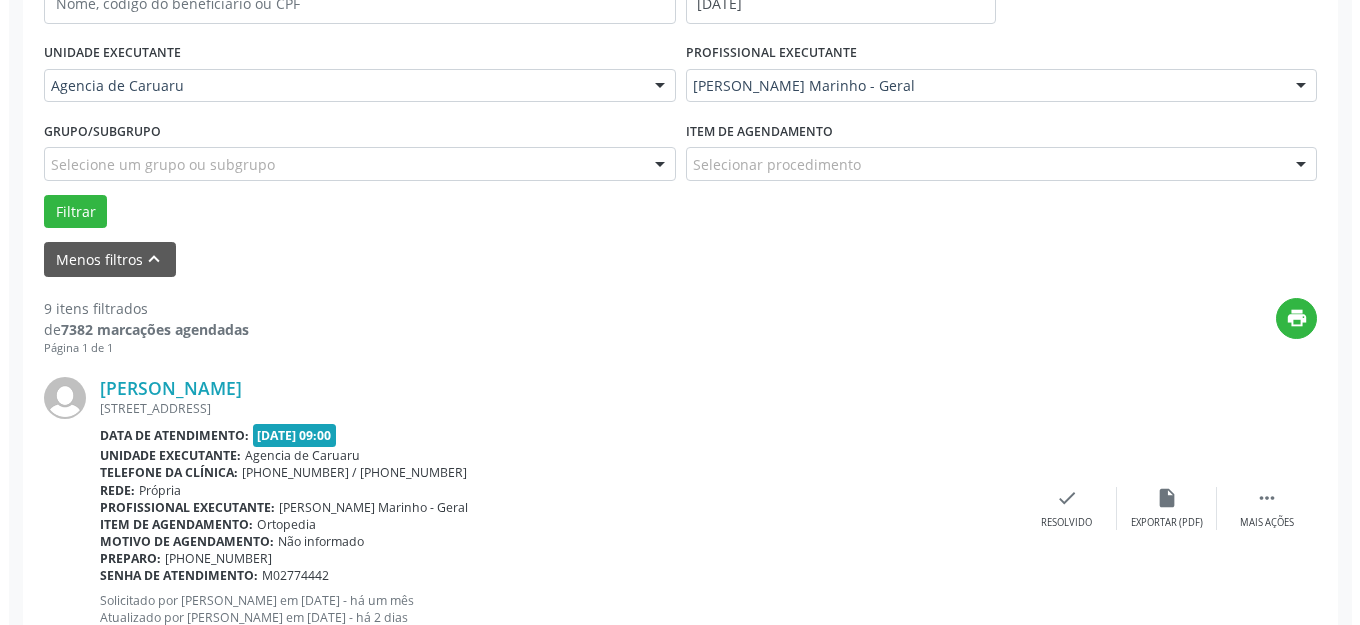 scroll, scrollTop: 627, scrollLeft: 0, axis: vertical 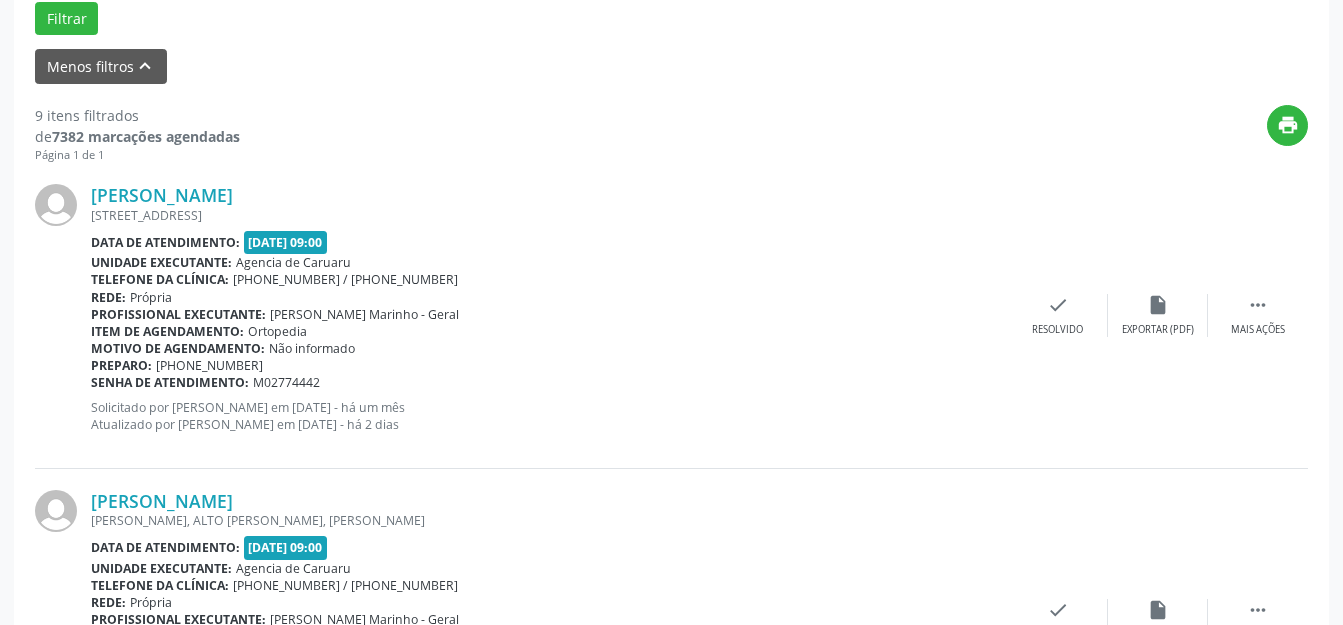 click on "[PERSON_NAME]
[STREET_ADDRESS]
Data de atendimento:
[DATE] 09:00
Unidade executante:
Agencia de [GEOGRAPHIC_DATA]
Telefone da clínica:
[PHONE_NUMBER] / [PHONE_NUMBER]
Rede:
[GEOGRAPHIC_DATA]
Profissional executante:
[PERSON_NAME] Marinho - Geral
Item de agendamento:
[GEOGRAPHIC_DATA]
Motivo de agendamento:
Não informado
Preparo:
[PHONE_NUMBER]
Senha de atendimento:
M02774442
Solicitado por [PERSON_NAME] em [DATE] - há um mês
Atualizado por [PERSON_NAME] em [DATE] - há 2 dias

Mais ações
insert_drive_file
Exportar (PDF)
check
Resolvido" at bounding box center [671, 315] 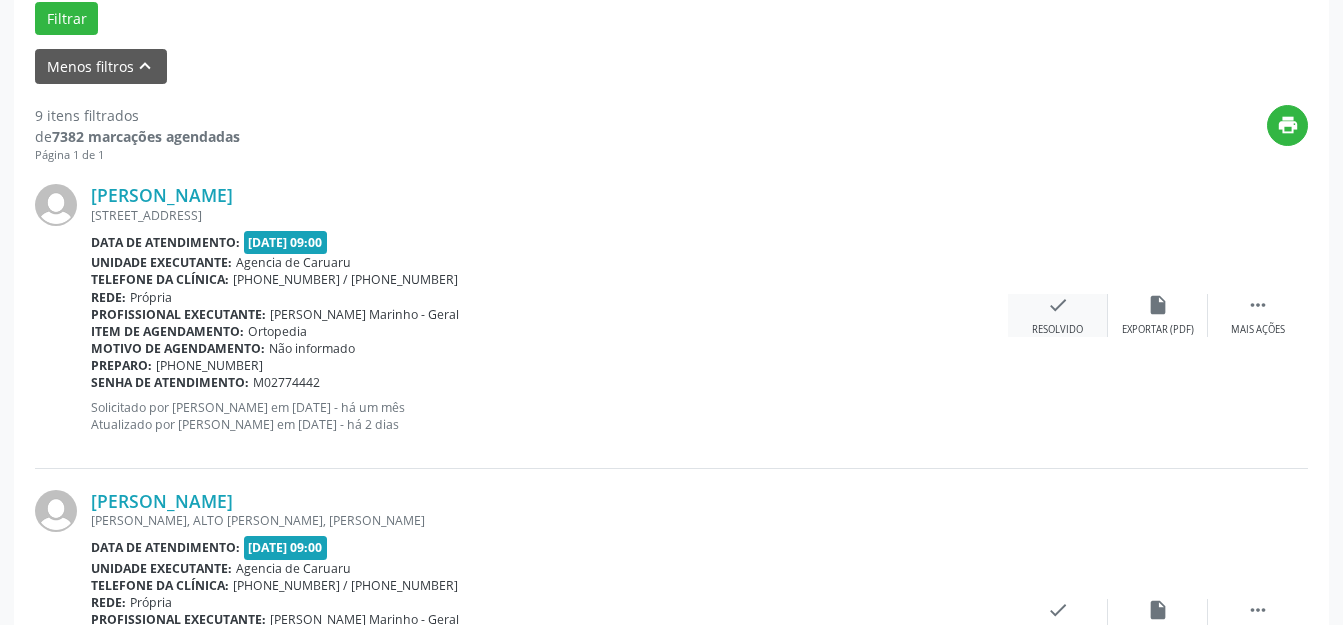 click on "Resolvido" at bounding box center (1057, 330) 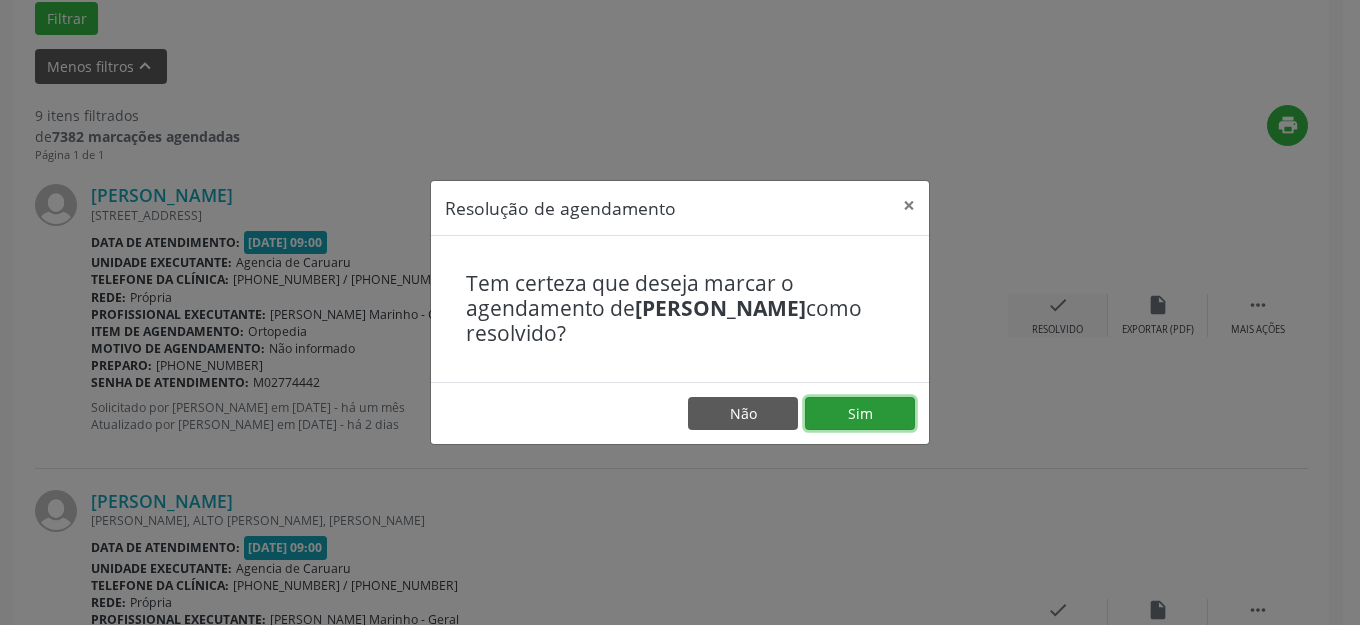 click on "Sim" at bounding box center [860, 414] 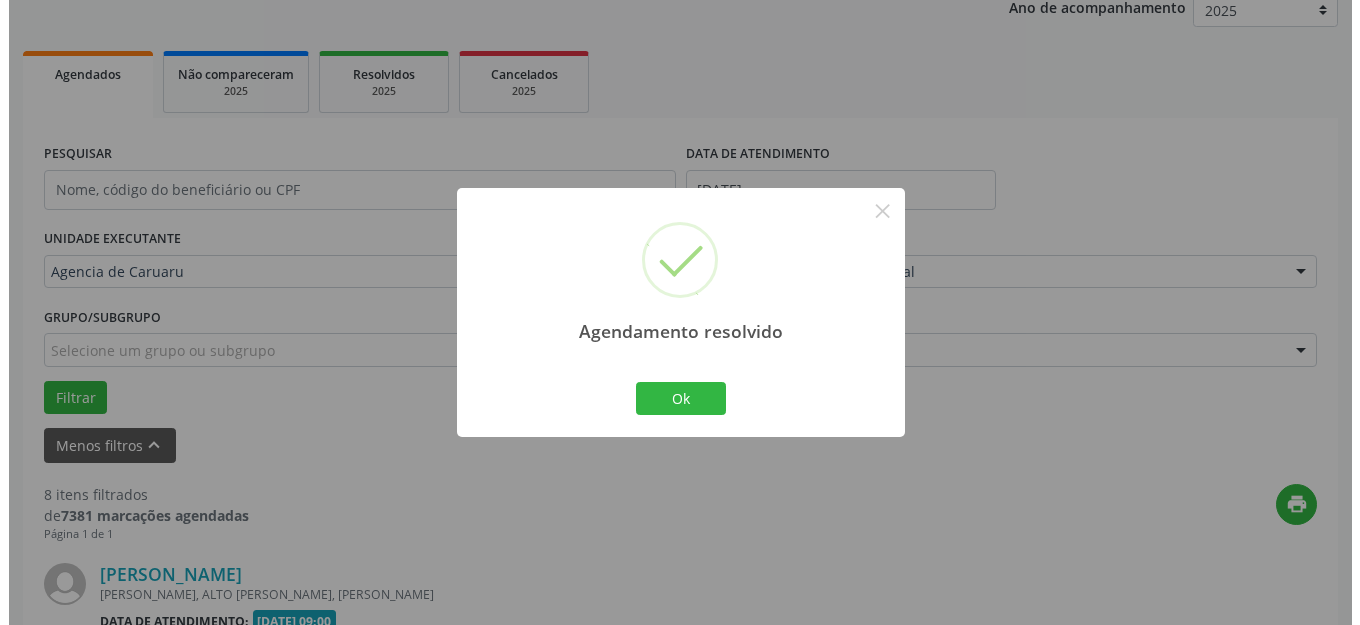 scroll, scrollTop: 627, scrollLeft: 0, axis: vertical 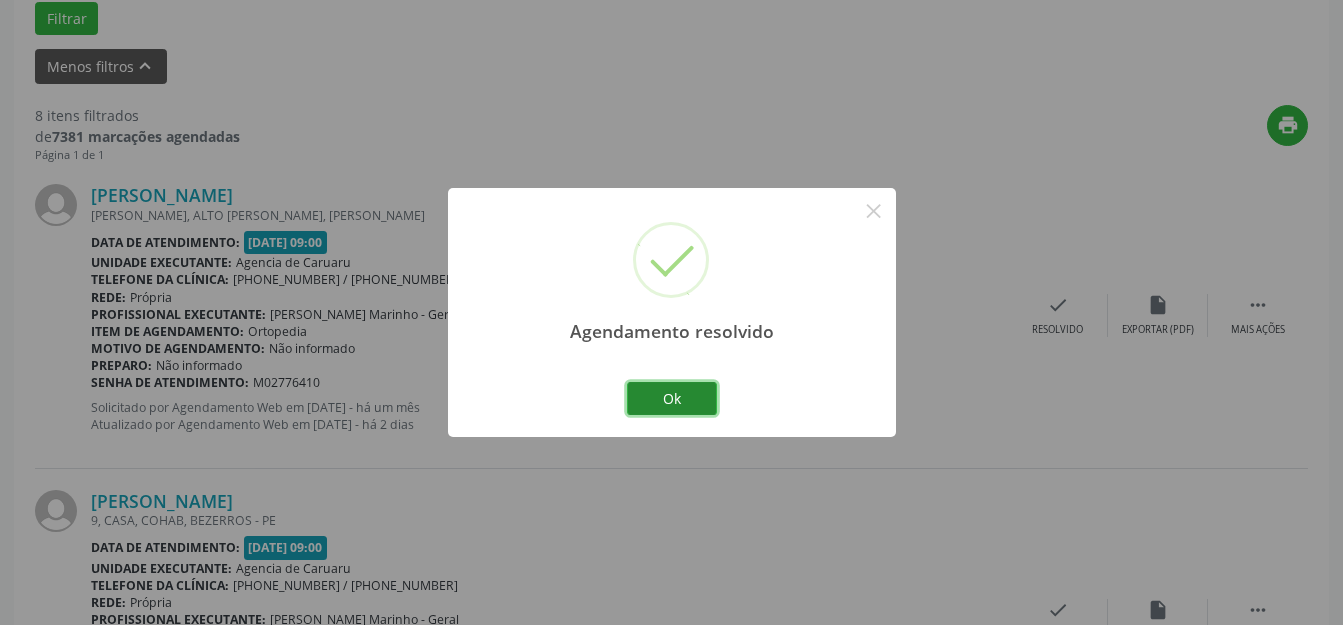click on "Ok" at bounding box center [672, 399] 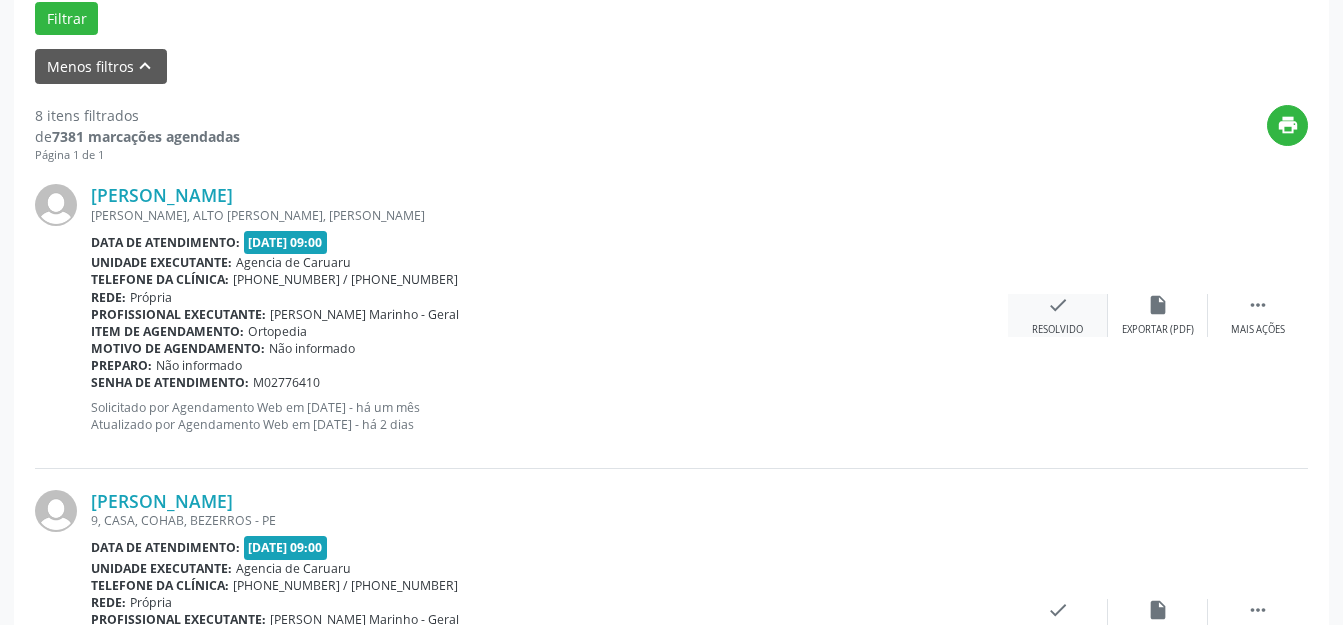 click on "check" at bounding box center [1058, 305] 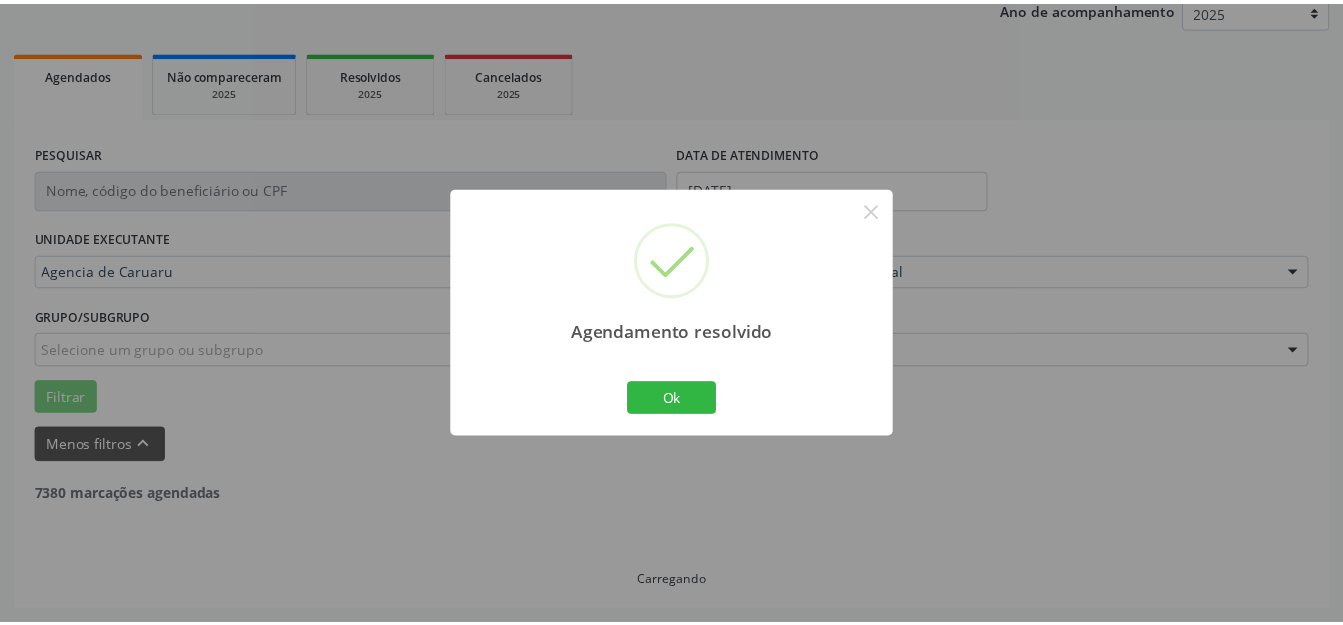 scroll, scrollTop: 248, scrollLeft: 0, axis: vertical 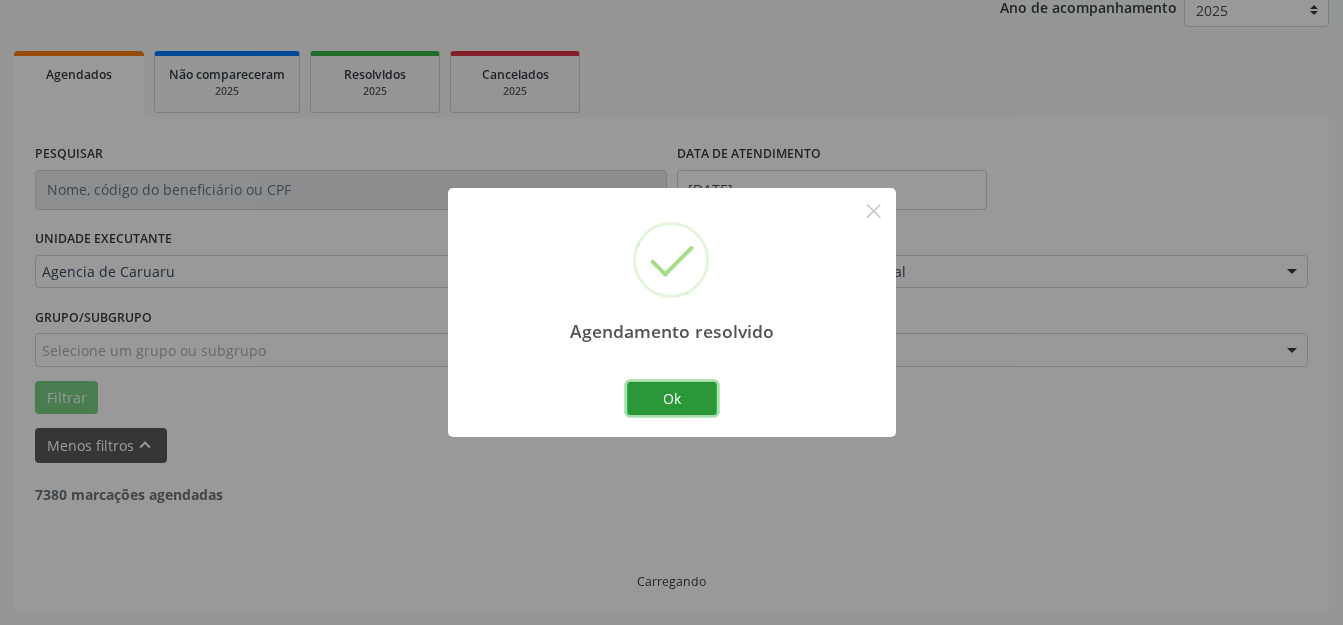 click on "Ok" at bounding box center (672, 399) 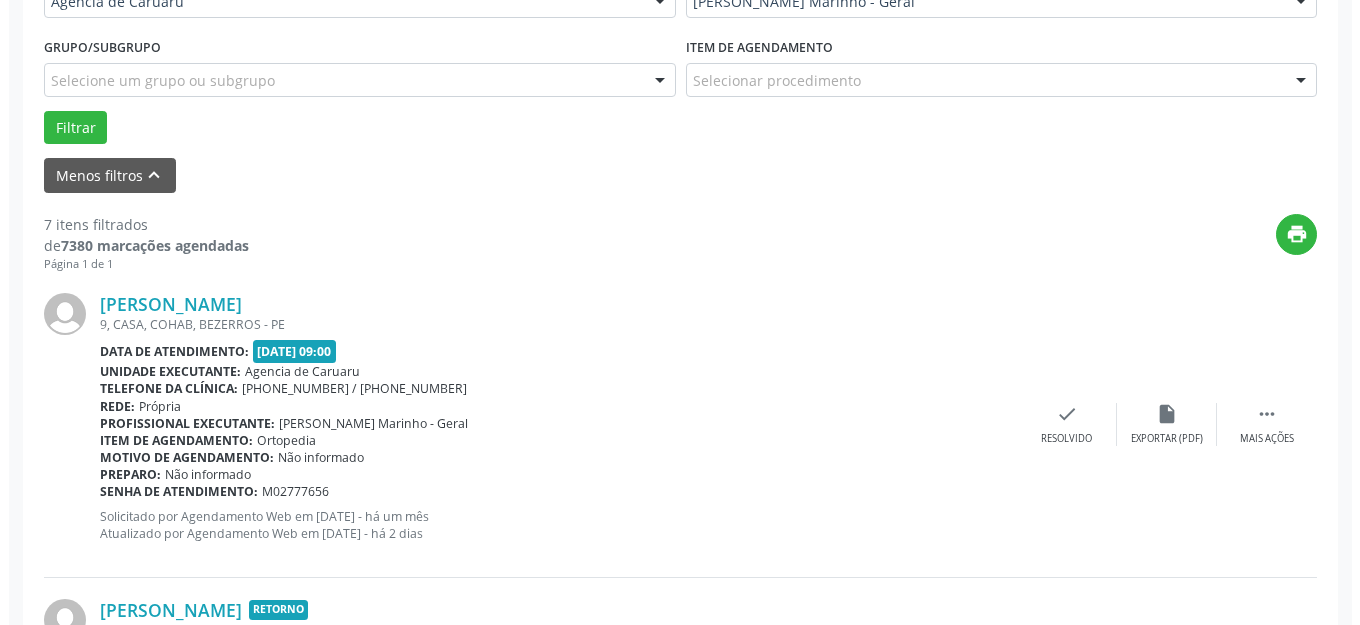 scroll, scrollTop: 548, scrollLeft: 0, axis: vertical 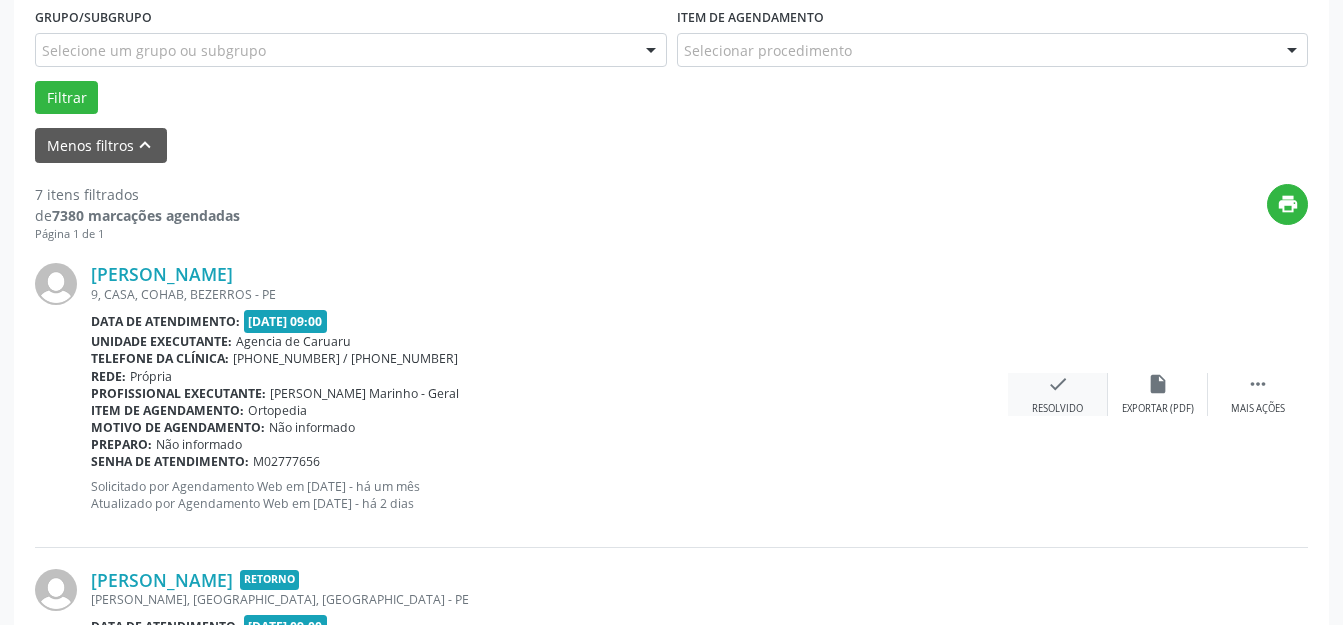 click on "Resolvido" at bounding box center (1057, 409) 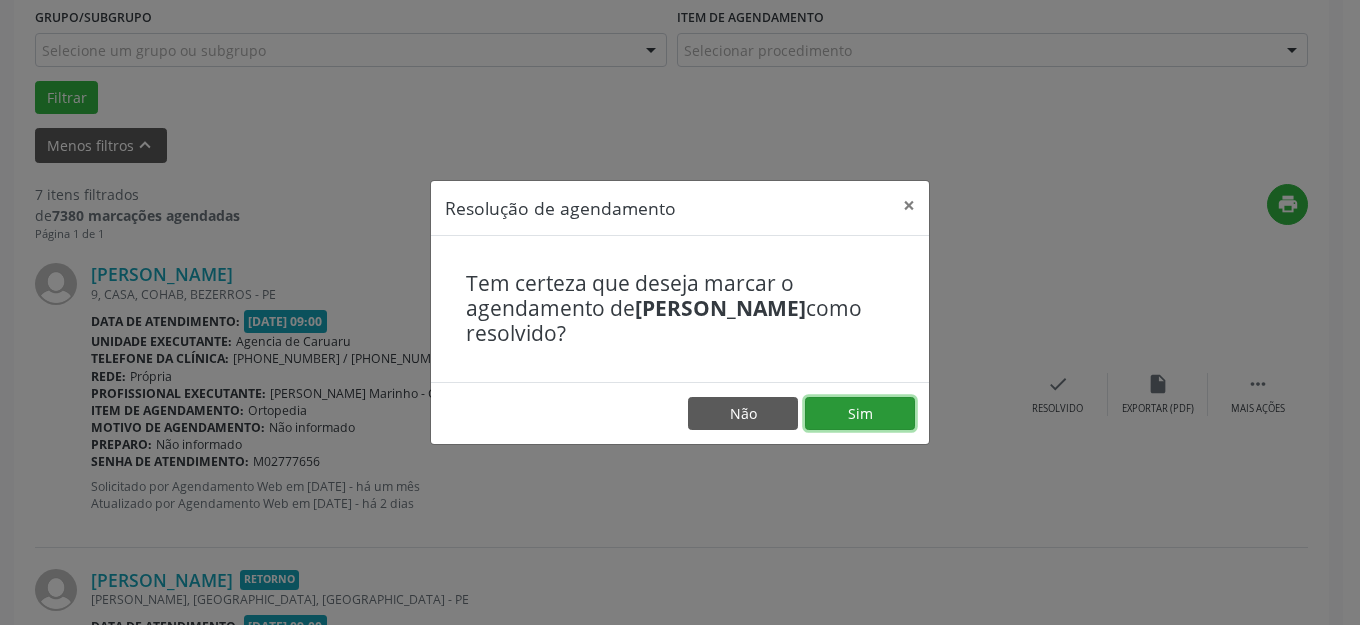 click on "Sim" at bounding box center [860, 414] 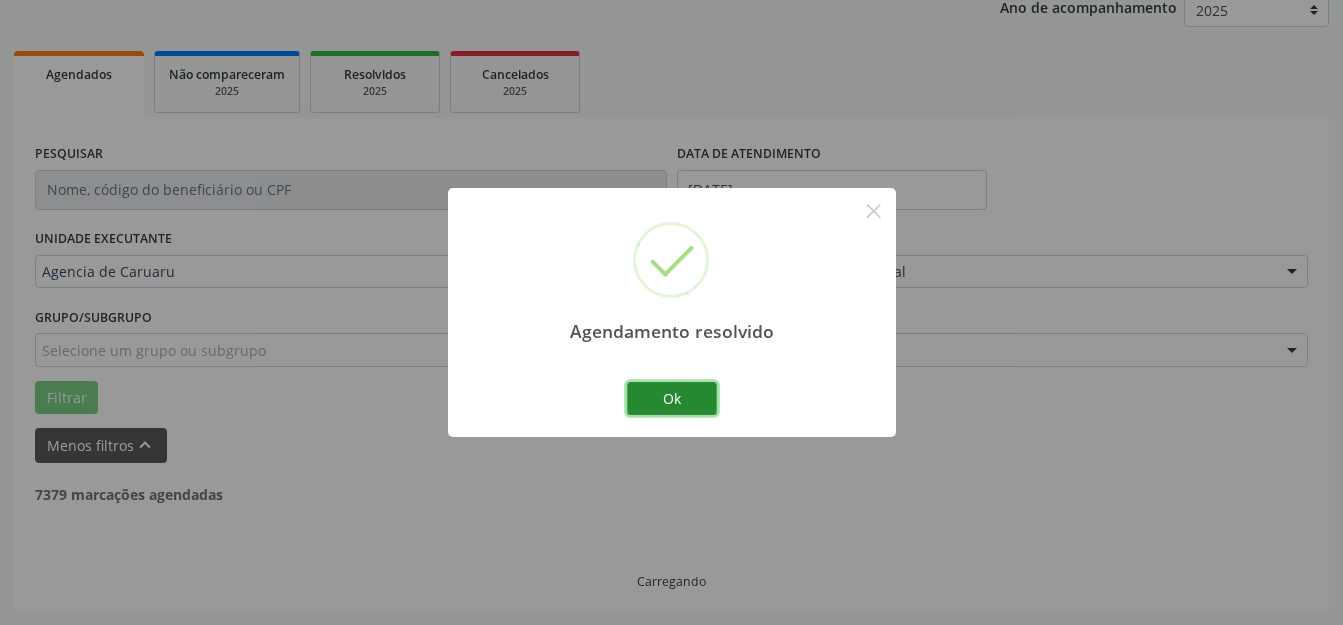 click on "Ok" at bounding box center [672, 399] 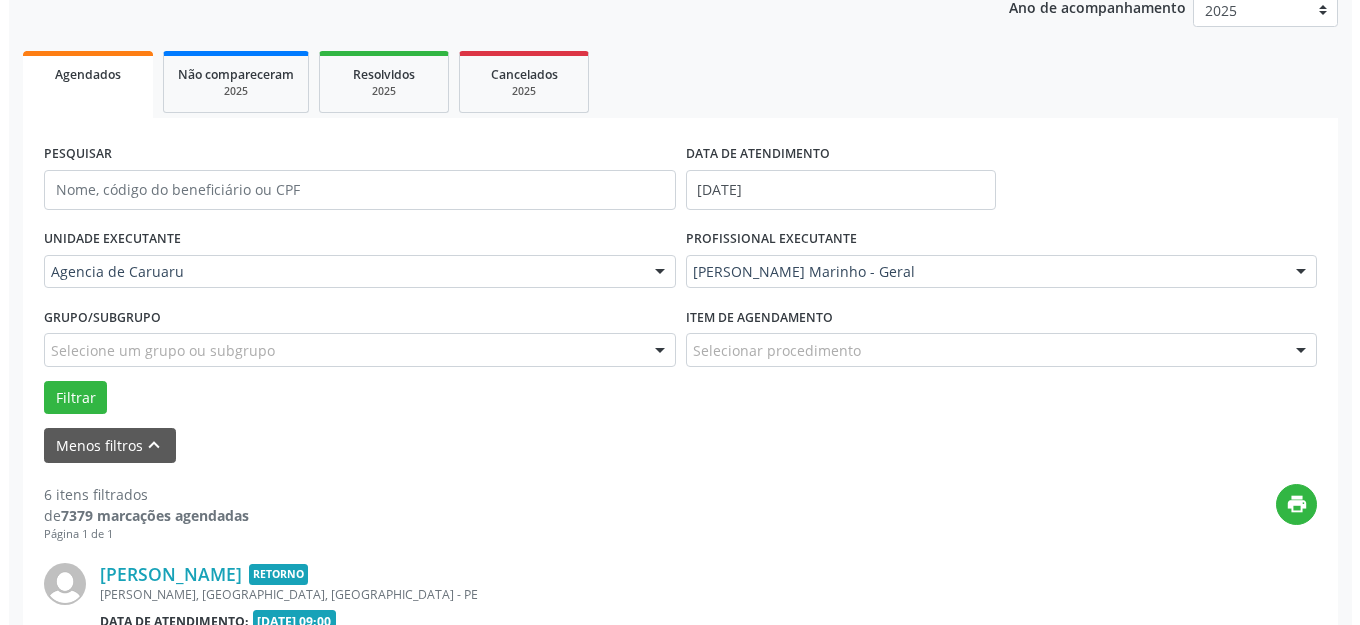 scroll, scrollTop: 548, scrollLeft: 0, axis: vertical 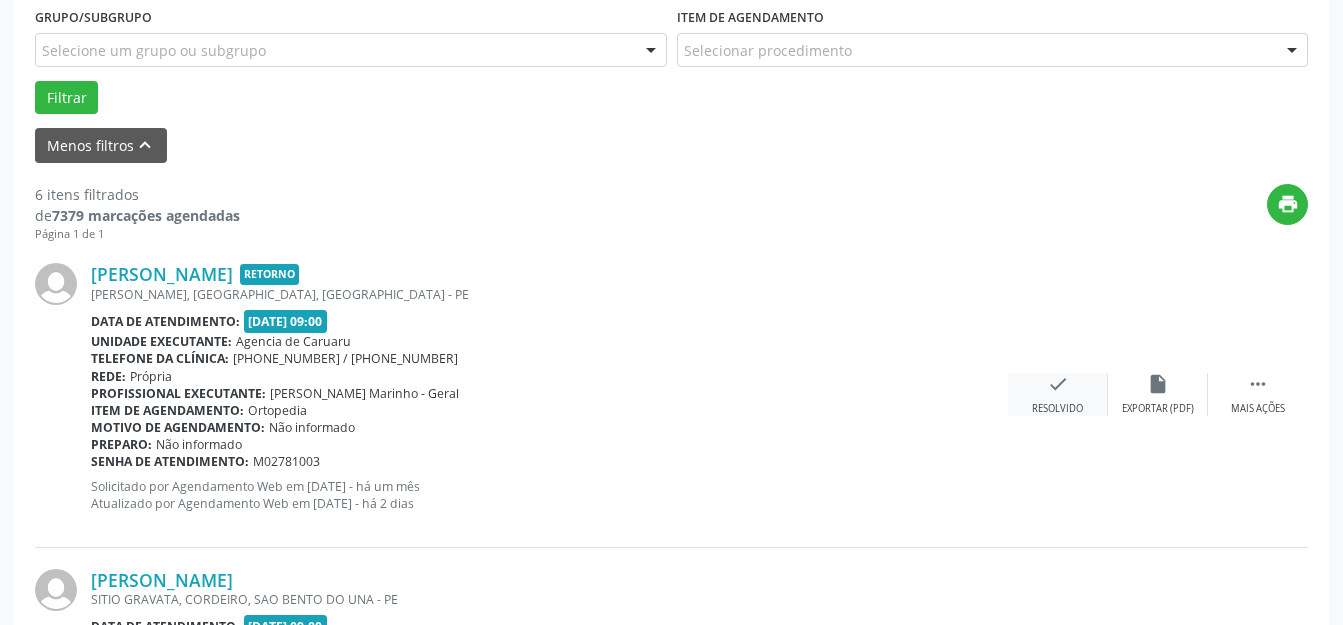 click on "check
Resolvido" at bounding box center [1058, 394] 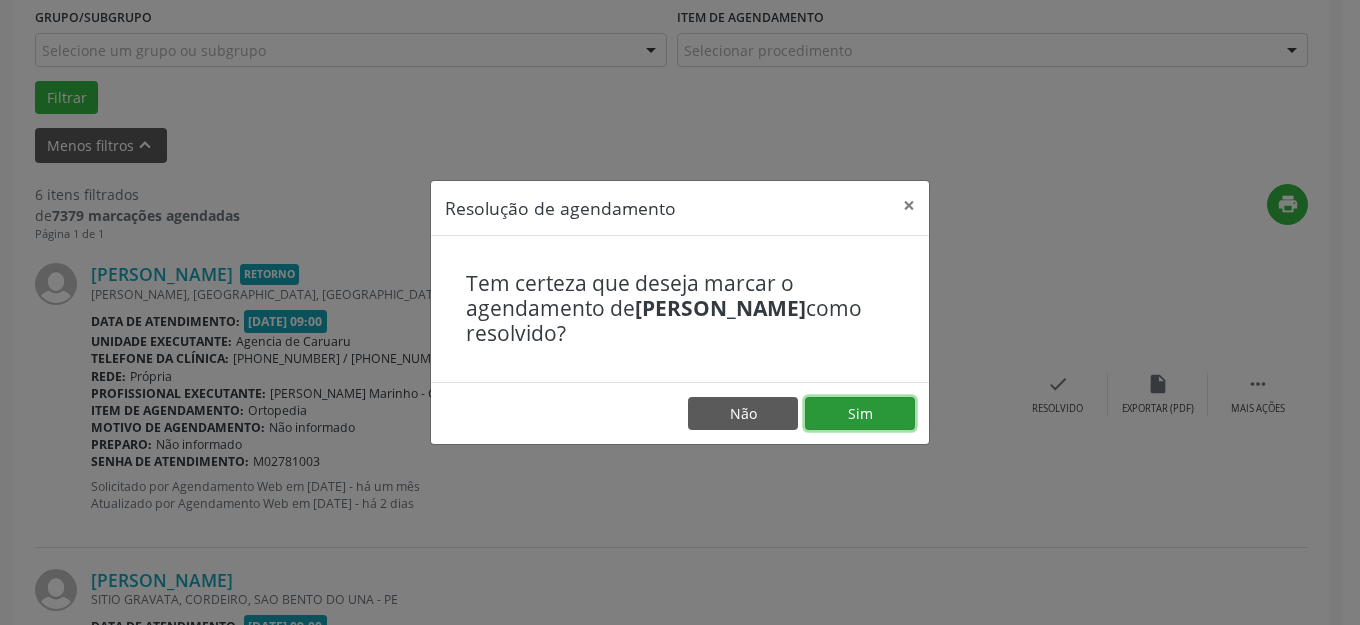 click on "Sim" at bounding box center [860, 414] 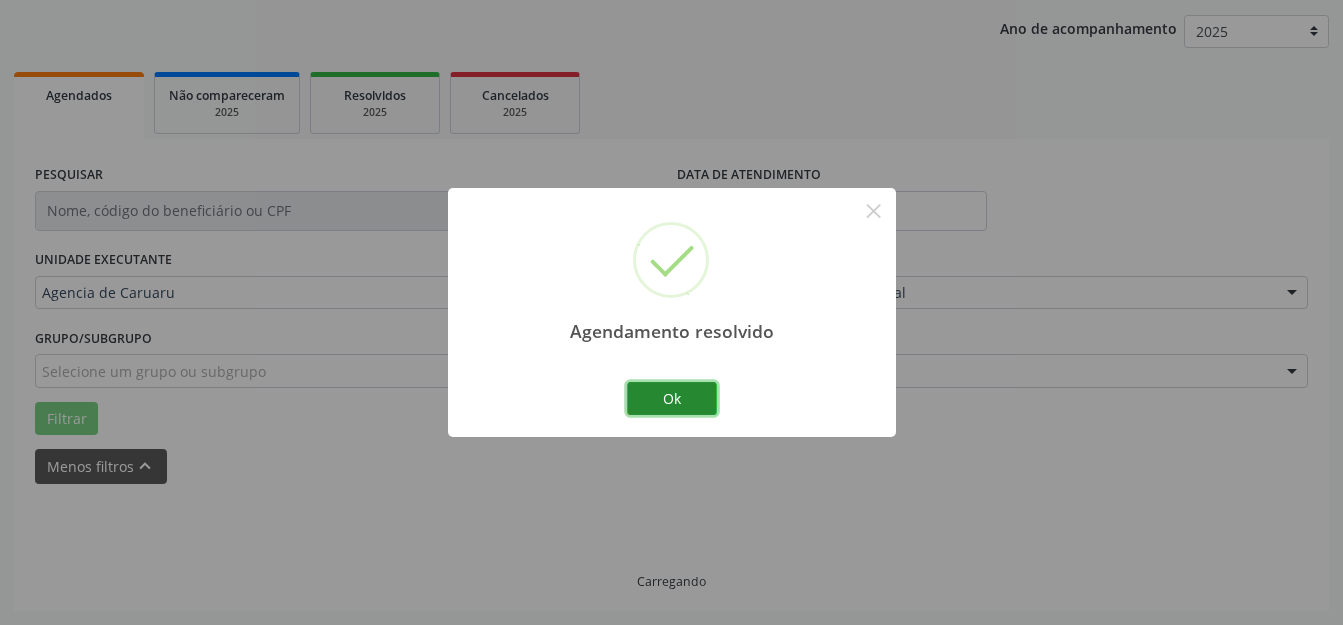 click on "Ok" at bounding box center (672, 399) 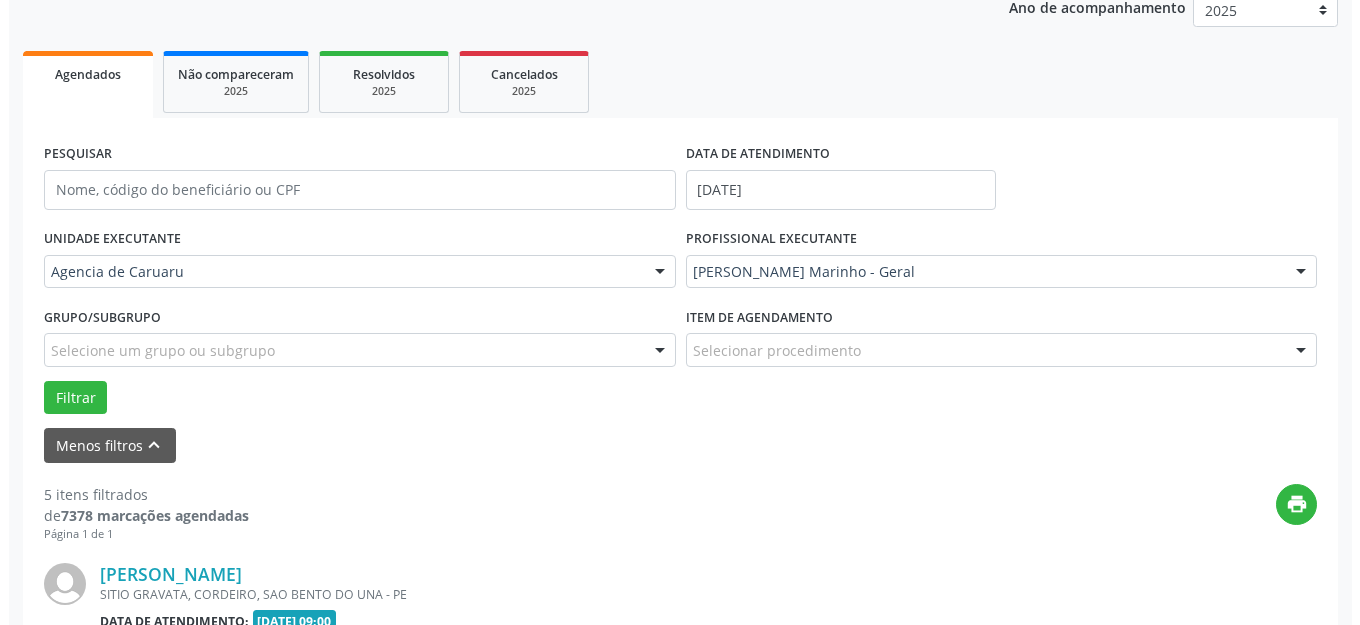 scroll, scrollTop: 548, scrollLeft: 0, axis: vertical 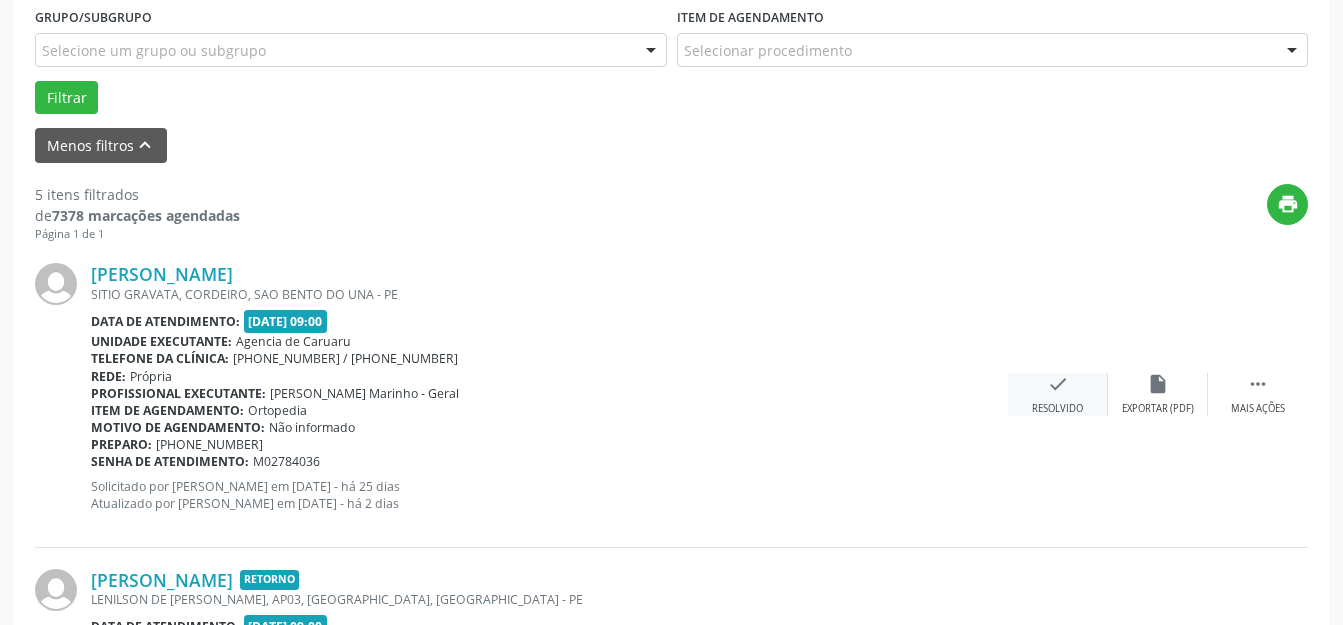 click on "check
Resolvido" at bounding box center [1058, 394] 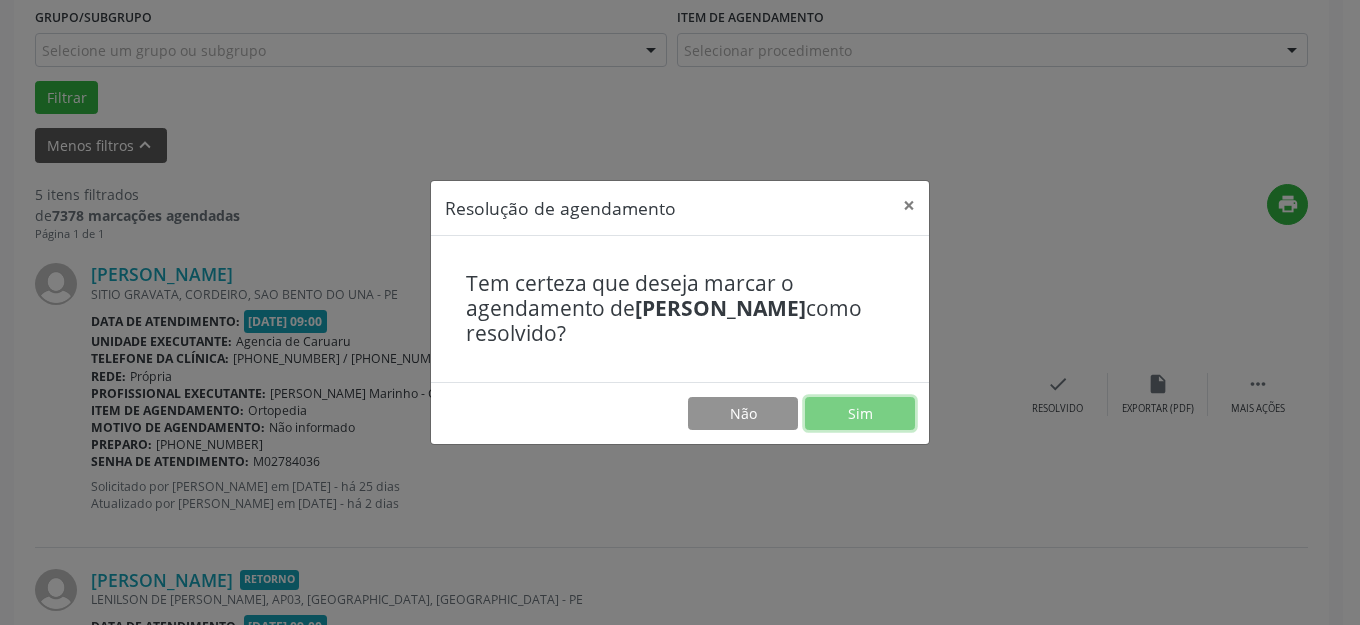 click on "Sim" at bounding box center [860, 414] 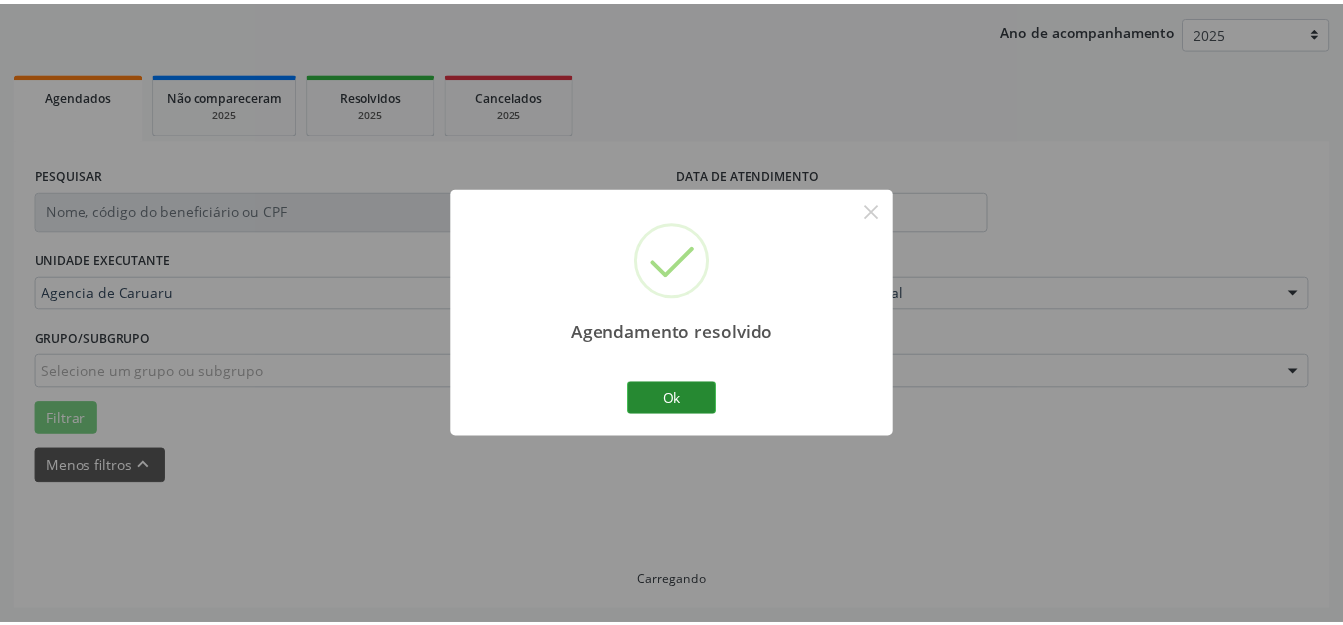 scroll, scrollTop: 248, scrollLeft: 0, axis: vertical 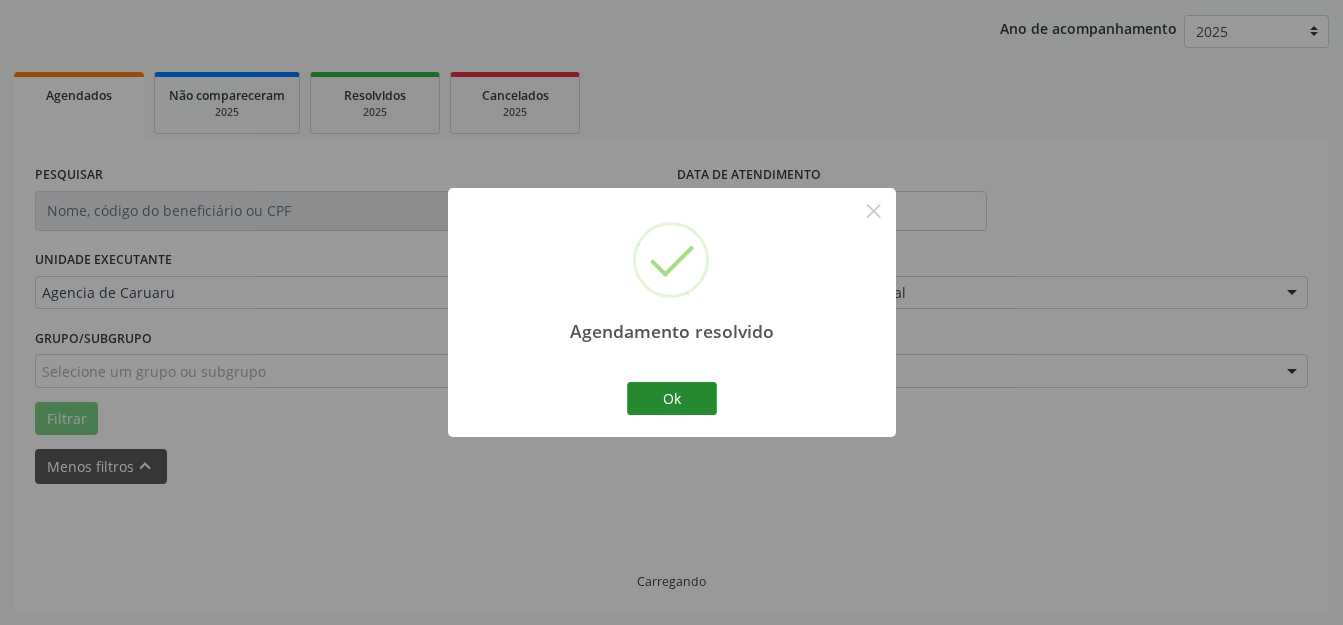 click on "Agendamento resolvido × Ok Cancel" at bounding box center (672, 312) 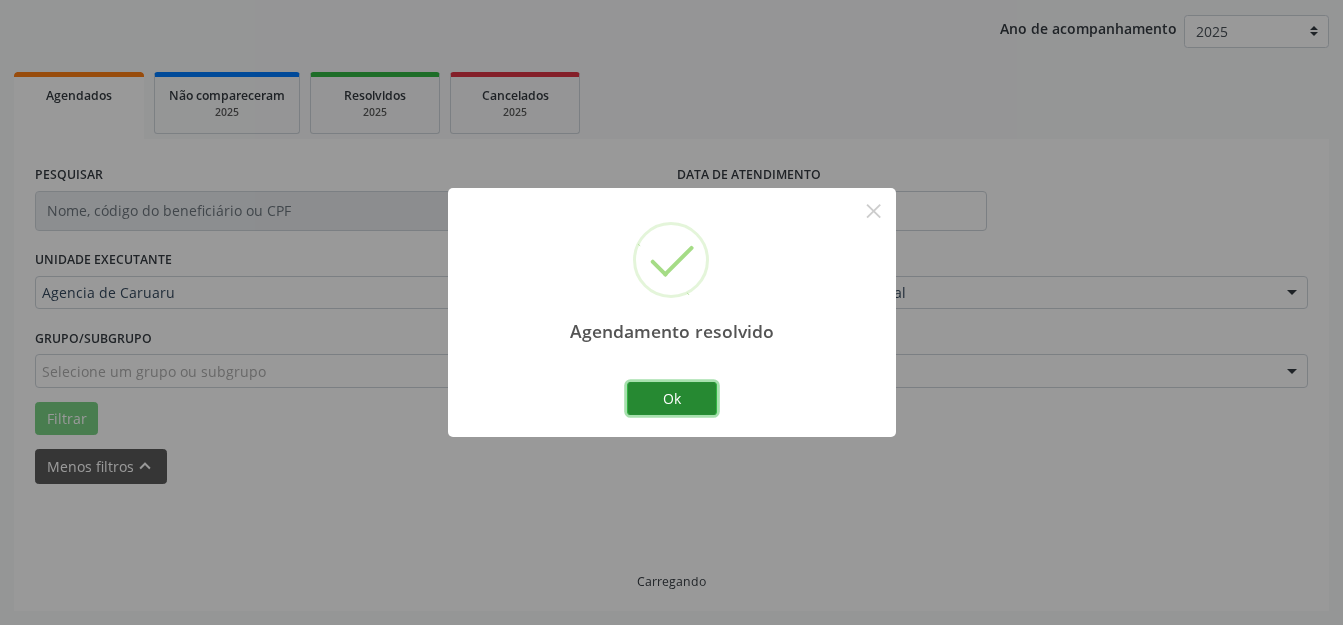 click on "Ok" at bounding box center [672, 399] 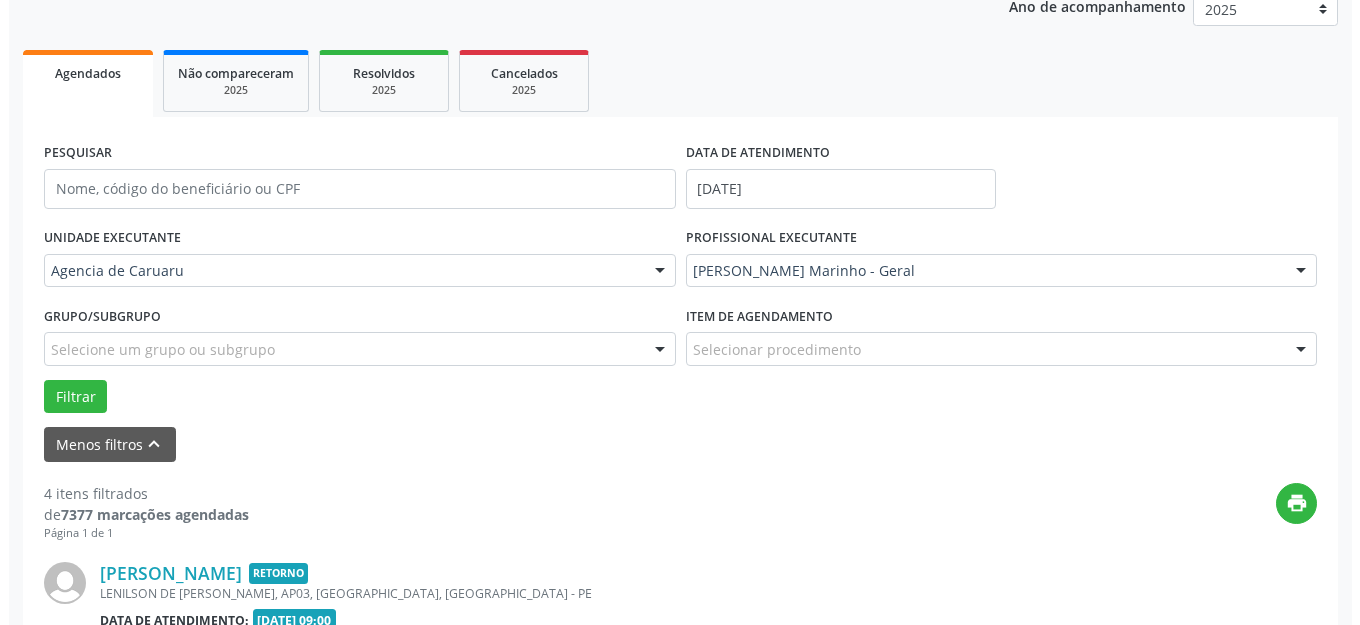 scroll, scrollTop: 448, scrollLeft: 0, axis: vertical 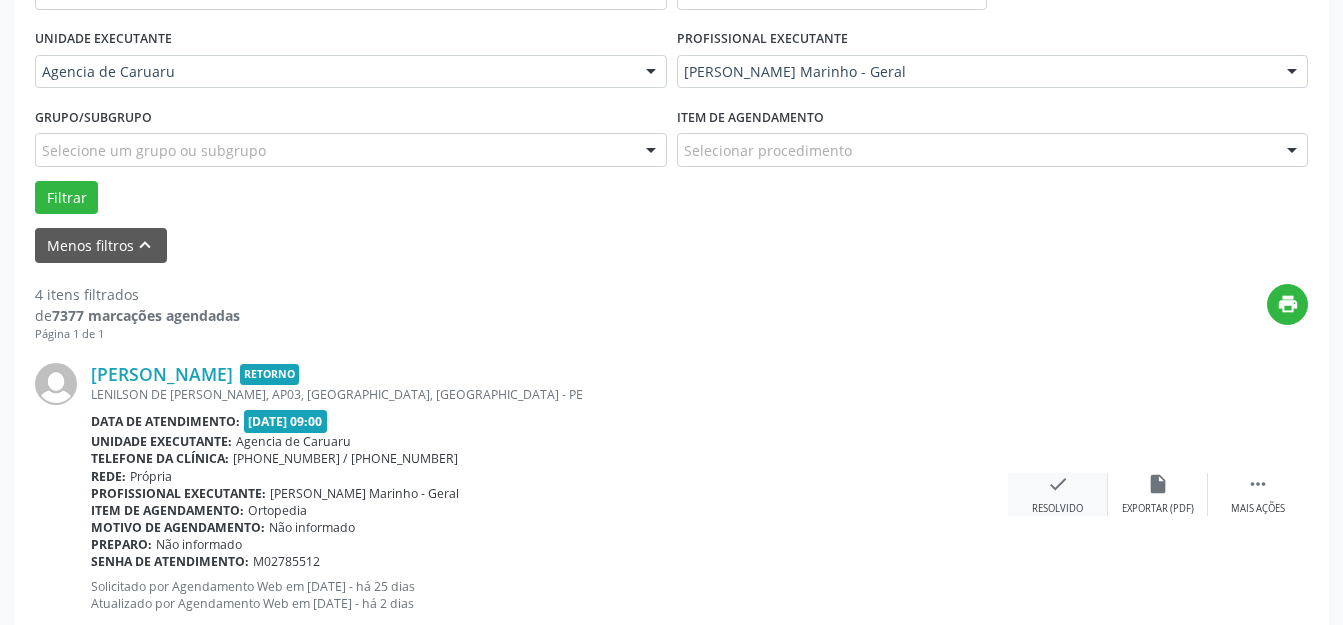 click on "Resolvido" at bounding box center [1057, 509] 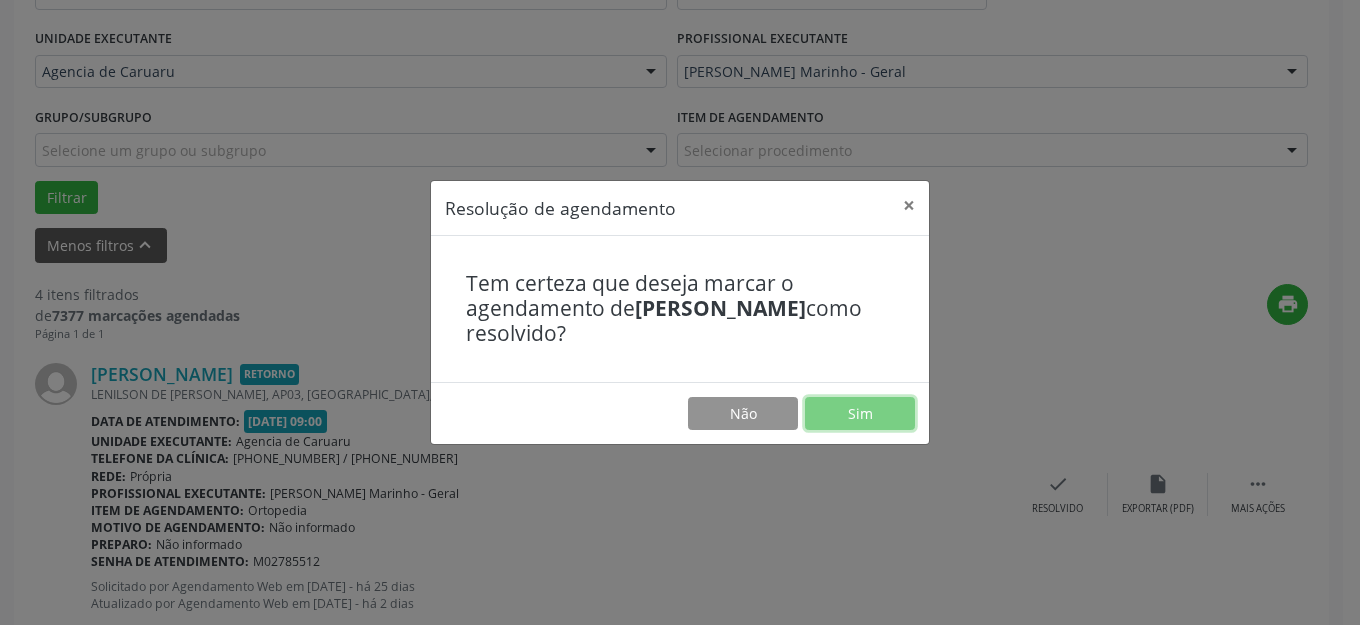 click on "Sim" at bounding box center (860, 414) 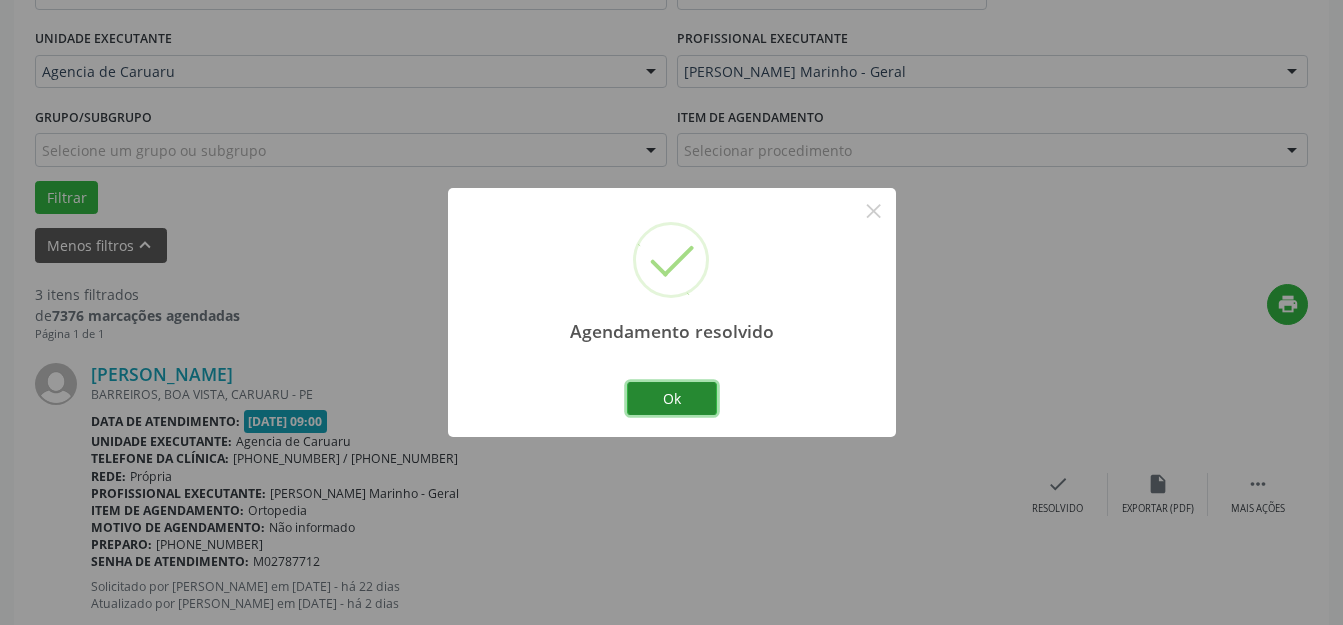 click on "Ok" at bounding box center (672, 399) 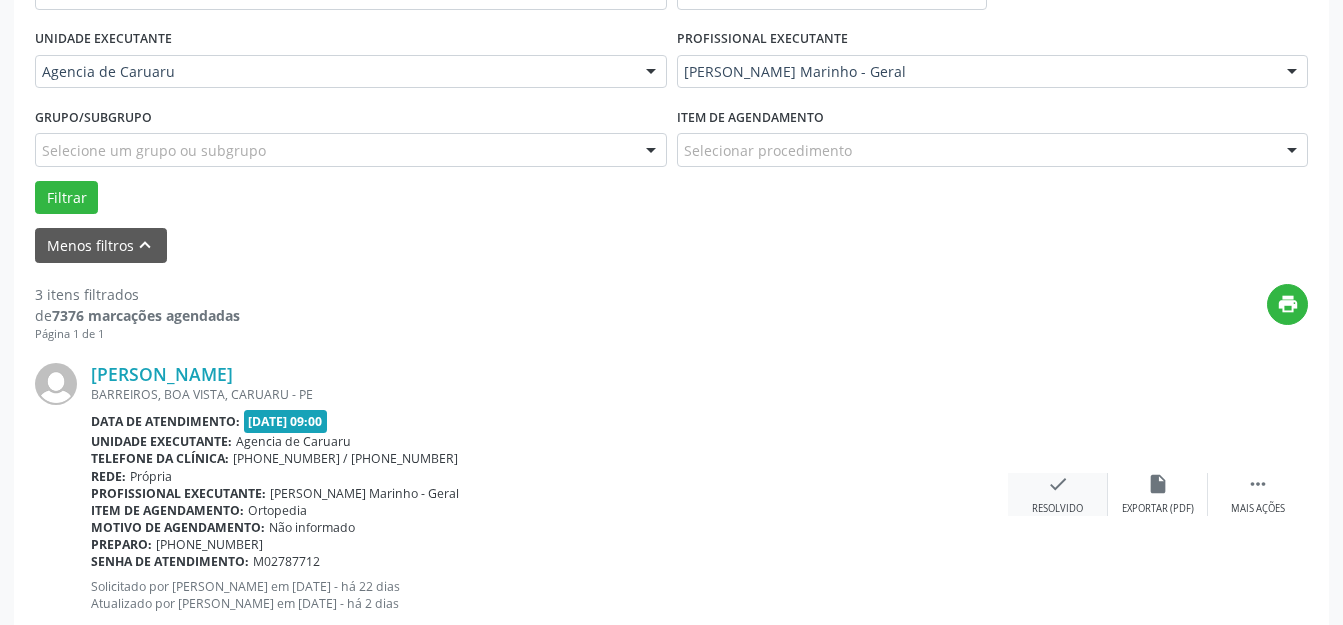 click on "check" at bounding box center (1058, 484) 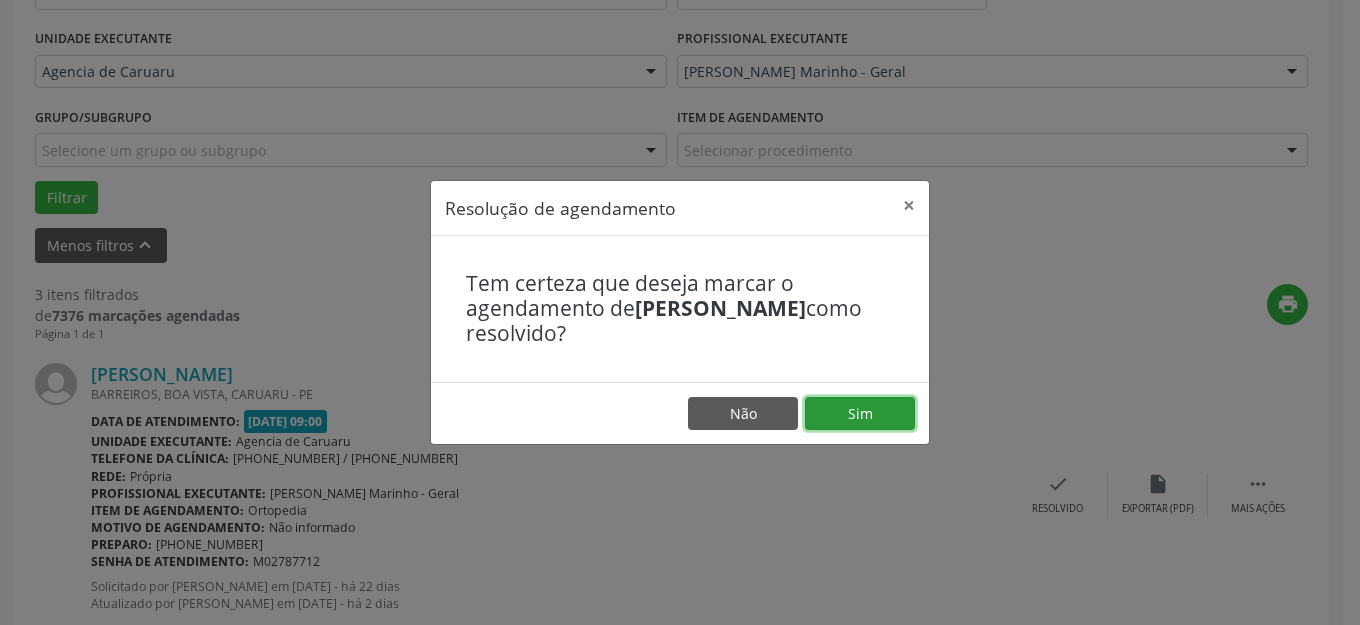 click on "Sim" at bounding box center (860, 414) 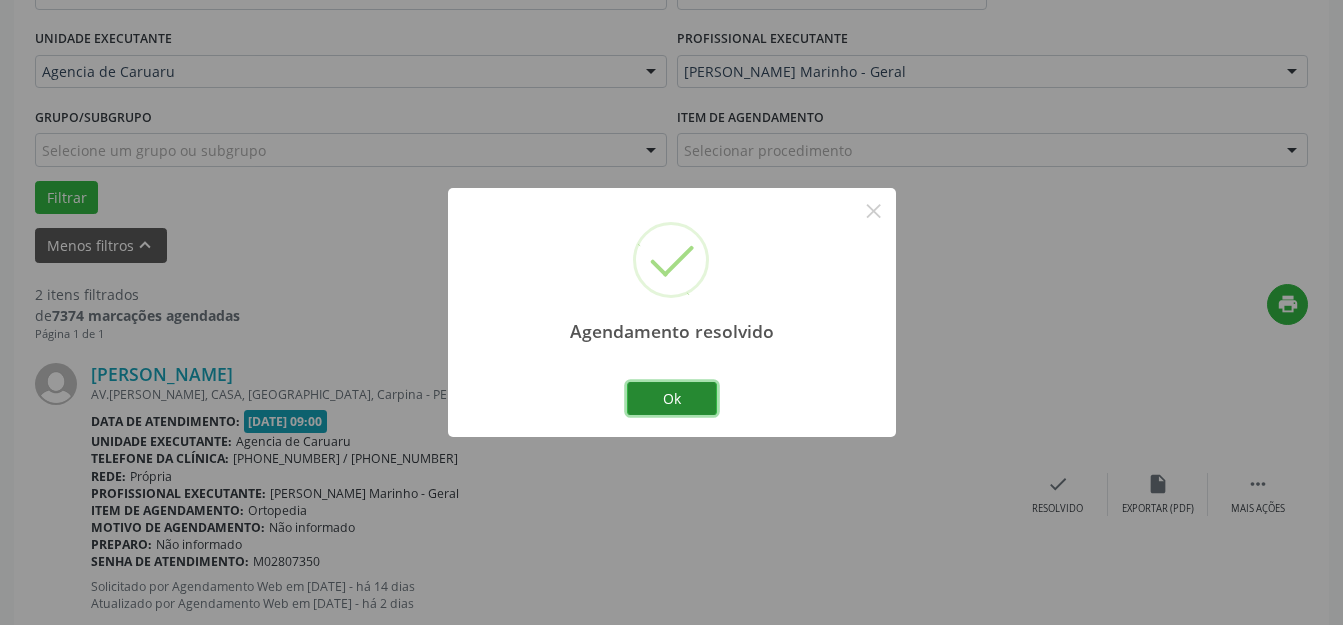 click on "Ok" at bounding box center (672, 399) 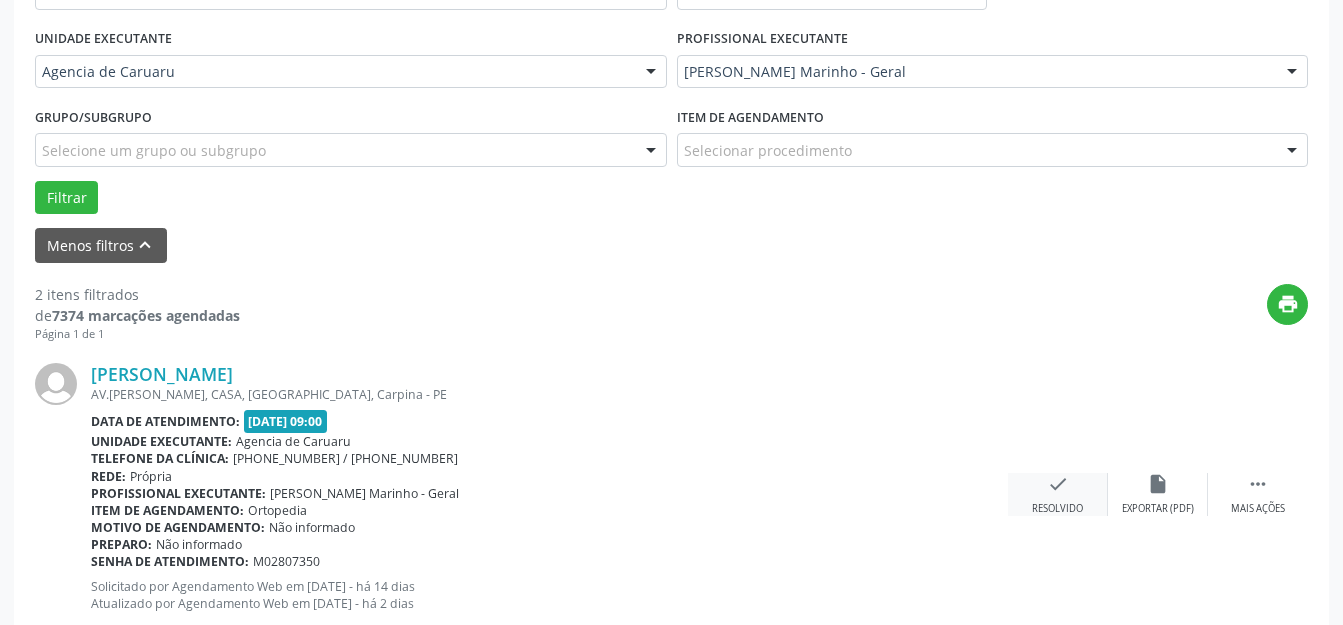 click on "check" at bounding box center [1058, 484] 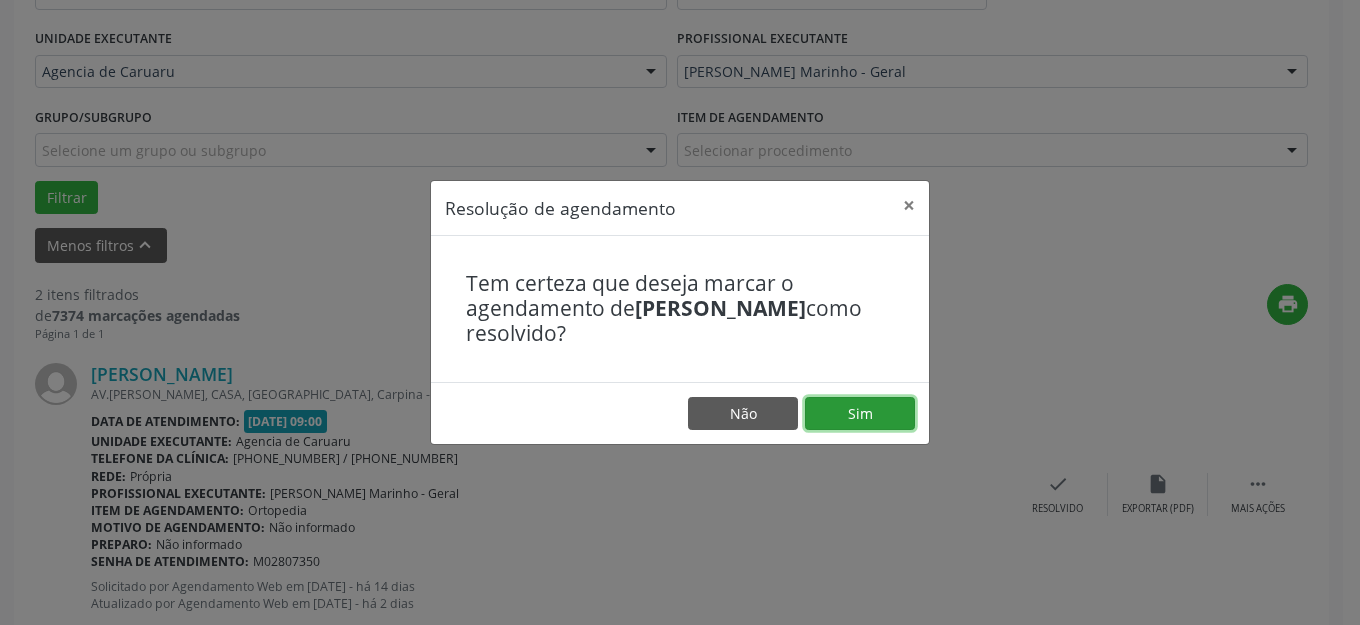click on "Sim" at bounding box center [860, 414] 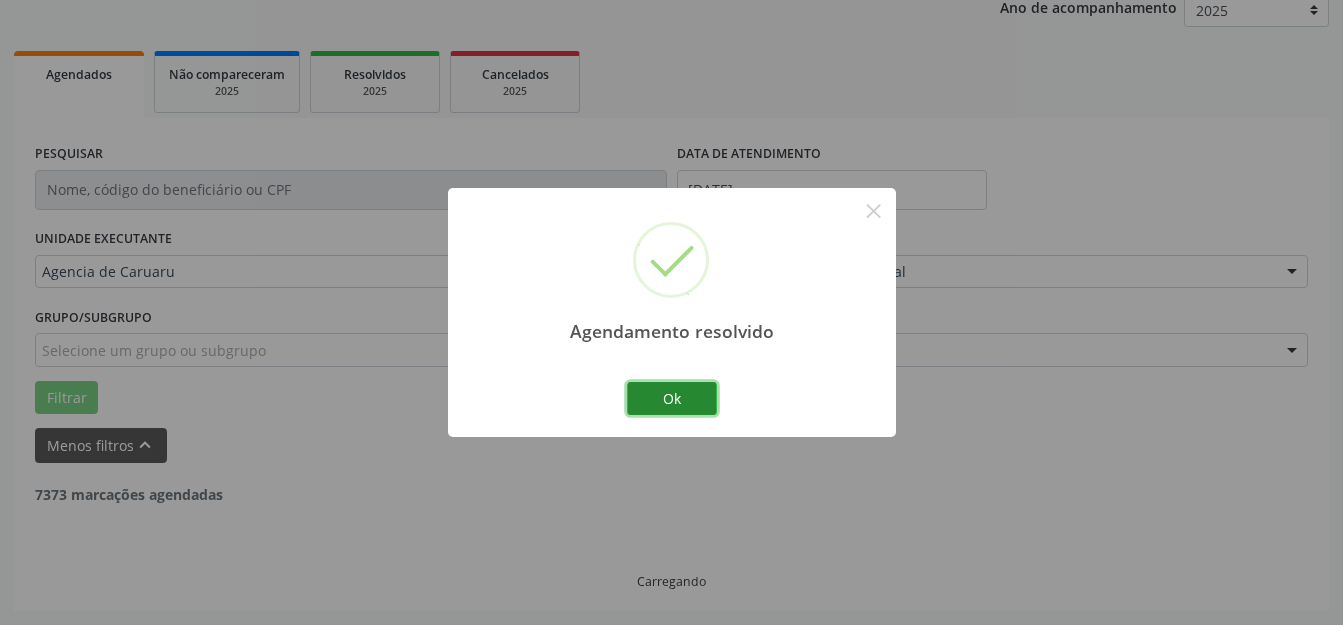 click on "Ok" at bounding box center [672, 399] 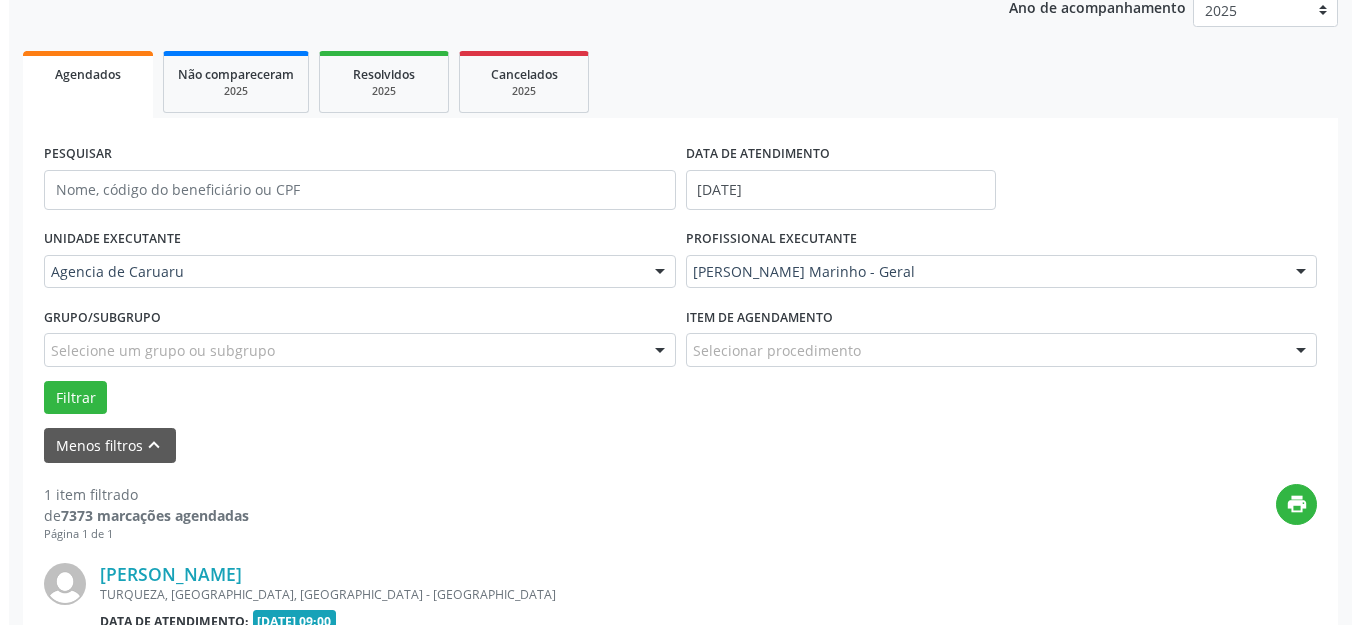 scroll, scrollTop: 448, scrollLeft: 0, axis: vertical 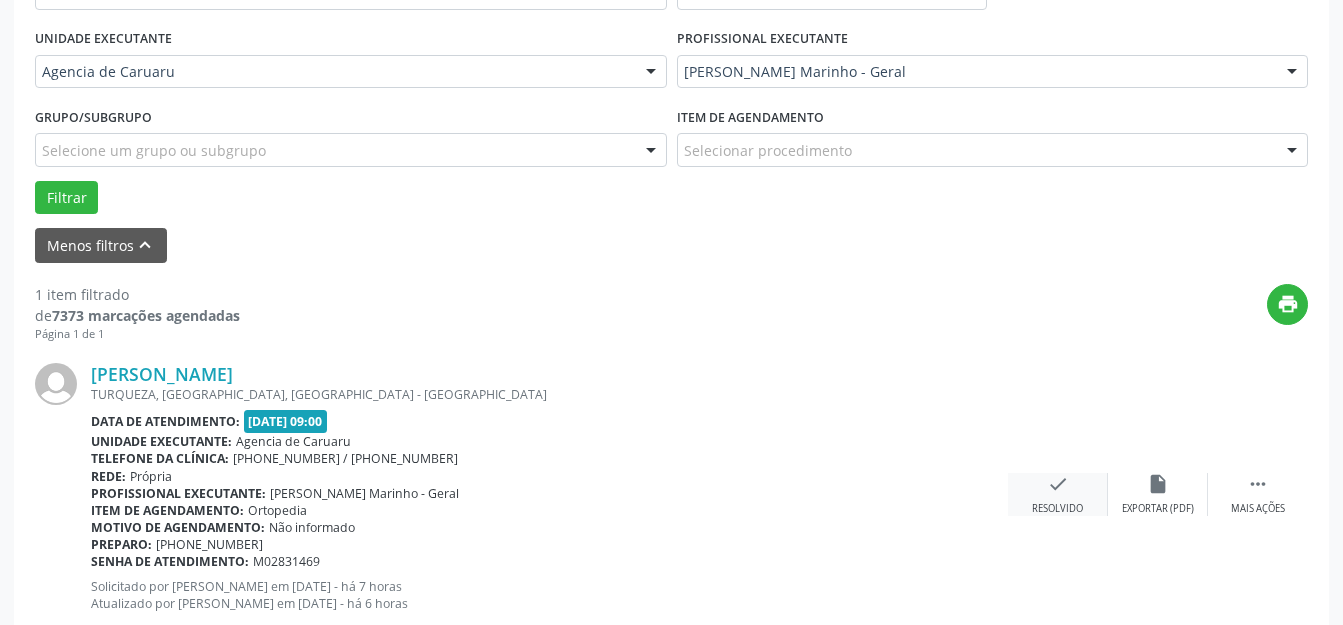 click on "check
Resolvido" at bounding box center [1058, 494] 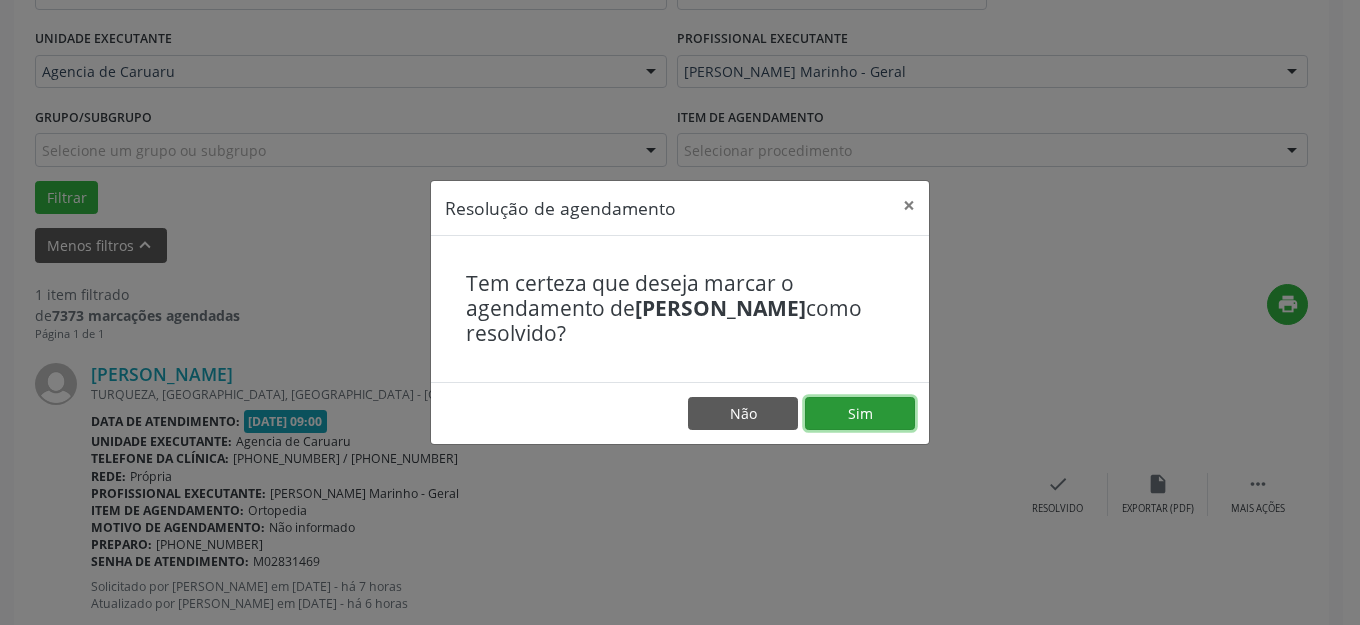 click on "Sim" at bounding box center (860, 414) 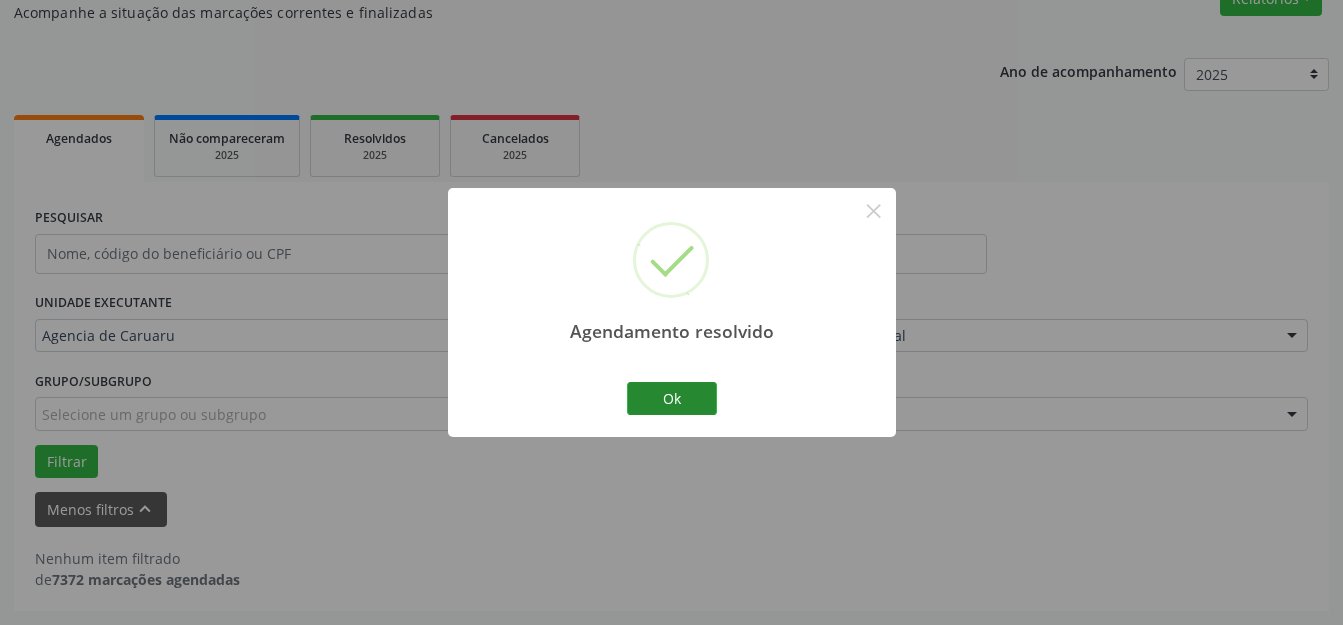 scroll, scrollTop: 184, scrollLeft: 0, axis: vertical 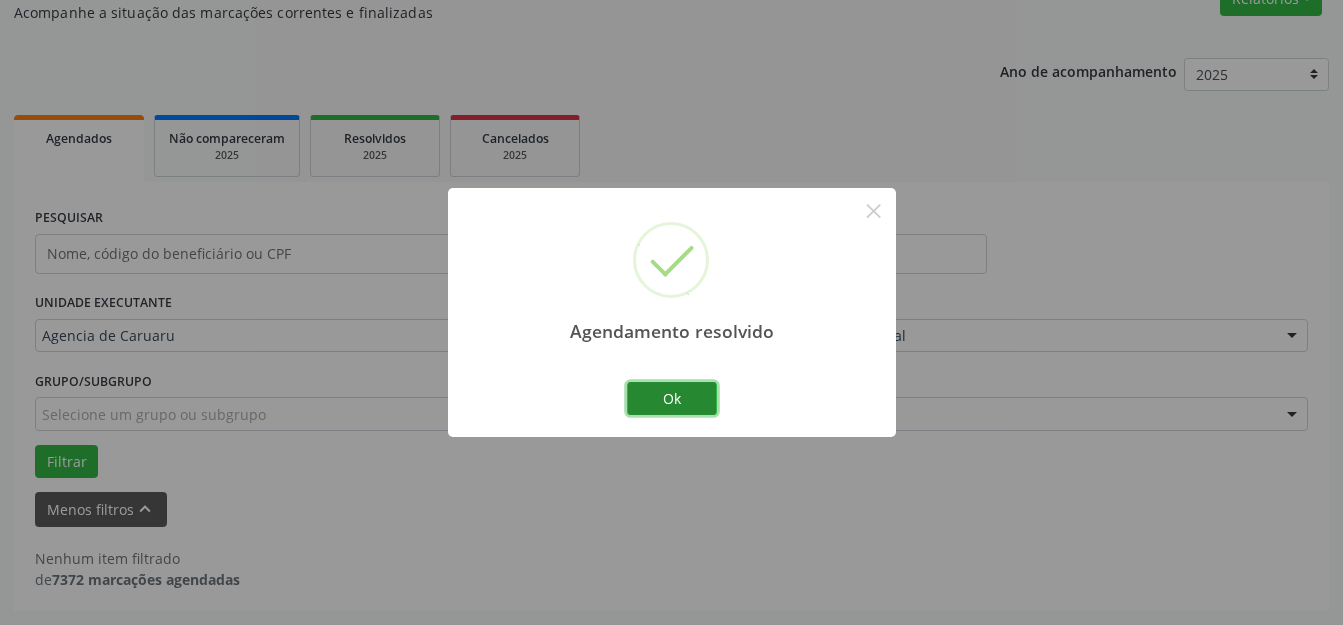 click on "Ok" at bounding box center [672, 399] 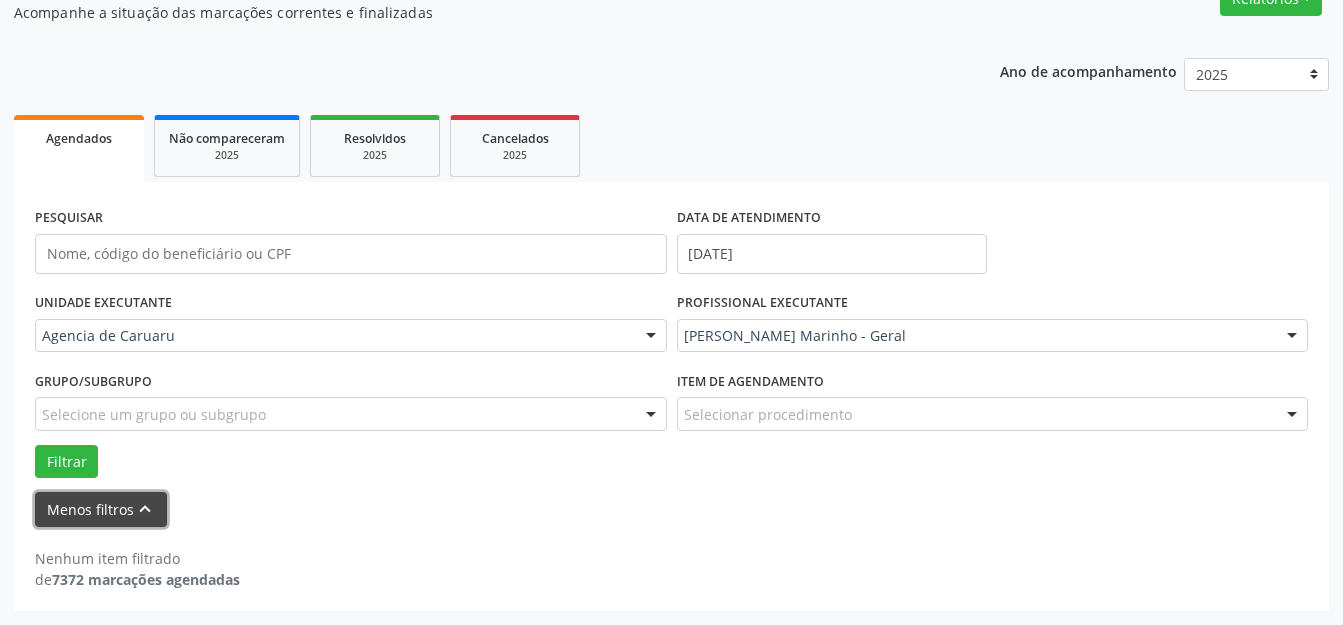 click on "Menos filtros
keyboard_arrow_up" at bounding box center [101, 509] 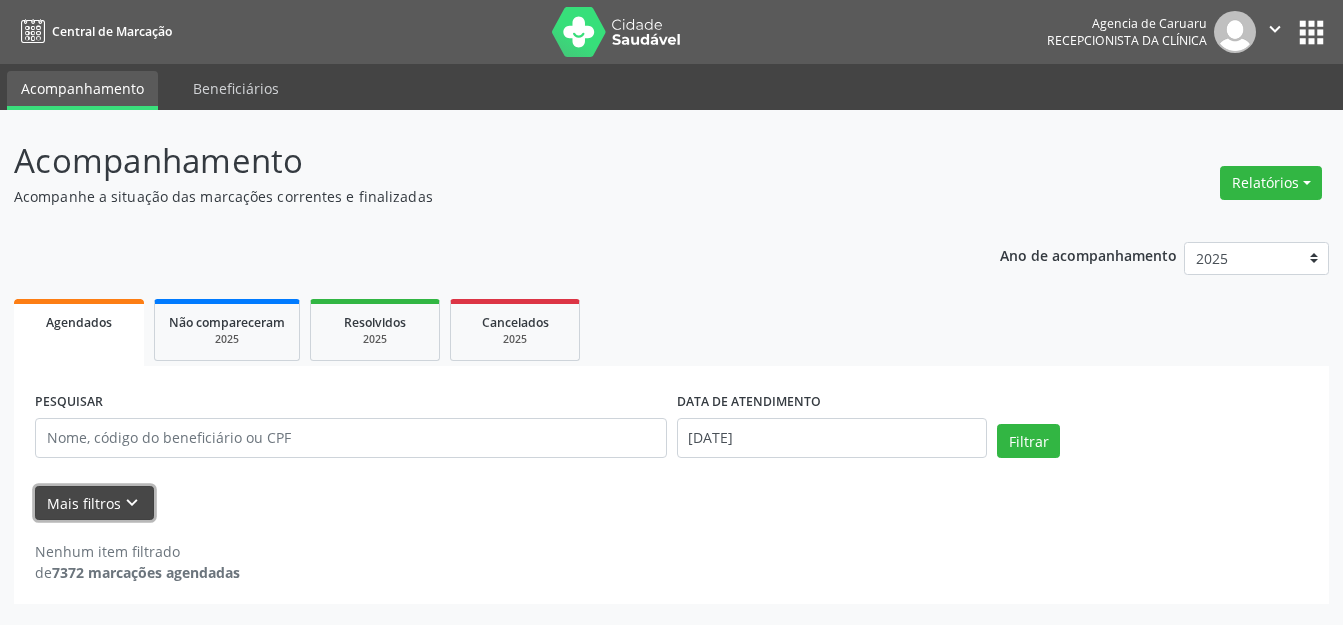 scroll, scrollTop: 0, scrollLeft: 0, axis: both 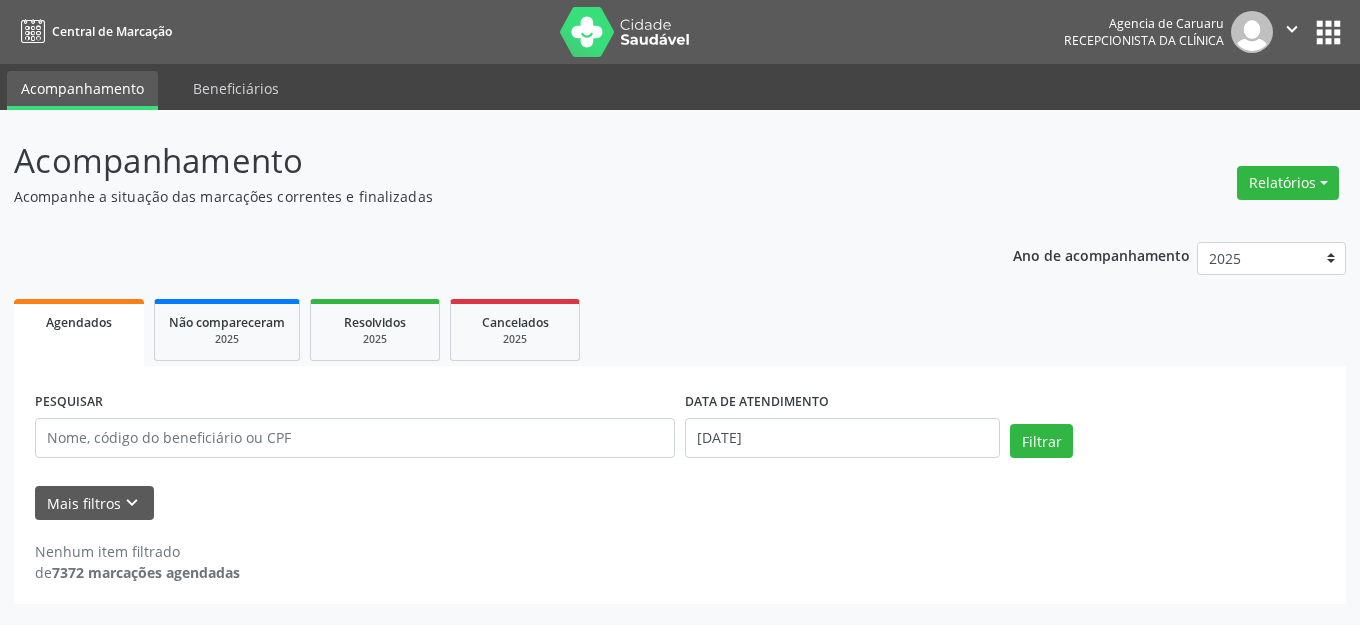click on "Ano de acompanhamento
2025 2024 2023 2022 2021   Agendados   Não compareceram
2025
Resolvidos
2025
Cancelados
2025
PESQUISAR
DATA DE ATENDIMENTO
[DATE]
Filtrar
UNIDADE EXECUTANTE
Agencia de Caruaru         Todos as unidades   Agencia de Caruaru
Nenhum resultado encontrado para: "   "
Não há nenhuma opção para ser exibida.
PROFISSIONAL EXECUTANTE
[PERSON_NAME] Marinho - Geral         Todos os profissionais   Adalberto de Lima   [PERSON_NAME]   [PERSON_NAME]   [PERSON_NAME]   [PERSON_NAME] Lima   [PERSON_NAME]   [PERSON_NAME] [PERSON_NAME] Case   [PERSON_NAME]   Inativo - [PERSON_NAME]     Inativo - [PERSON_NAME]" at bounding box center (680, 416) 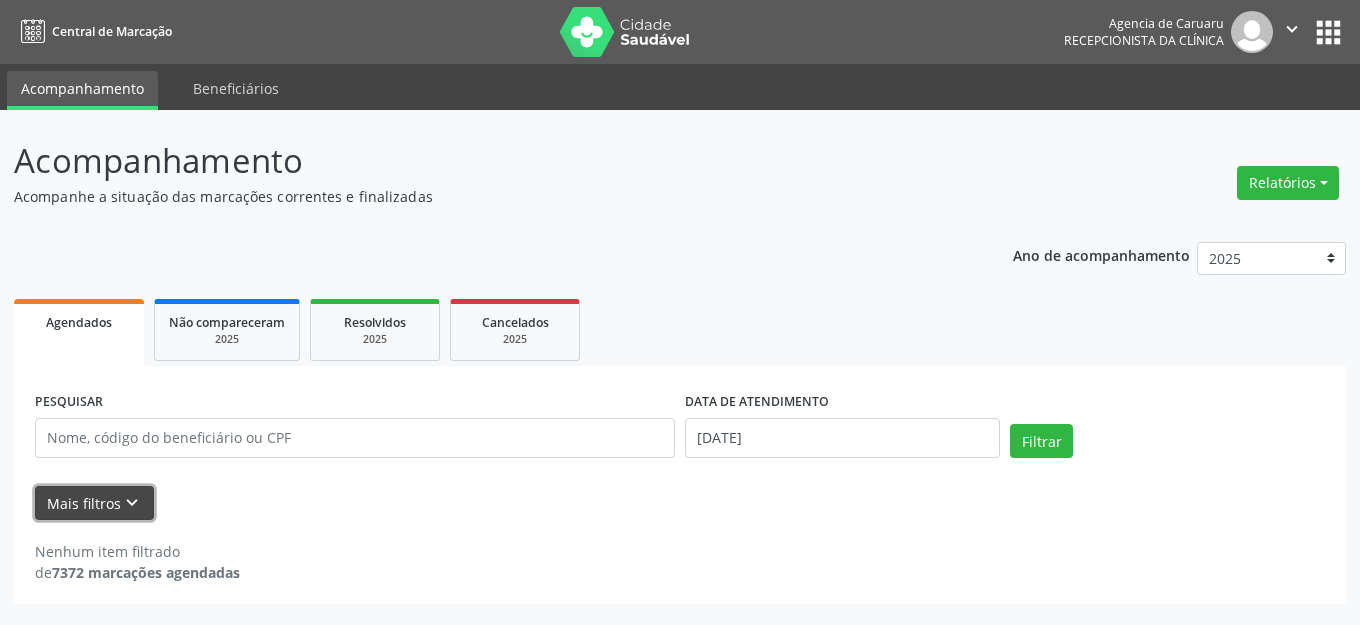 click on "keyboard_arrow_down" at bounding box center [132, 503] 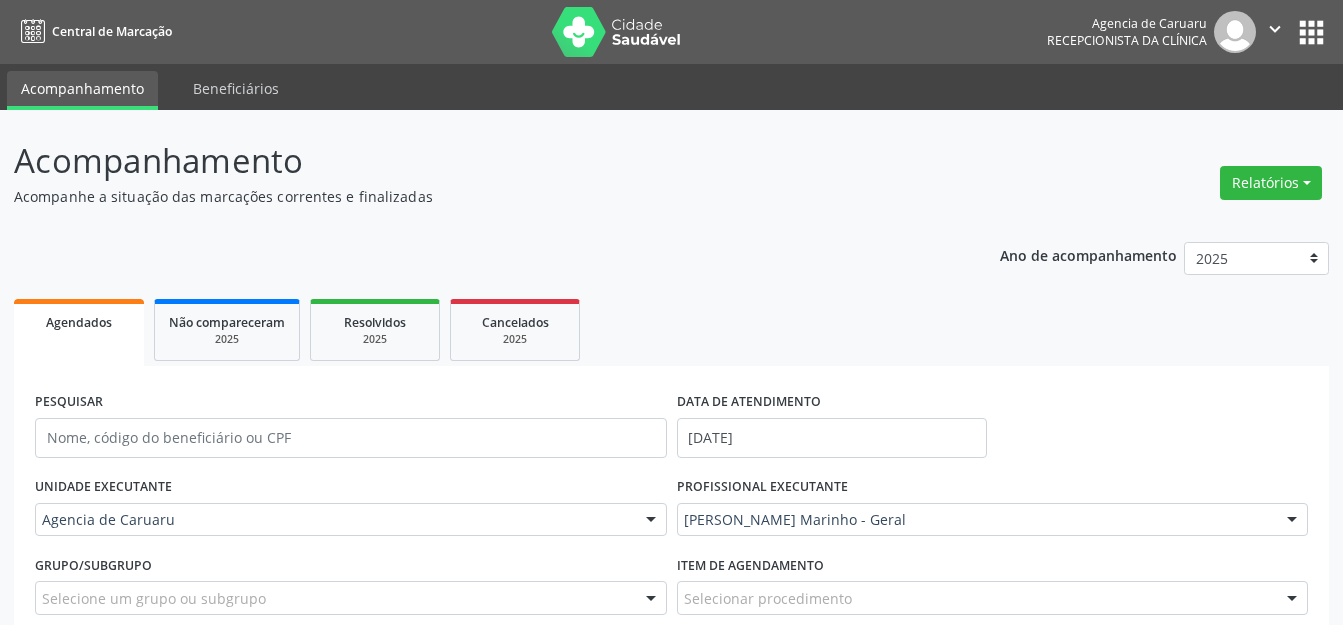 scroll, scrollTop: 184, scrollLeft: 0, axis: vertical 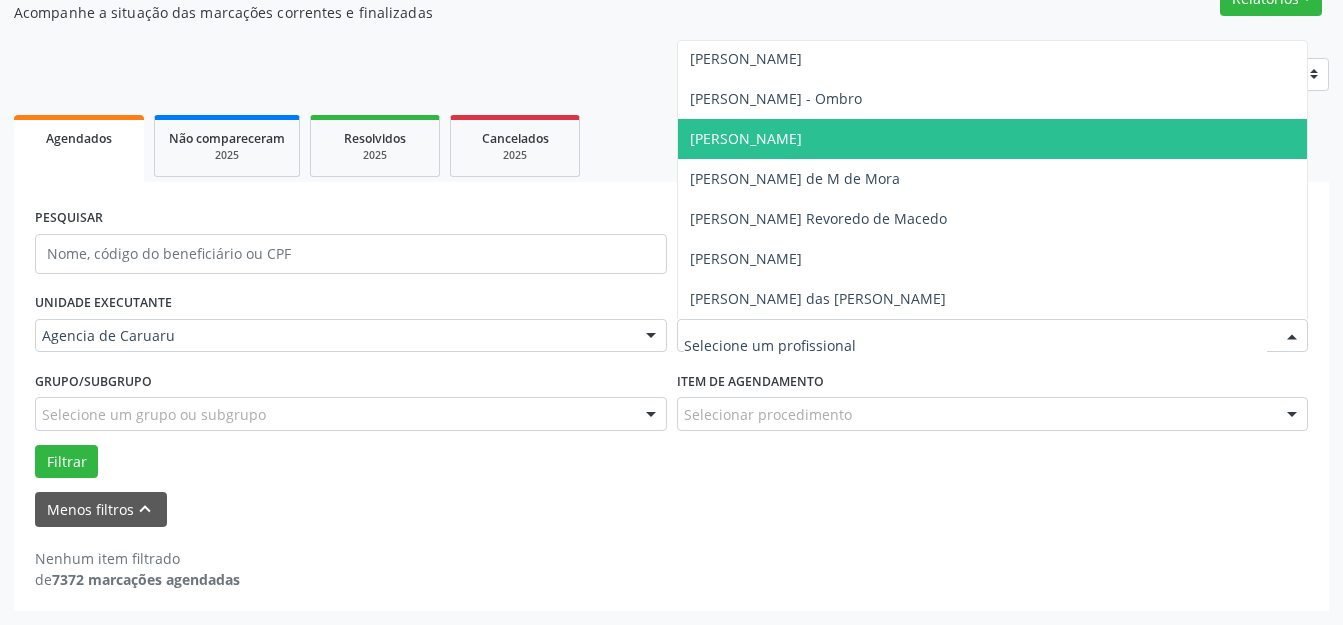click on "[PERSON_NAME] - Ombro" at bounding box center [776, 98] 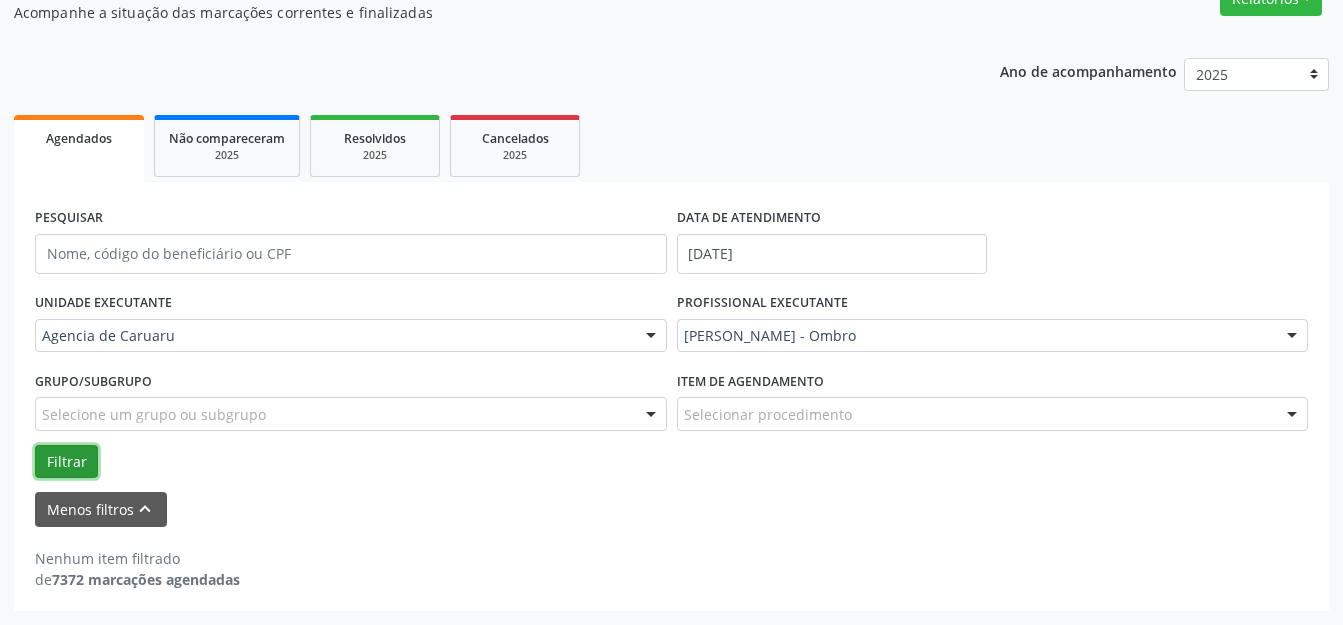click on "Filtrar" at bounding box center (66, 462) 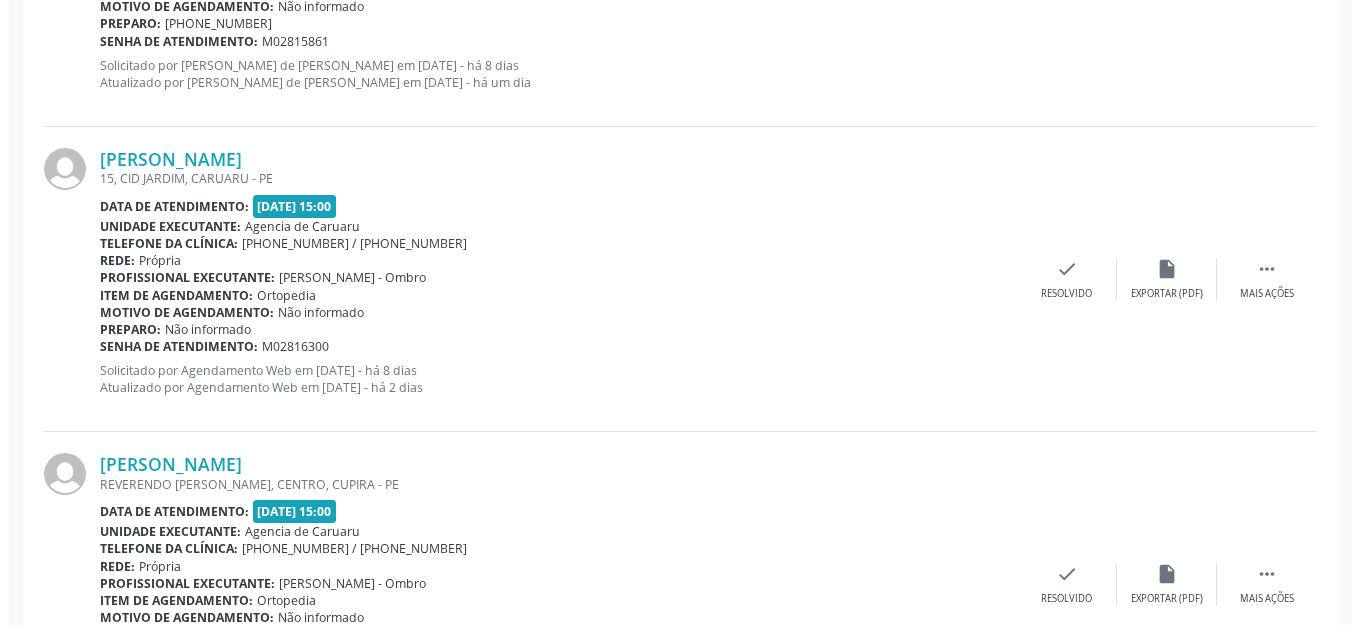 scroll, scrollTop: 1884, scrollLeft: 0, axis: vertical 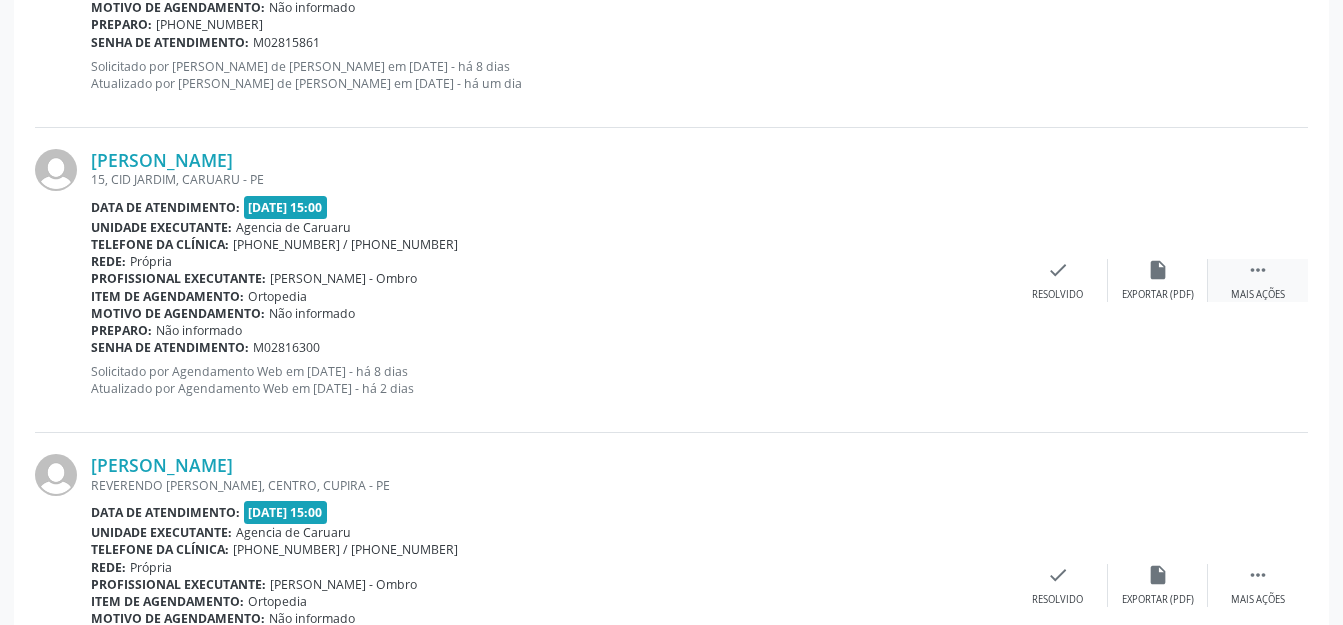 click on "Mais ações" at bounding box center [1258, 295] 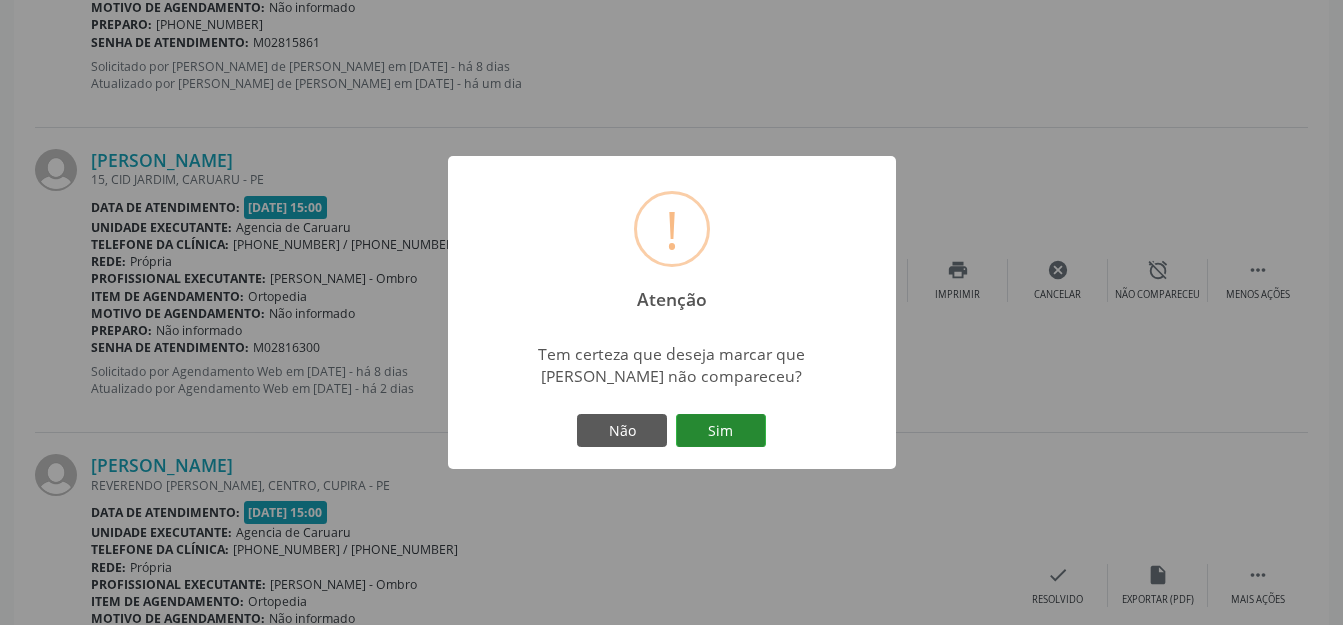 click on "Sim" at bounding box center [721, 431] 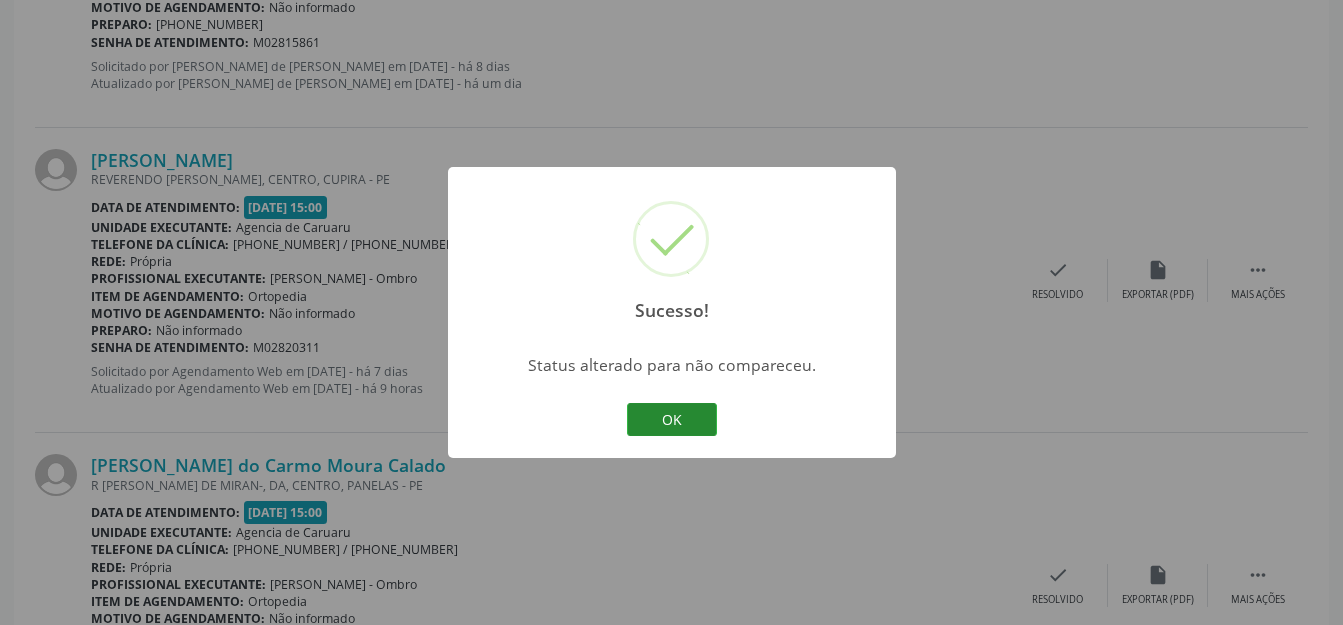 click on "OK" at bounding box center [672, 420] 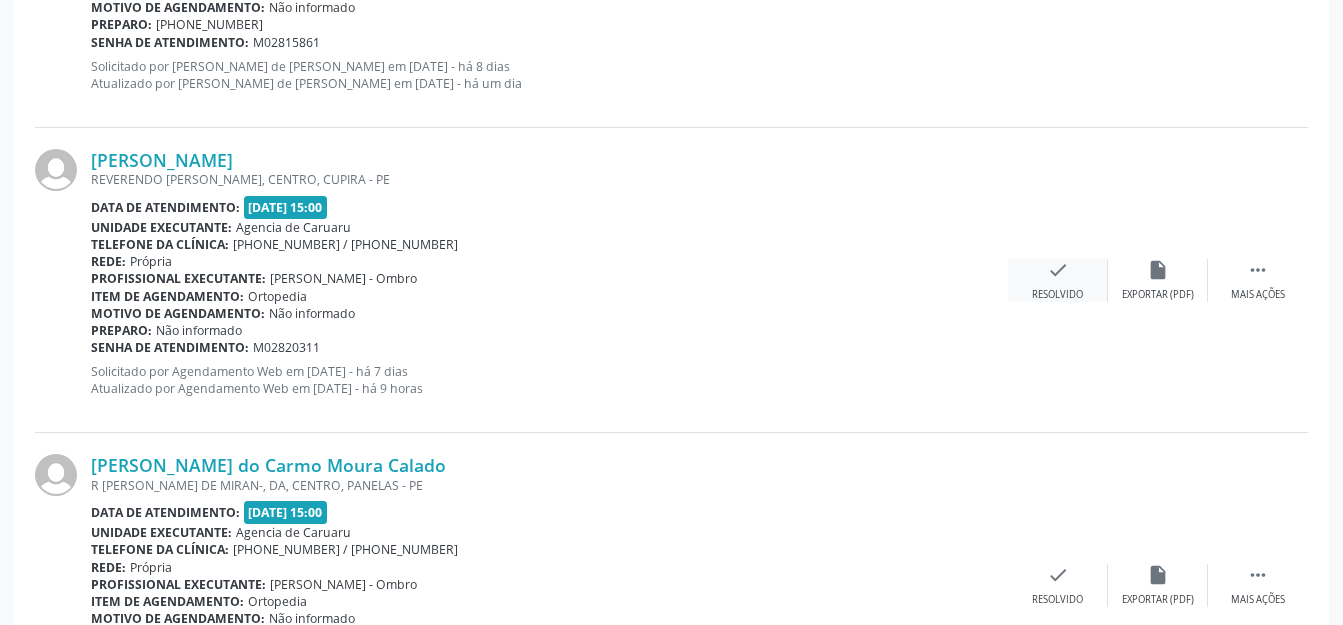 click on "check
Resolvido" at bounding box center (1058, 280) 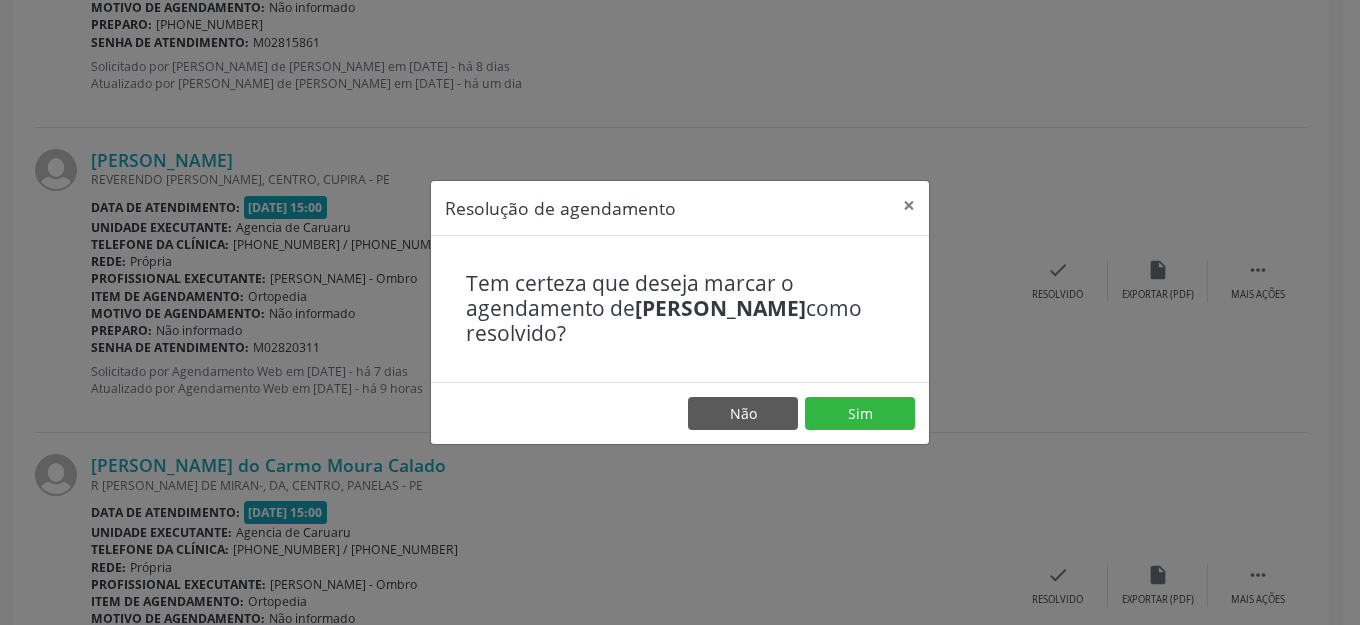 drag, startPoint x: 902, startPoint y: 253, endPoint x: 919, endPoint y: 257, distance: 17.464249 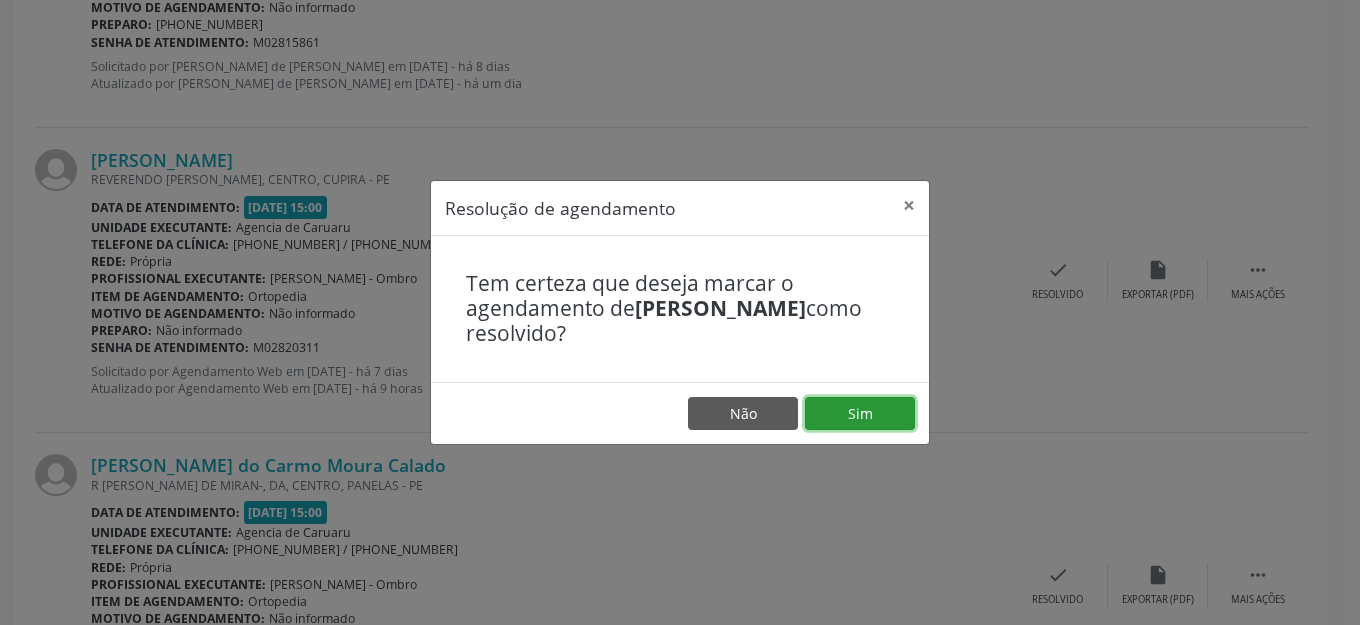 click on "Sim" at bounding box center [860, 414] 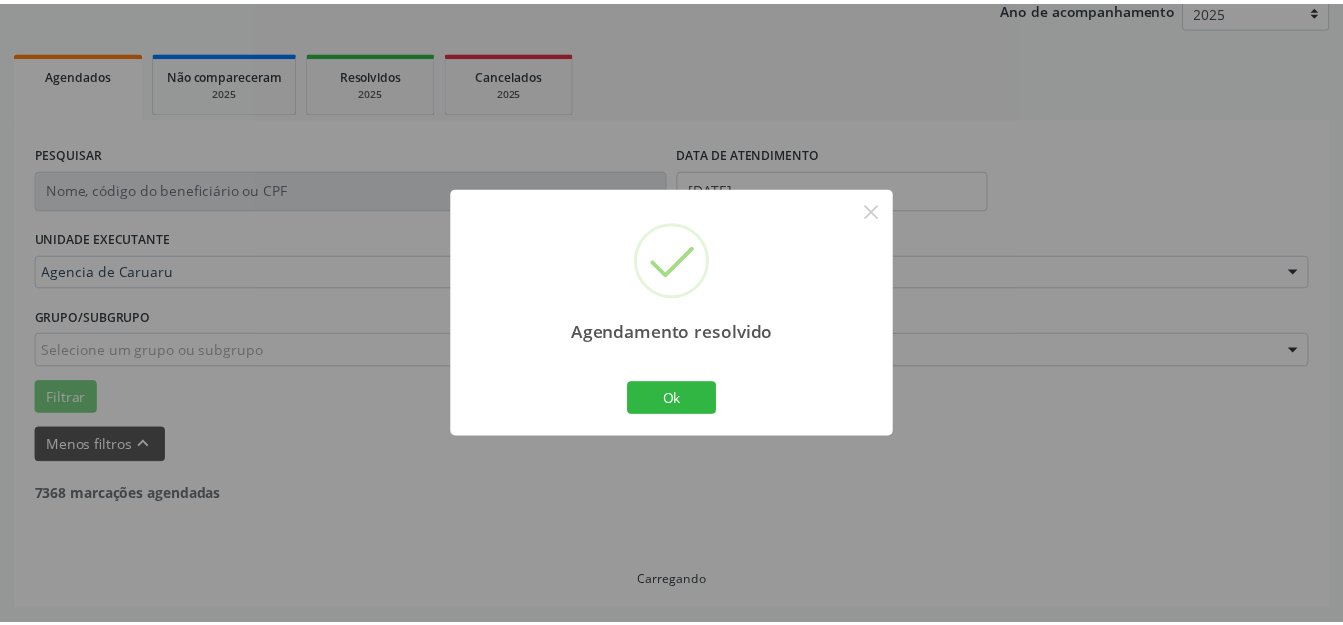 scroll, scrollTop: 248, scrollLeft: 0, axis: vertical 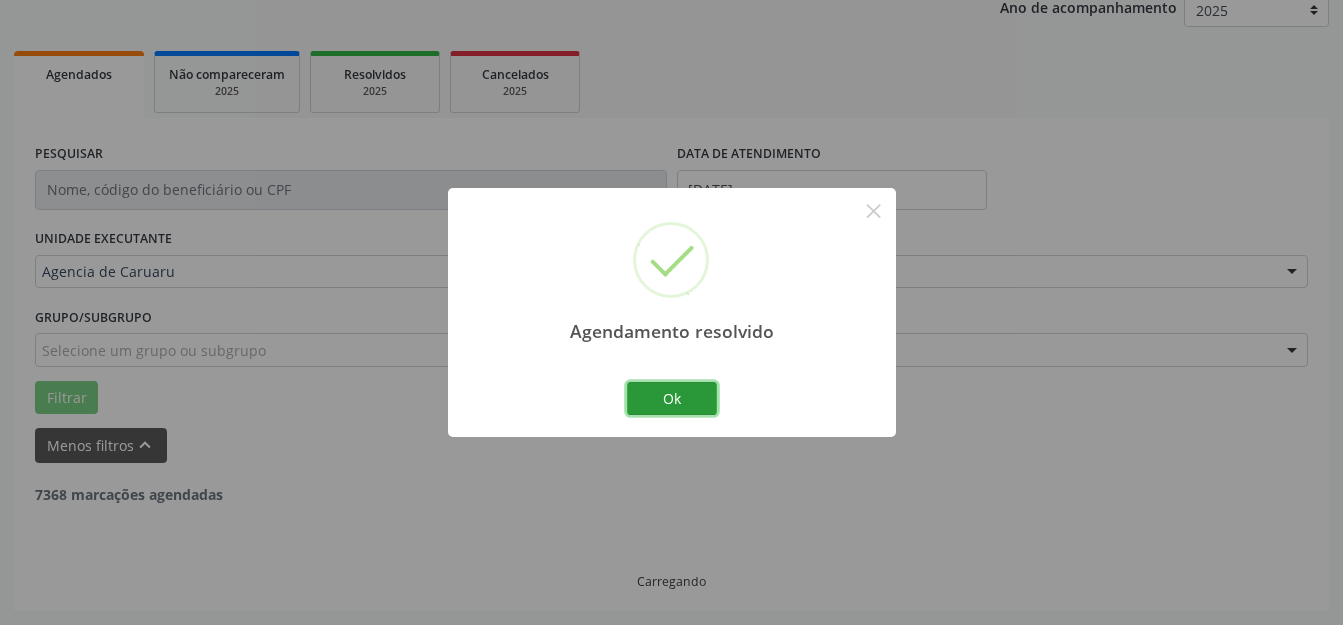 click on "Ok" at bounding box center (672, 399) 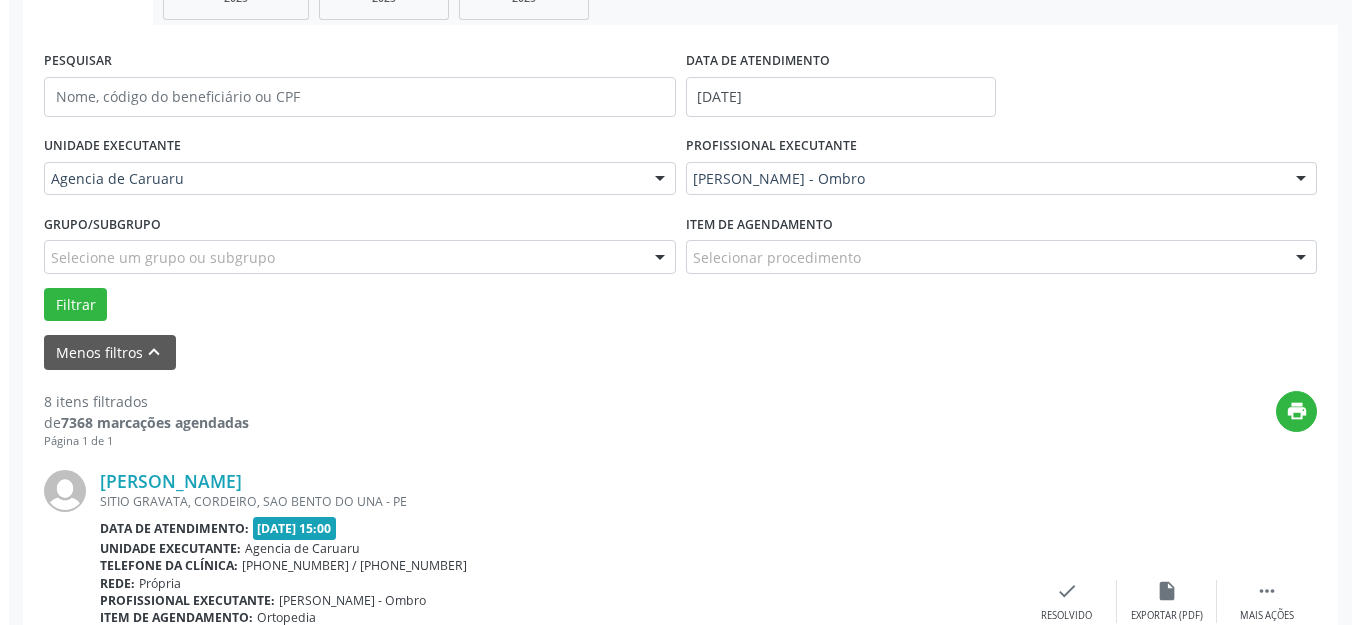scroll, scrollTop: 548, scrollLeft: 0, axis: vertical 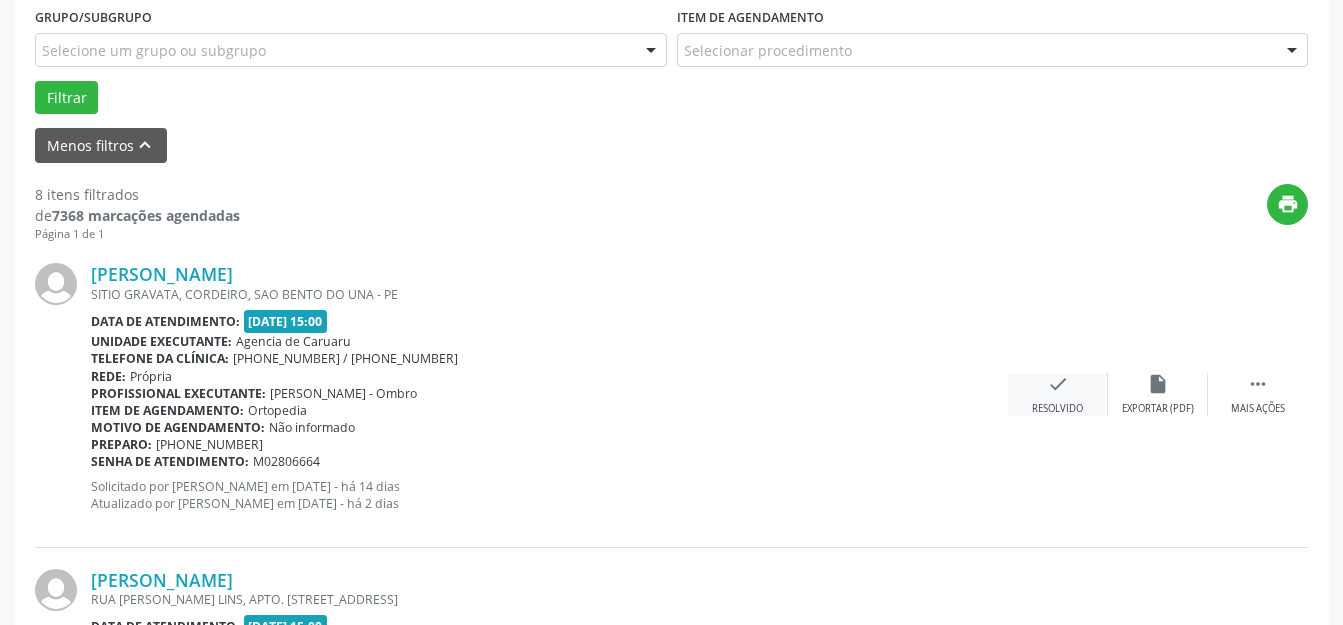 click on "Resolvido" at bounding box center (1057, 409) 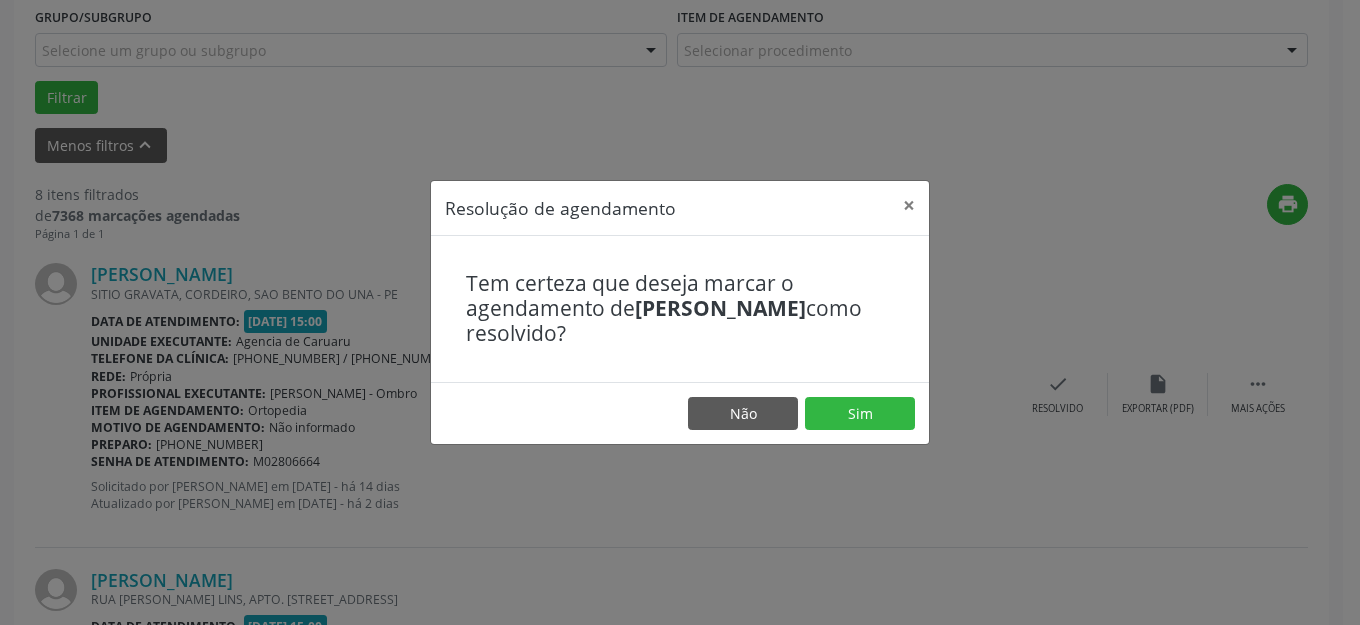 click on "Não Sim" at bounding box center [680, 413] 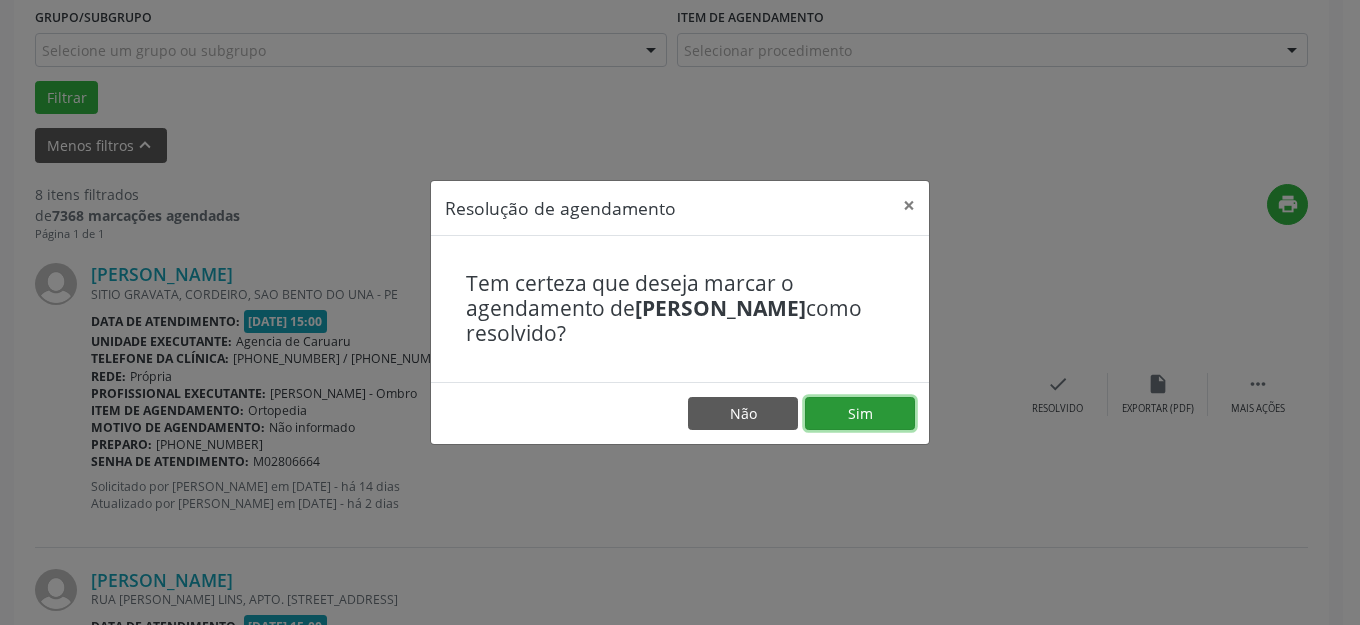click on "Sim" at bounding box center (860, 414) 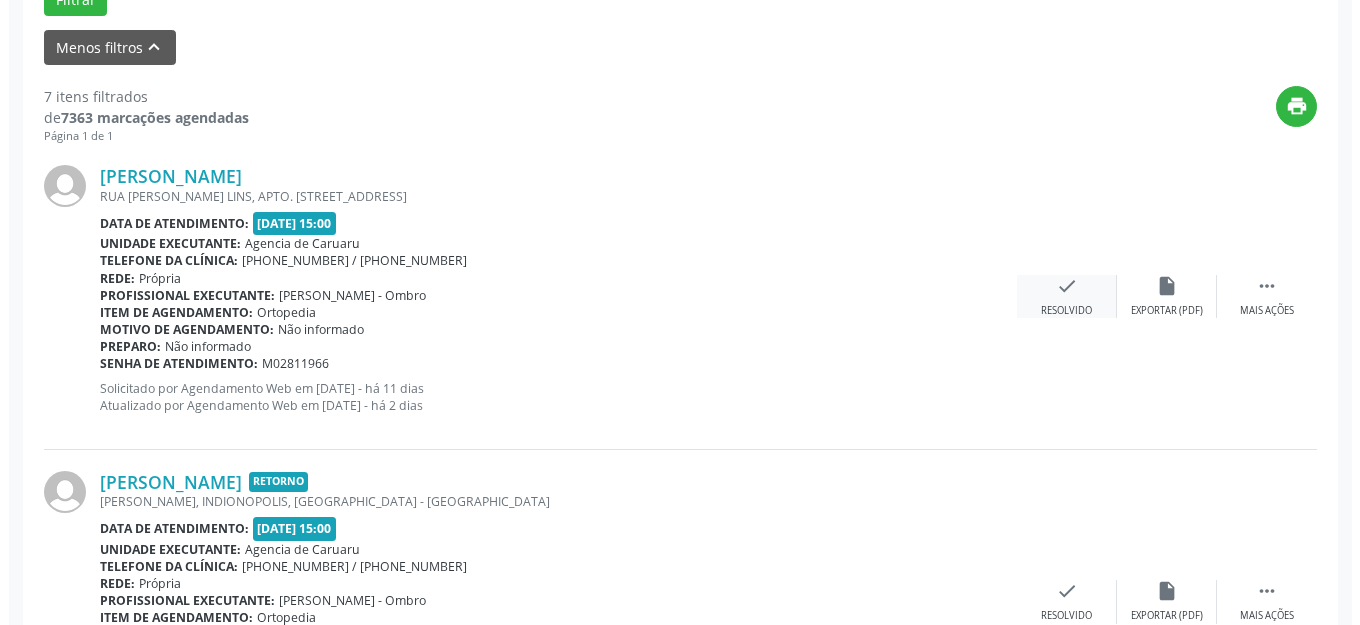 scroll, scrollTop: 648, scrollLeft: 0, axis: vertical 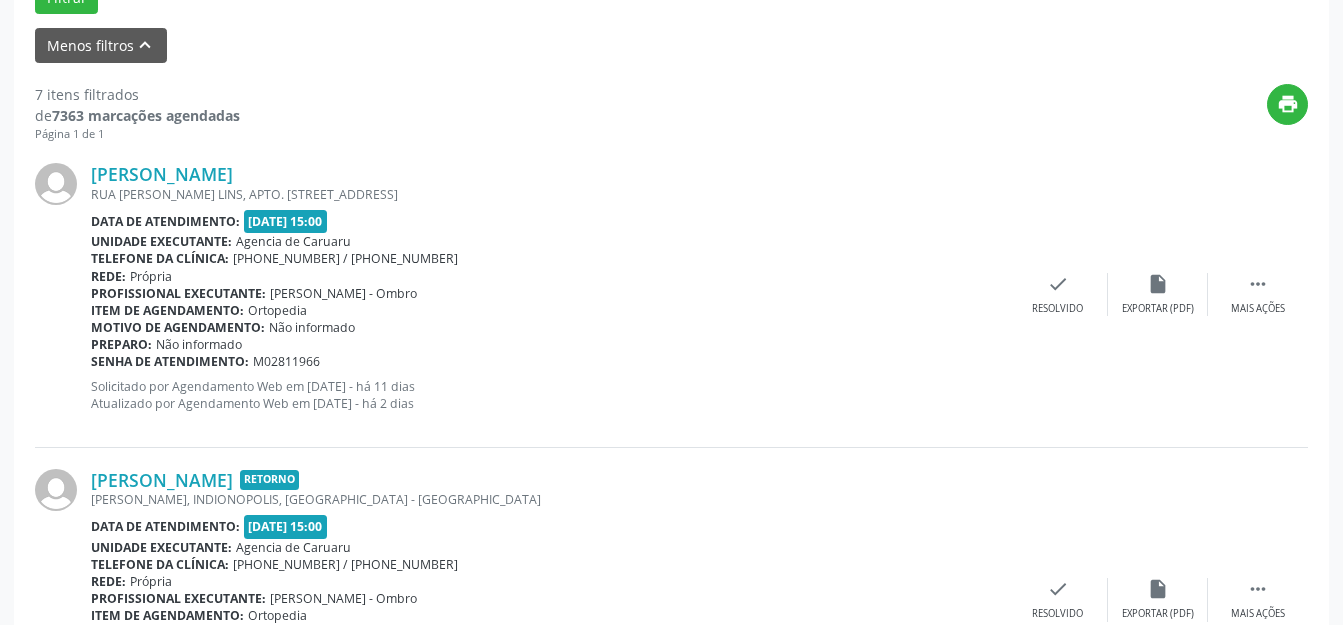 click on "[PERSON_NAME]
RUA [PERSON_NAME] LINS, APTO. [STREET_ADDRESS]
Data de atendimento:
[DATE] 15:00
Unidade executante:
Agencia de [GEOGRAPHIC_DATA]
Telefone da clínica:
[PHONE_NUMBER] / [PHONE_NUMBER]
Rede:
[GEOGRAPHIC_DATA]
Profissional executante:
[PERSON_NAME] - Ombro
Item de agendamento:
[GEOGRAPHIC_DATA]
Motivo de agendamento:
Não informado
Preparo:
Não informado
Senha de atendimento:
M02811966
Solicitado por Agendamento Web em [DATE] - há 11 dias
Atualizado por Agendamento Web em [DATE] - há 2 dias

Mais ações
insert_drive_file
Exportar (PDF)
check
Resolvido" at bounding box center [671, 294] 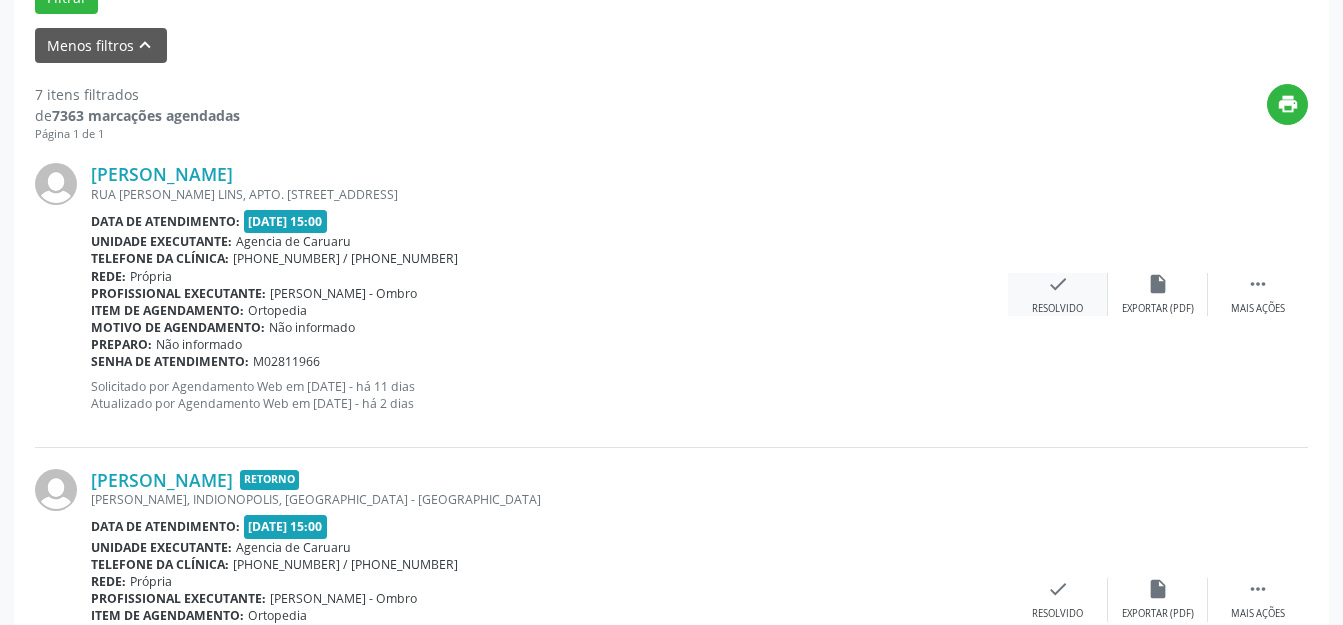 click on "check" at bounding box center [1058, 284] 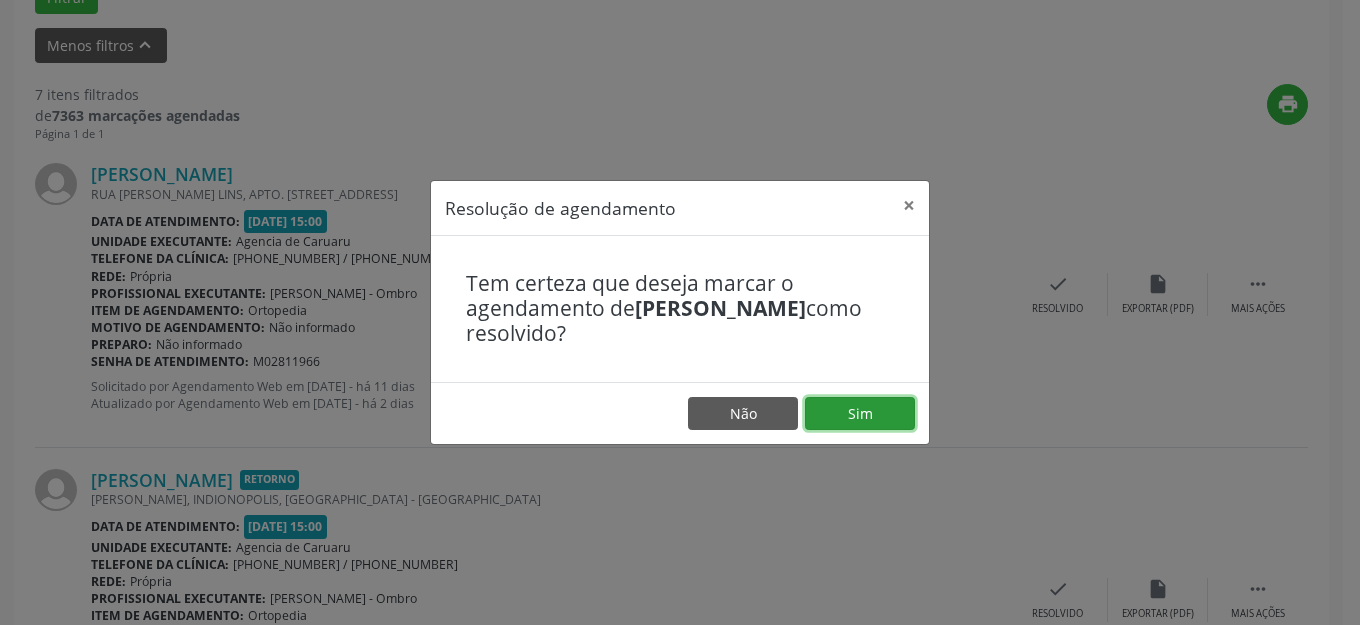 click on "Sim" at bounding box center [860, 414] 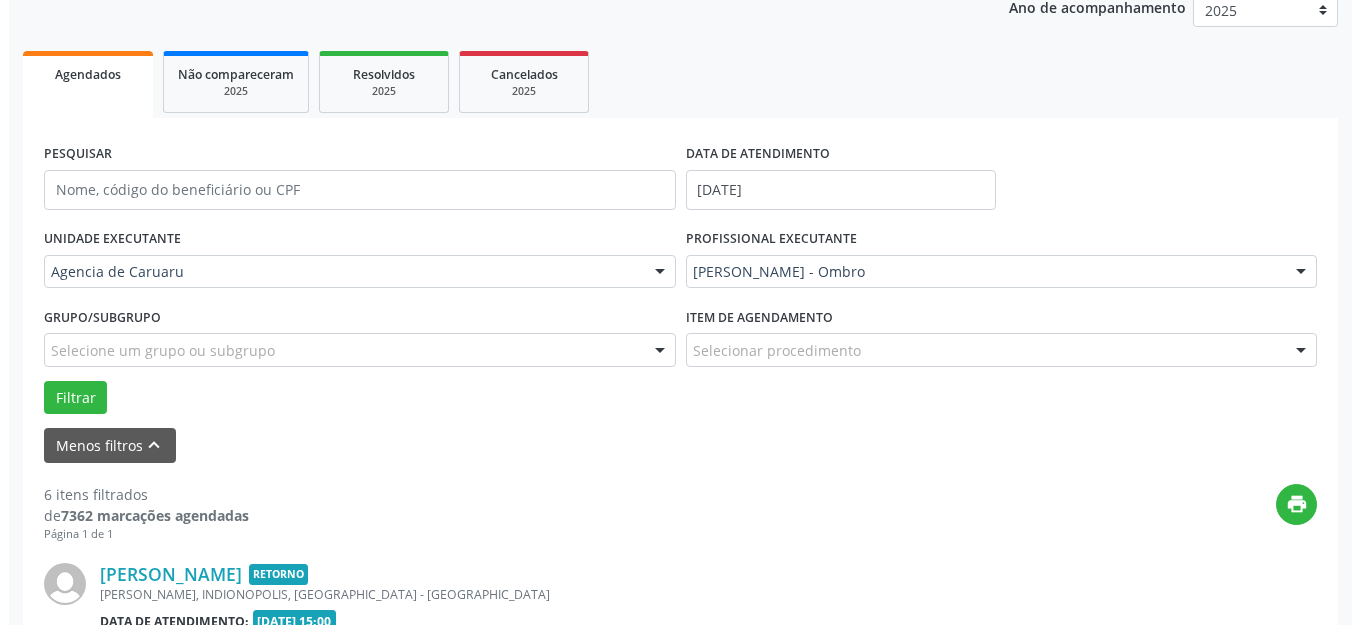 scroll, scrollTop: 548, scrollLeft: 0, axis: vertical 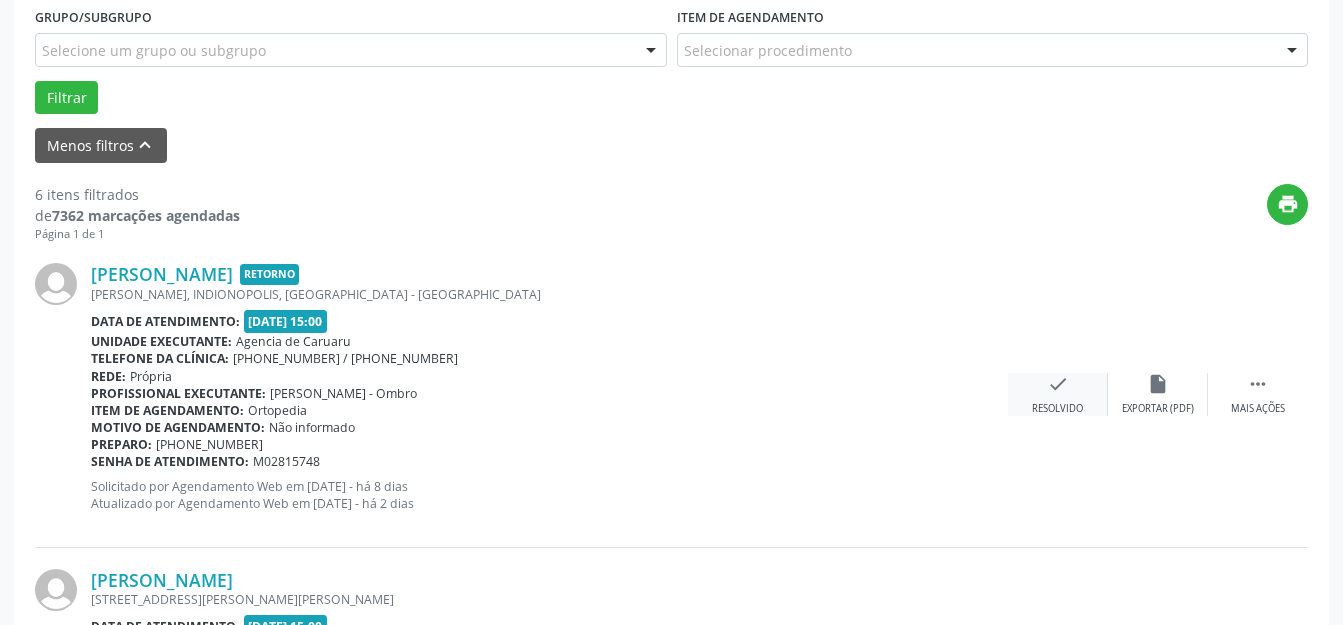 click on "check" at bounding box center (1058, 384) 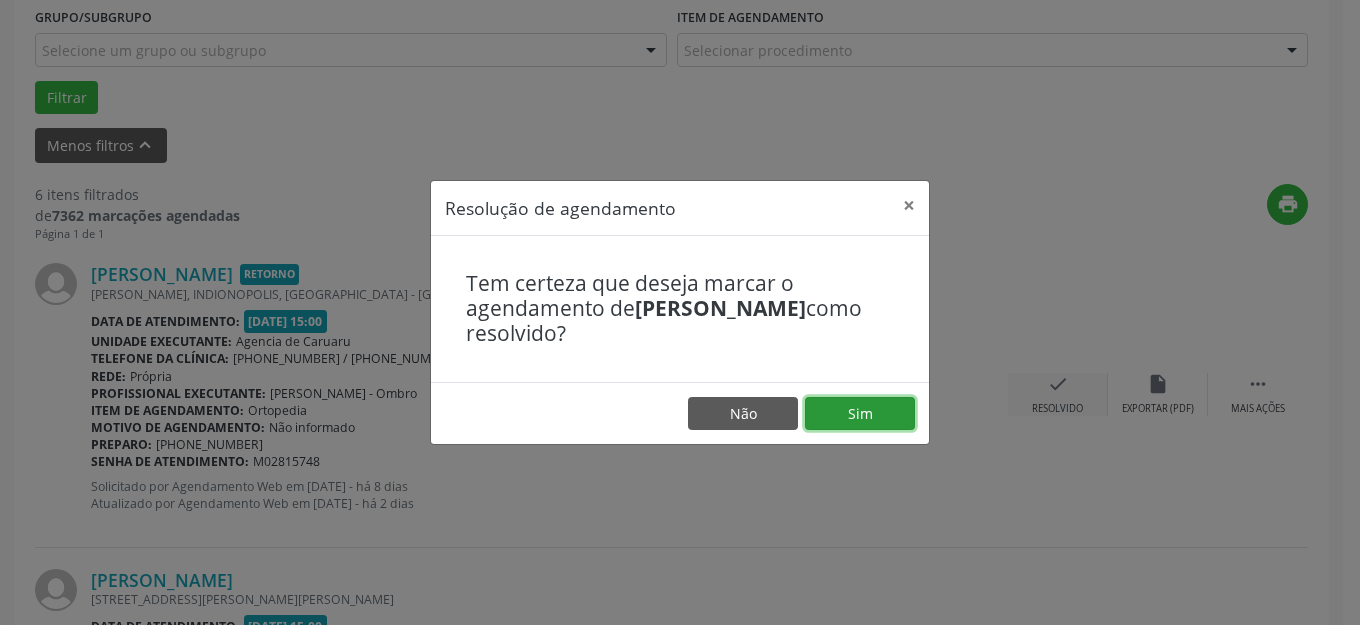 click on "Sim" at bounding box center (860, 414) 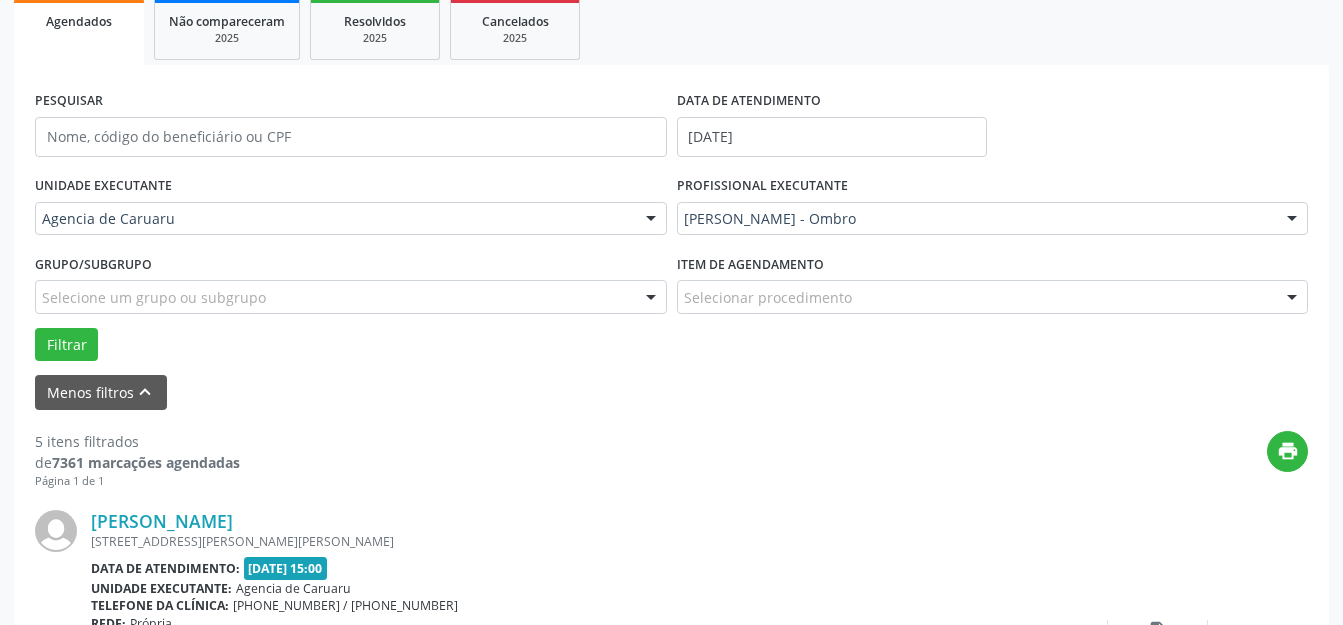 scroll, scrollTop: 448, scrollLeft: 0, axis: vertical 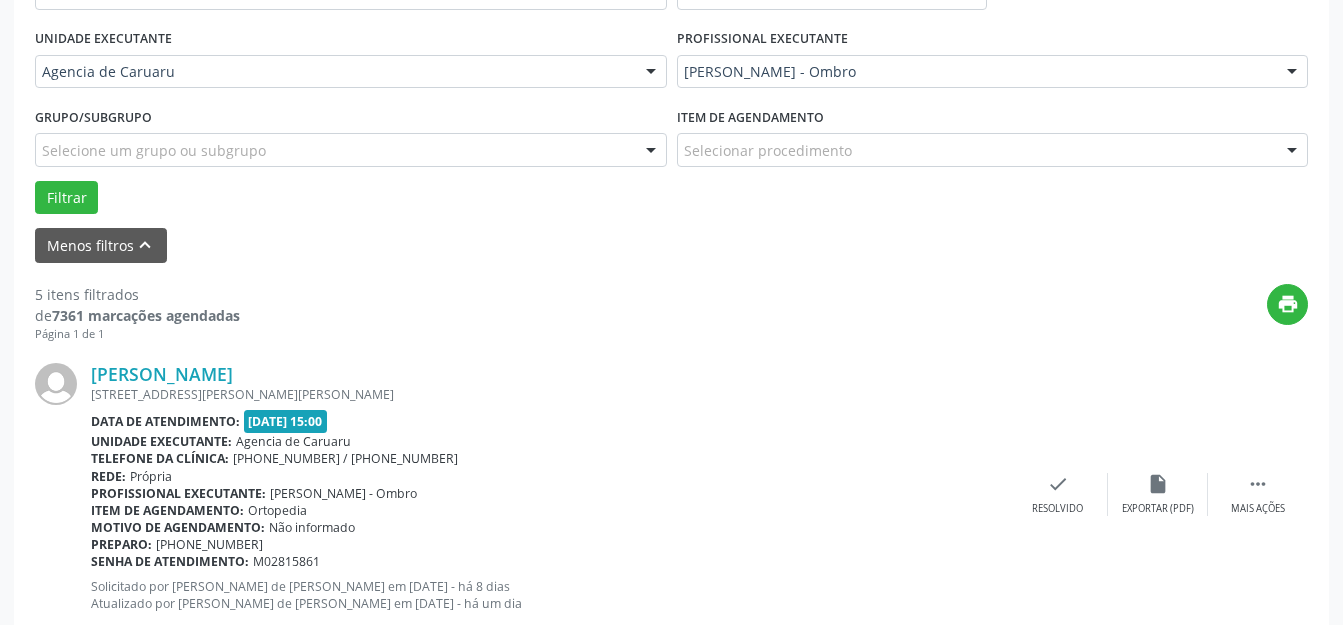click on "[PERSON_NAME]
[STREET_ADDRESS][PERSON_NAME]
Data de atendimento:
[DATE] 15:00
Unidade executante:
Agencia de [GEOGRAPHIC_DATA]
Telefone da clínica:
[PHONE_NUMBER] / [PHONE_NUMBER]
Rede:
[GEOGRAPHIC_DATA]
Profissional executante:
[PERSON_NAME] - Ombro
Item de agendamento:
[GEOGRAPHIC_DATA]
Motivo de agendamento:
Não informado
Preparo:
[PHONE_NUMBER]
Senha de atendimento:
M02815861
Solicitado por [PERSON_NAME] de Franca em [DATE] - há 8 dias
Atualizado por [PERSON_NAME] de [PERSON_NAME] em [DATE] - há um dia

Mais ações
insert_drive_file
Exportar (PDF)
check
Resolvido" at bounding box center [671, 494] 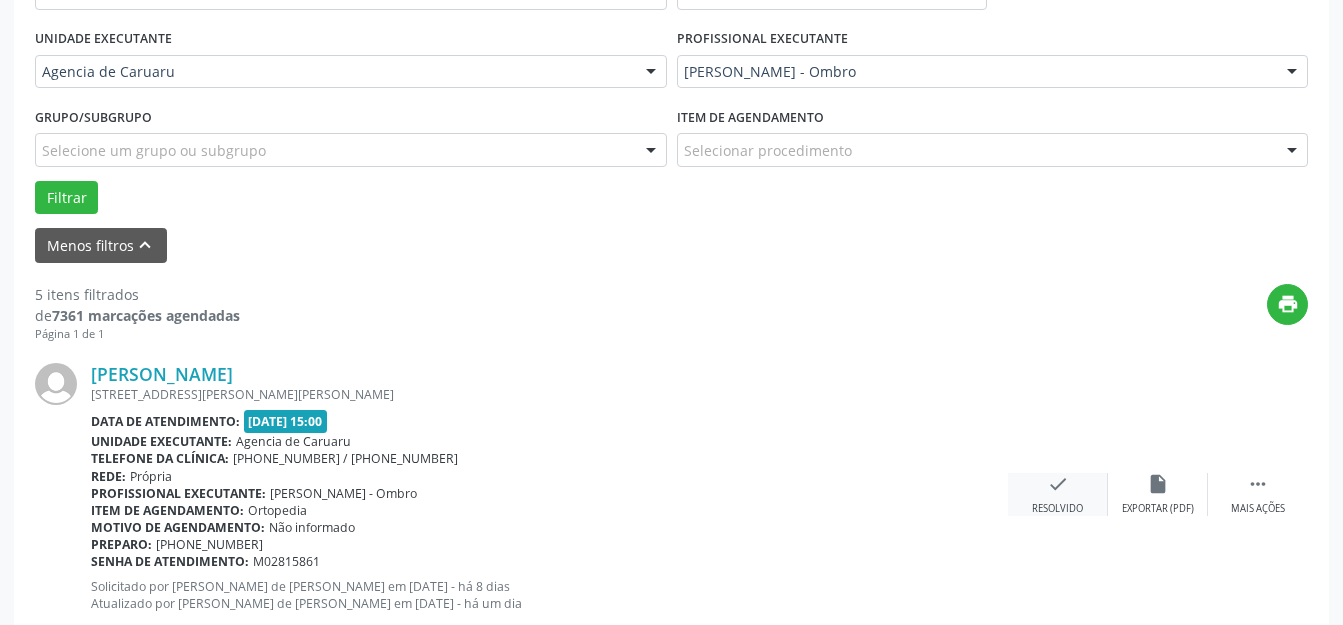 click on "check" at bounding box center [1058, 484] 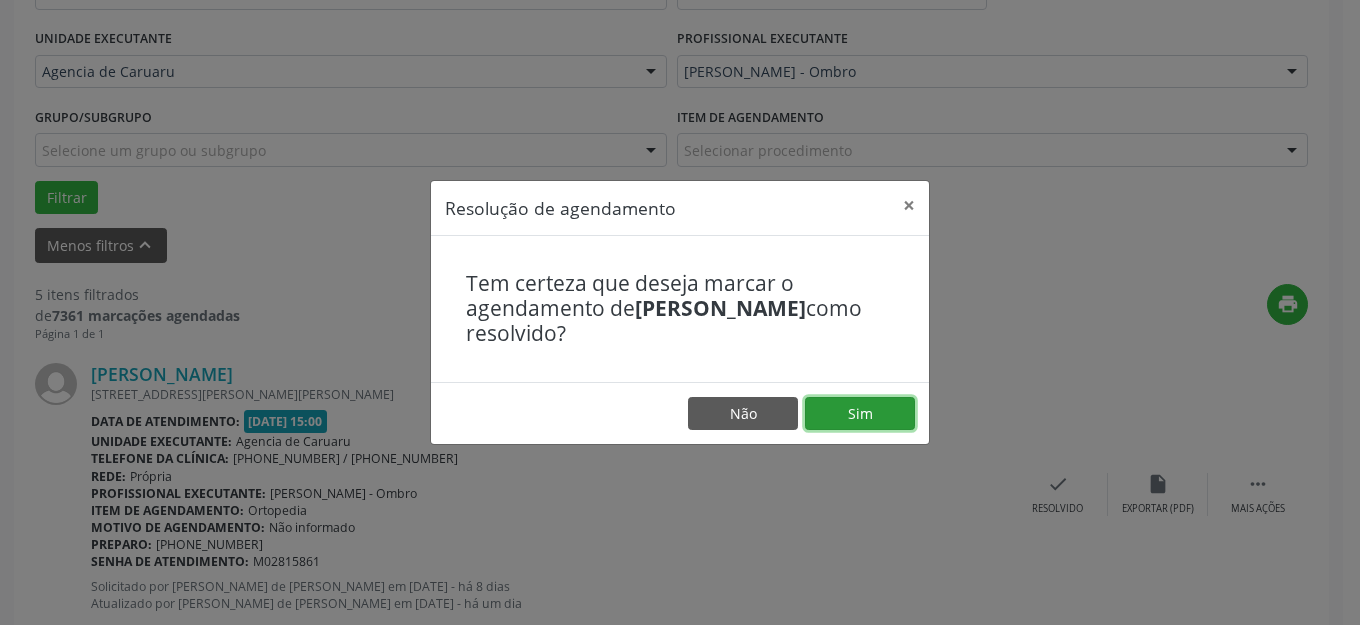 click on "Sim" at bounding box center [860, 414] 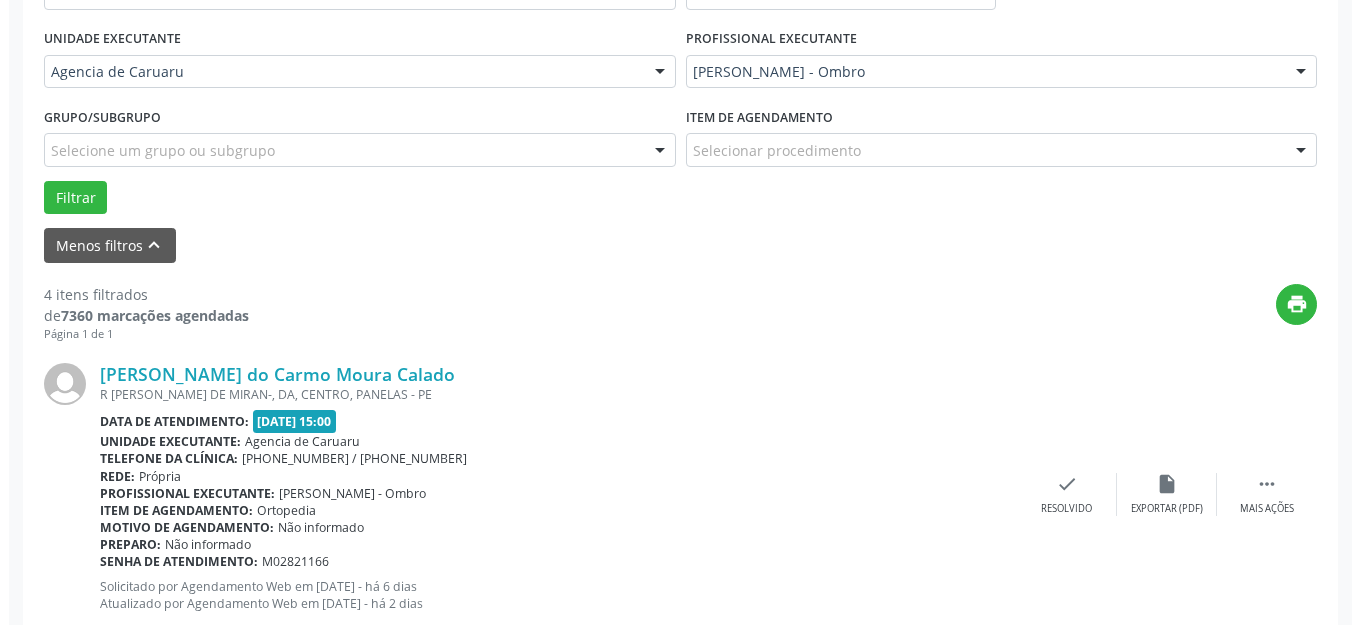 scroll, scrollTop: 848, scrollLeft: 0, axis: vertical 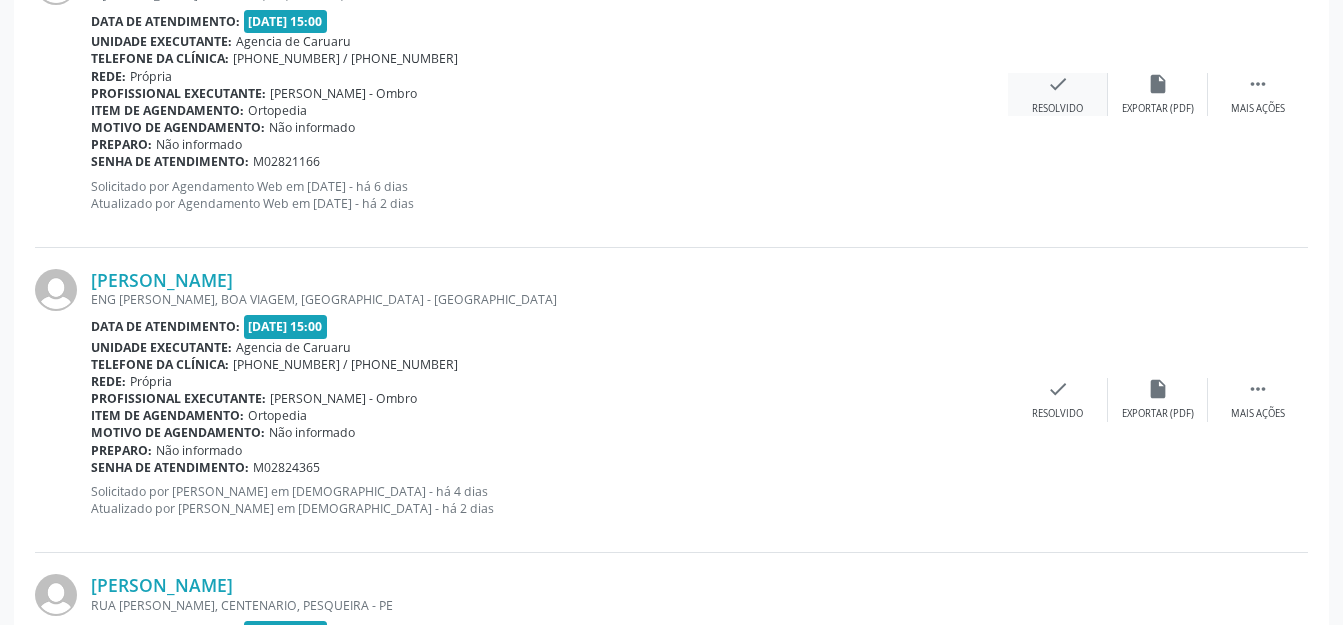 click on "check
Resolvido" at bounding box center (1058, 94) 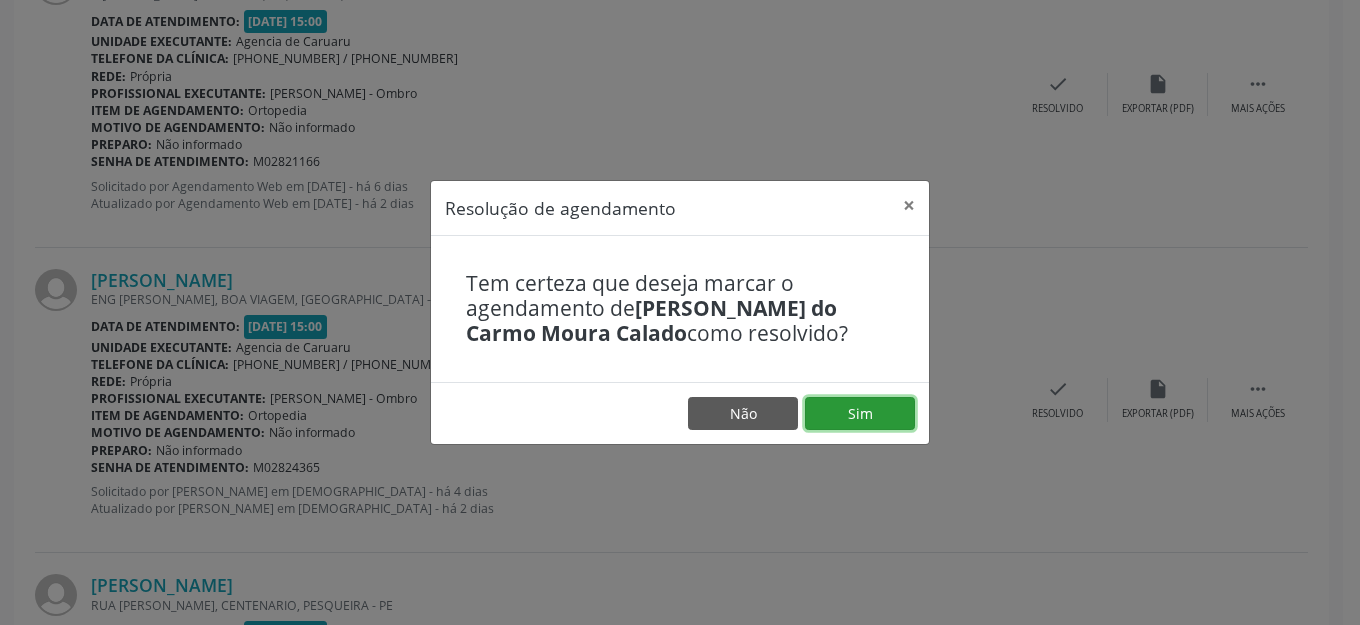 click on "Sim" at bounding box center [860, 414] 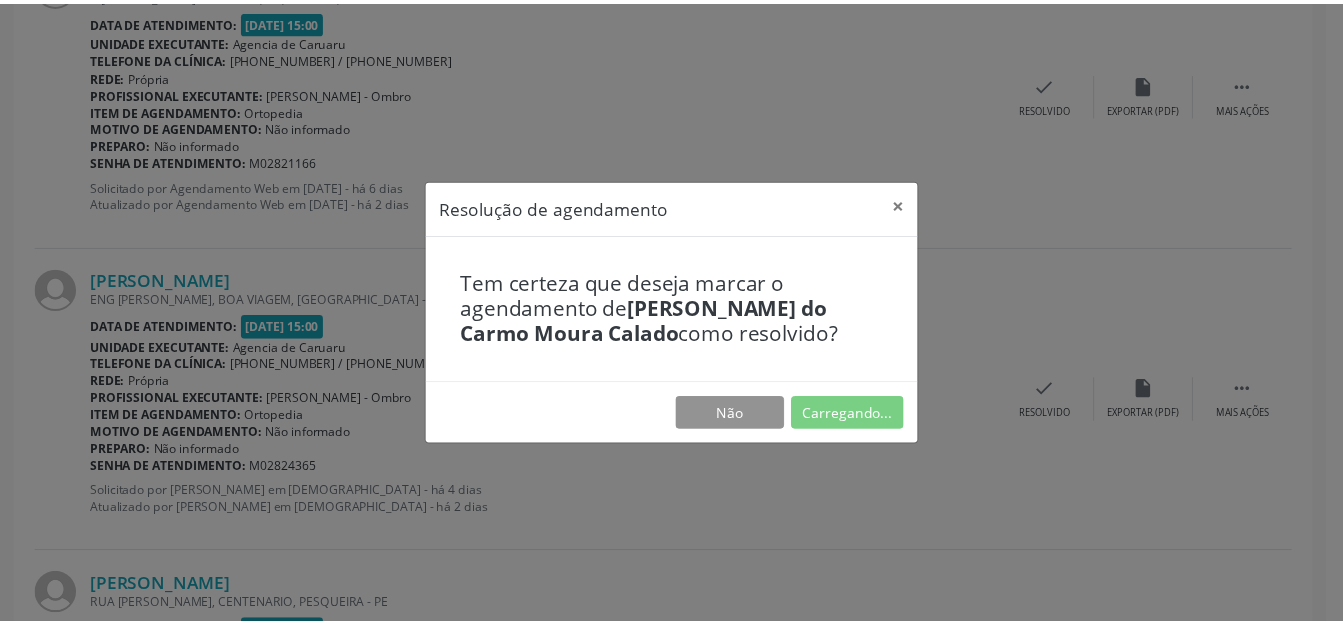 scroll, scrollTop: 227, scrollLeft: 0, axis: vertical 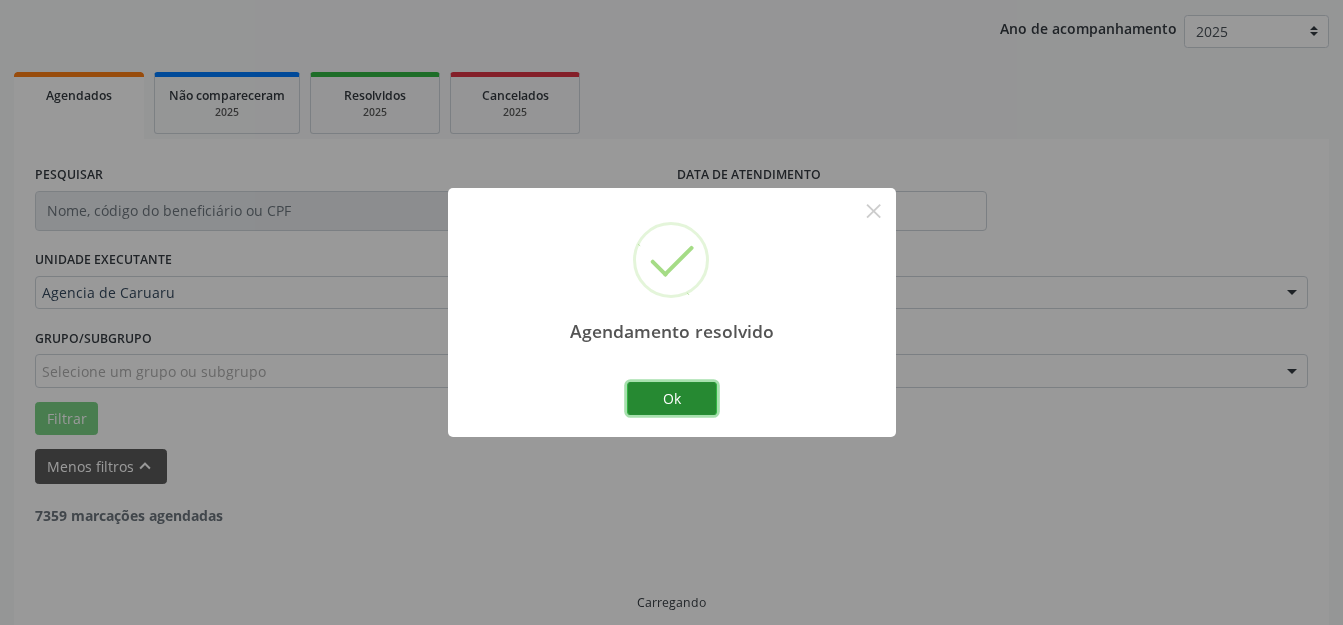 click on "Ok" at bounding box center [672, 399] 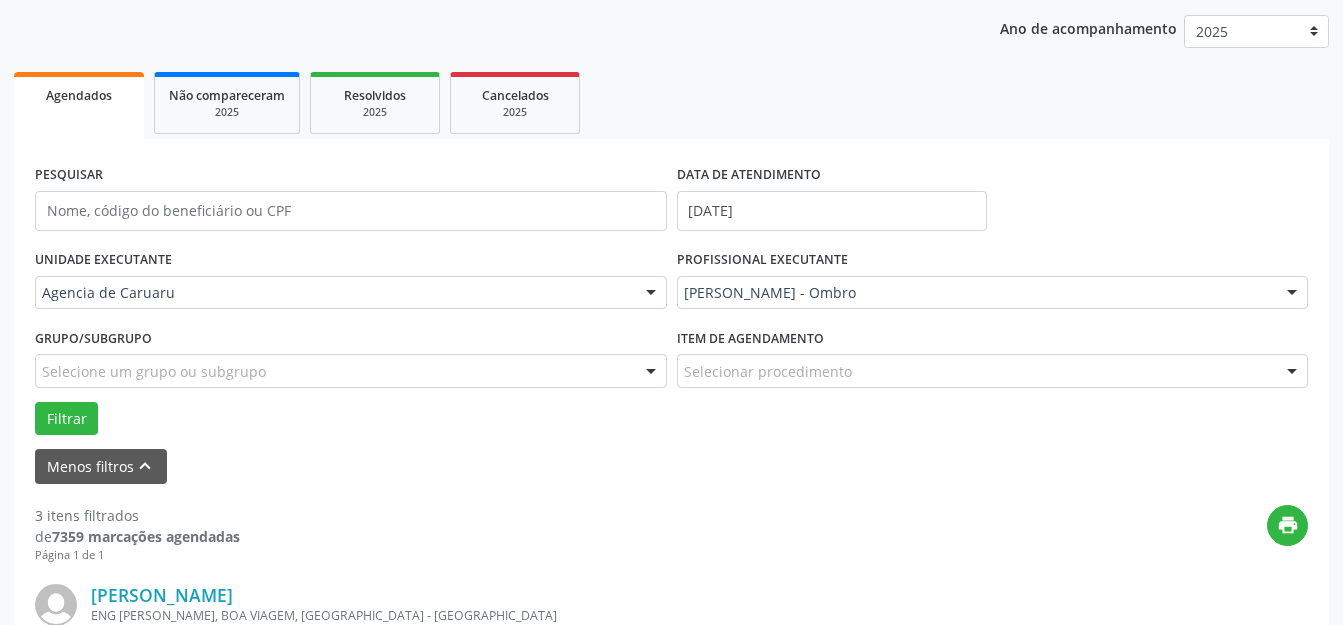 click on "Filtrar" at bounding box center (671, 419) 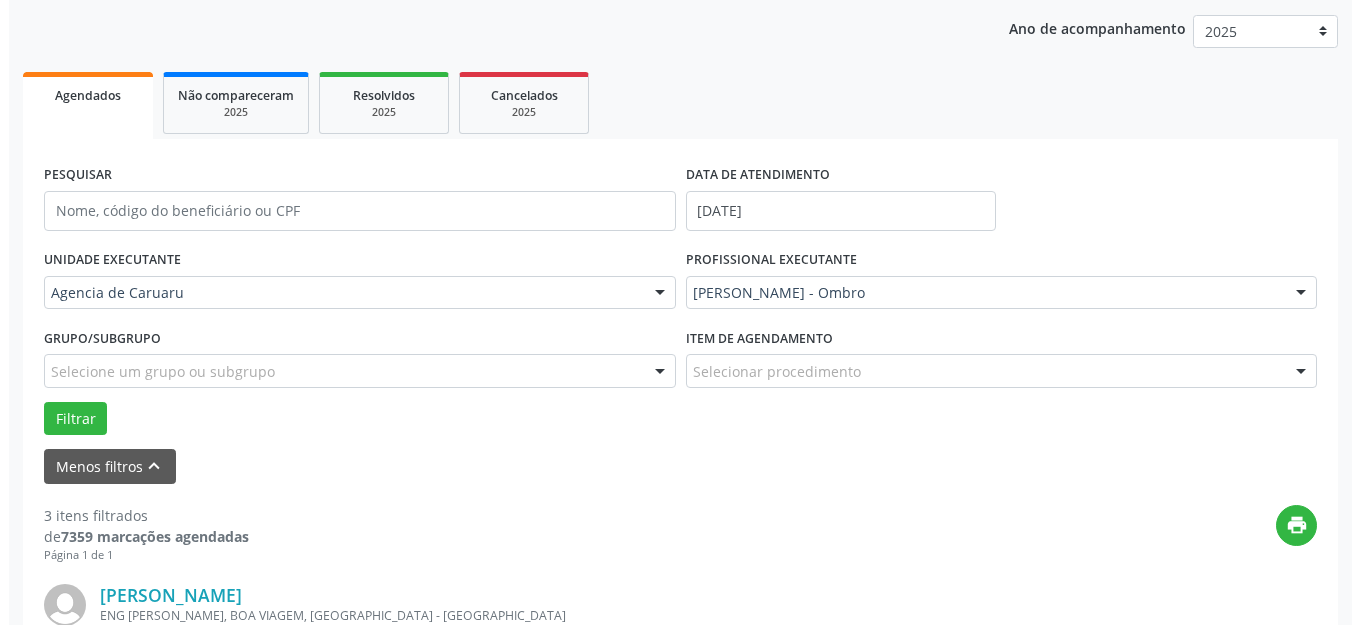 scroll, scrollTop: 527, scrollLeft: 0, axis: vertical 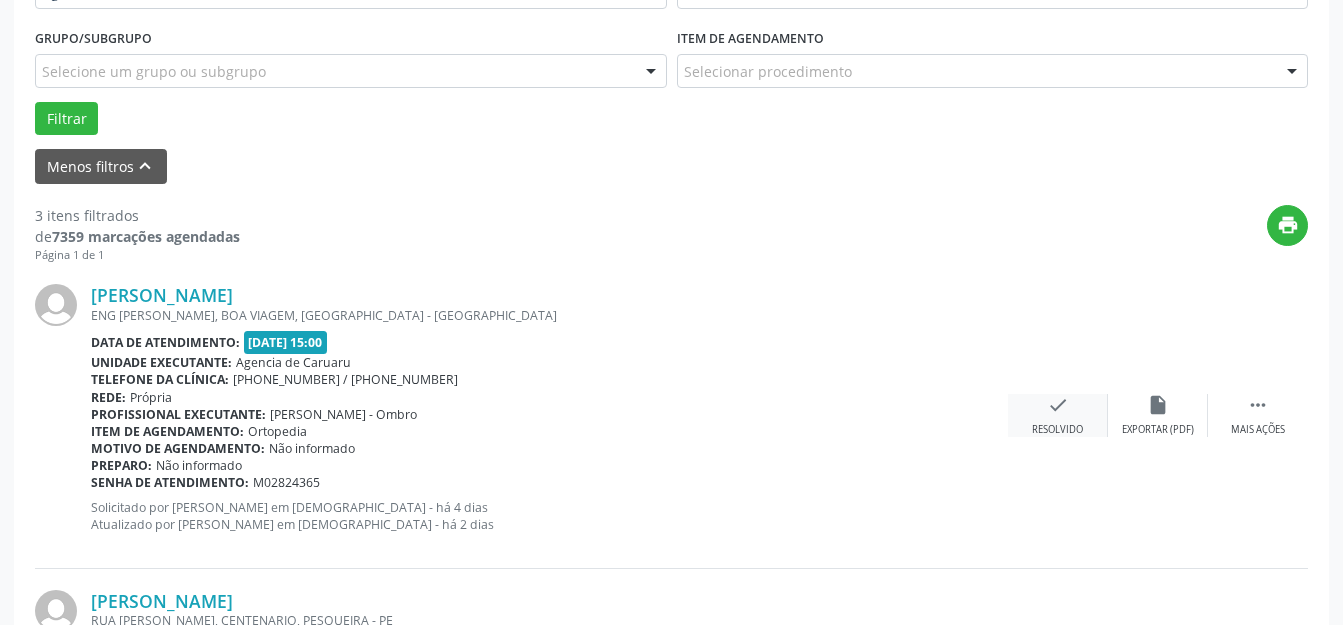 click on "check
Resolvido" at bounding box center (1058, 415) 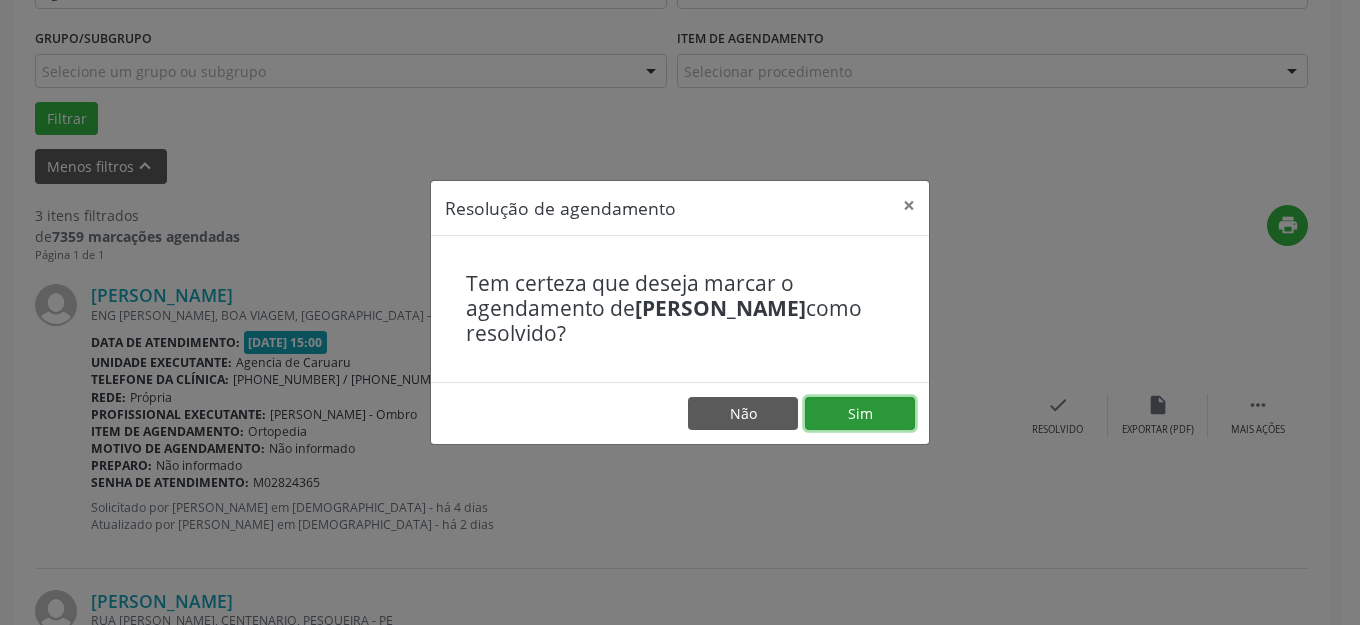 click on "Sim" at bounding box center (860, 414) 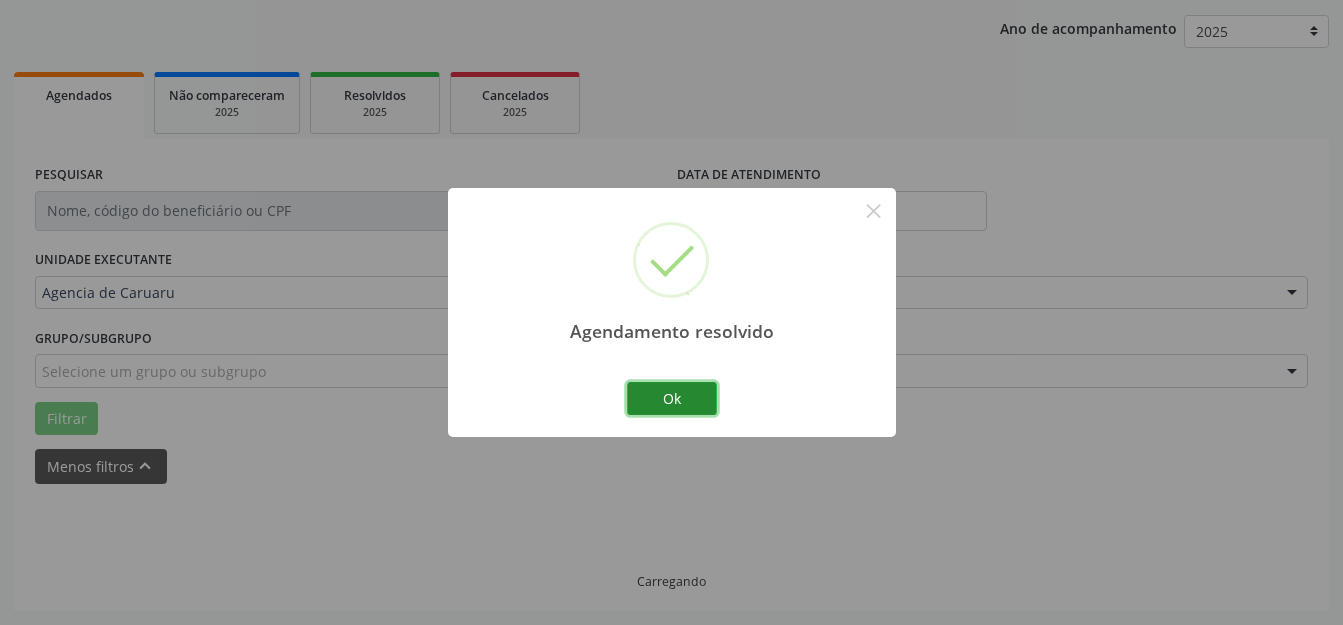 click on "Ok" at bounding box center (672, 399) 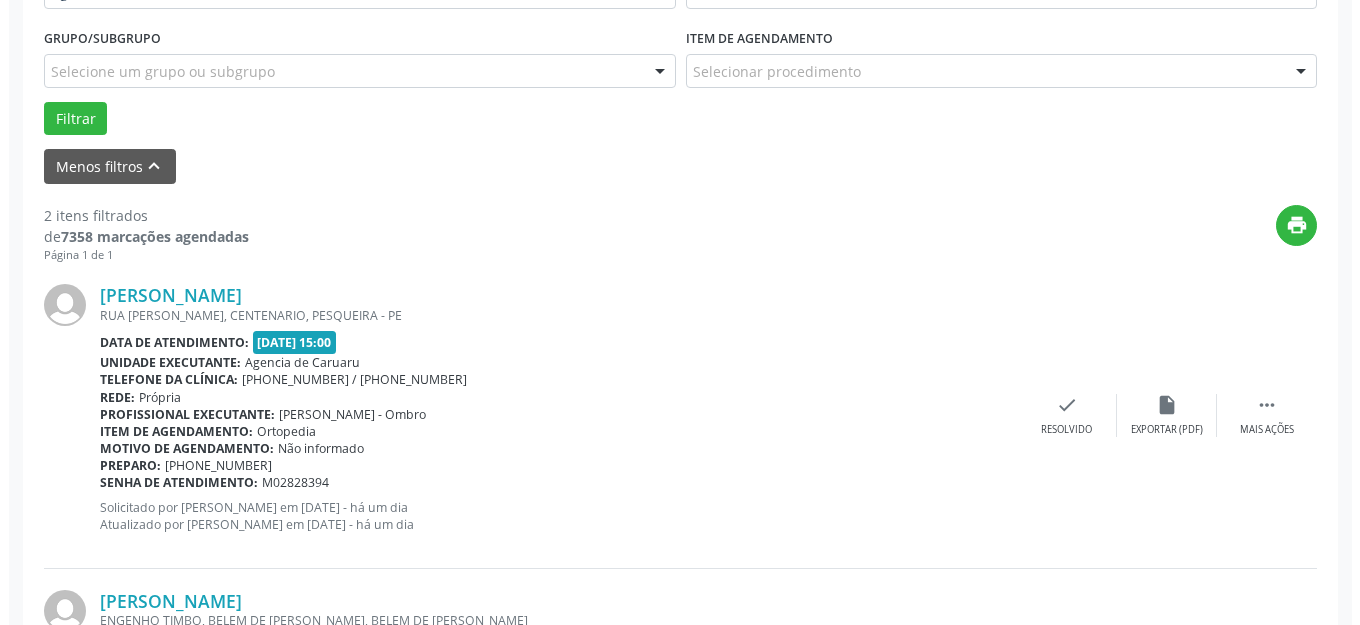 scroll, scrollTop: 810, scrollLeft: 0, axis: vertical 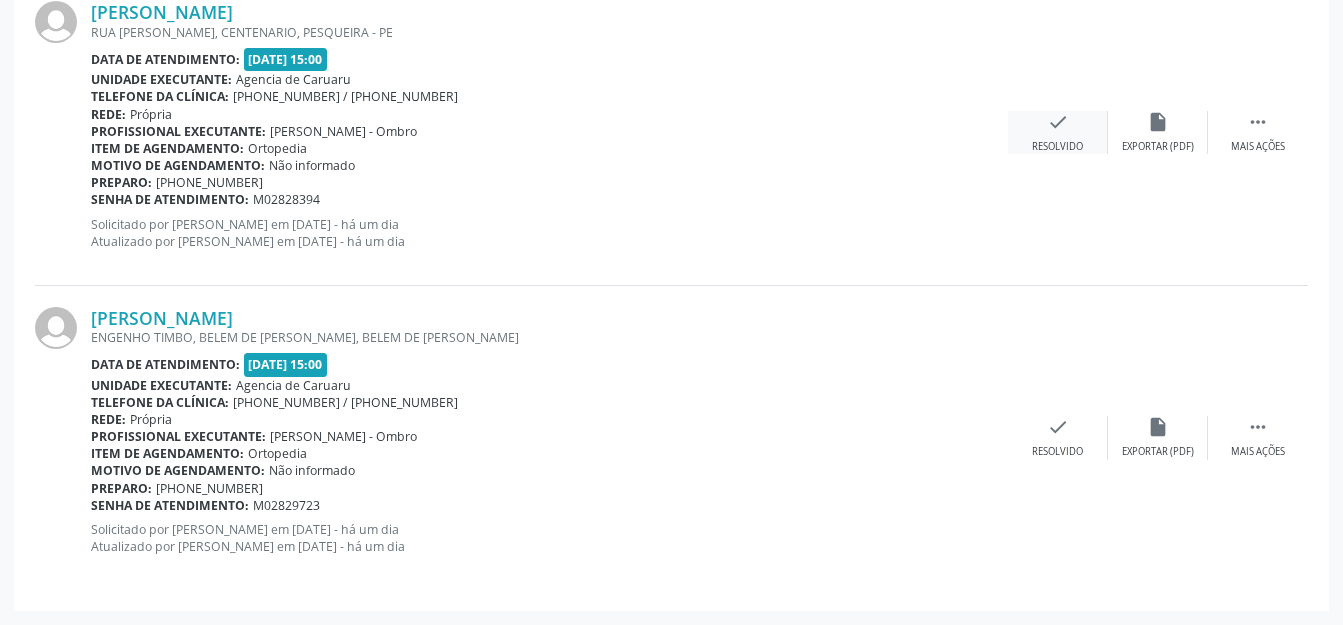 click on "check
Resolvido" at bounding box center [1058, 132] 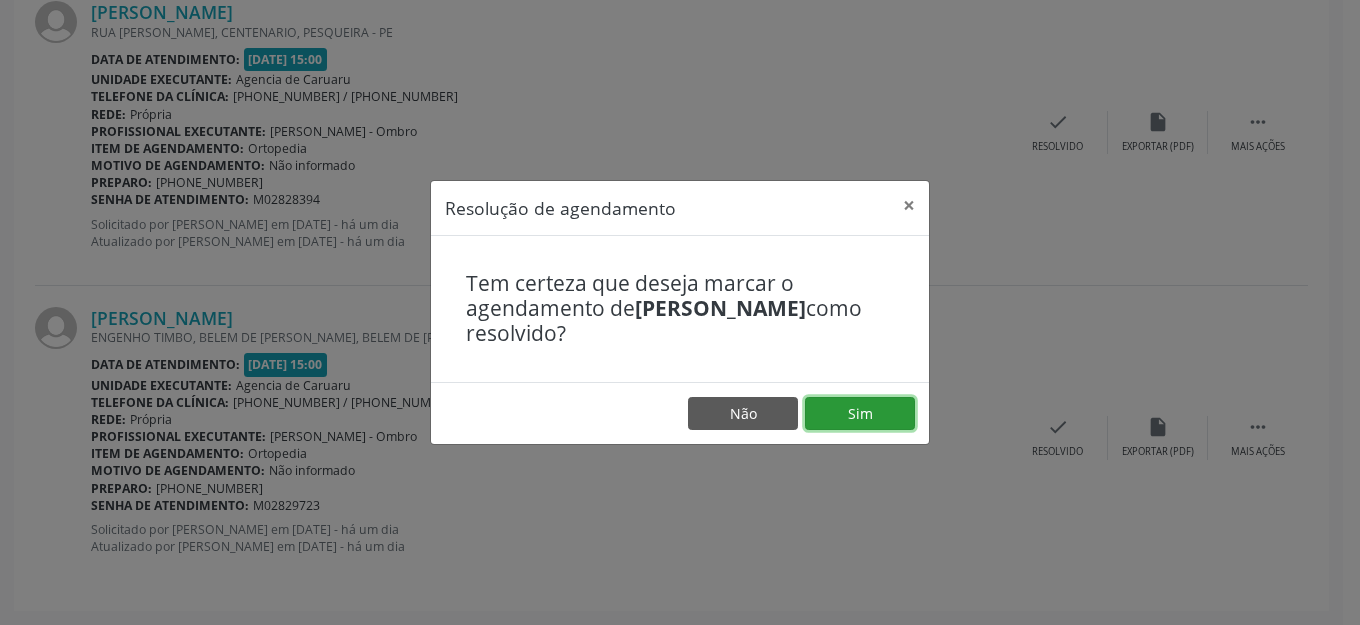 click on "Sim" at bounding box center [860, 414] 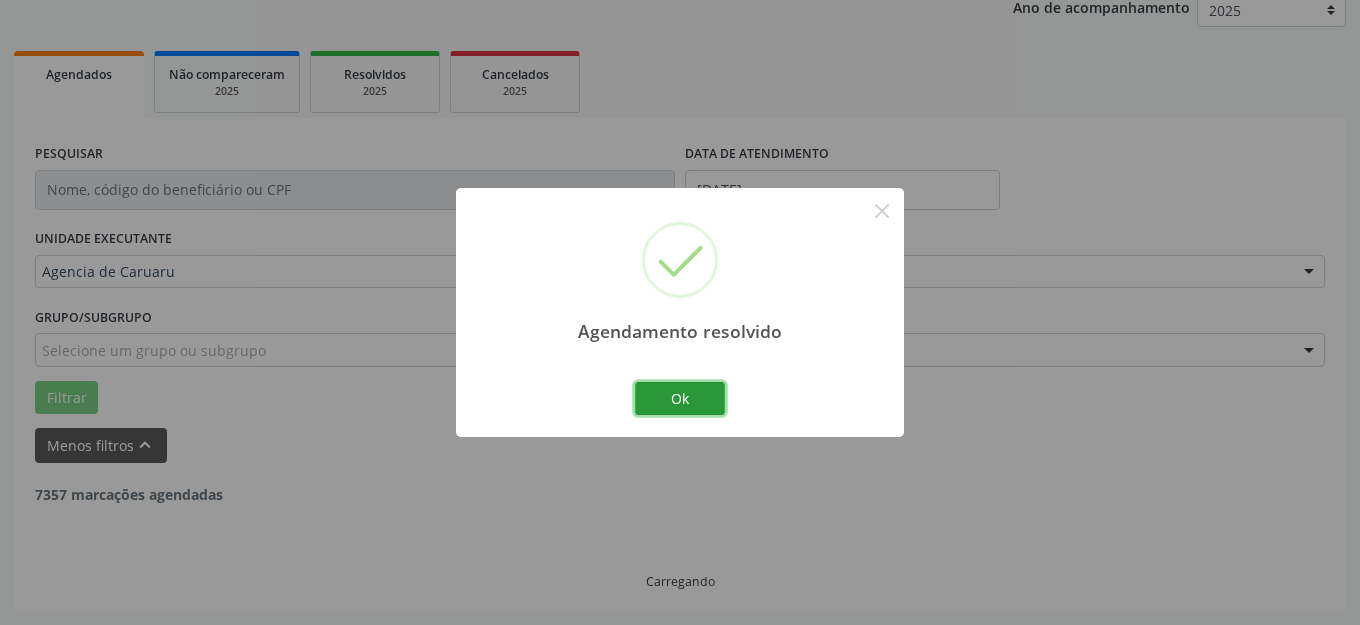 click on "Ok" at bounding box center [680, 399] 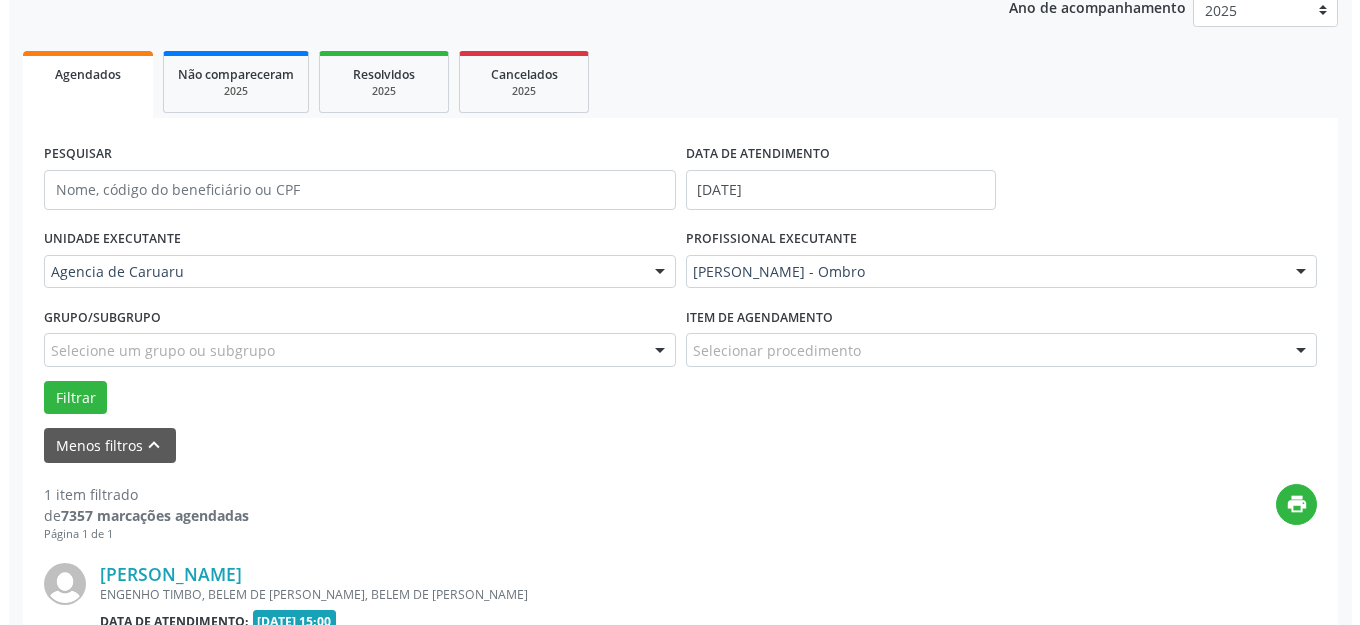 scroll, scrollTop: 505, scrollLeft: 0, axis: vertical 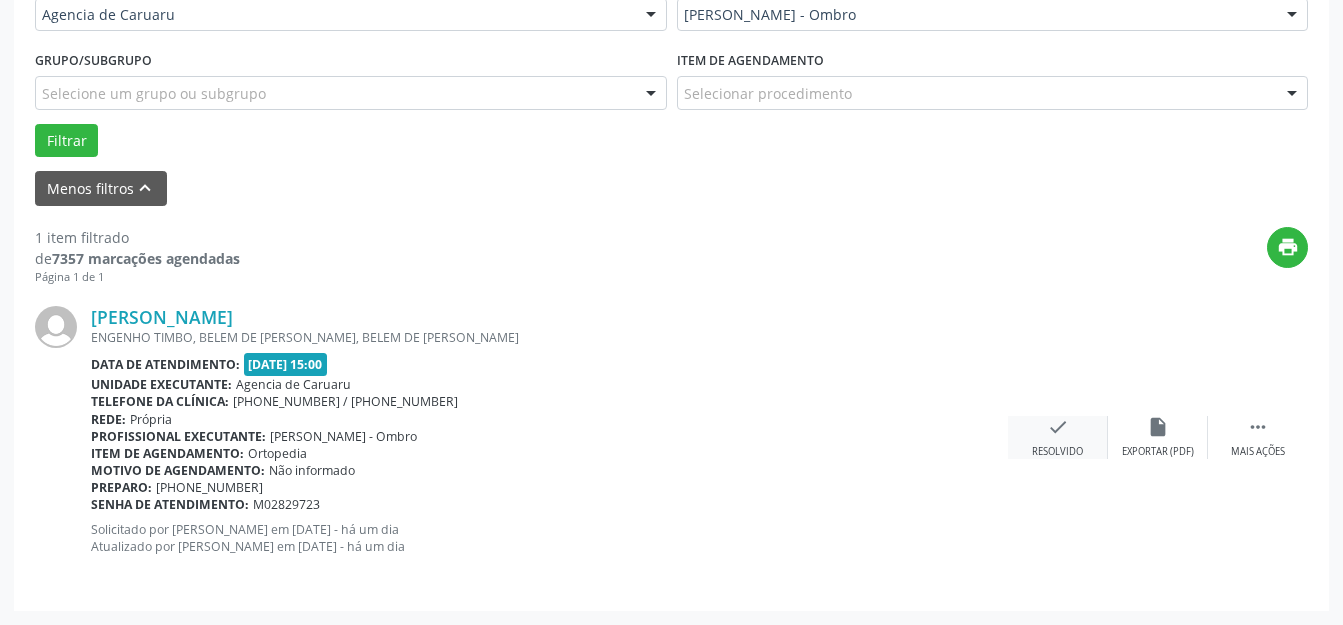 click on "check
Resolvido" at bounding box center (1058, 437) 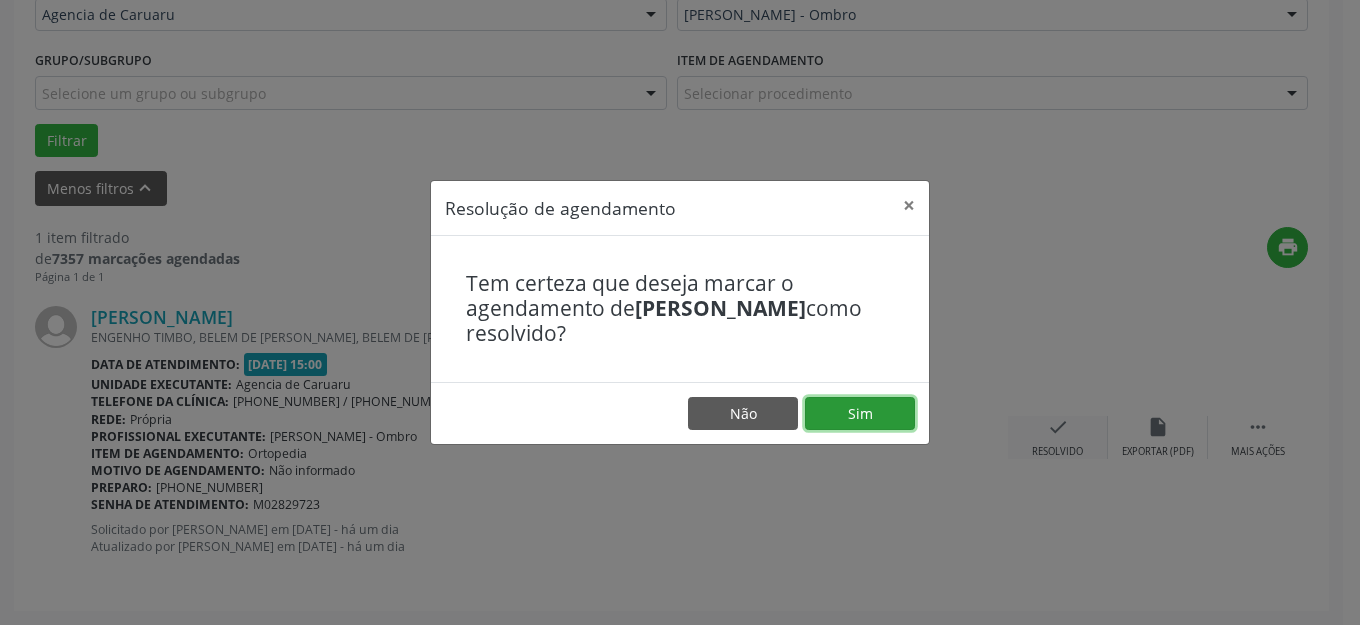 click on "Sim" at bounding box center [860, 414] 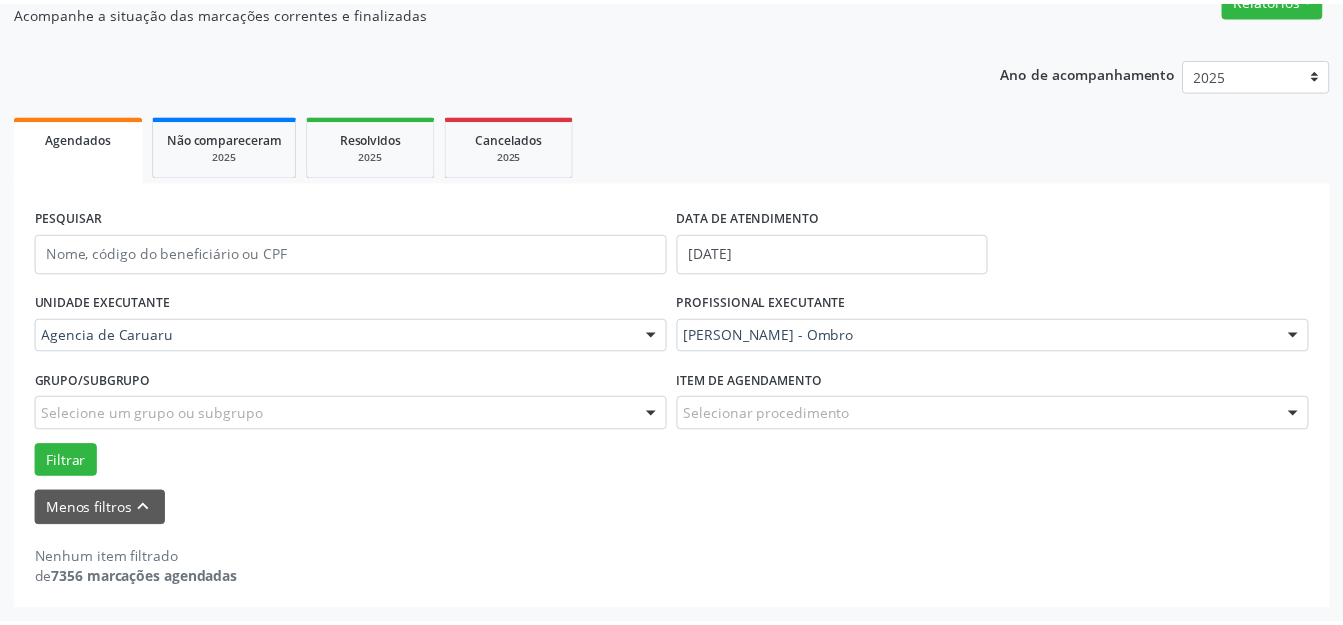 scroll, scrollTop: 184, scrollLeft: 0, axis: vertical 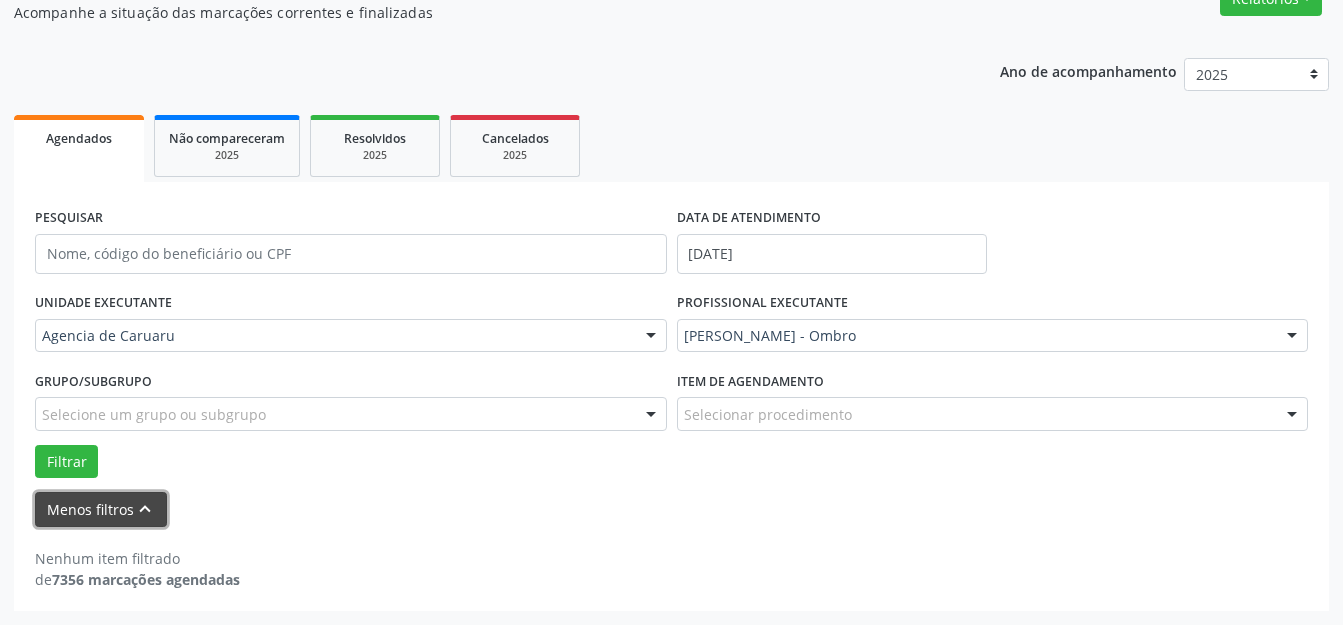 drag, startPoint x: 157, startPoint y: 500, endPoint x: 350, endPoint y: 238, distance: 325.41205 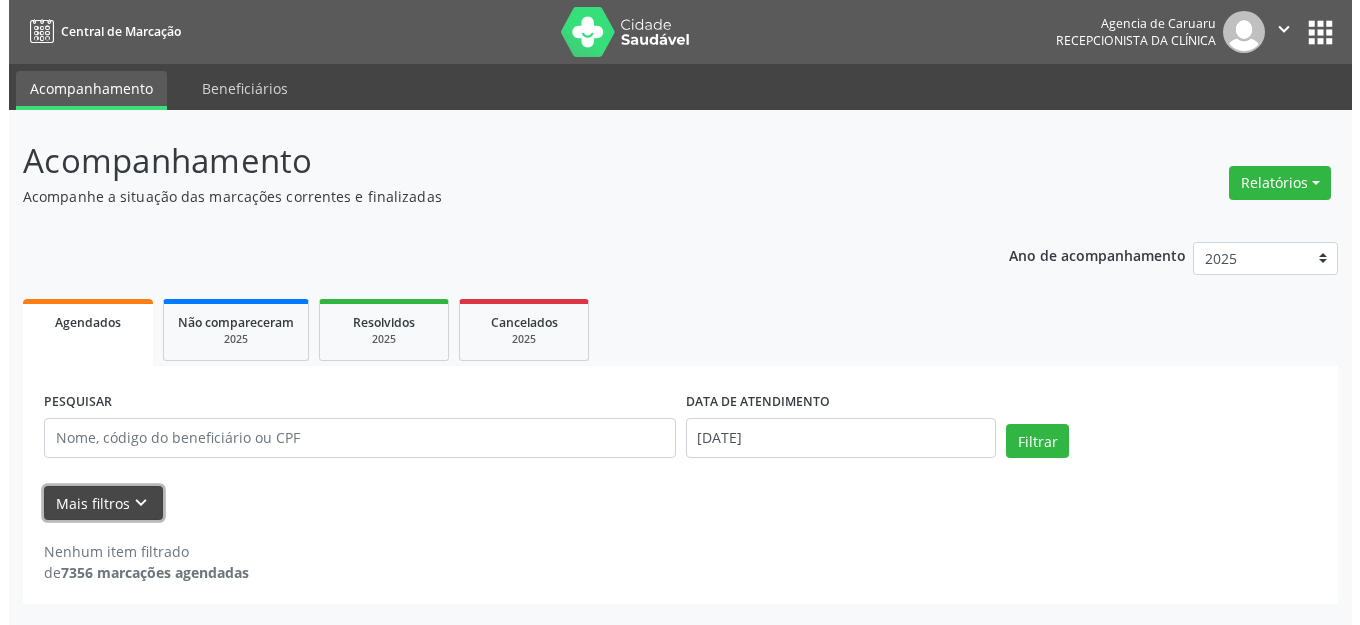 scroll, scrollTop: 0, scrollLeft: 0, axis: both 